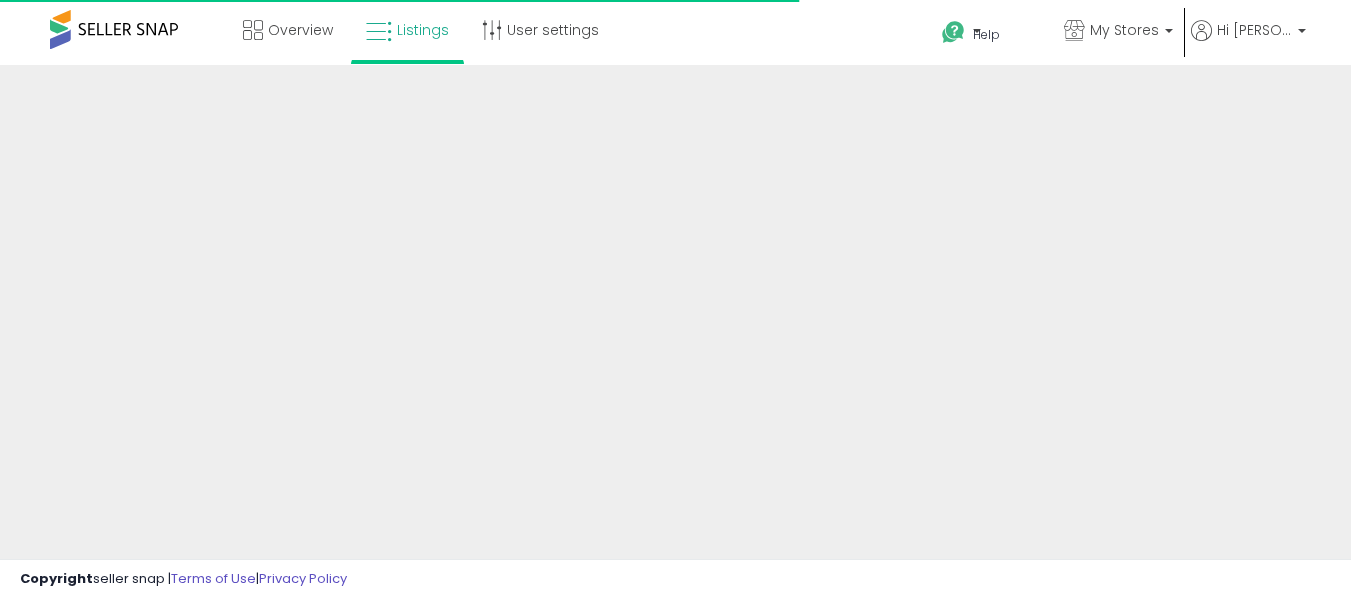 scroll, scrollTop: 0, scrollLeft: 0, axis: both 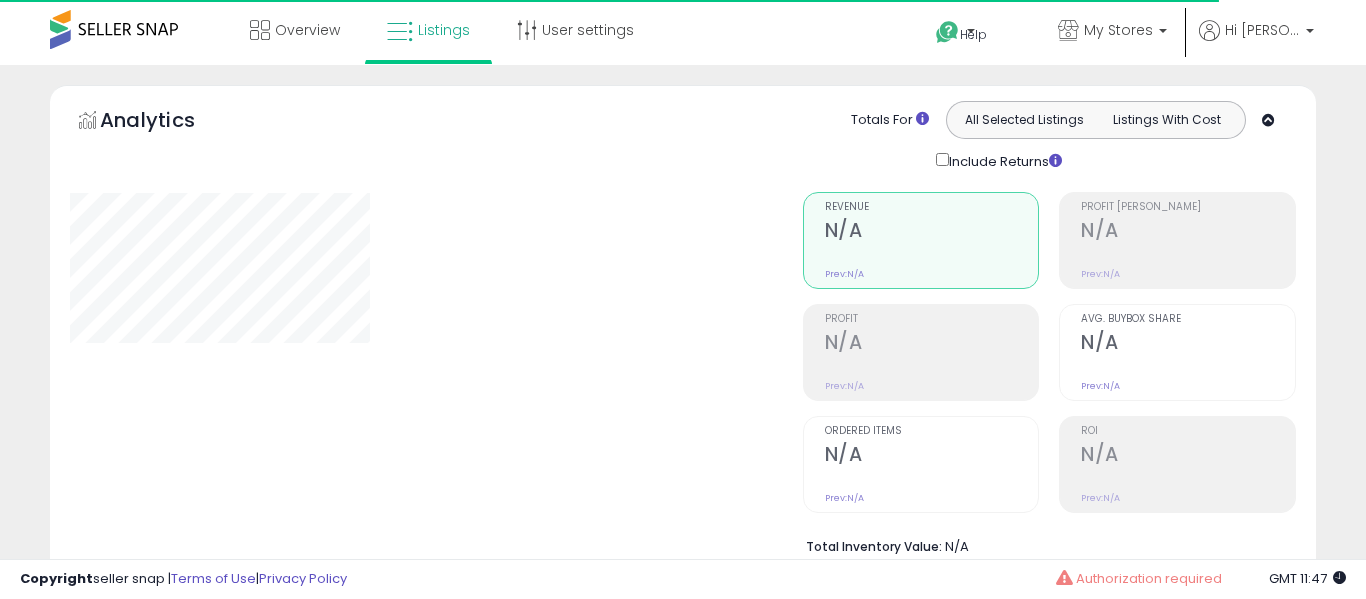 select on "**" 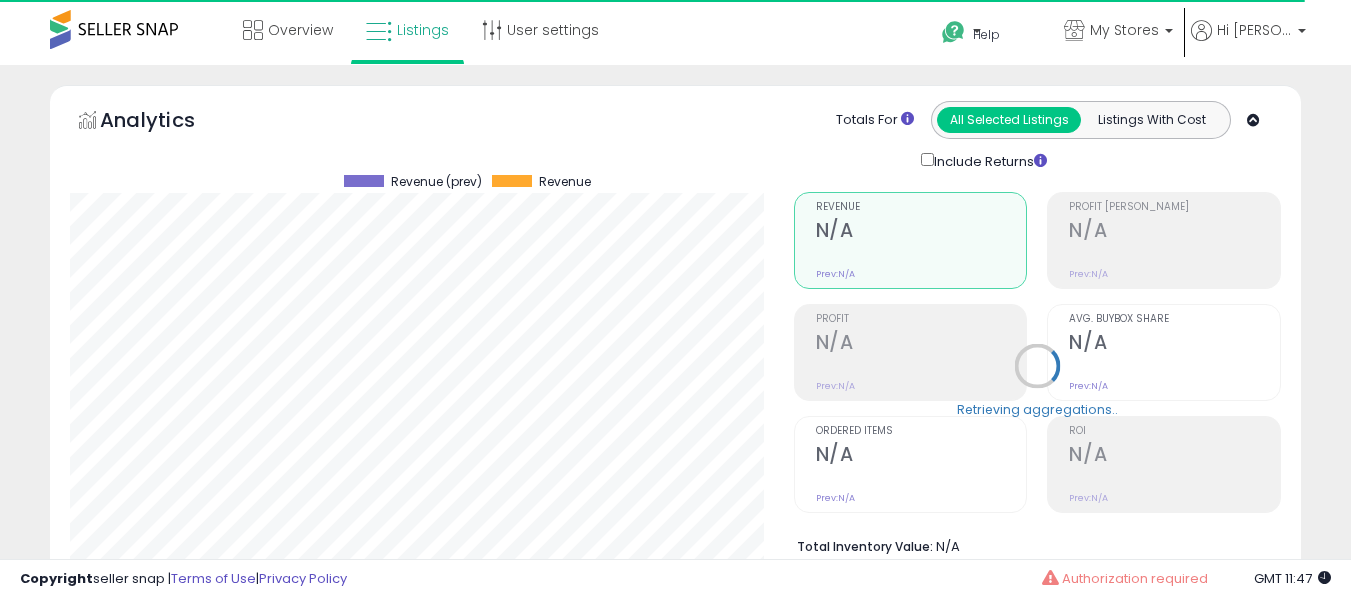 scroll, scrollTop: 999590, scrollLeft: 999276, axis: both 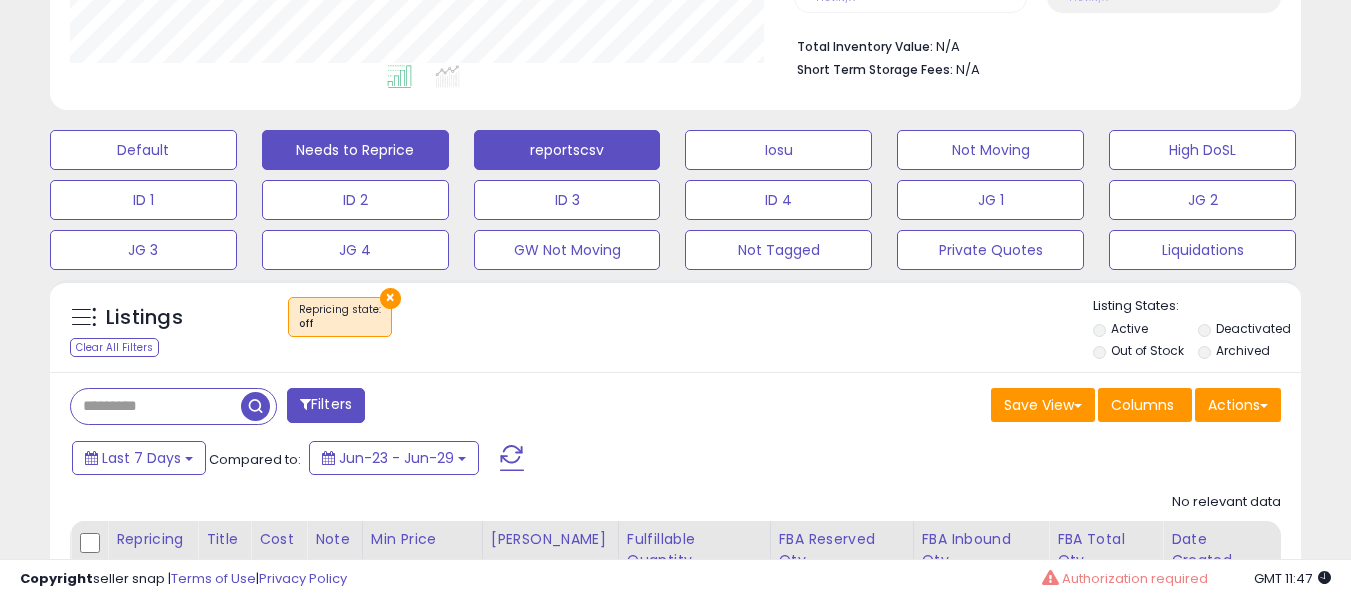 click on "reportscsv" at bounding box center [143, 150] 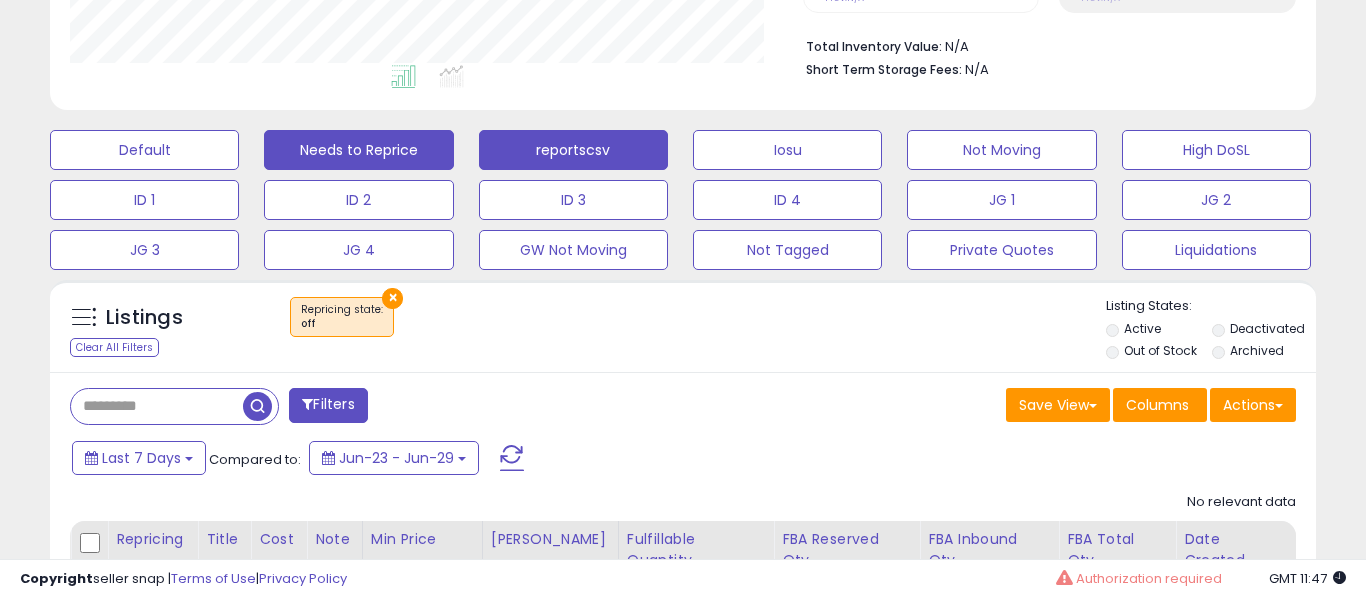 scroll, scrollTop: 999590, scrollLeft: 999267, axis: both 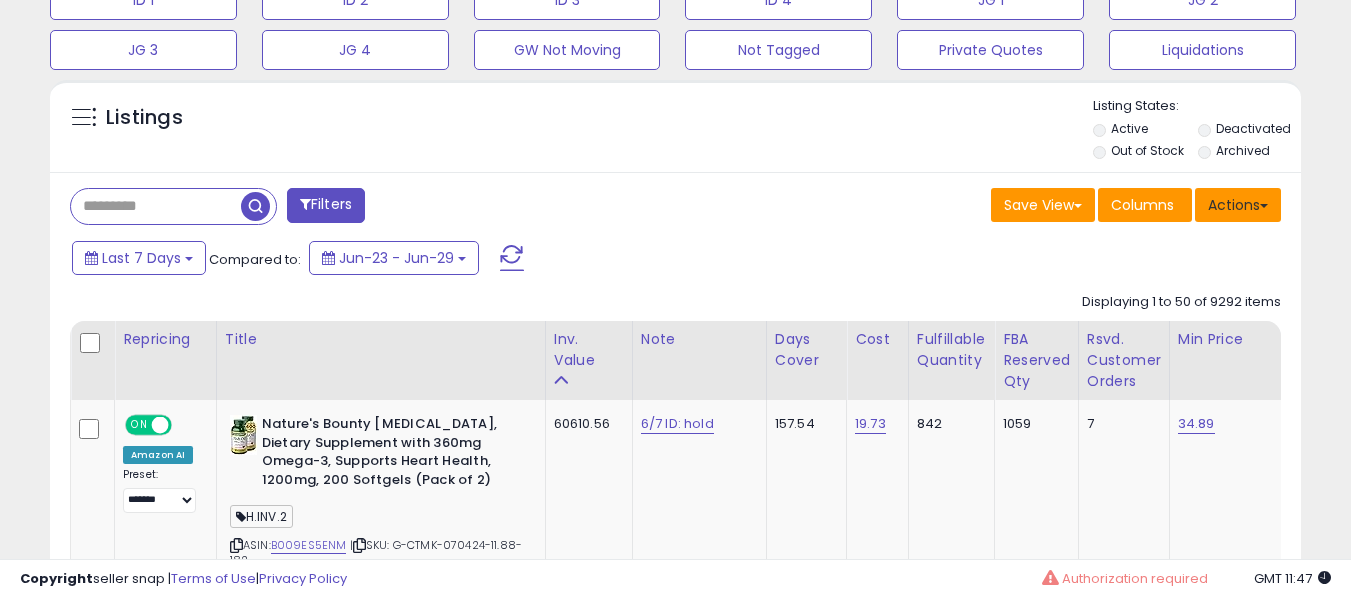 click on "Actions" at bounding box center [1238, 205] 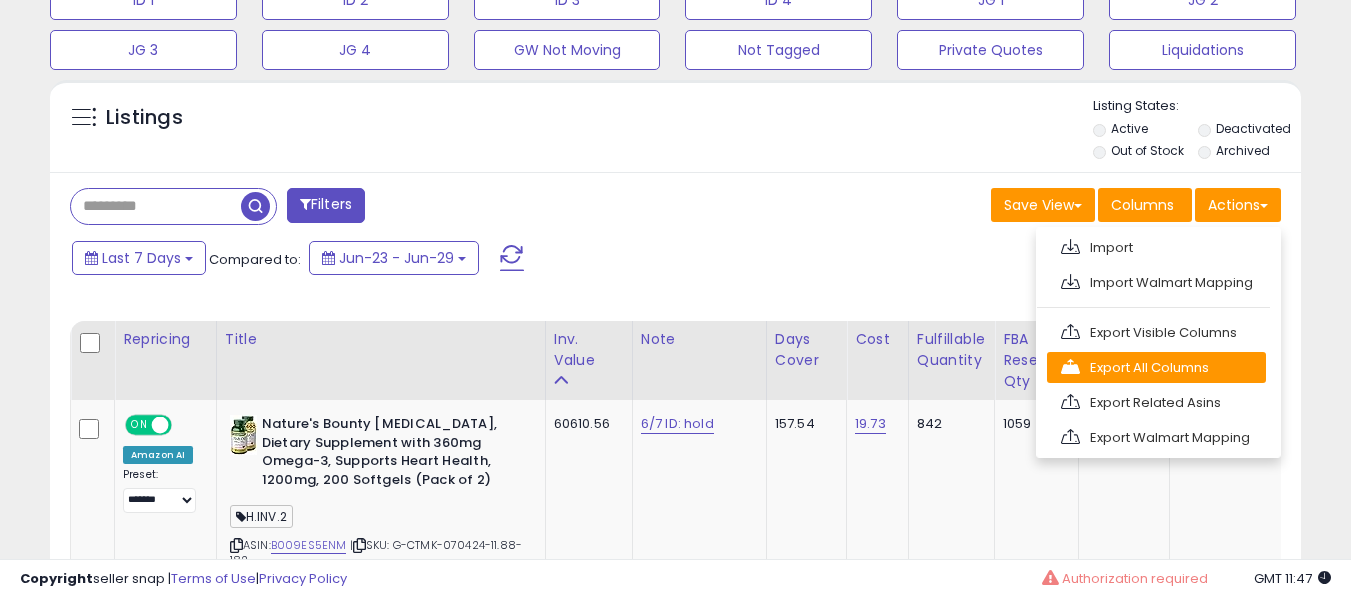 click on "Export All Columns" at bounding box center [1156, 367] 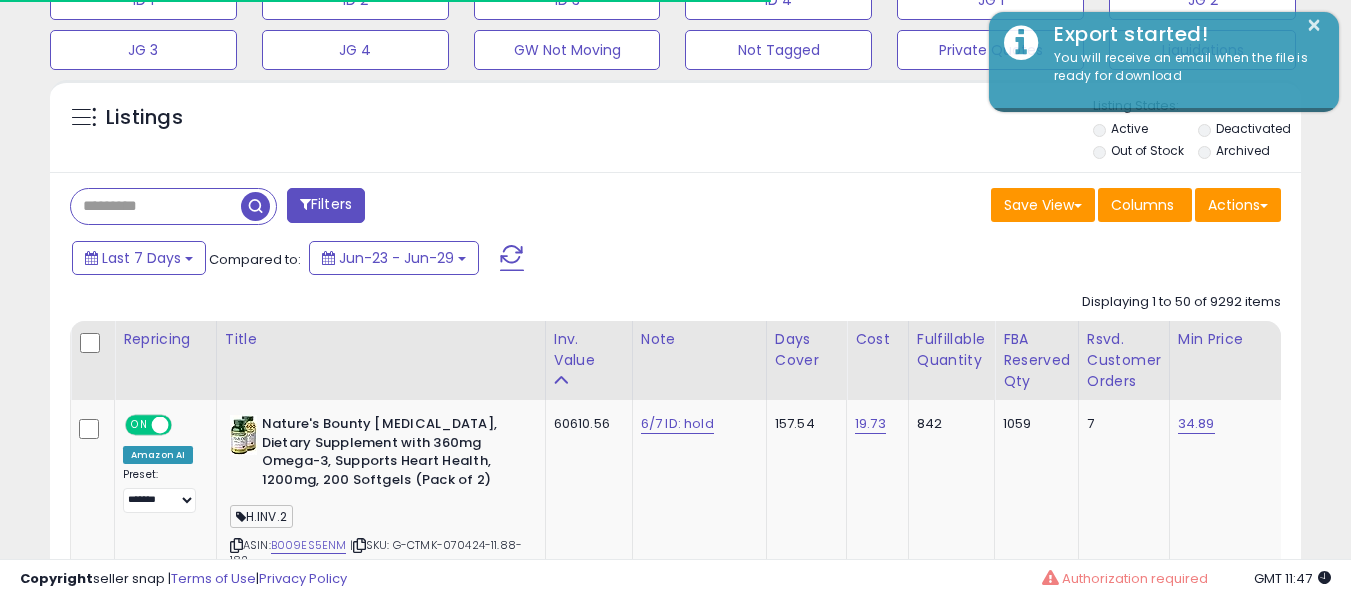 scroll, scrollTop: 999590, scrollLeft: 999276, axis: both 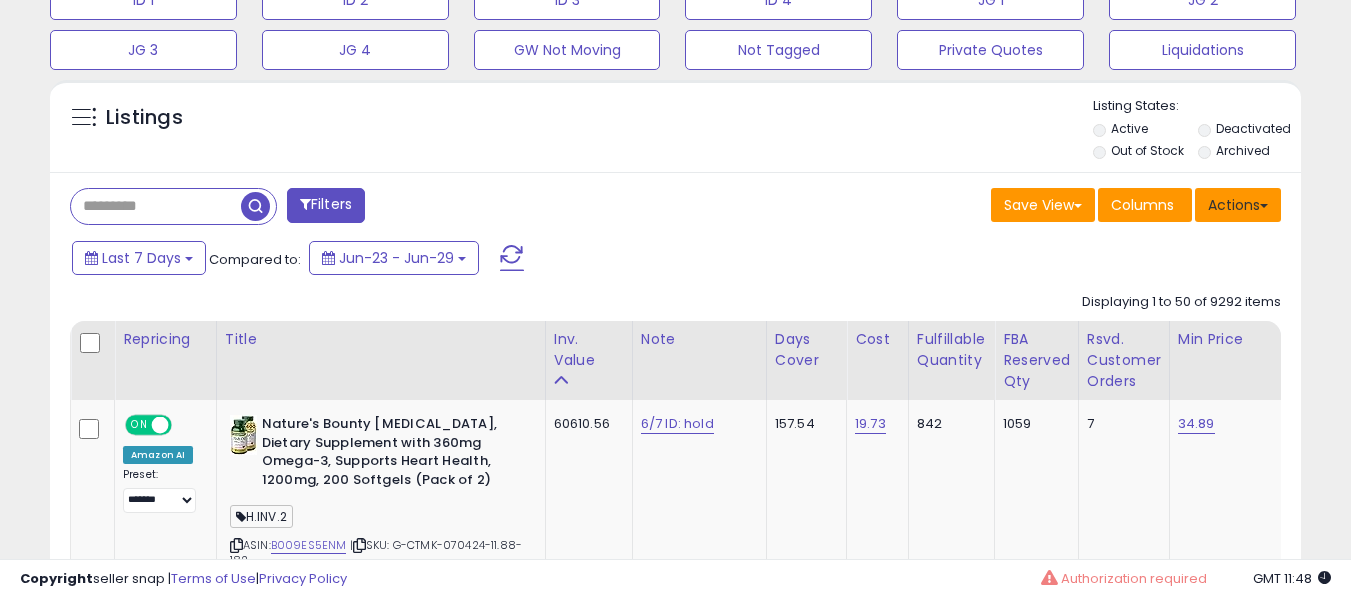 click on "Actions" at bounding box center [1238, 205] 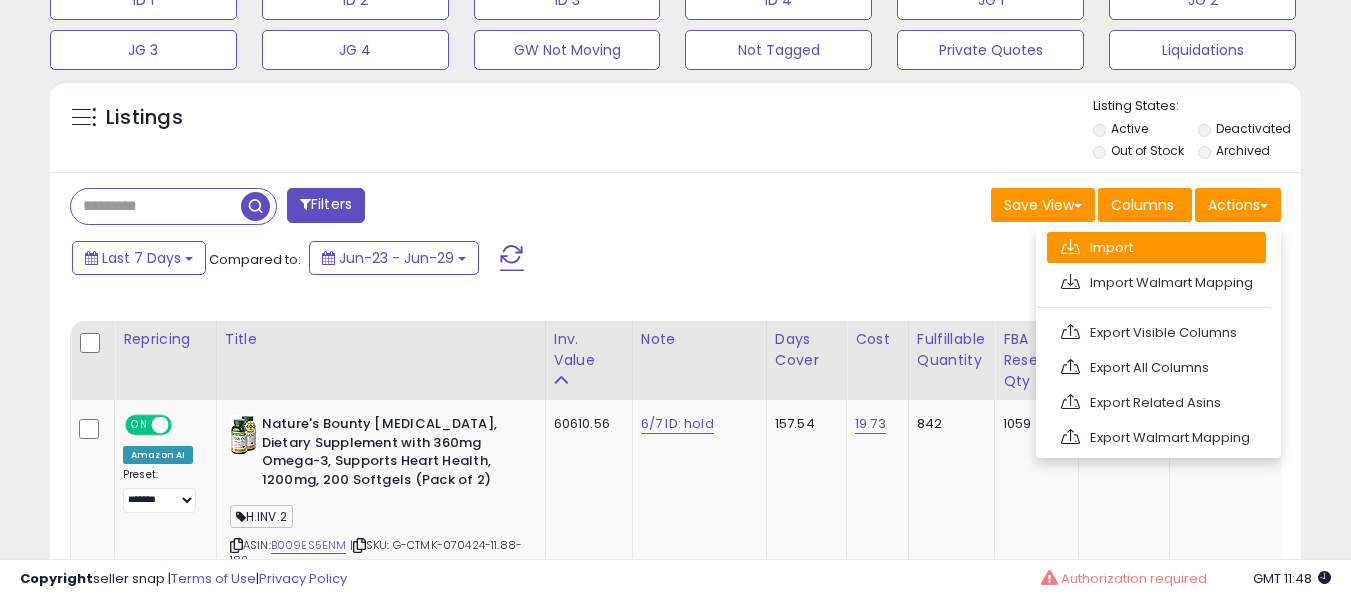 click on "Import" at bounding box center (1156, 247) 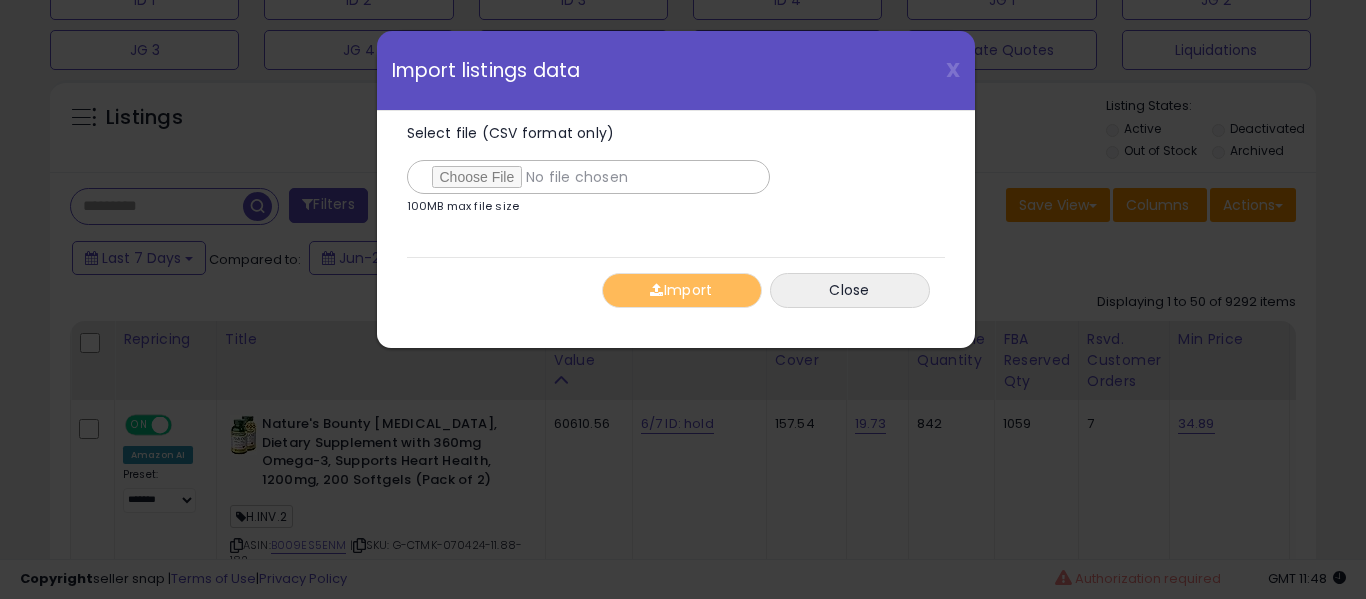 scroll, scrollTop: 999590, scrollLeft: 999267, axis: both 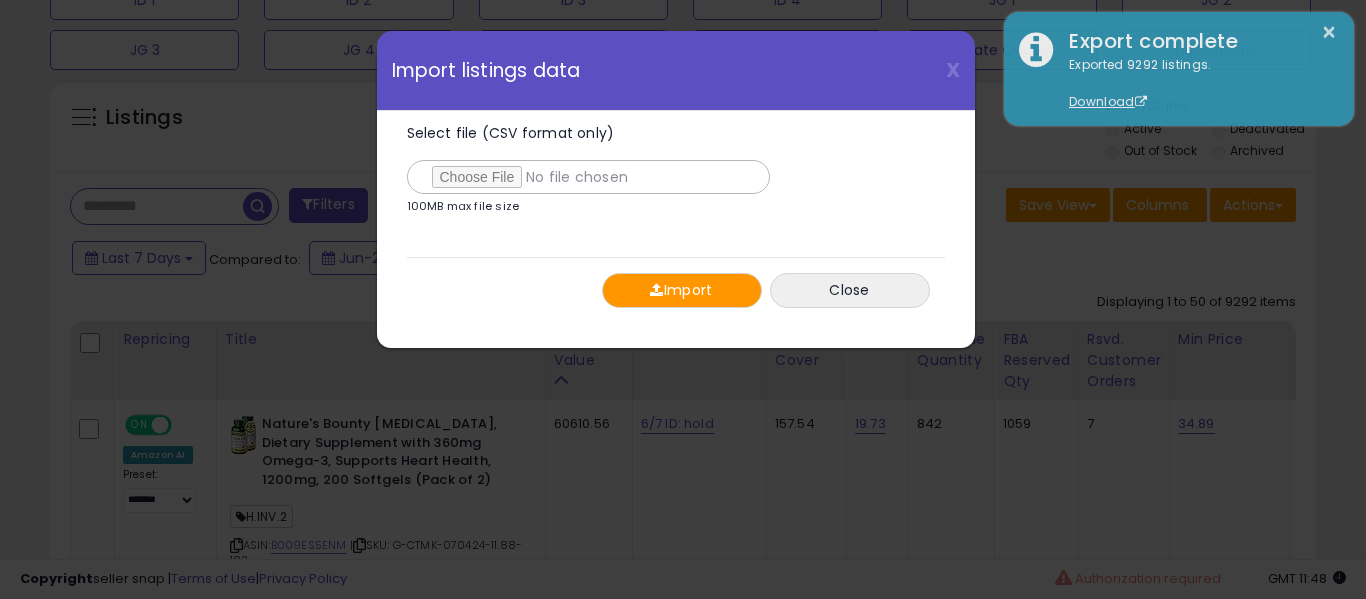 drag, startPoint x: 665, startPoint y: 257, endPoint x: 666, endPoint y: 281, distance: 24.020824 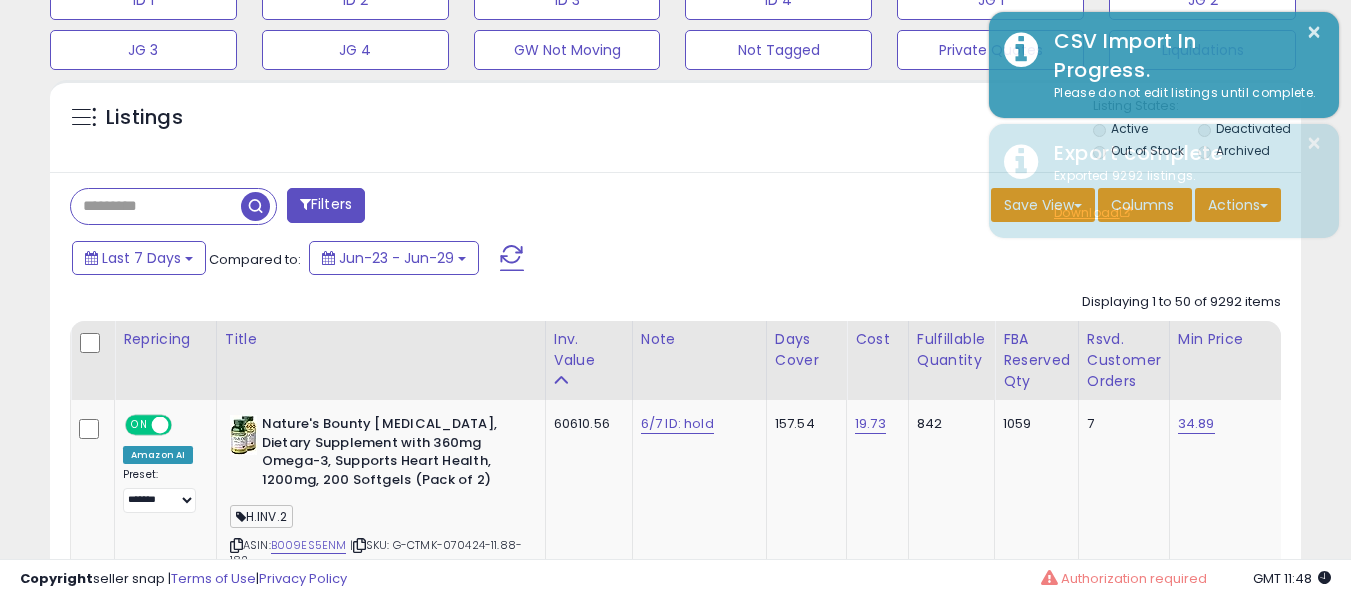 scroll, scrollTop: 410, scrollLeft: 724, axis: both 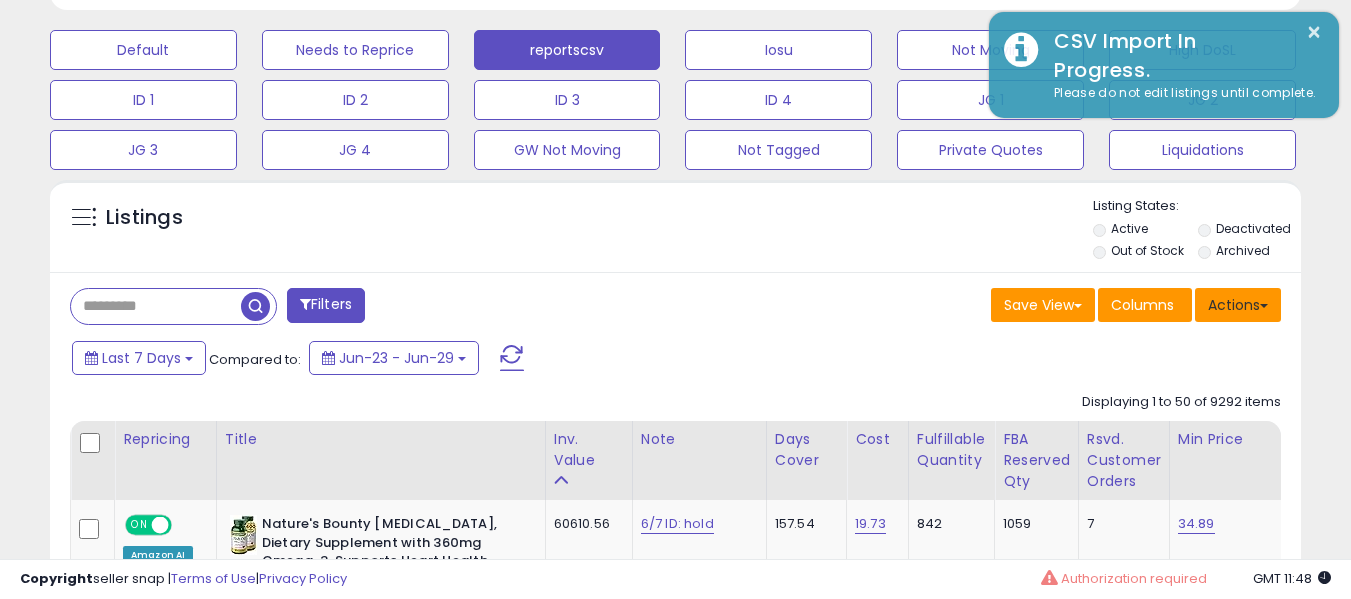 click on "Actions" at bounding box center (1238, 305) 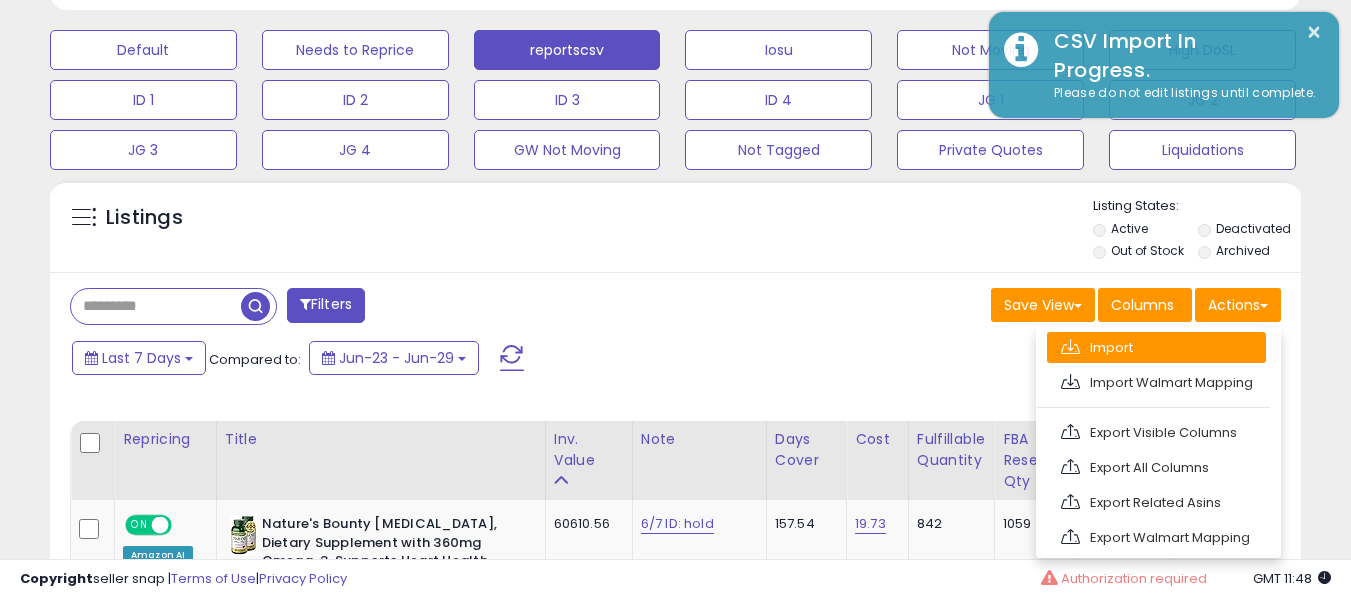 click on "Import" at bounding box center [1156, 347] 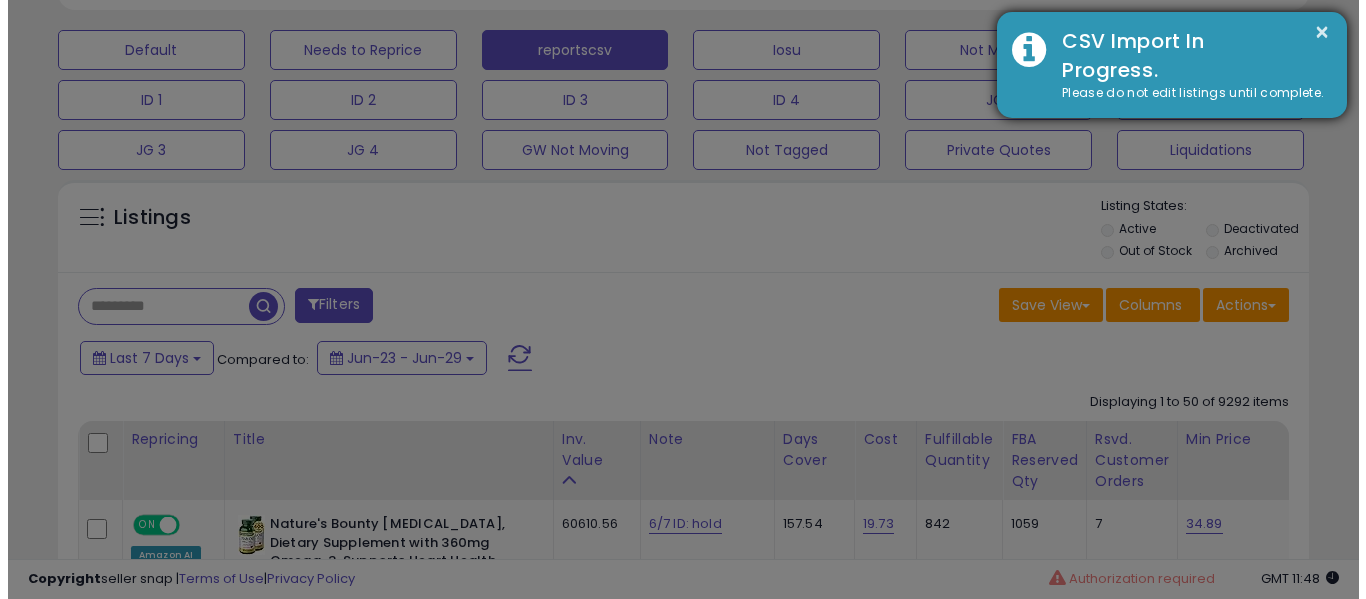 scroll, scrollTop: 999590, scrollLeft: 999267, axis: both 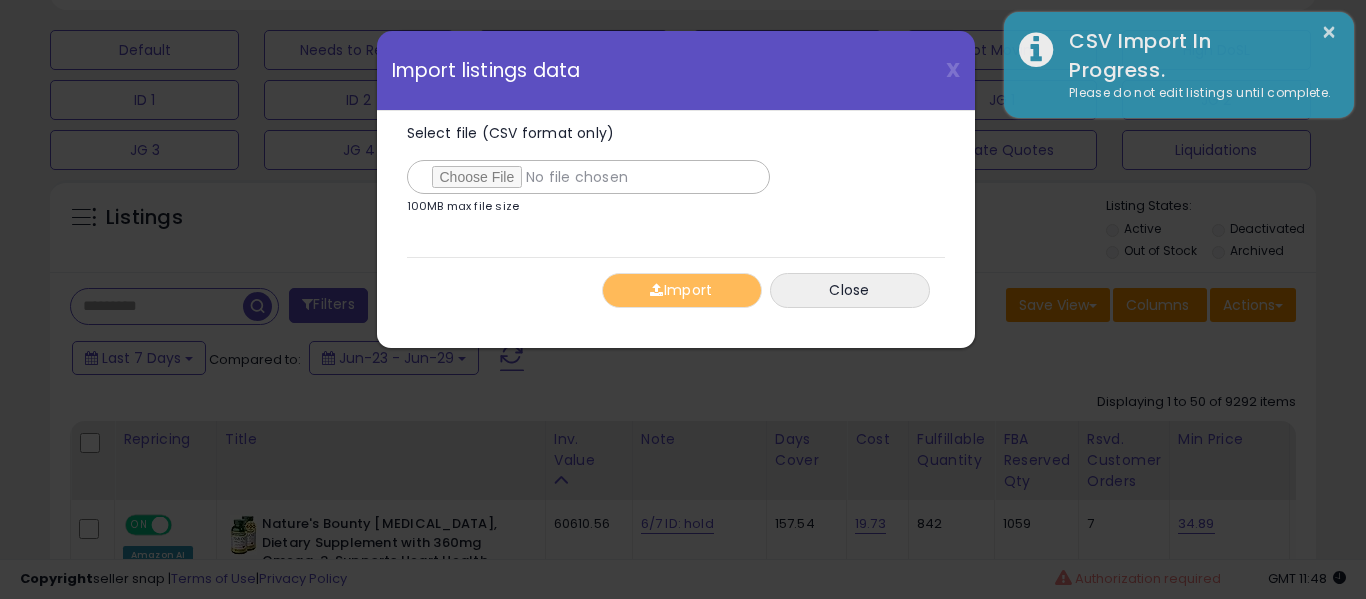 type on "**********" 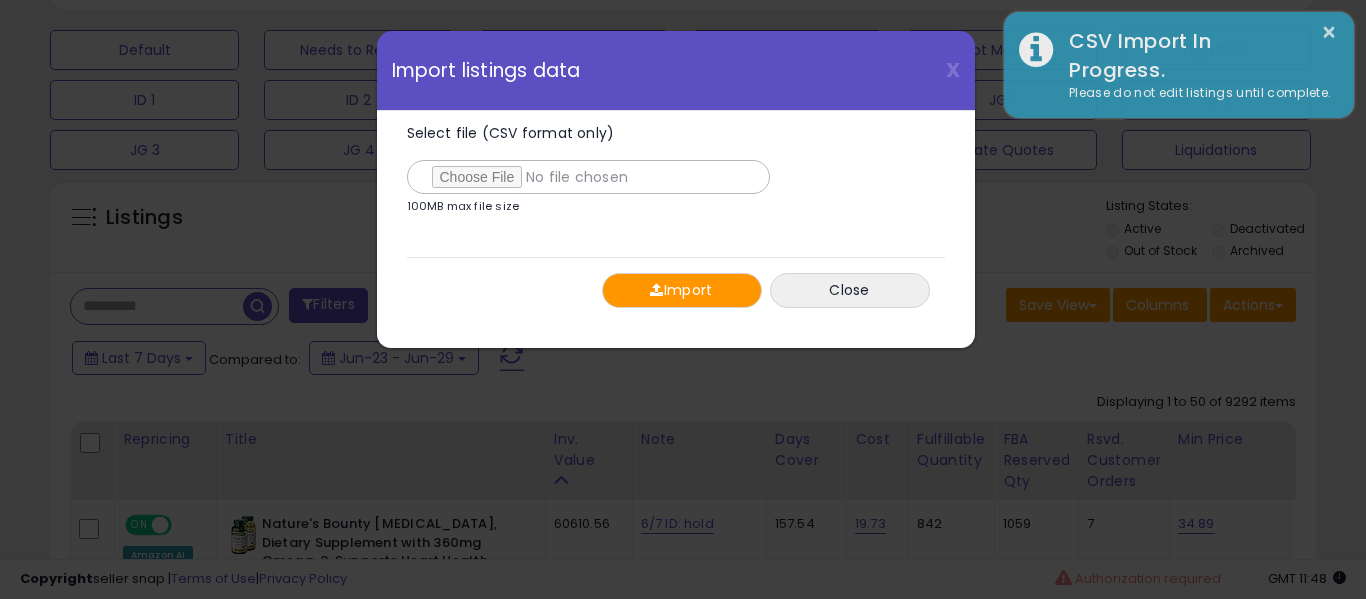 click on "Import" at bounding box center (682, 290) 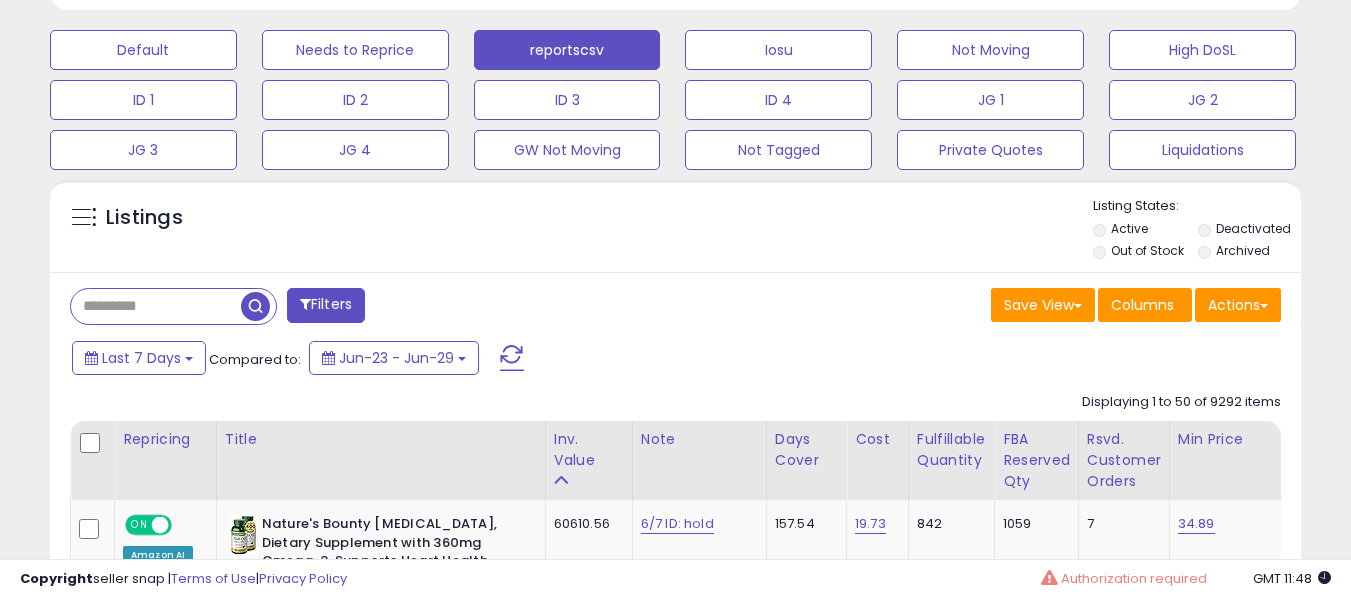 scroll, scrollTop: 410, scrollLeft: 724, axis: both 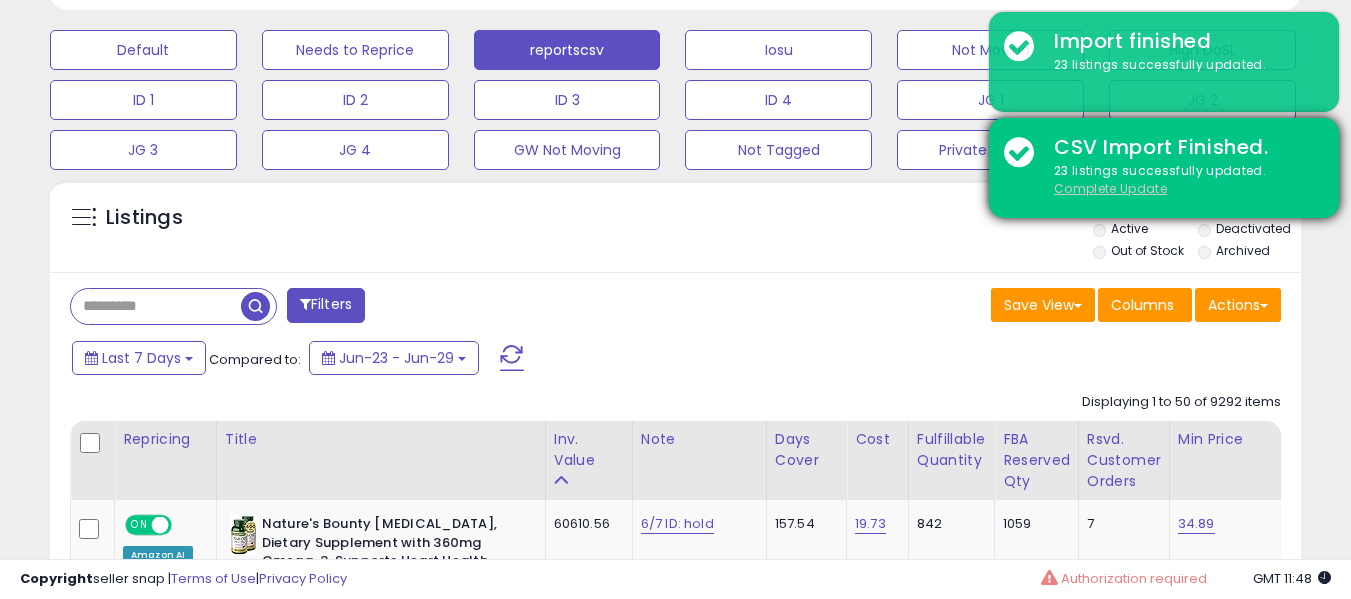 click on "Complete Update" at bounding box center (1110, 188) 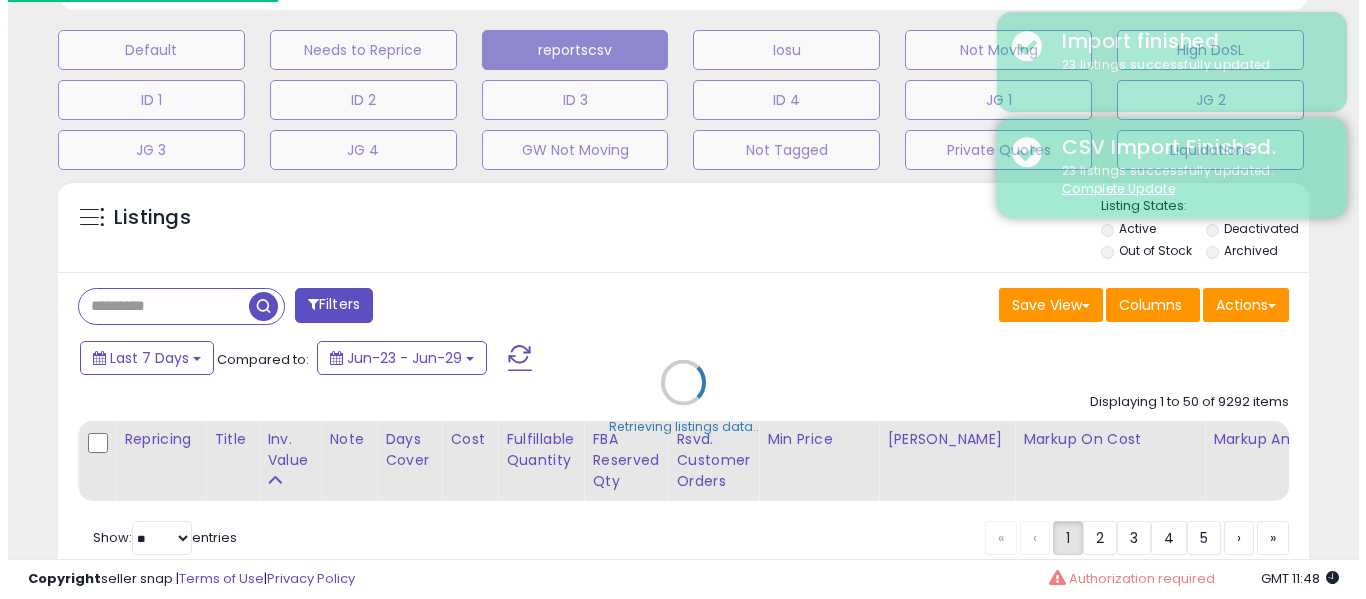 scroll, scrollTop: 999590, scrollLeft: 999267, axis: both 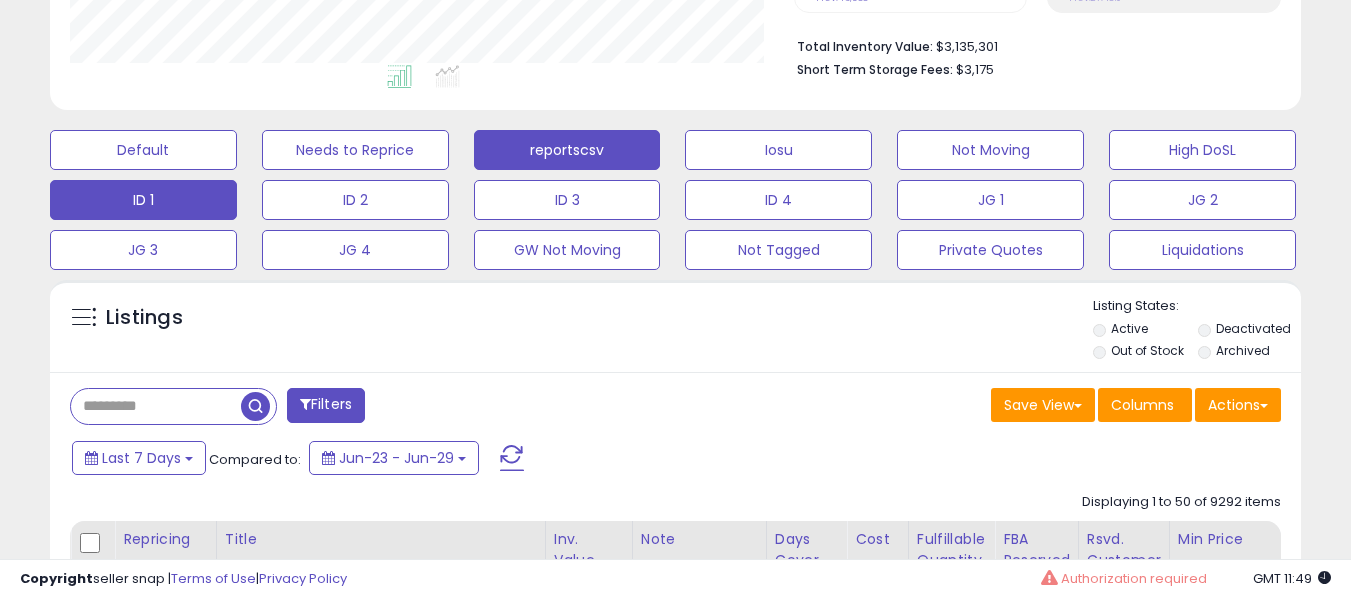 click on "ID 1" at bounding box center (143, 150) 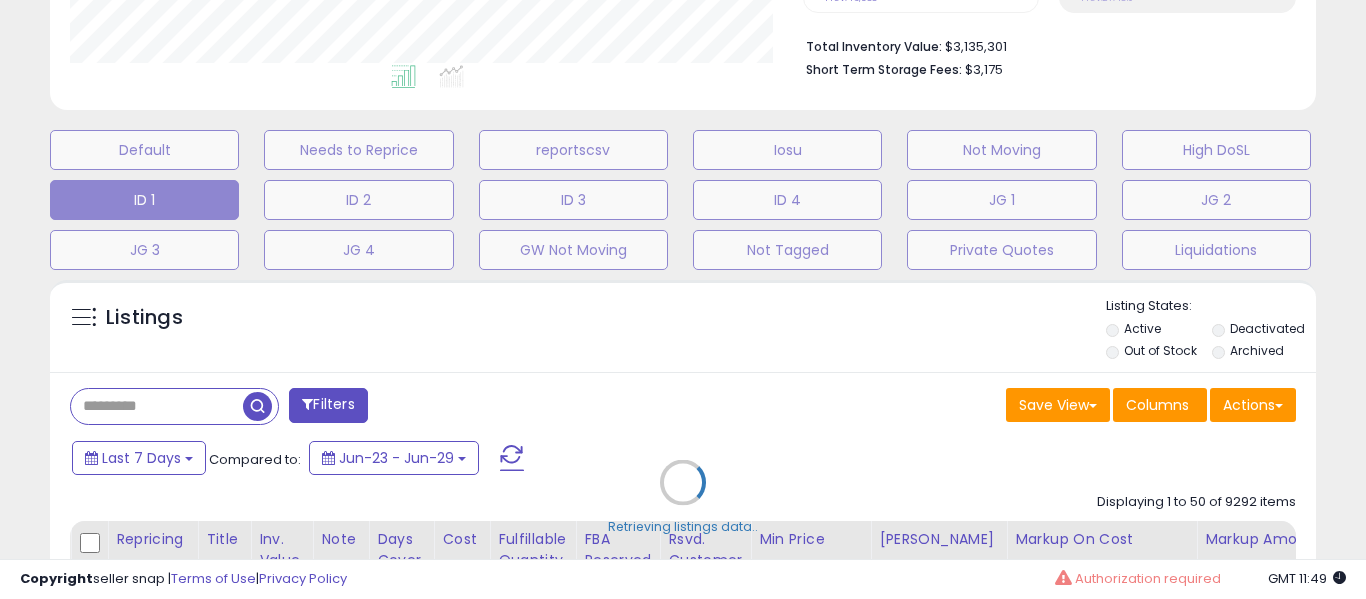 scroll, scrollTop: 999590, scrollLeft: 999267, axis: both 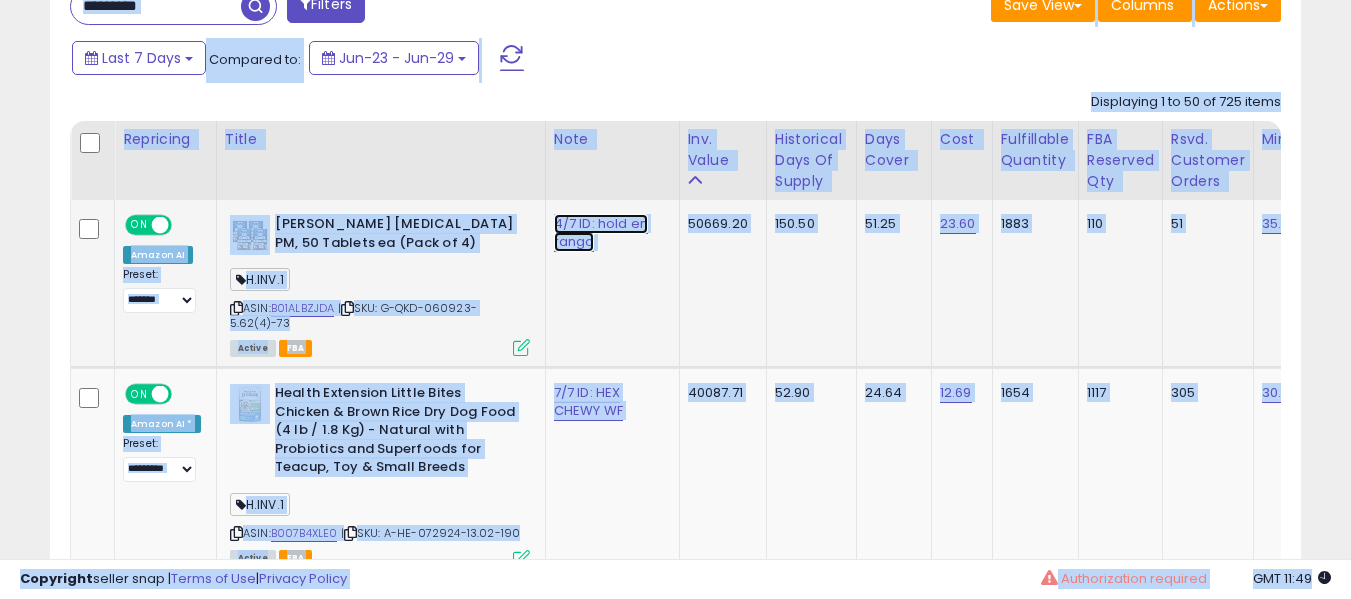 click on "4/7 ID: hold en rango" at bounding box center (601, 233) 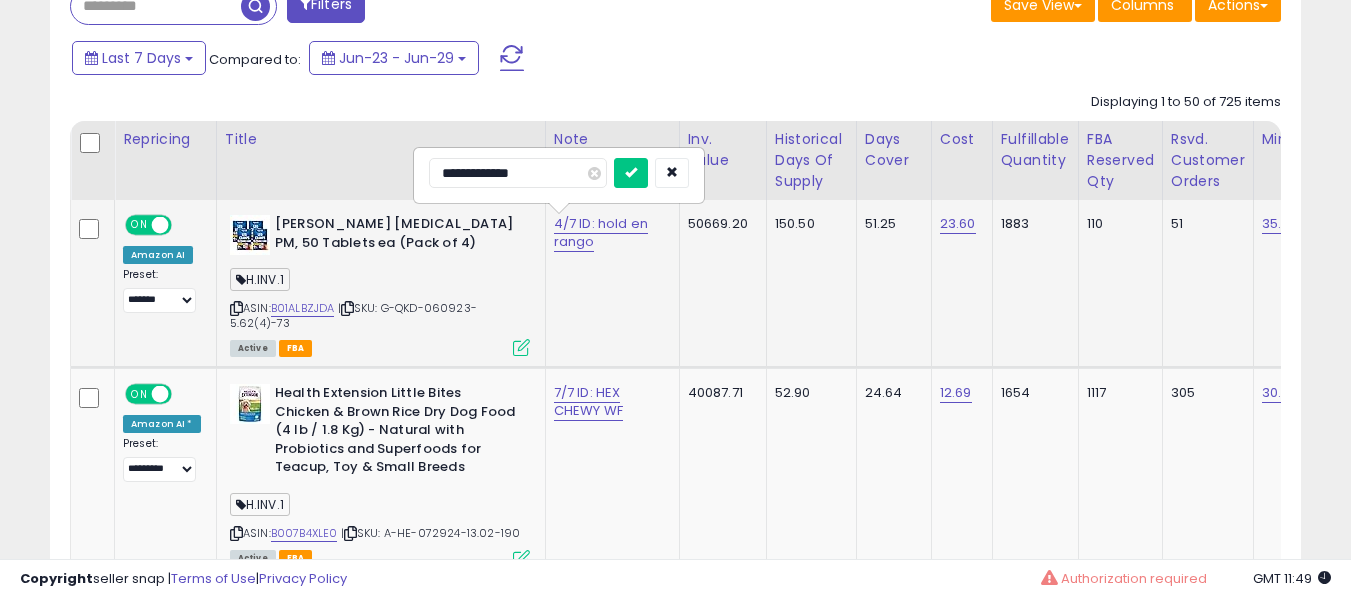 type on "**********" 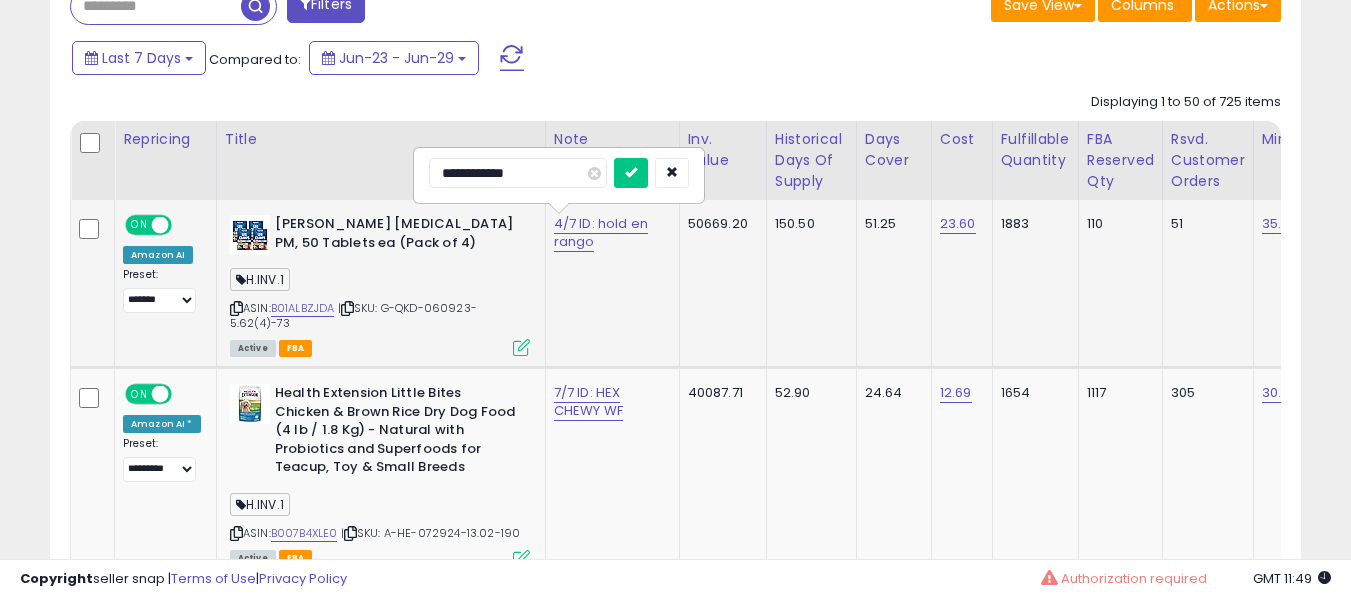 click at bounding box center [631, 173] 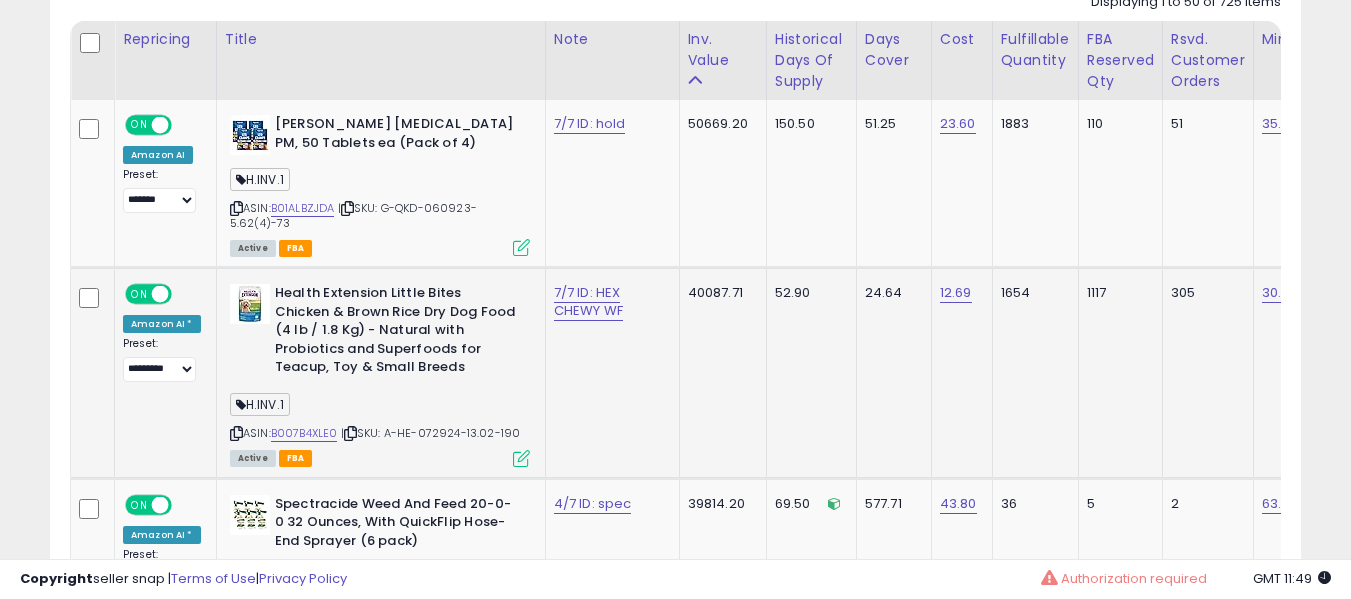 scroll, scrollTop: 1200, scrollLeft: 0, axis: vertical 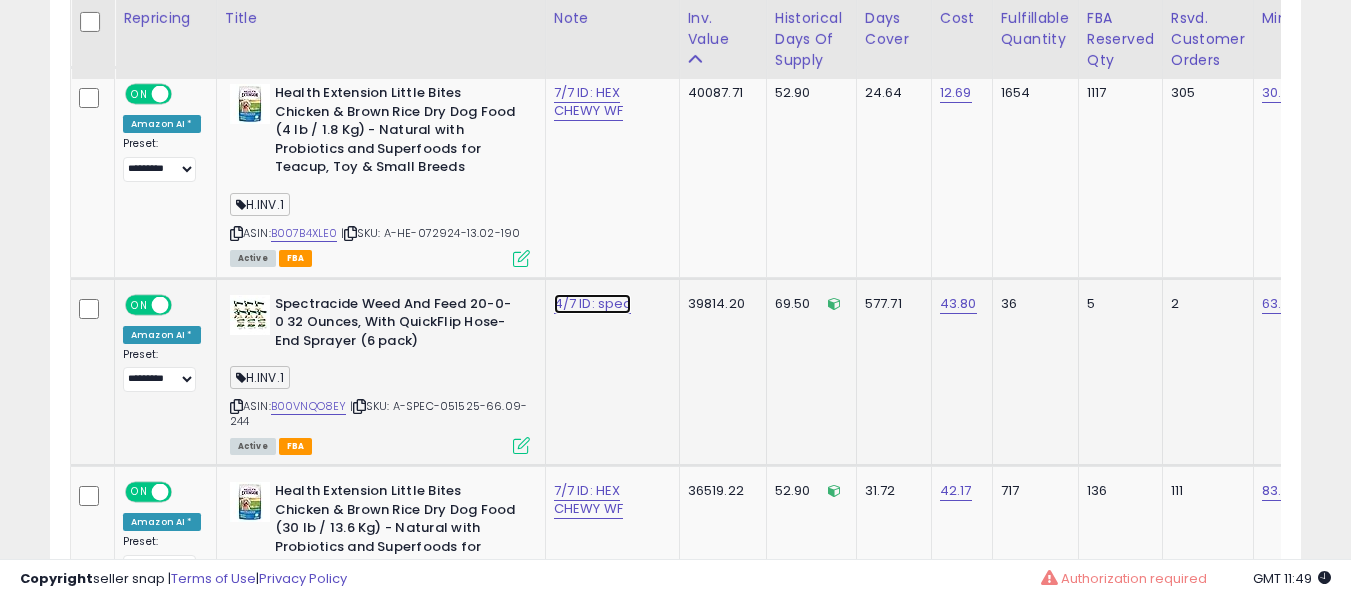 click on "4/7 ID: spec" at bounding box center [590, -76] 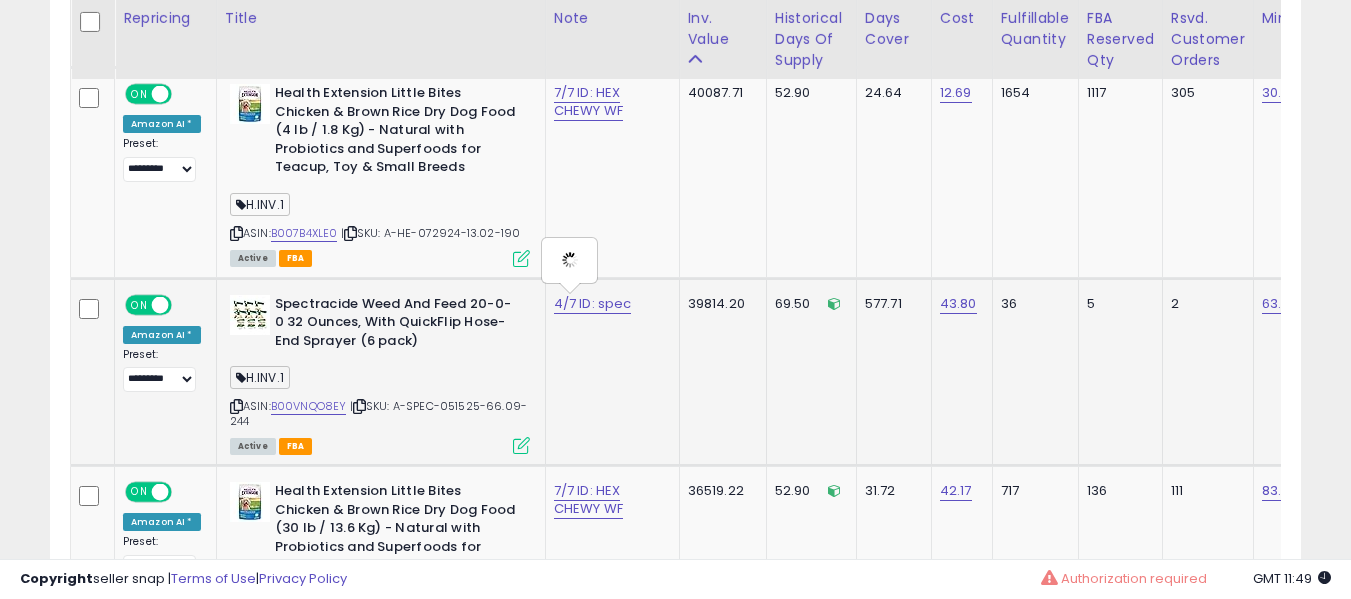 type on "**********" 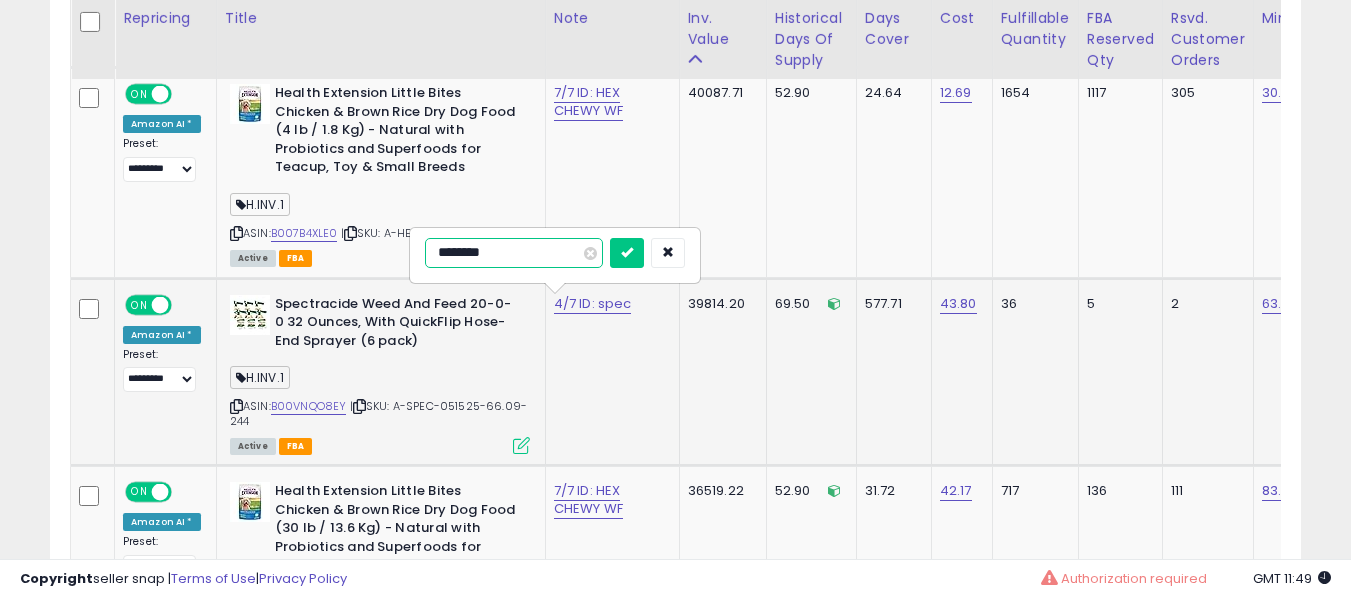 type on "*********" 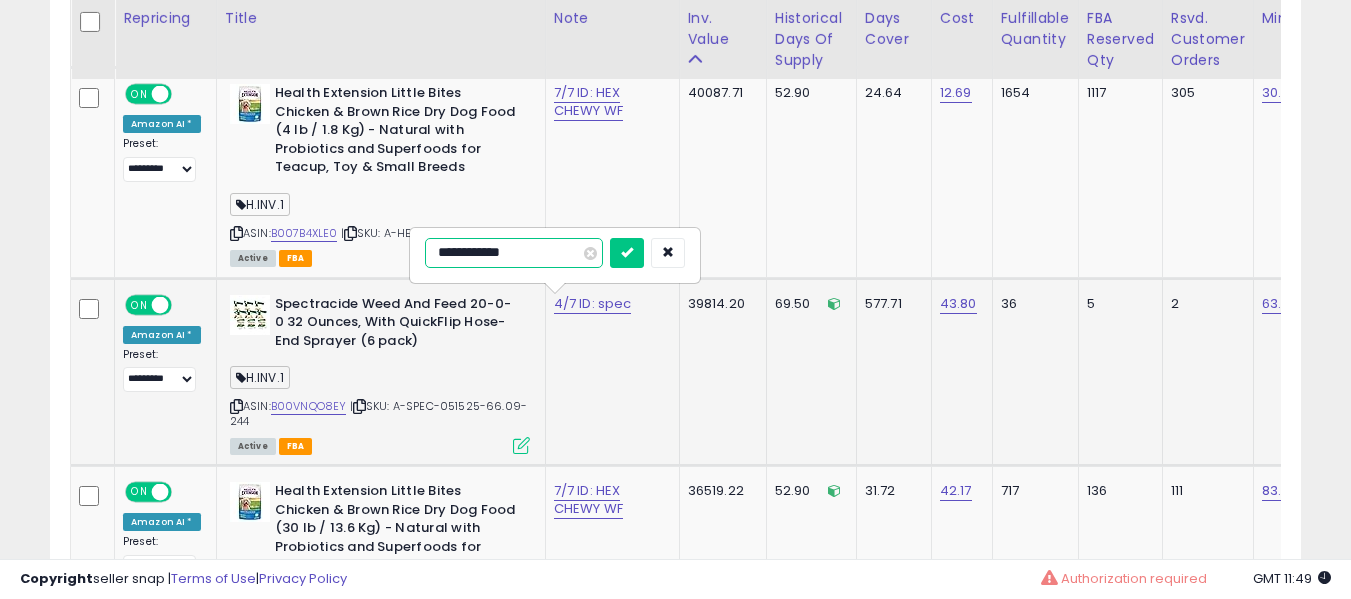 click at bounding box center (627, 253) 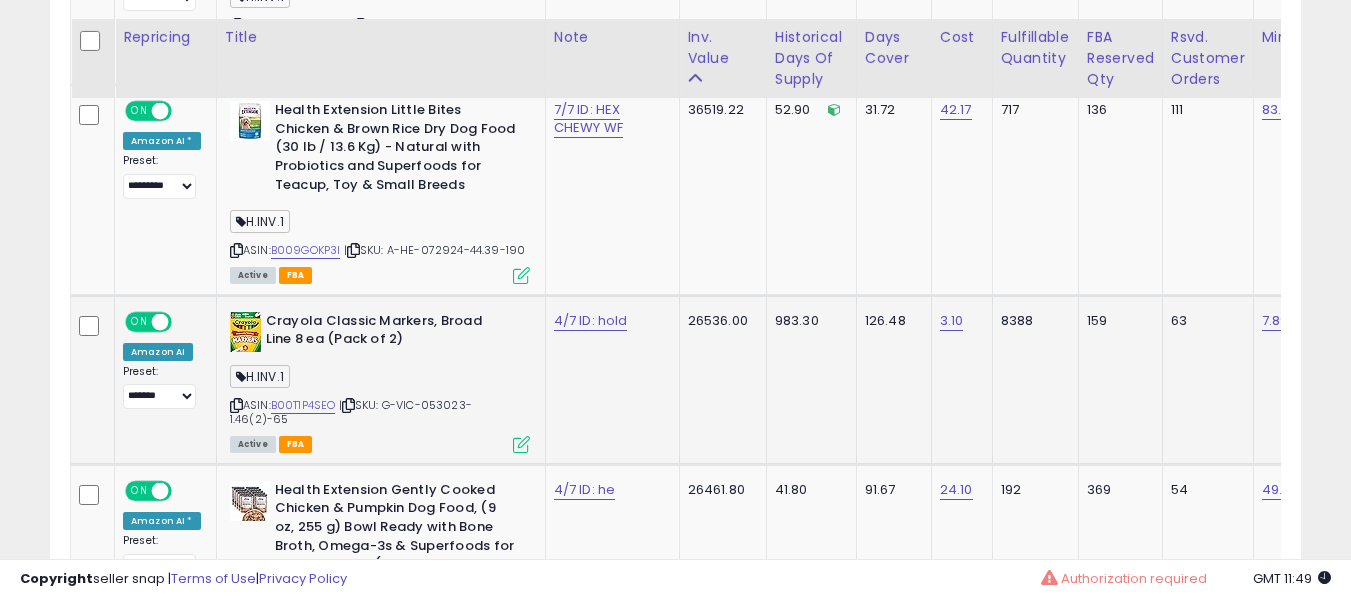 scroll, scrollTop: 1600, scrollLeft: 0, axis: vertical 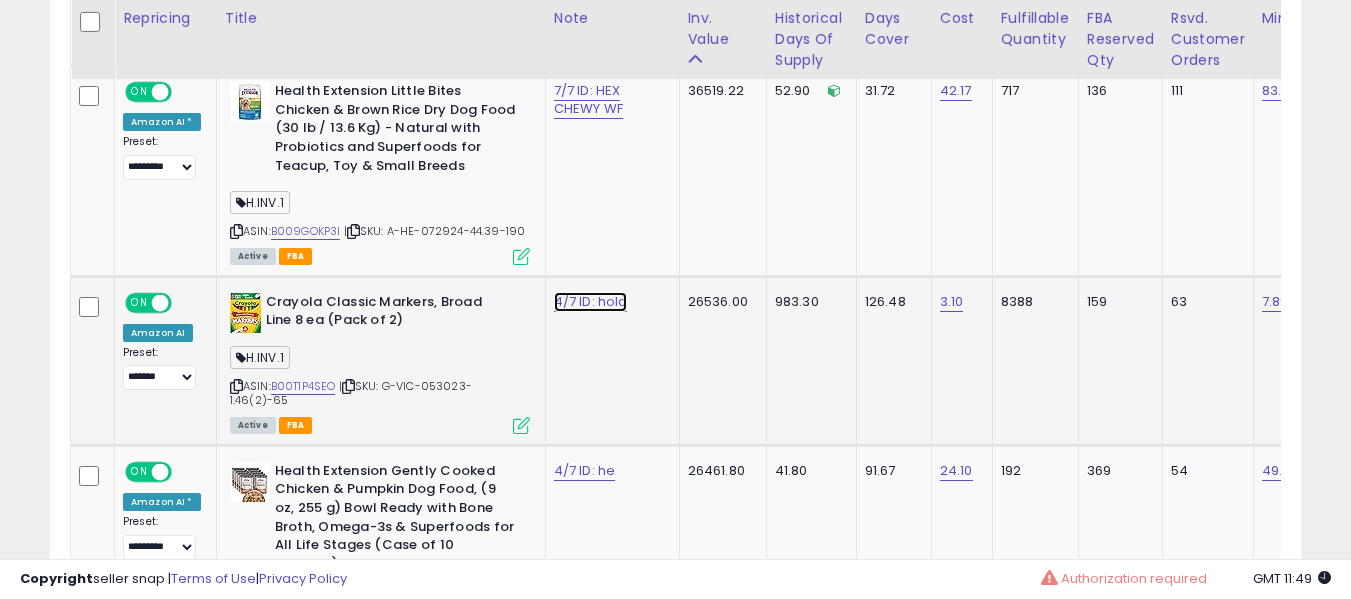 click on "4/7 ID: hold" at bounding box center (590, -476) 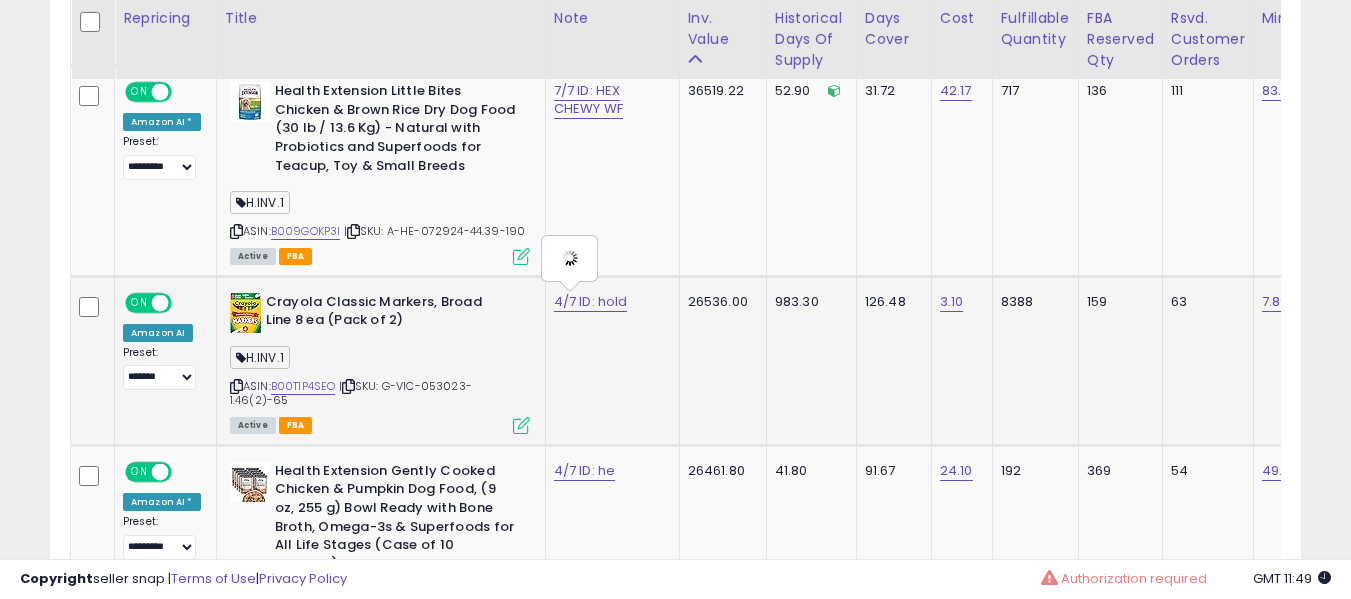 type on "**********" 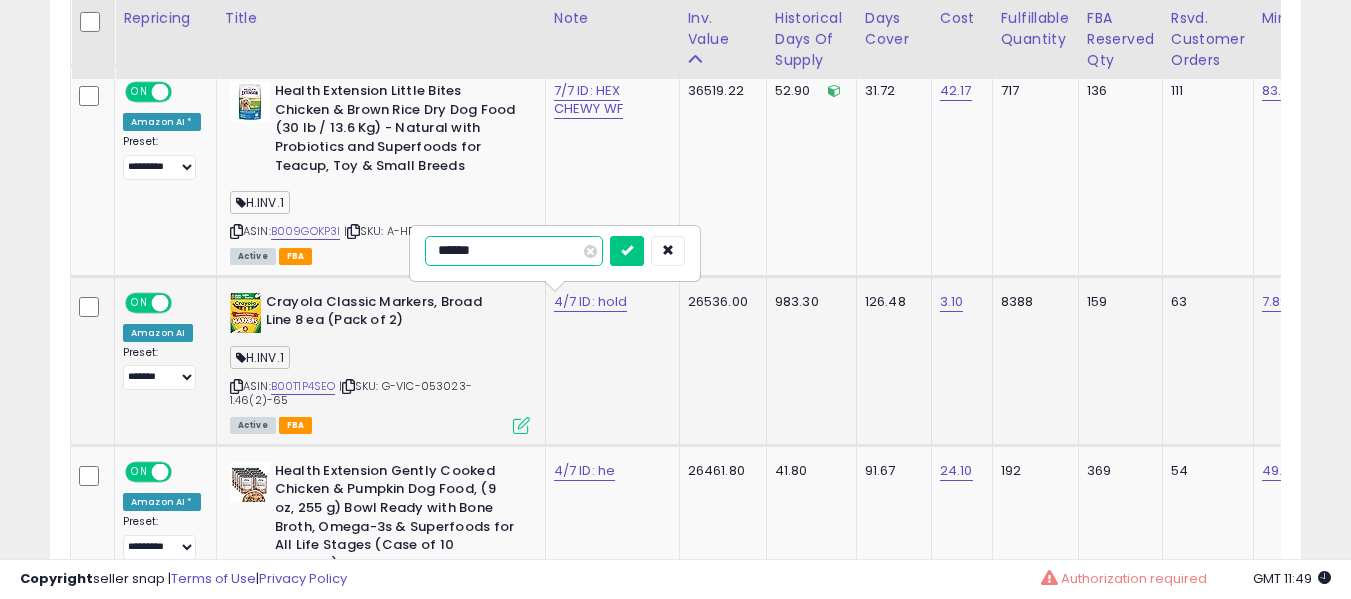 type on "******" 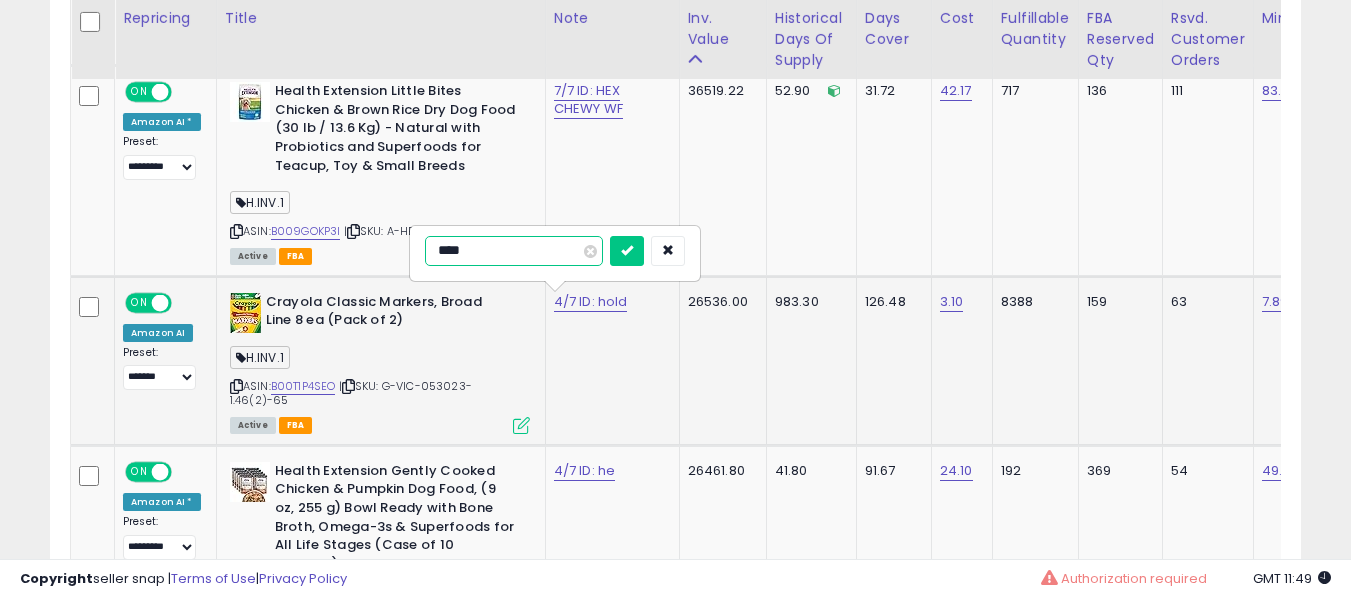 type on "*****" 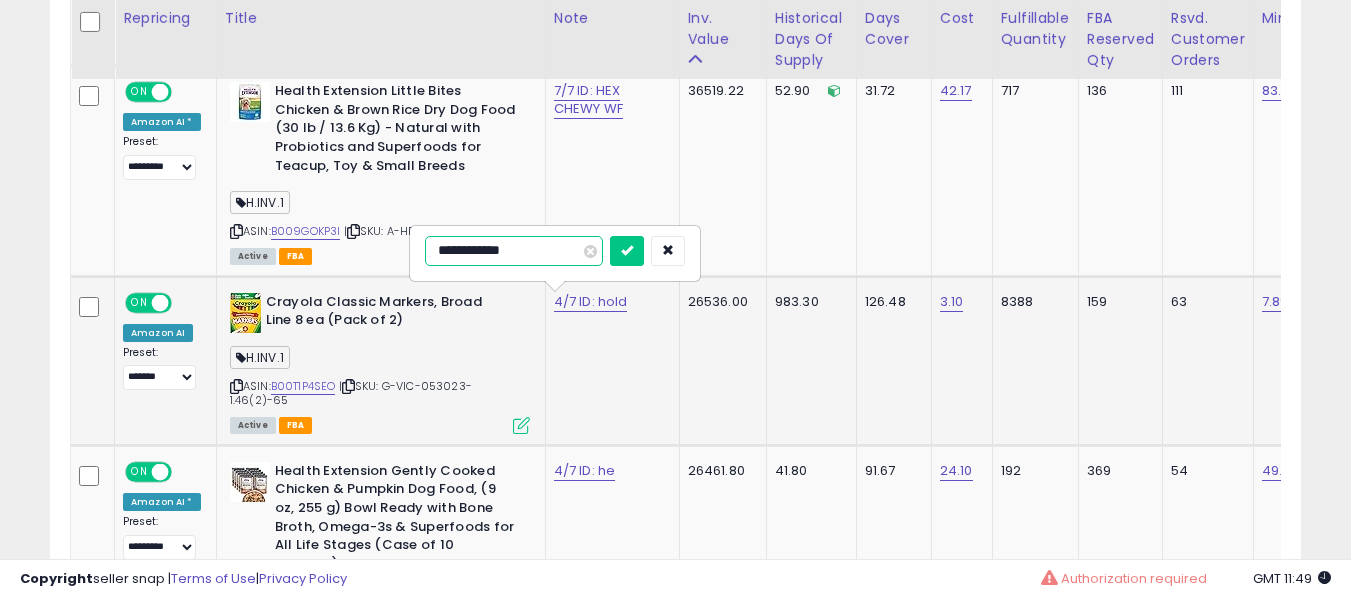 click at bounding box center (627, 251) 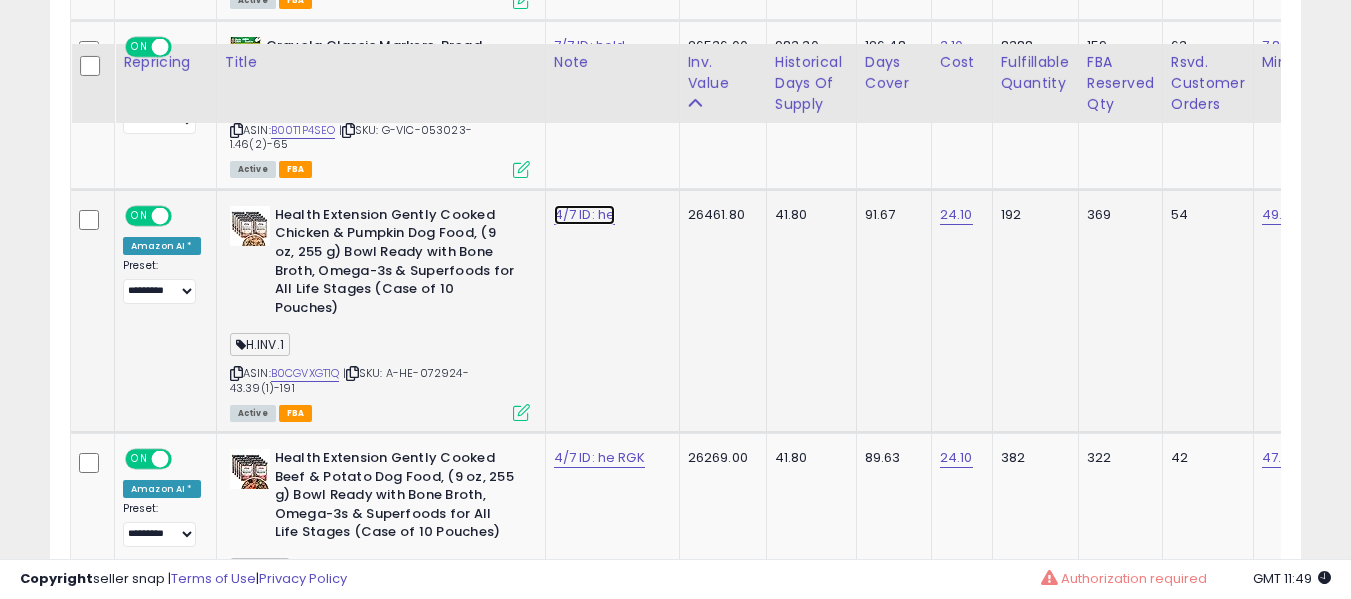 scroll, scrollTop: 1900, scrollLeft: 0, axis: vertical 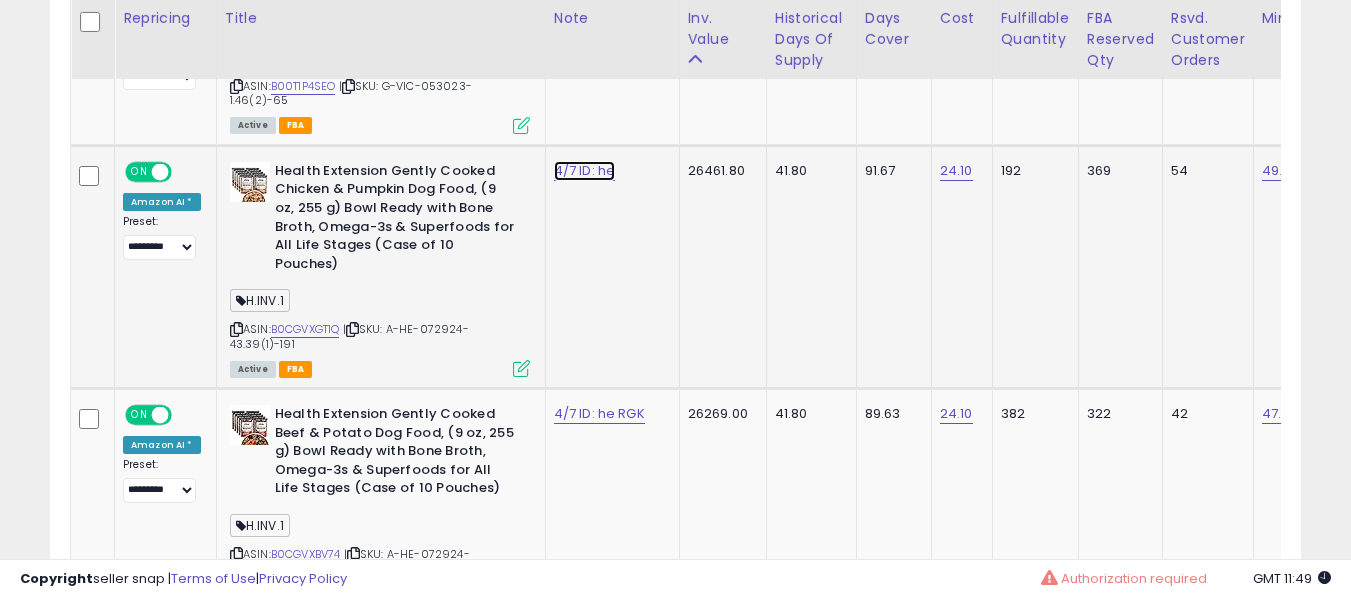 click on "4/7 ID: he" at bounding box center [590, -776] 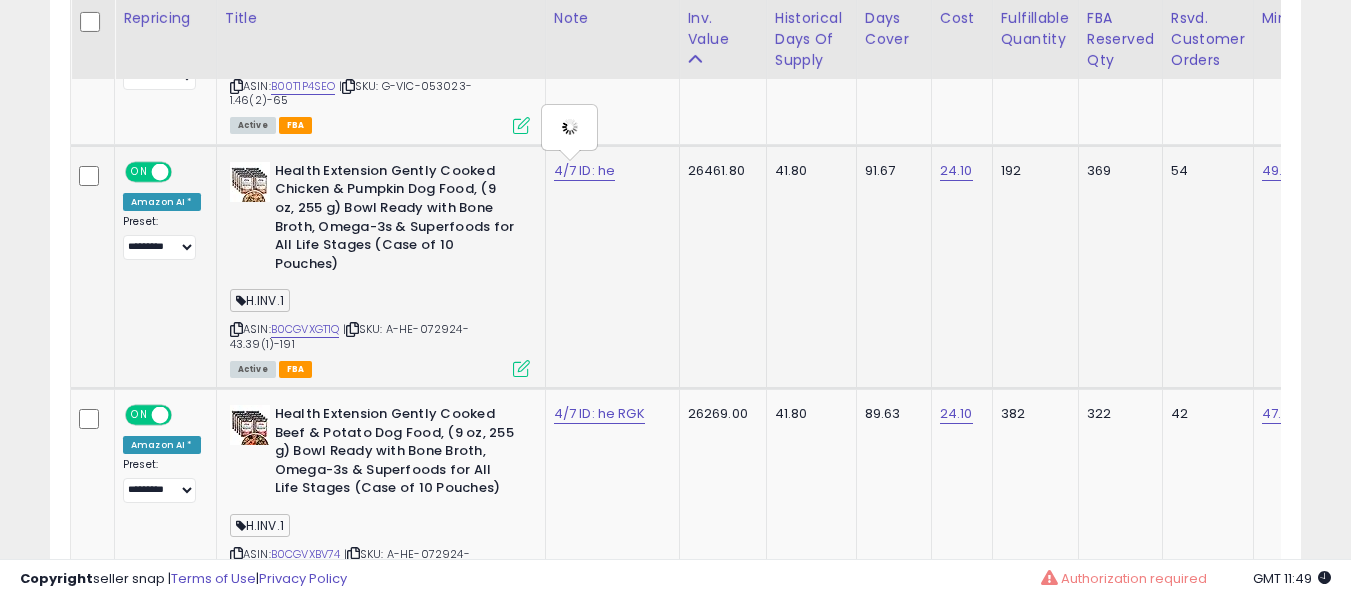 type on "**********" 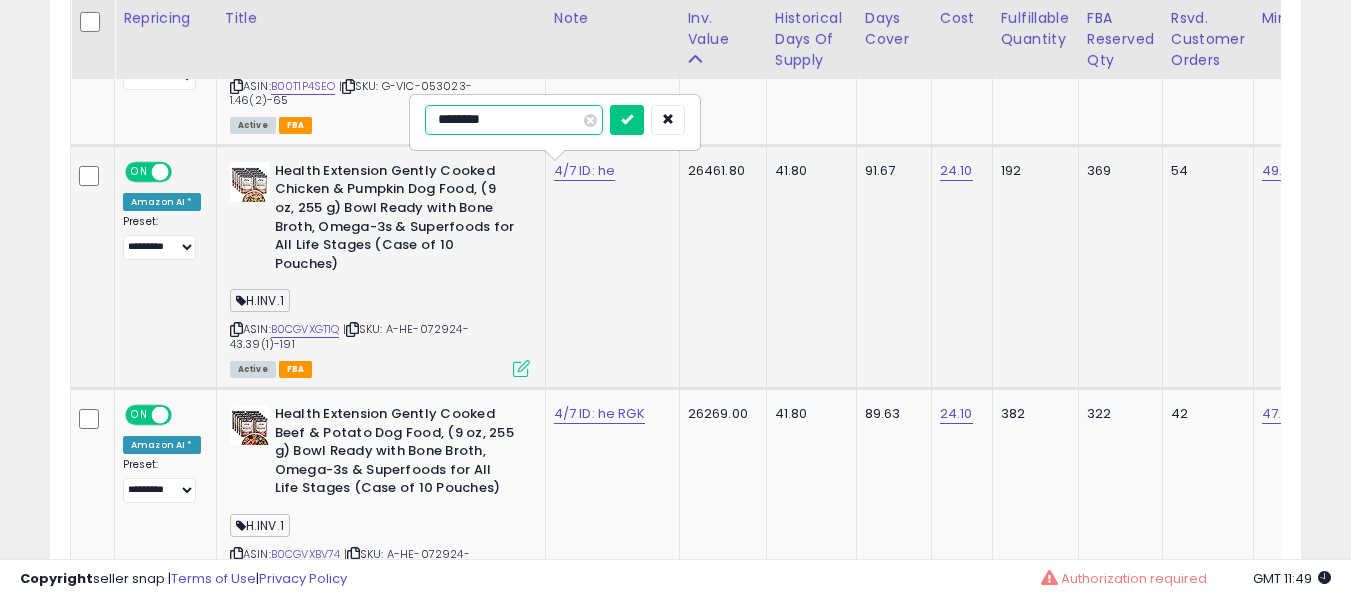 type on "*********" 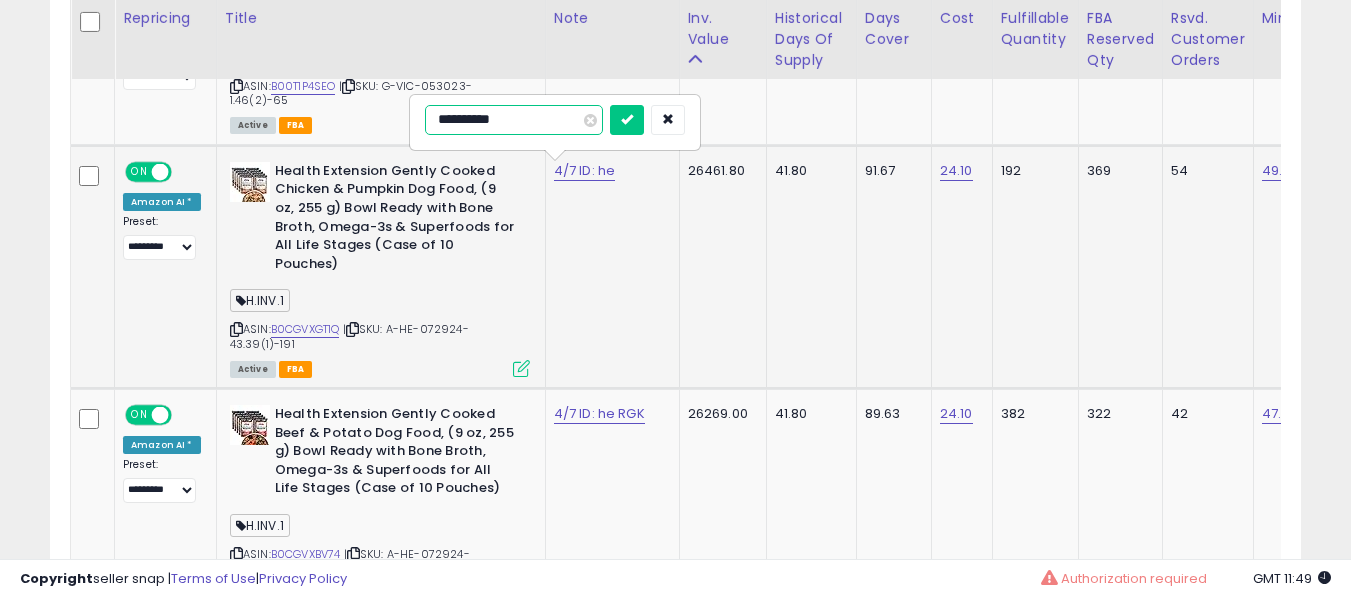 click at bounding box center [627, 120] 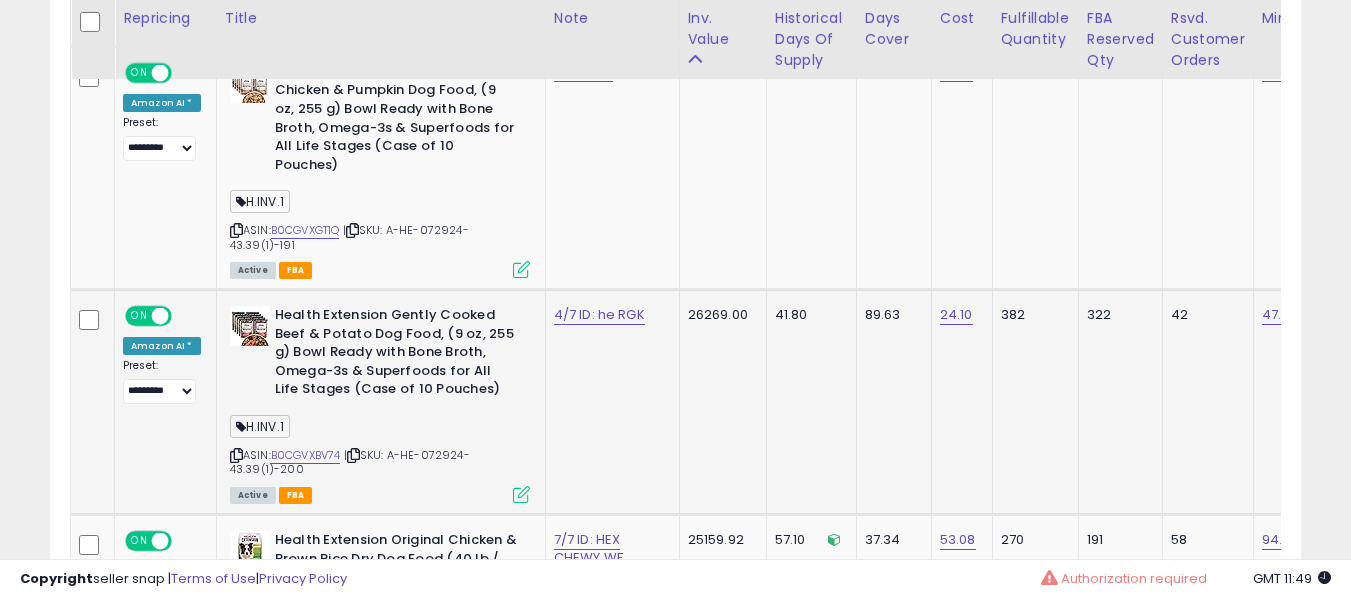 scroll, scrollTop: 2000, scrollLeft: 0, axis: vertical 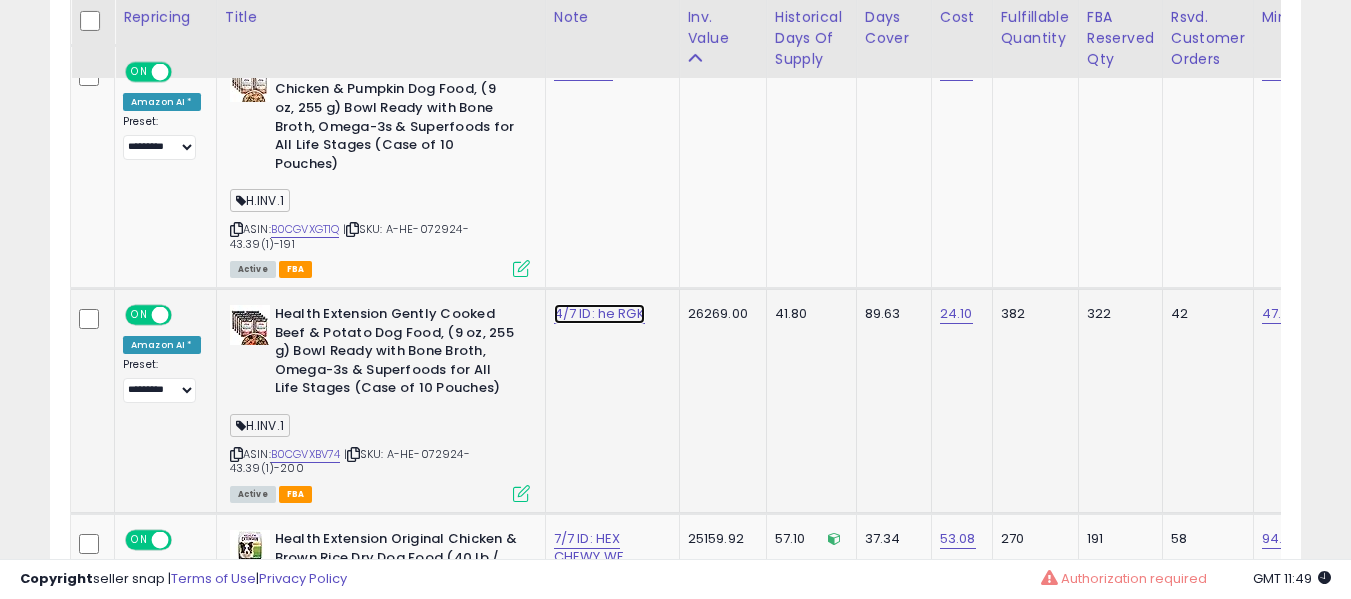 click on "4/7 ID: he RGK" at bounding box center [590, -876] 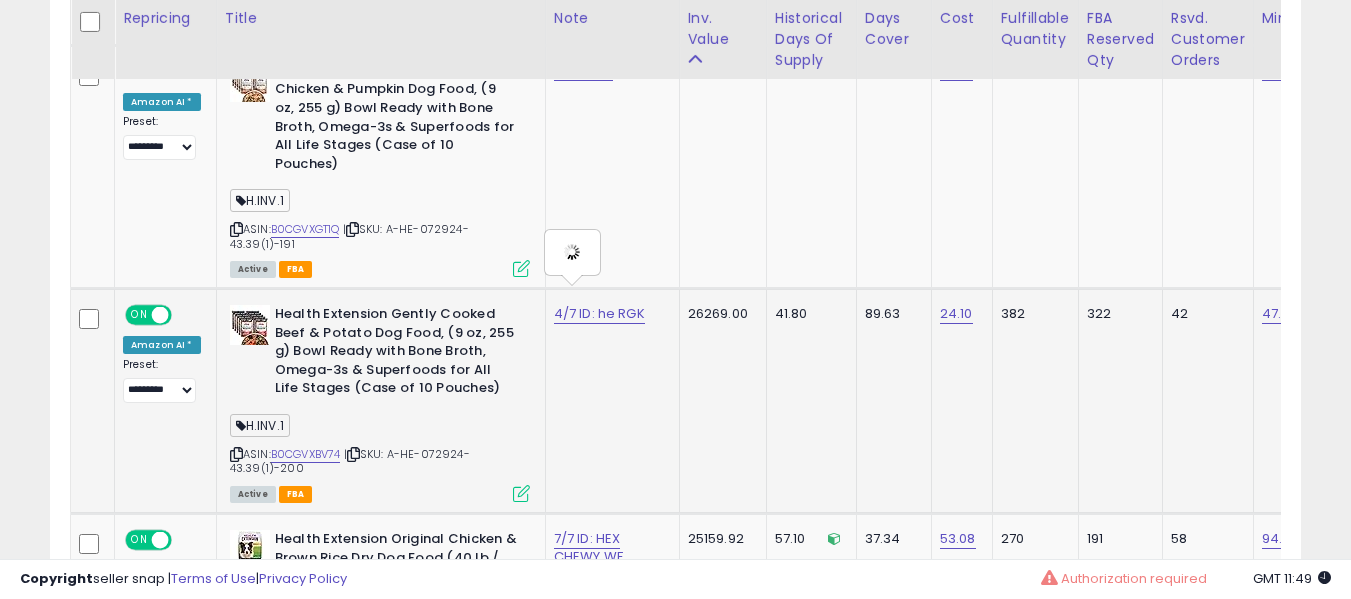 type on "**********" 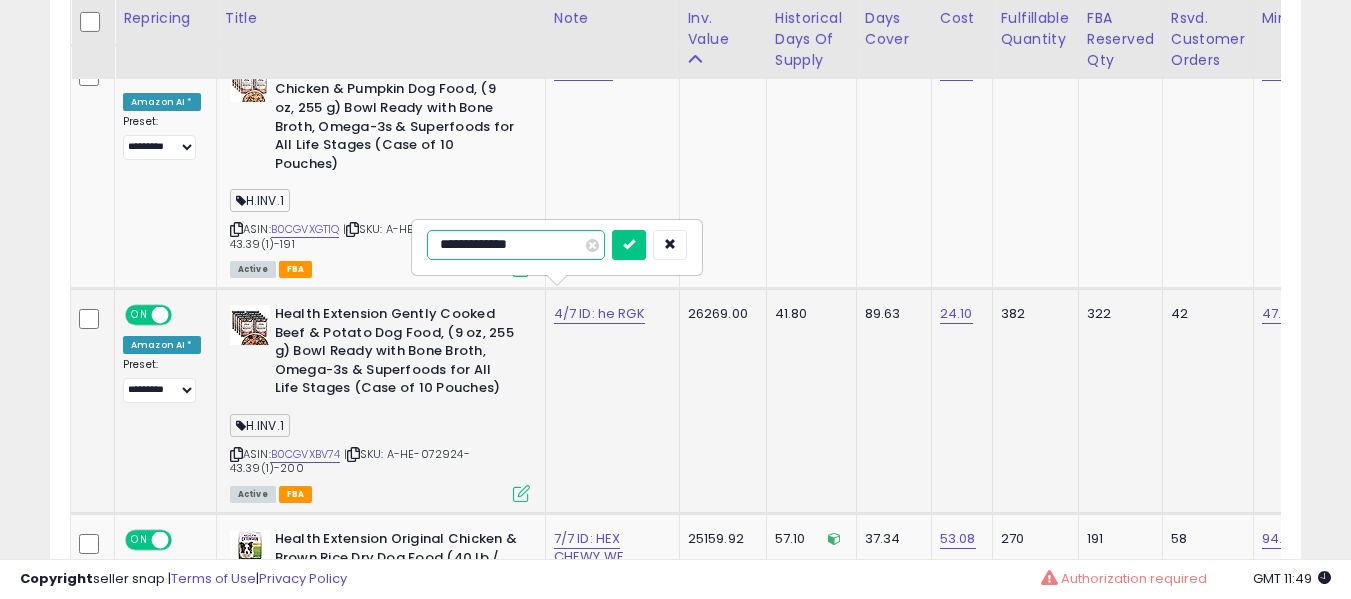 type on "**********" 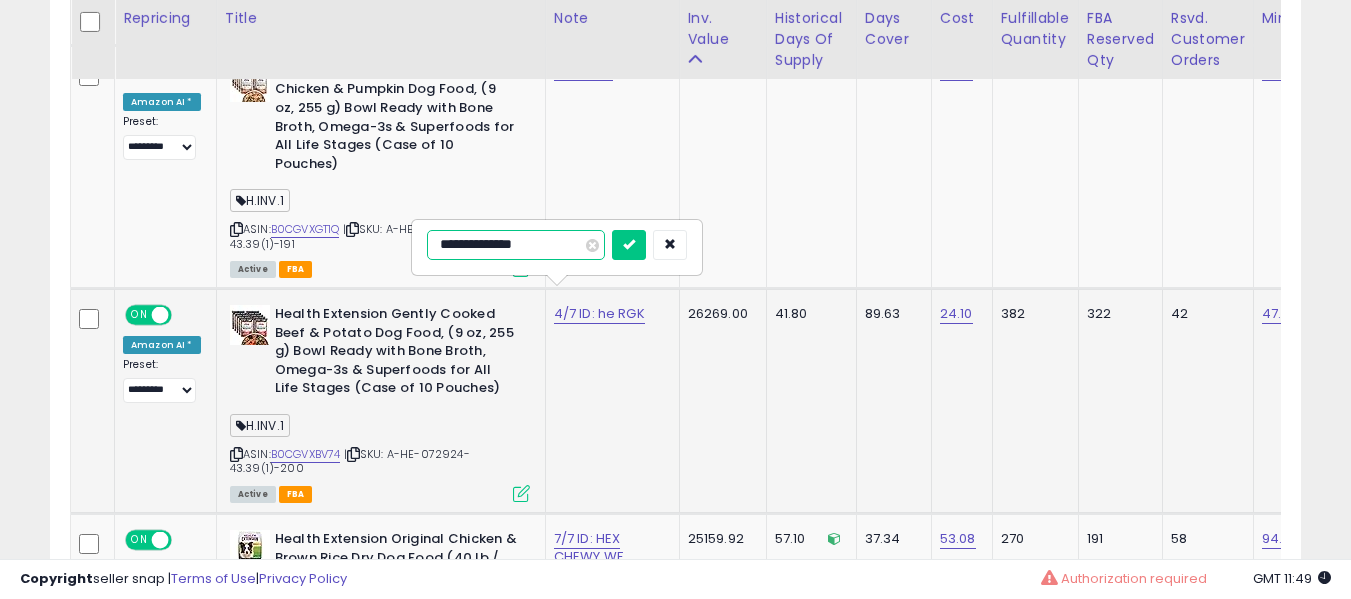 click at bounding box center [629, 245] 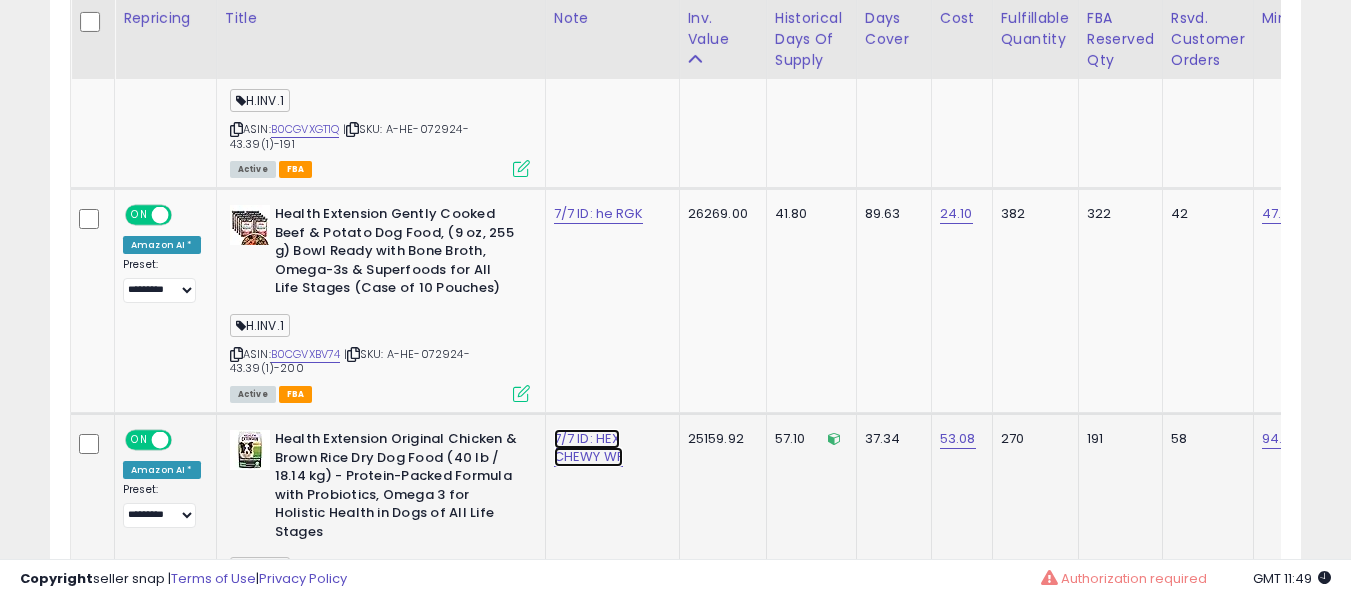 click on "7/7 ID: HEX CHEWY WF" at bounding box center [590, -976] 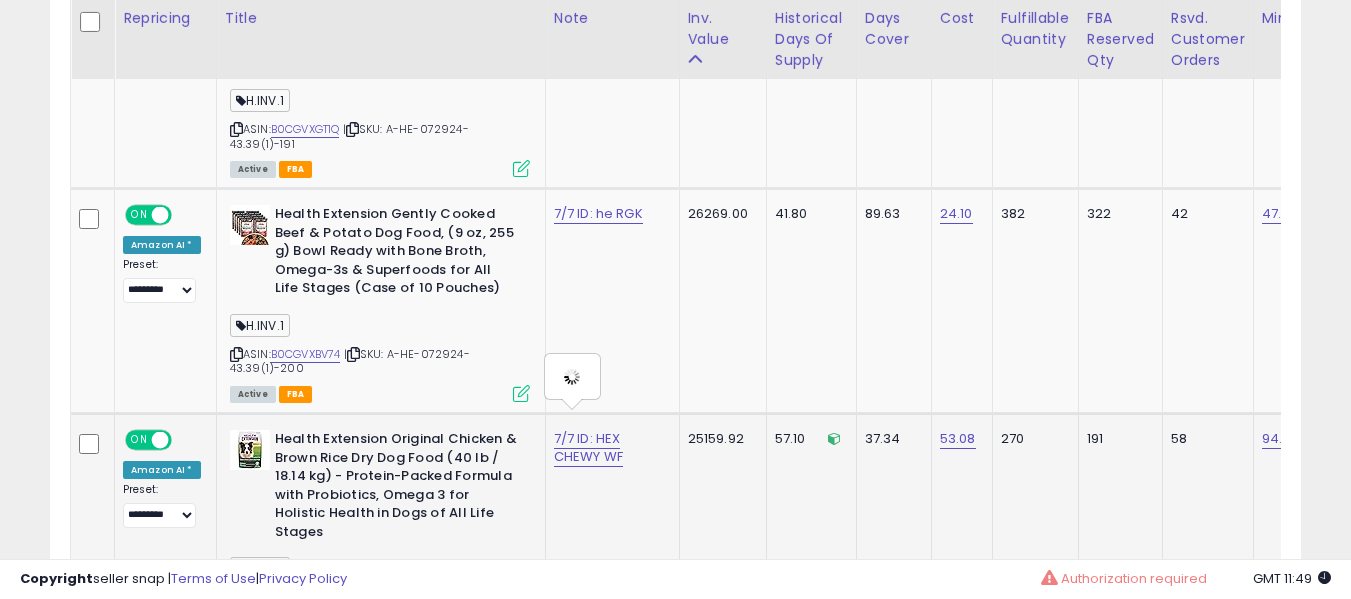 type on "**********" 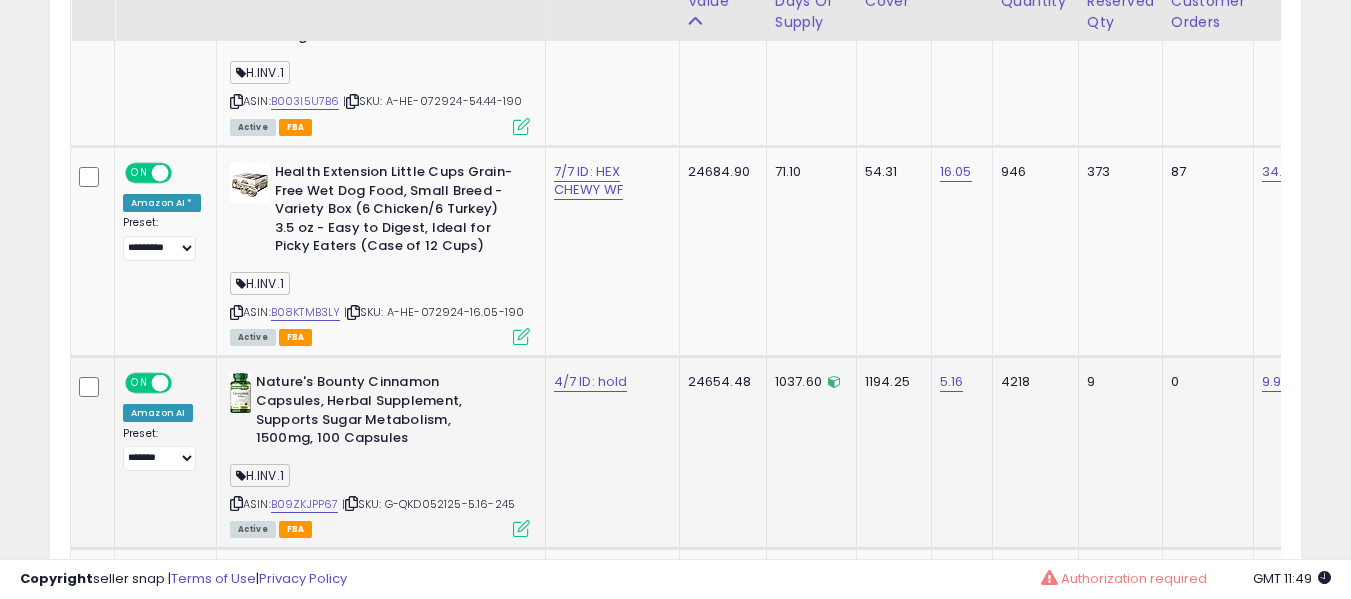 scroll, scrollTop: 2600, scrollLeft: 0, axis: vertical 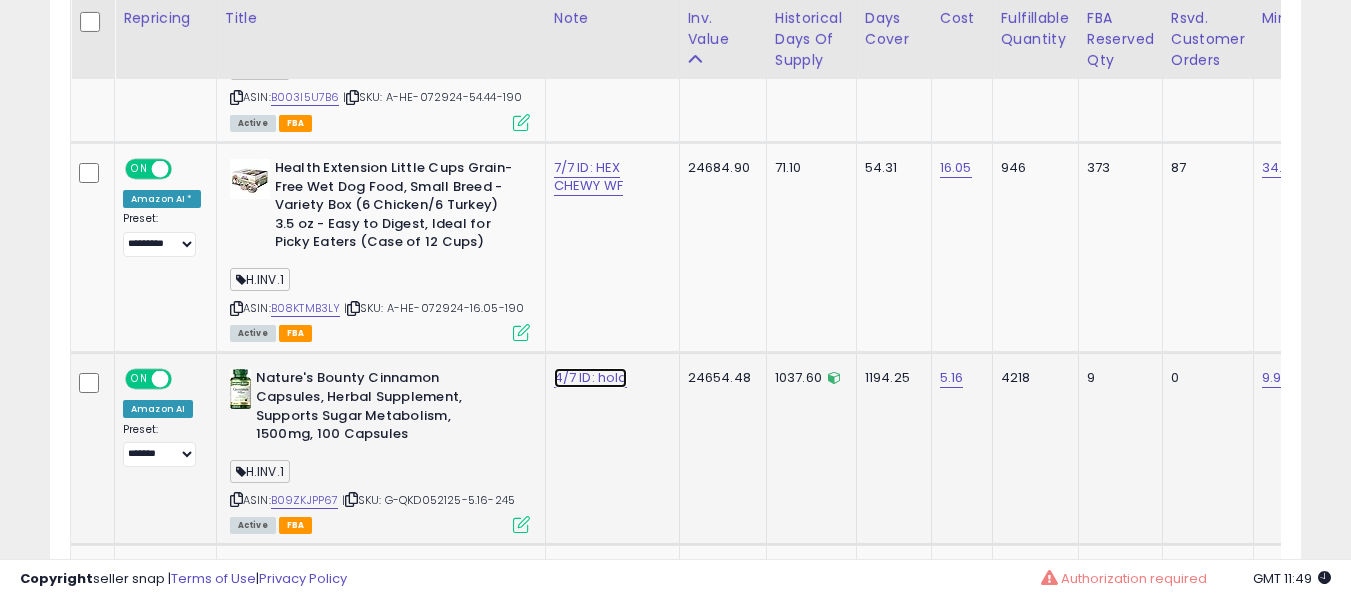 click on "4/7 ID: hold" at bounding box center [590, -1476] 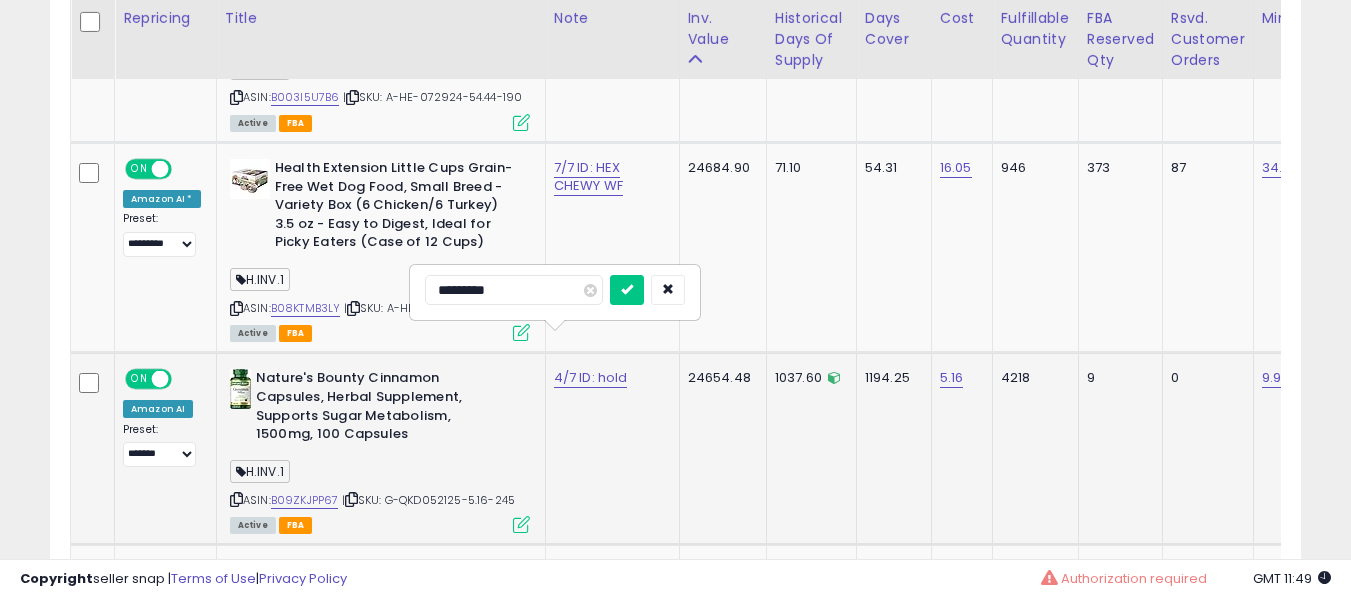 type on "**********" 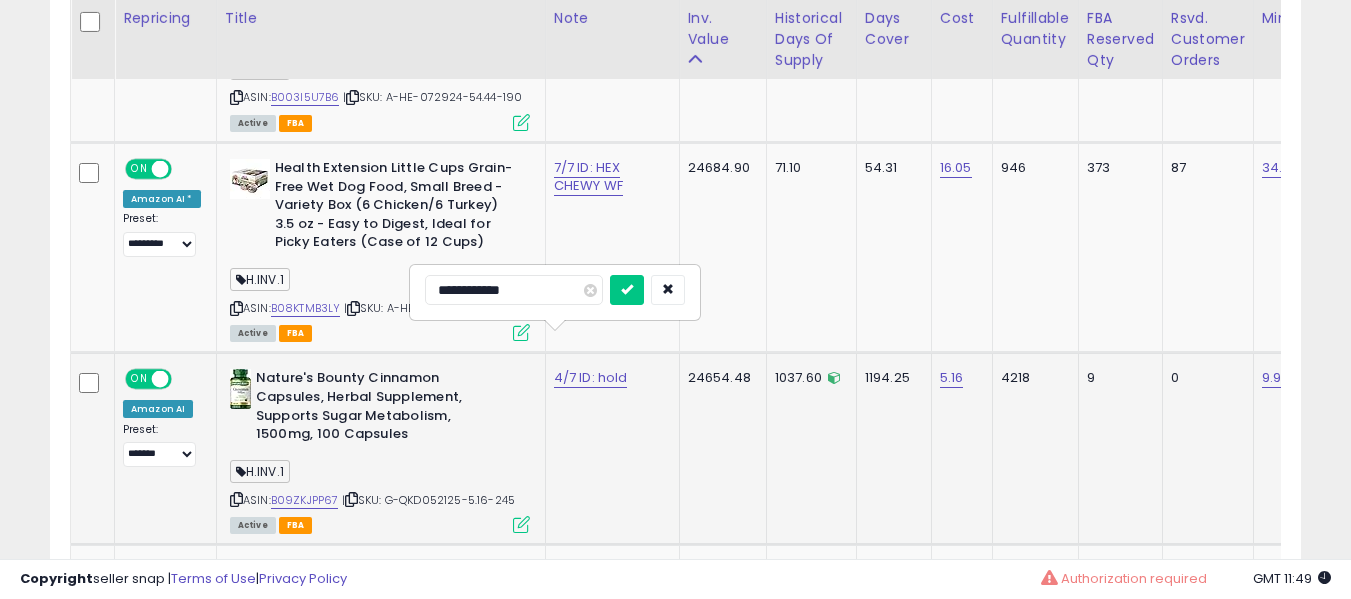click at bounding box center [627, 290] 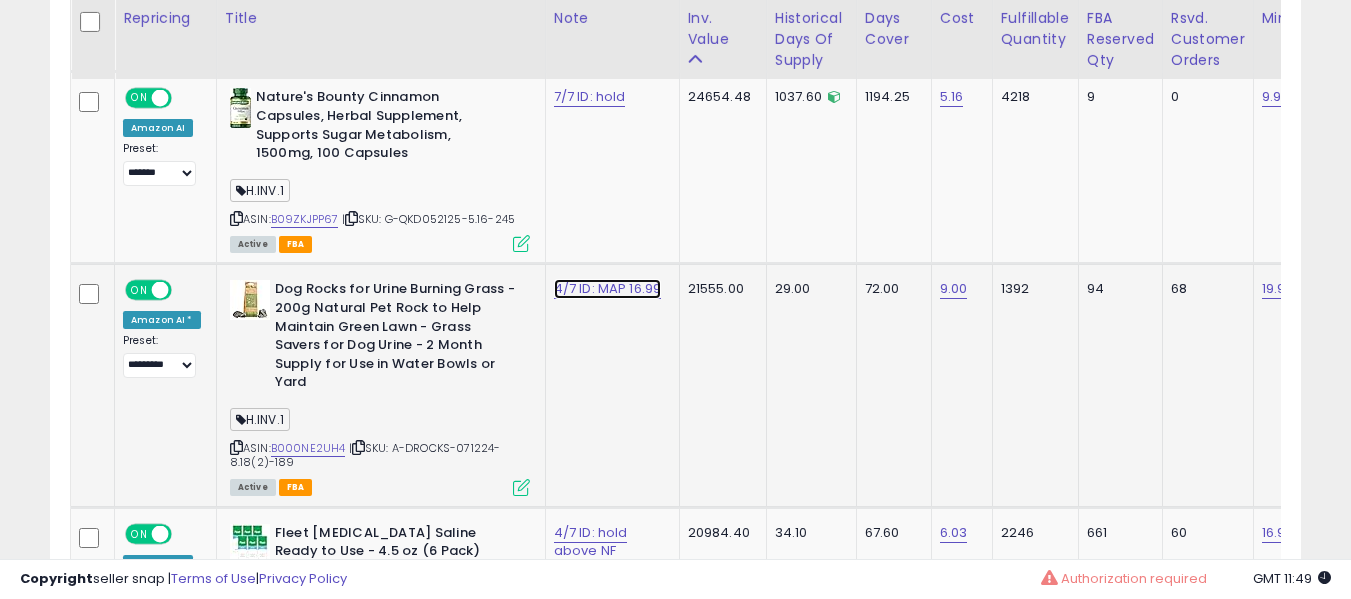 click on "4/7 ID: MAP 16.99" at bounding box center [590, -1757] 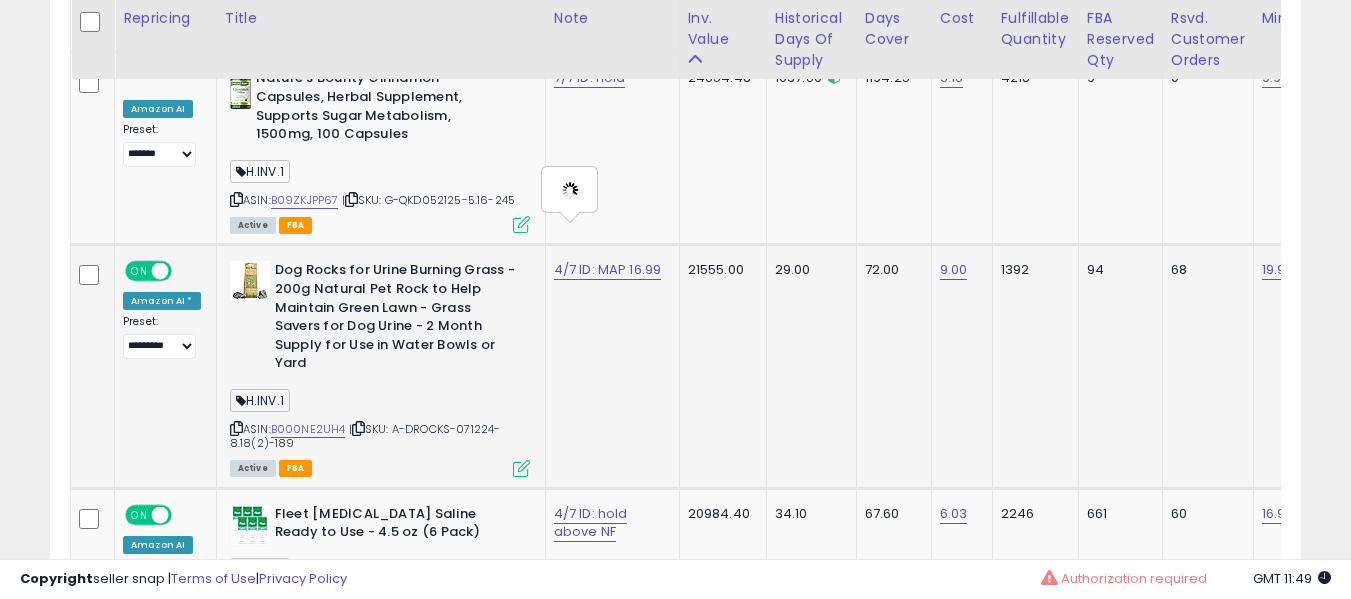 type on "**********" 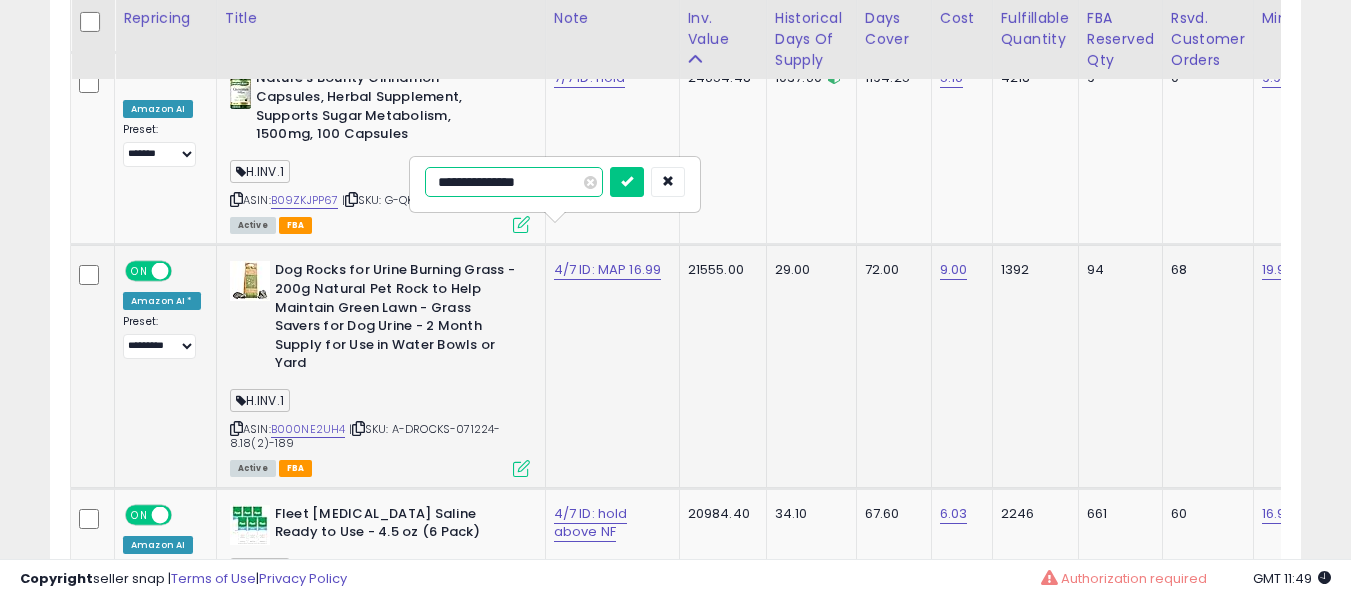 type on "**********" 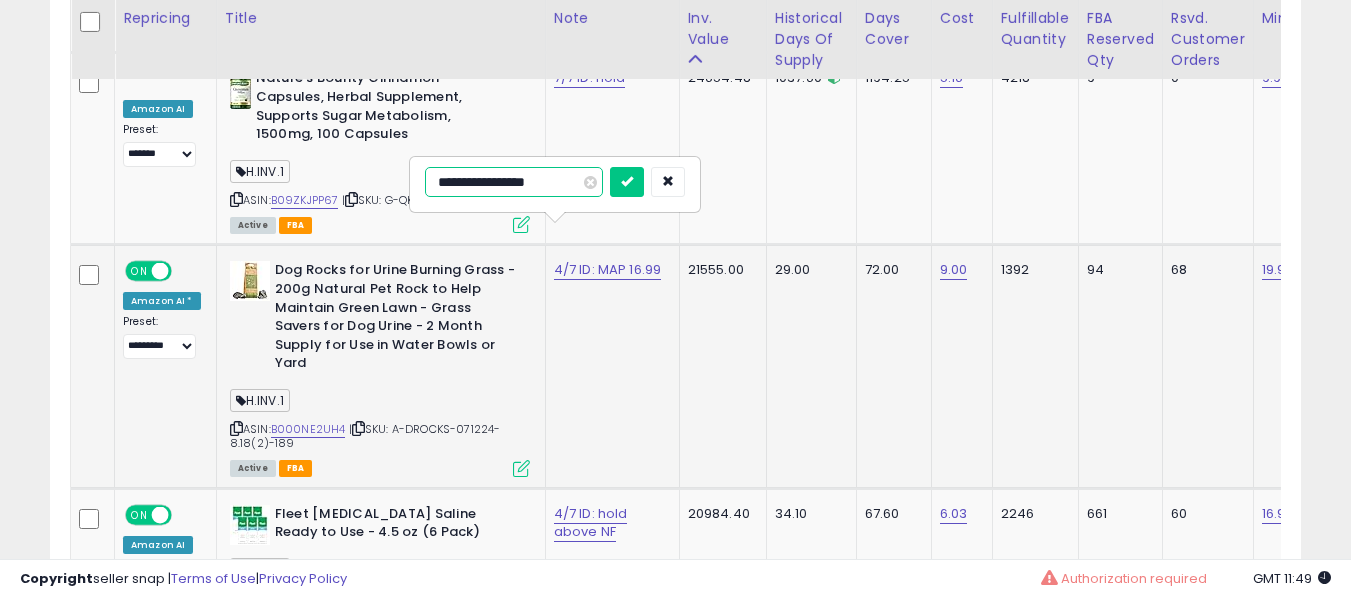 click at bounding box center (627, 182) 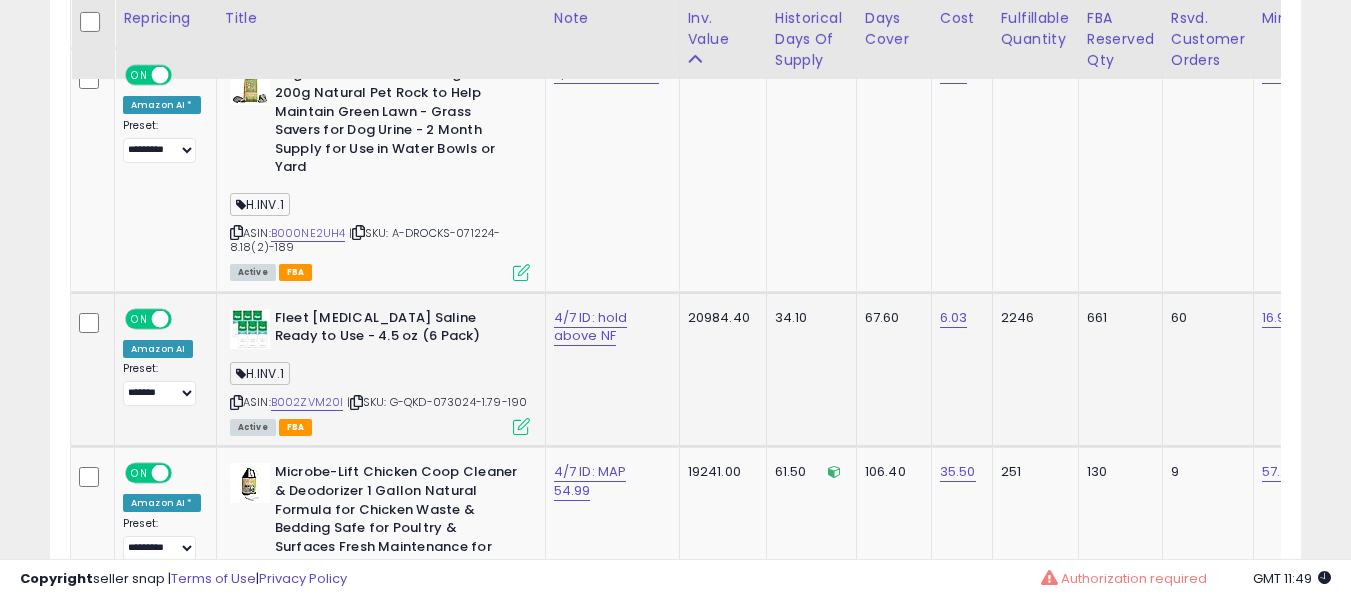 scroll, scrollTop: 3100, scrollLeft: 0, axis: vertical 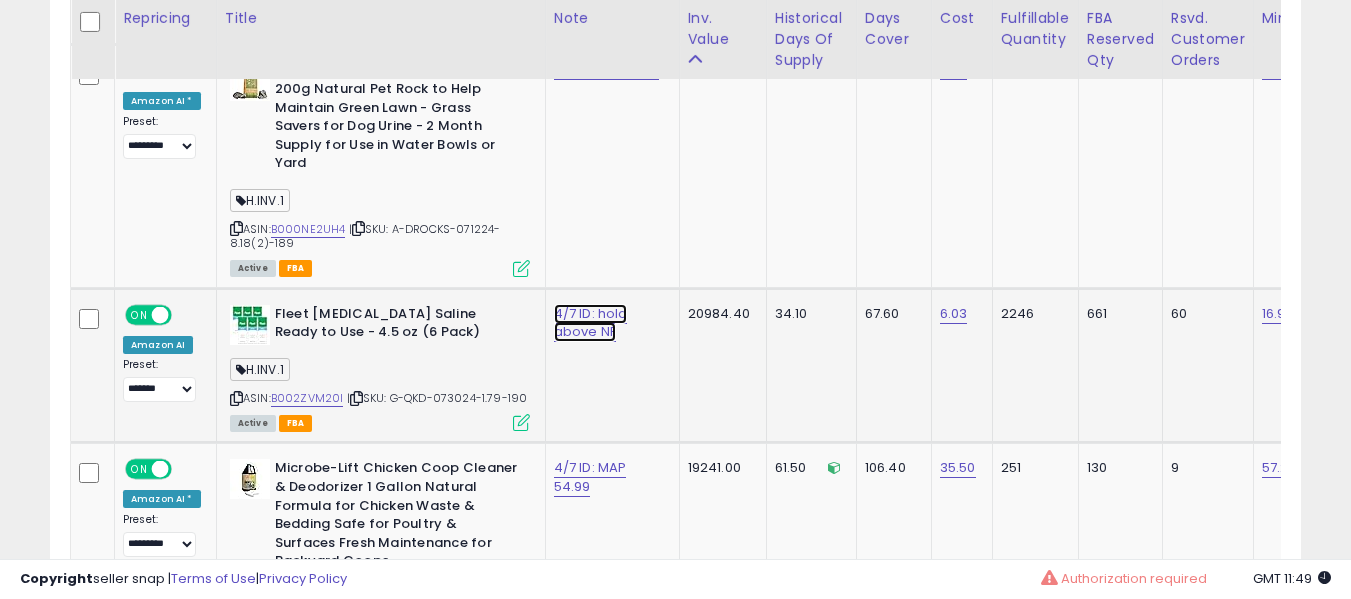 click on "4/7 ID: hold above NF" at bounding box center (590, -1976) 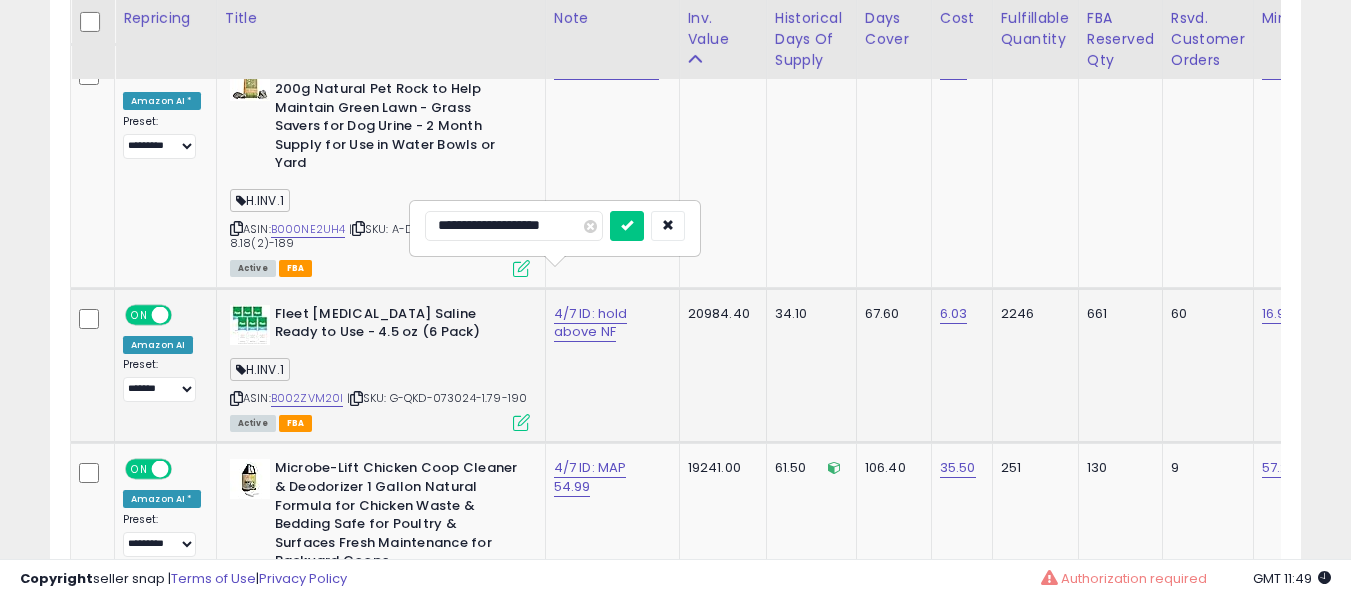 type on "**********" 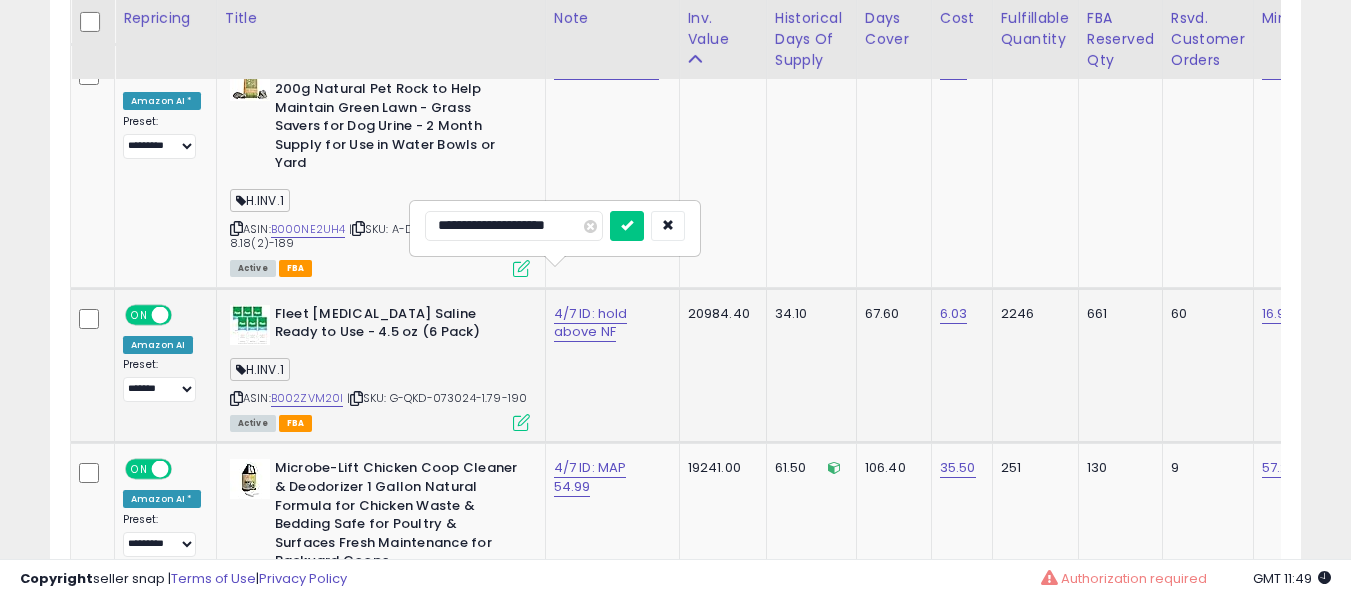 click at bounding box center (627, 226) 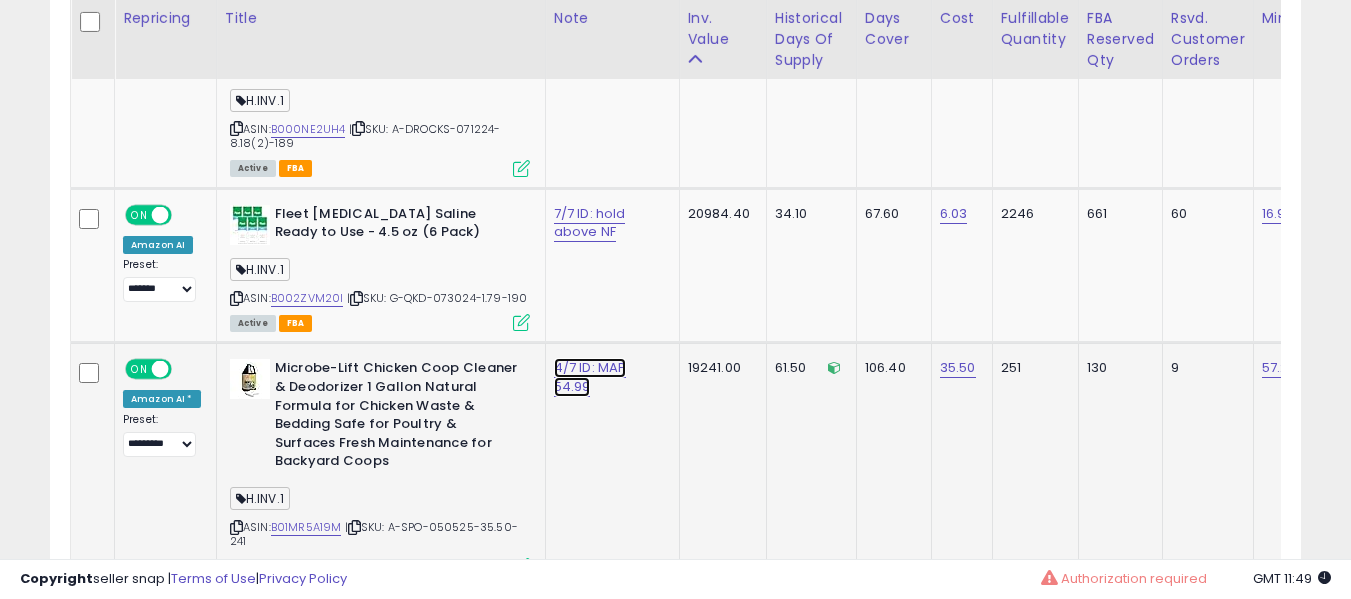 click on "4/7 ID: MAP 54.99" at bounding box center [590, -2076] 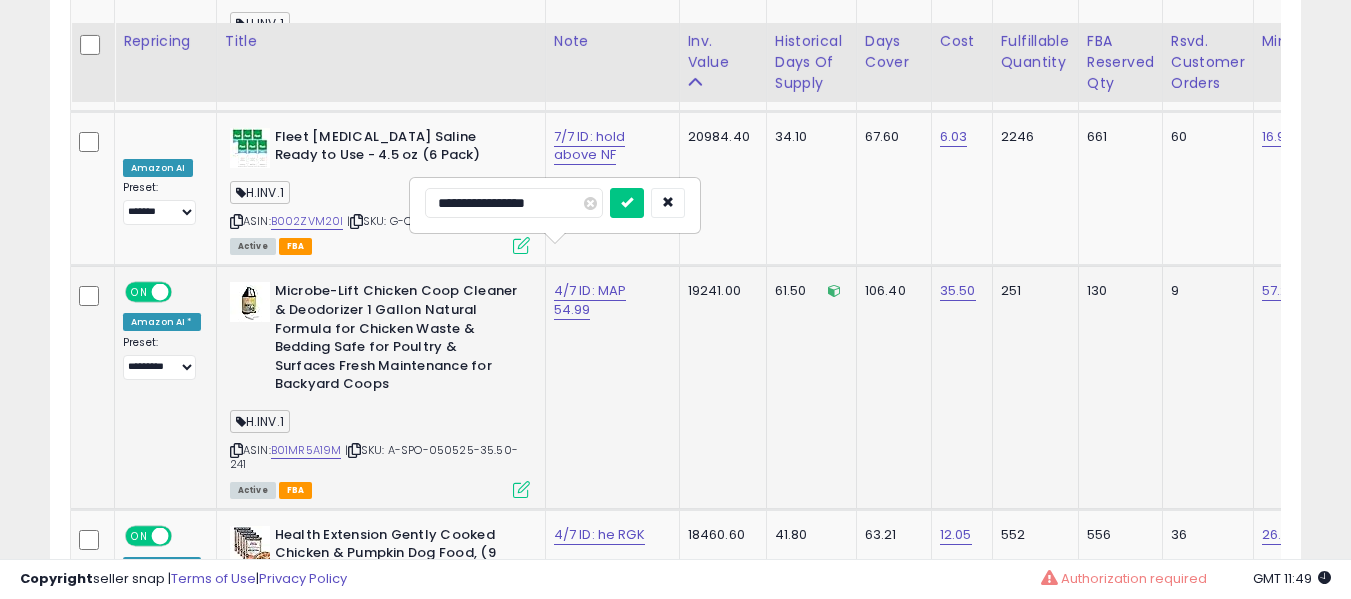 scroll, scrollTop: 3300, scrollLeft: 0, axis: vertical 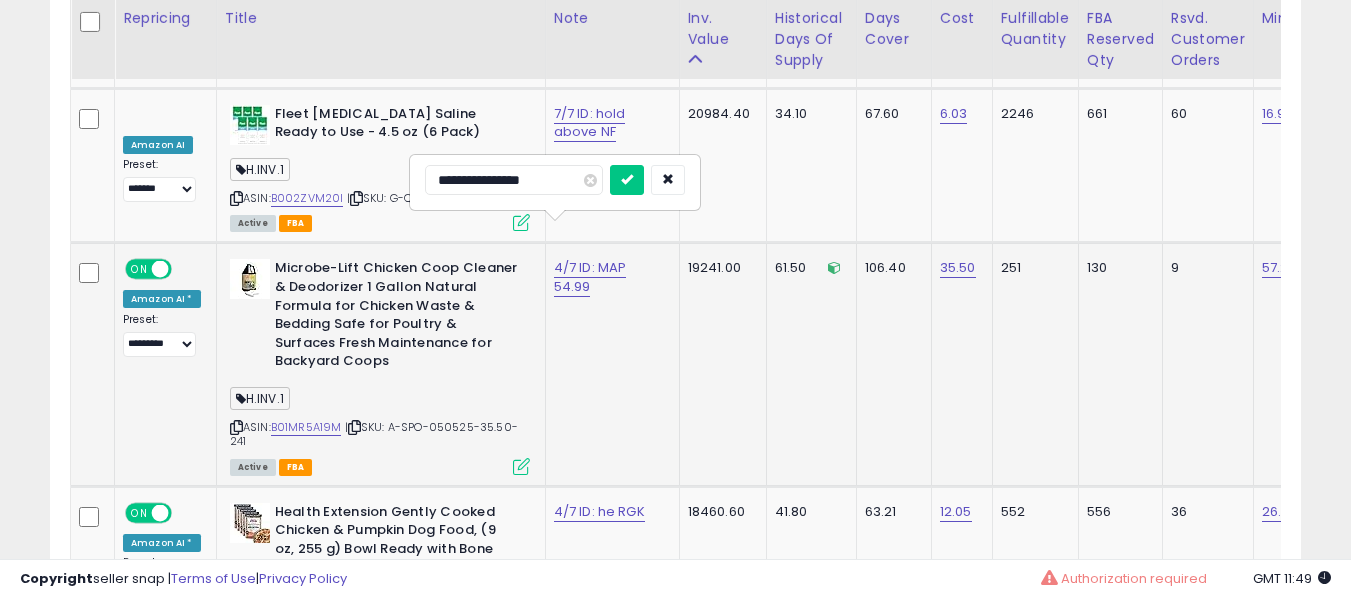 type on "**********" 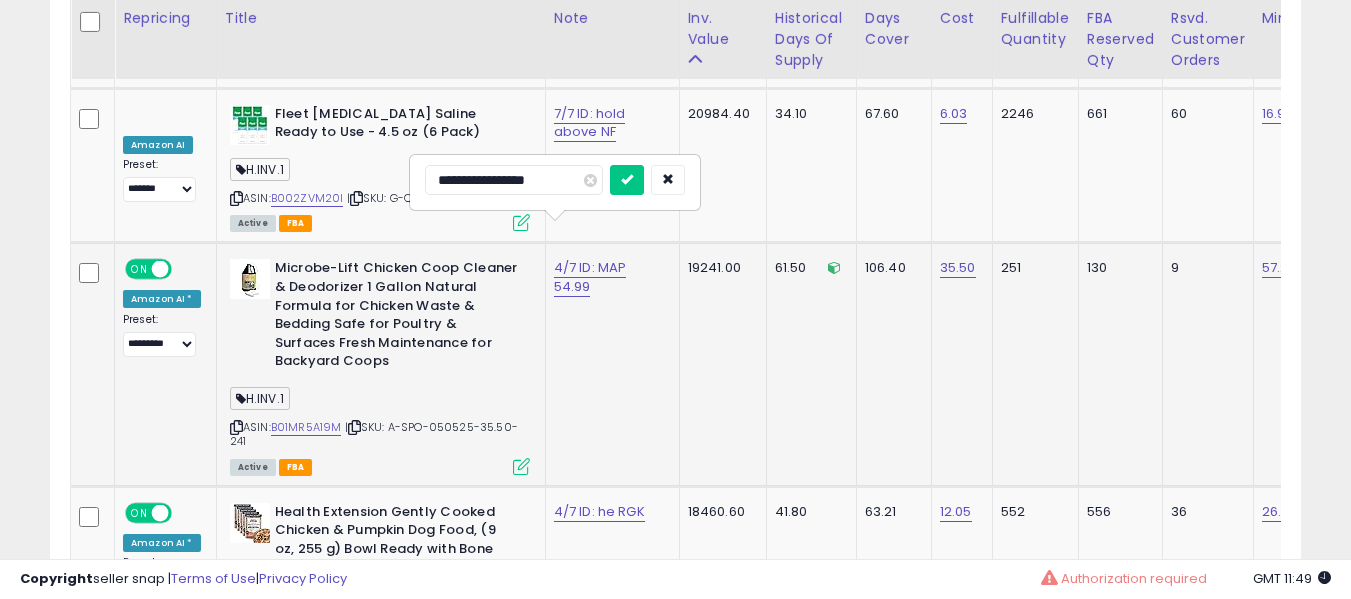 click at bounding box center (627, 180) 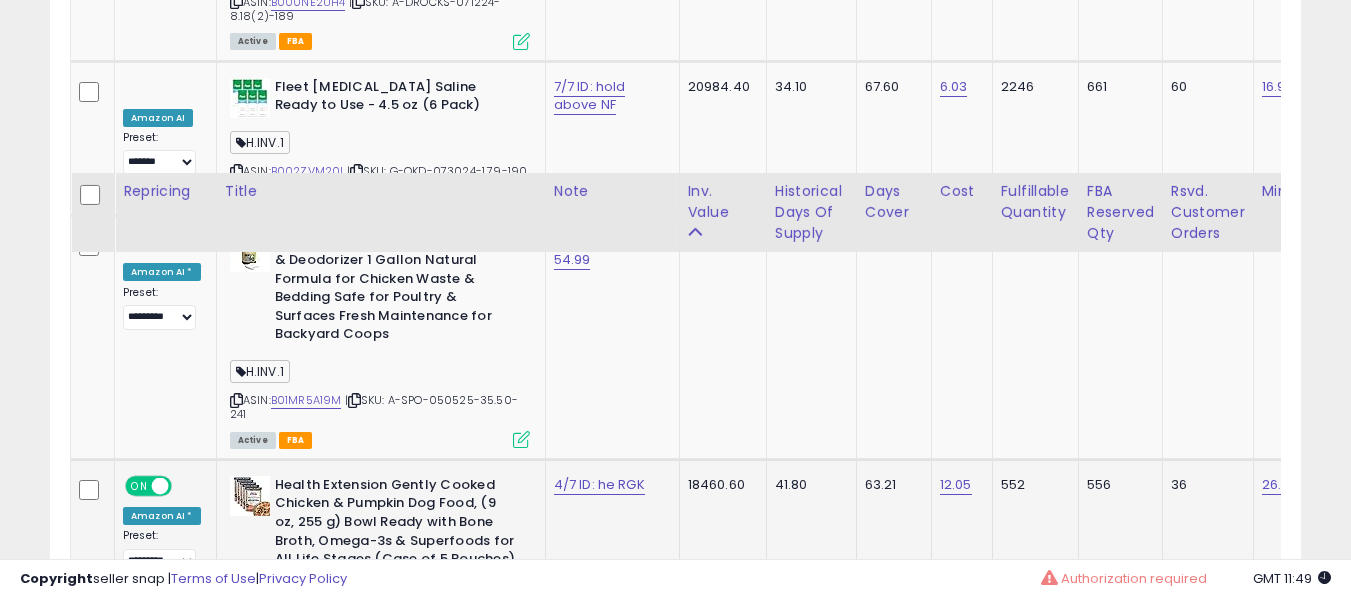 scroll, scrollTop: 3500, scrollLeft: 0, axis: vertical 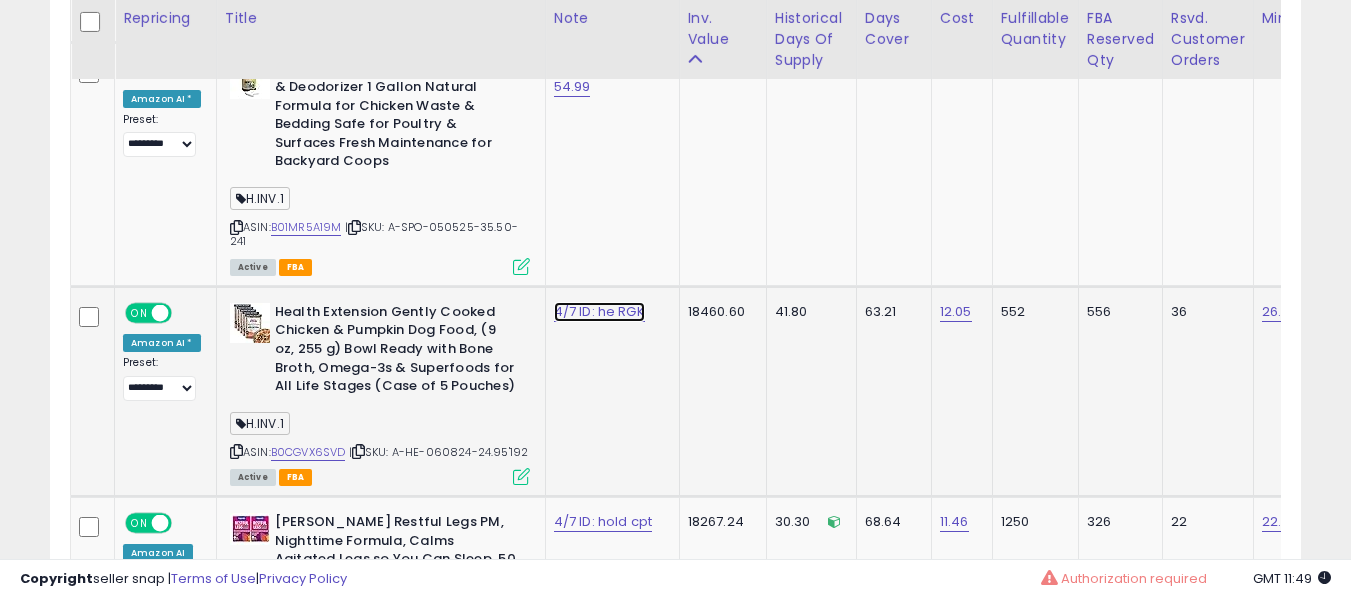 click on "4/7 ID: he RGK" at bounding box center (590, -2376) 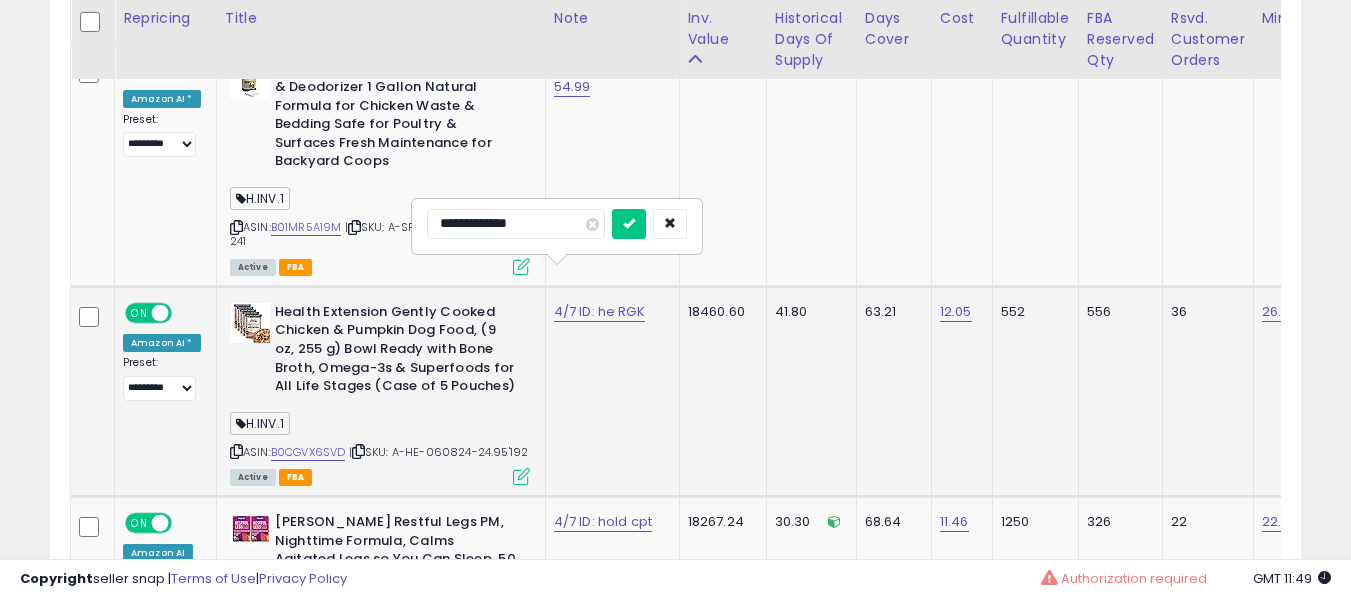 type on "**********" 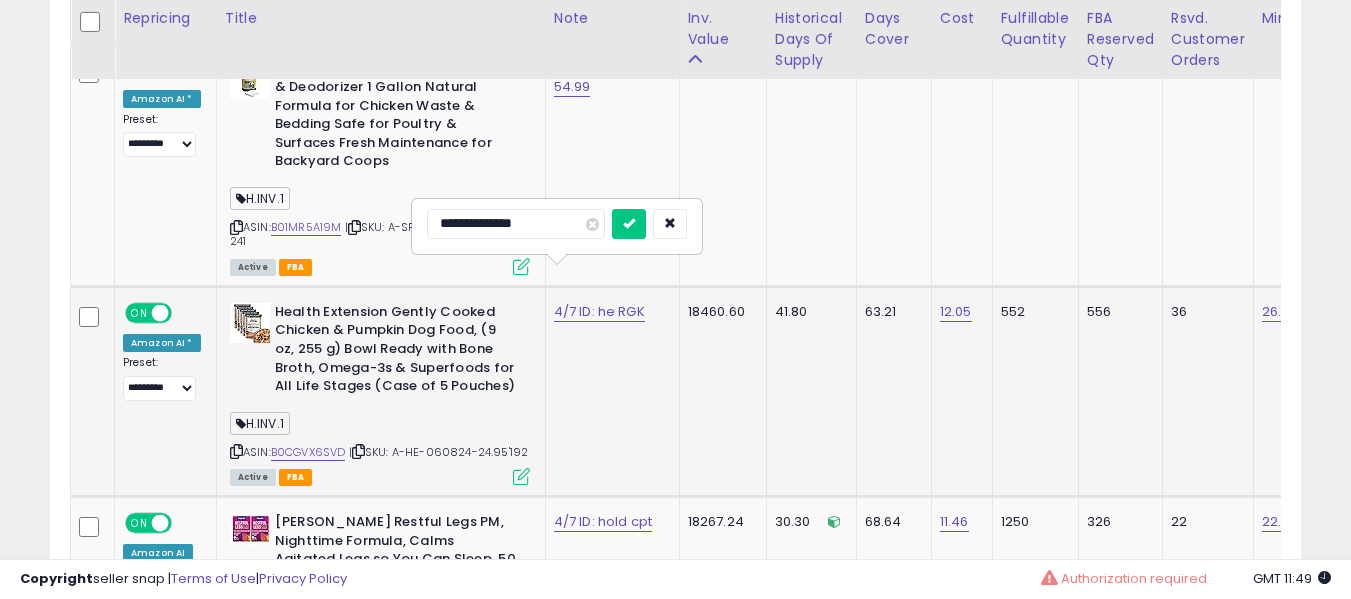 click at bounding box center (629, 224) 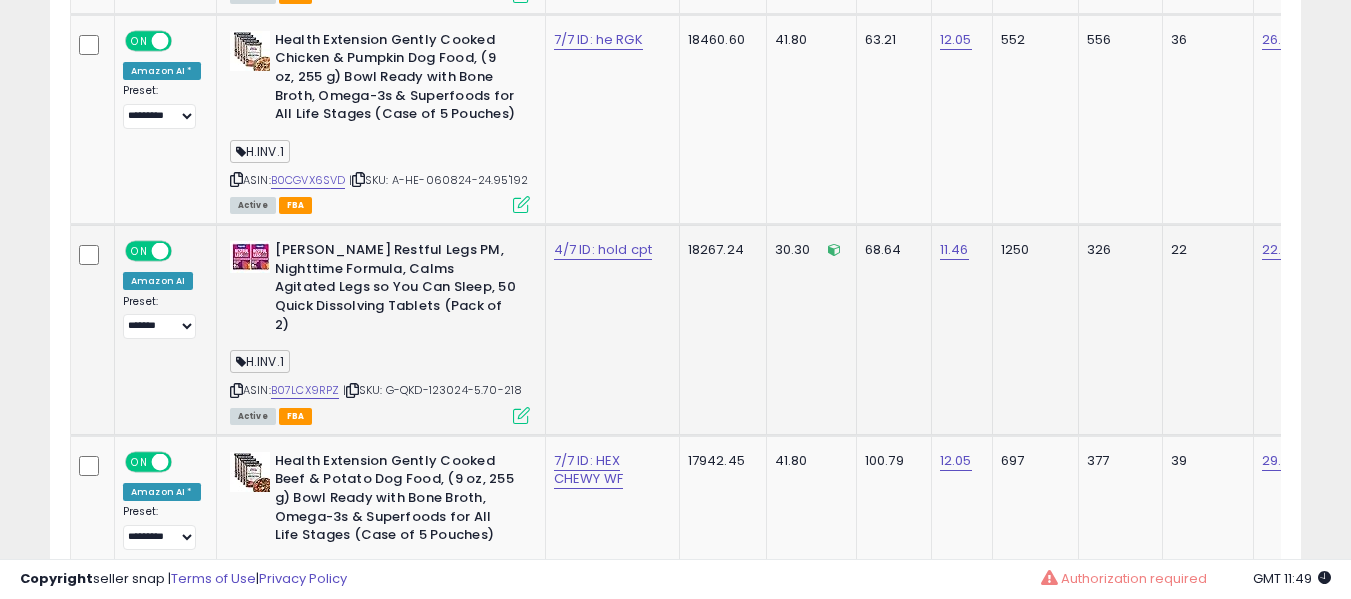 scroll, scrollTop: 3800, scrollLeft: 0, axis: vertical 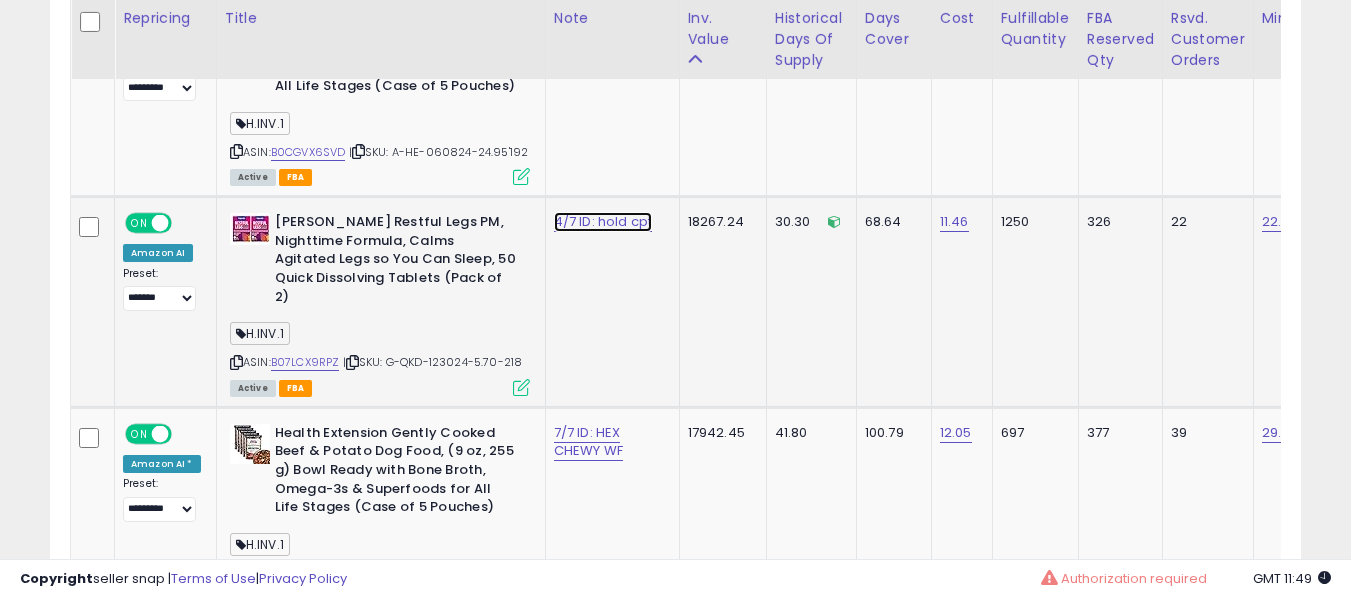 click on "4/7 ID: hold cpt" at bounding box center [590, -2676] 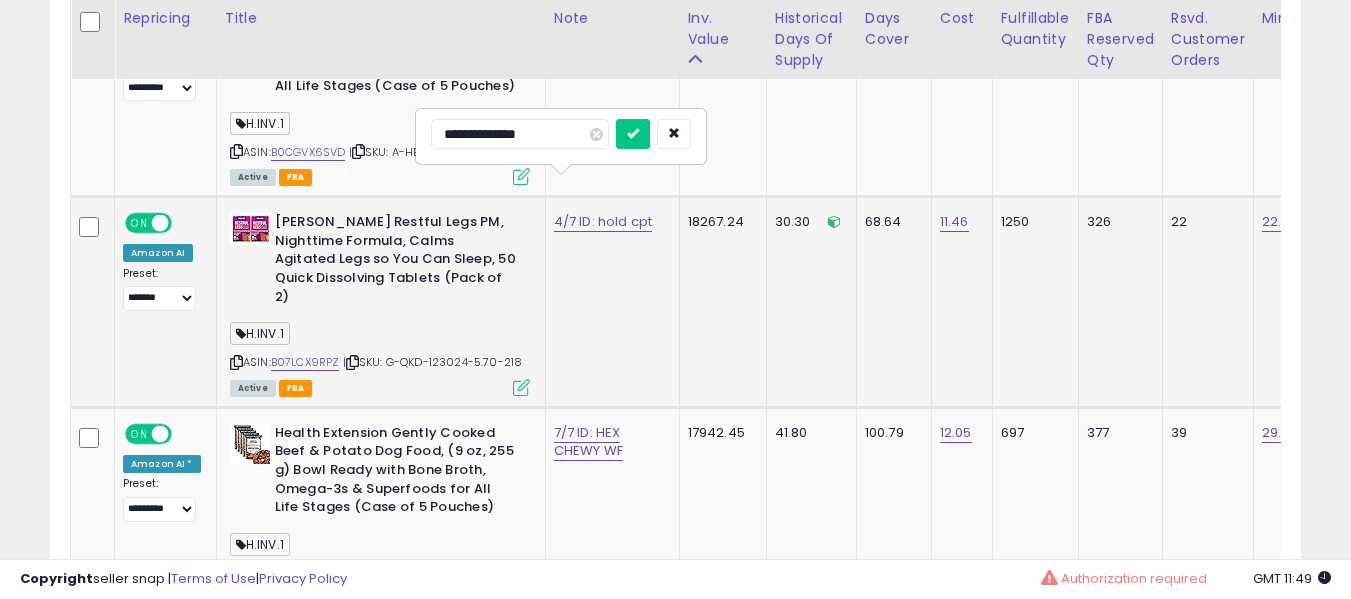 type on "**********" 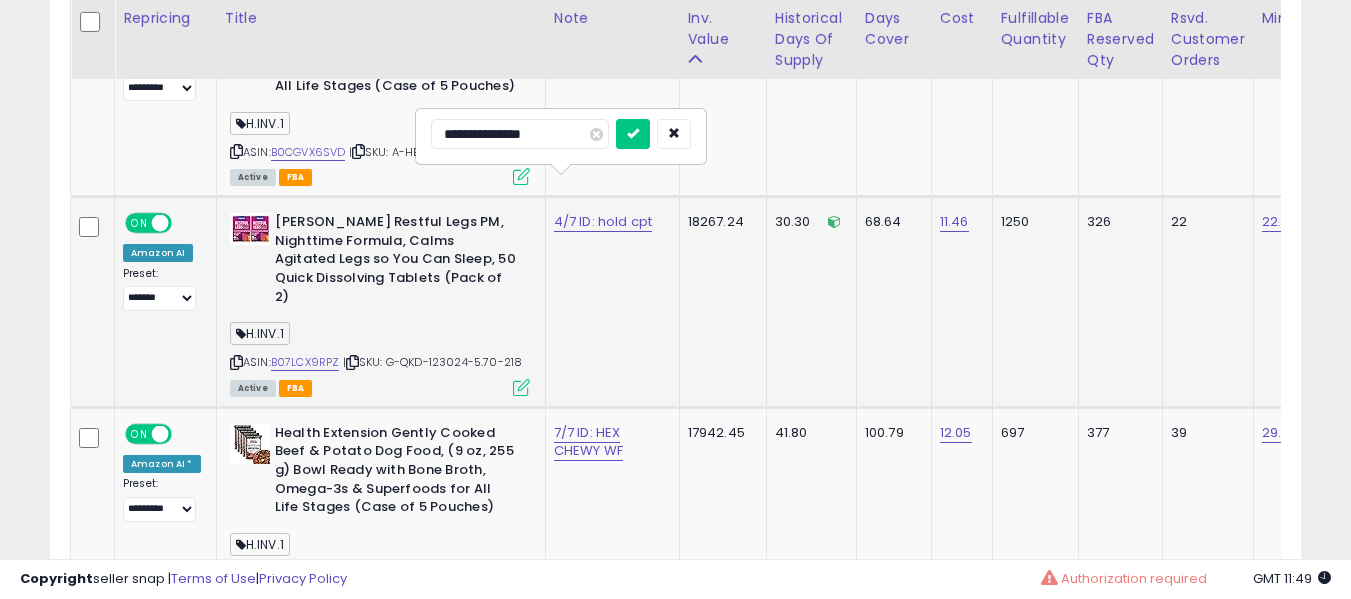 click at bounding box center (633, 134) 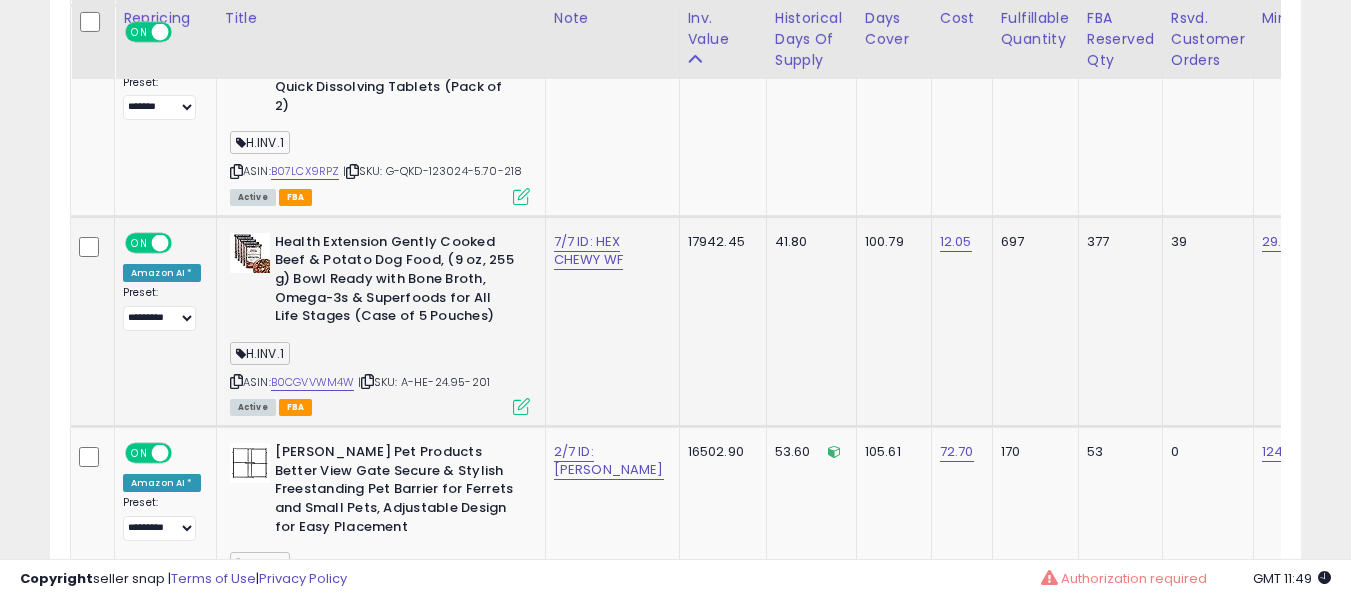 scroll, scrollTop: 4000, scrollLeft: 0, axis: vertical 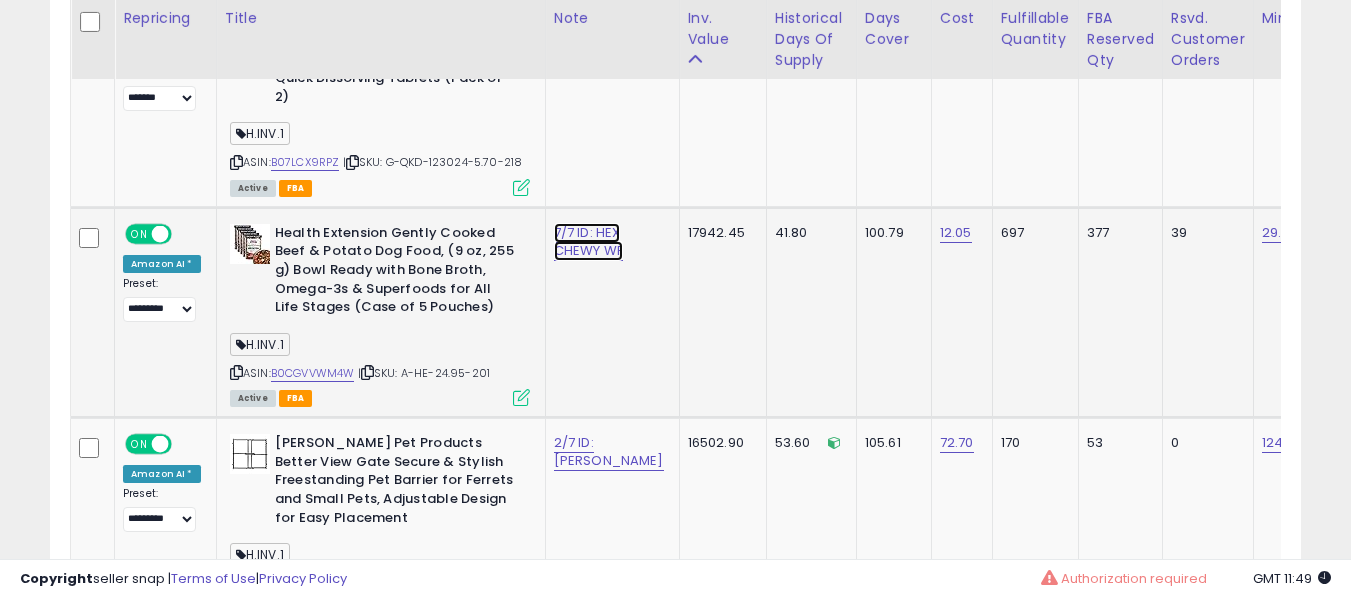 click on "7/7 ID: HEX CHEWY WF" at bounding box center [590, -2876] 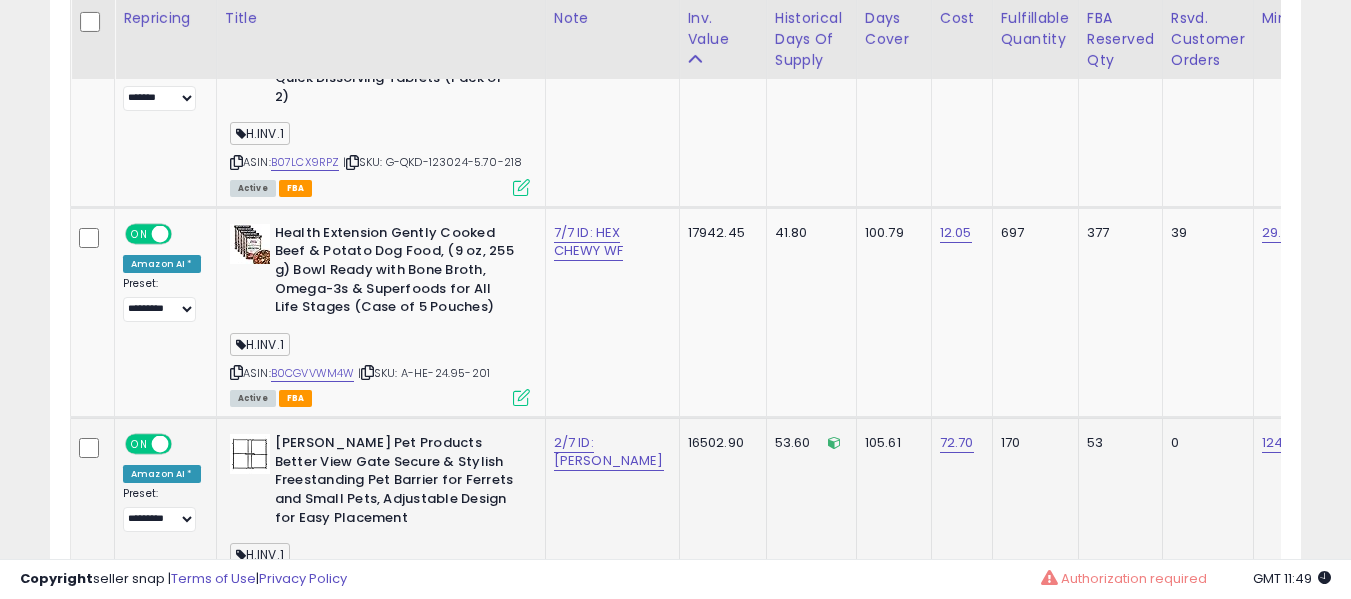 drag, startPoint x: 556, startPoint y: 369, endPoint x: 555, endPoint y: 381, distance: 12.0415945 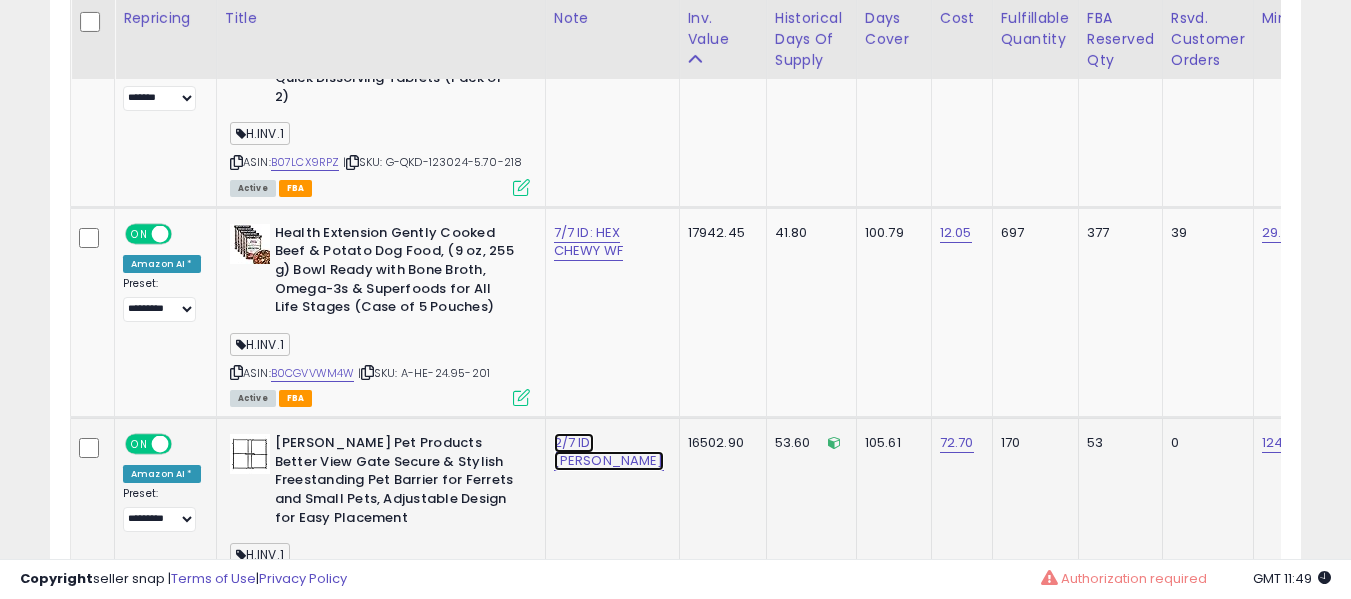 click on "2/7 ID: [PERSON_NAME]" at bounding box center [590, -2876] 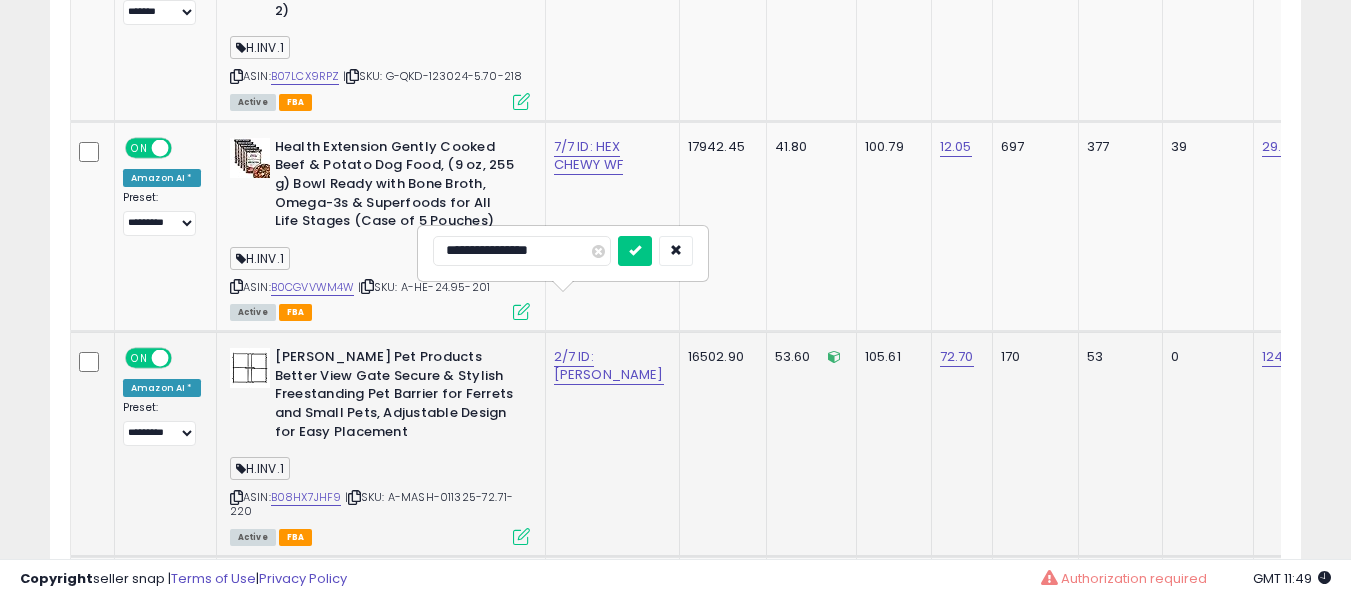 scroll, scrollTop: 4100, scrollLeft: 0, axis: vertical 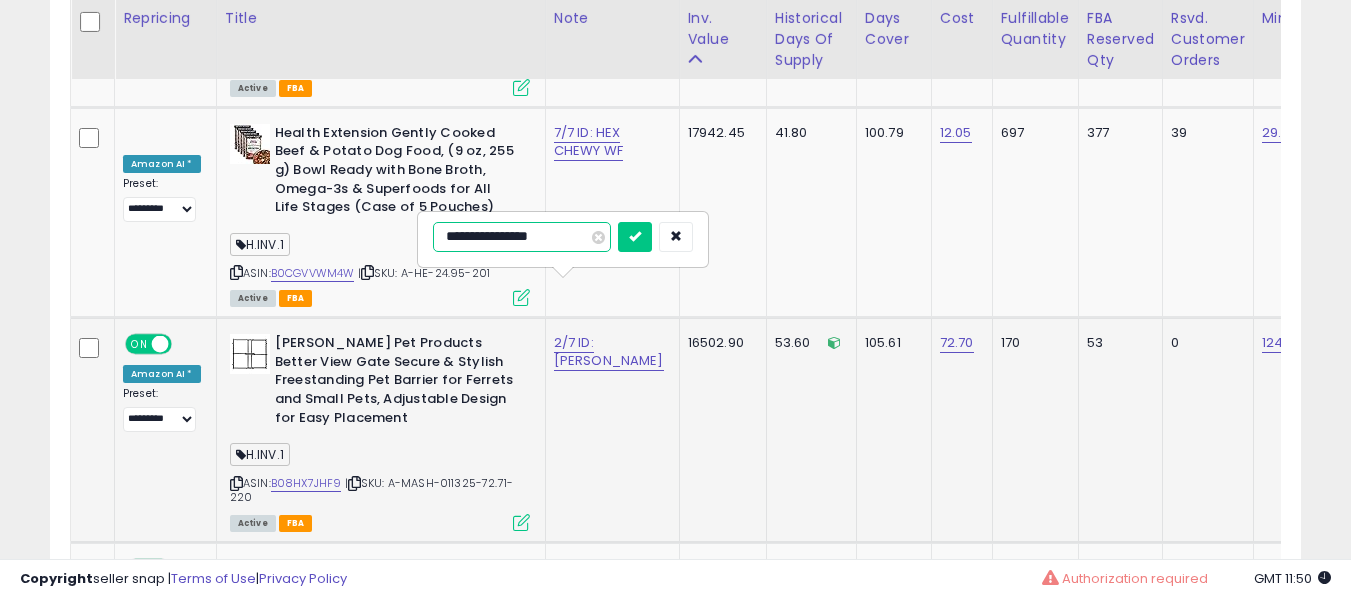 click on "**********" at bounding box center [522, 237] 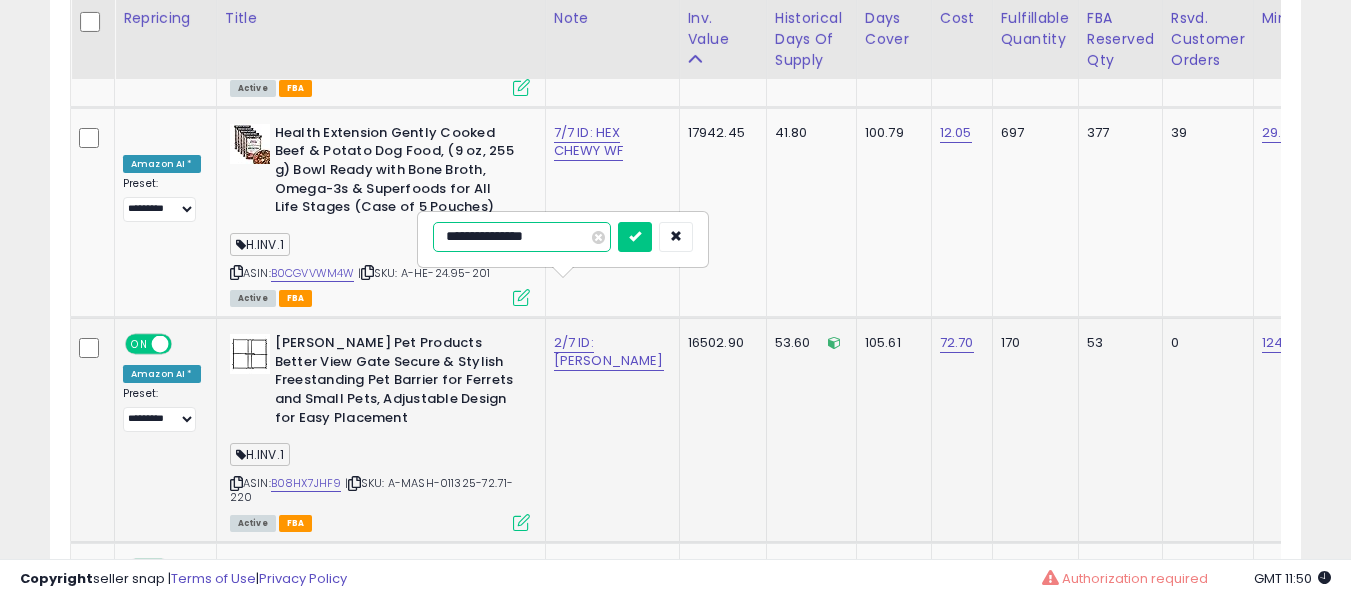 type on "**********" 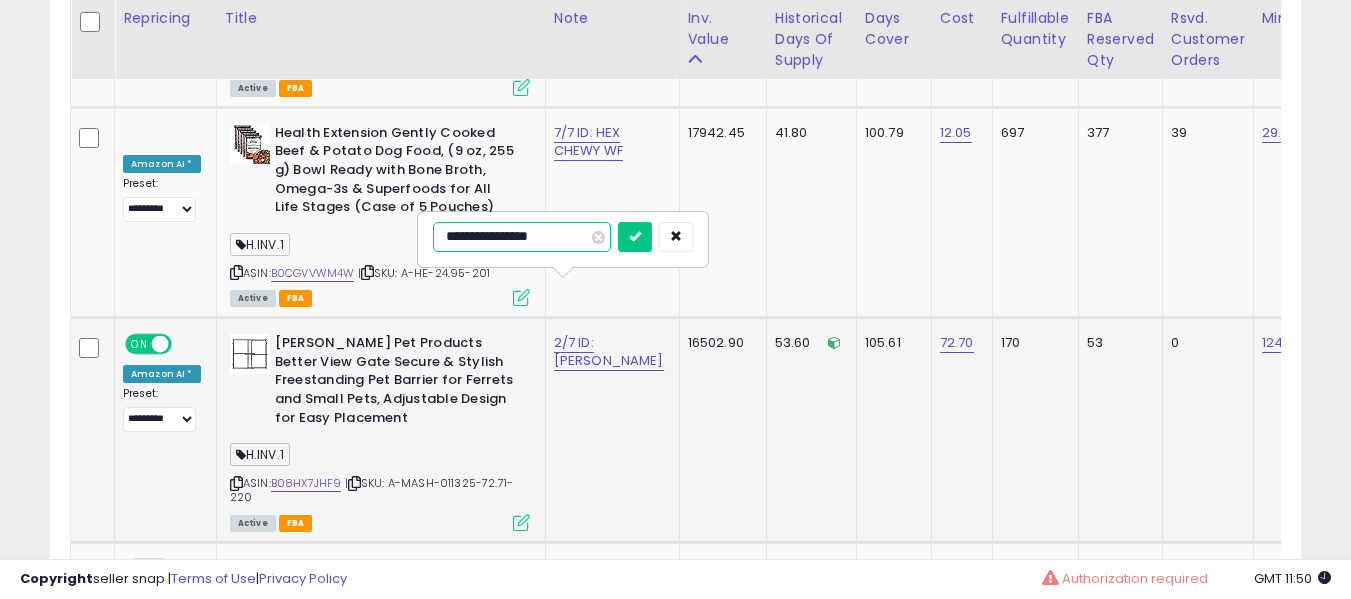 click at bounding box center [635, 237] 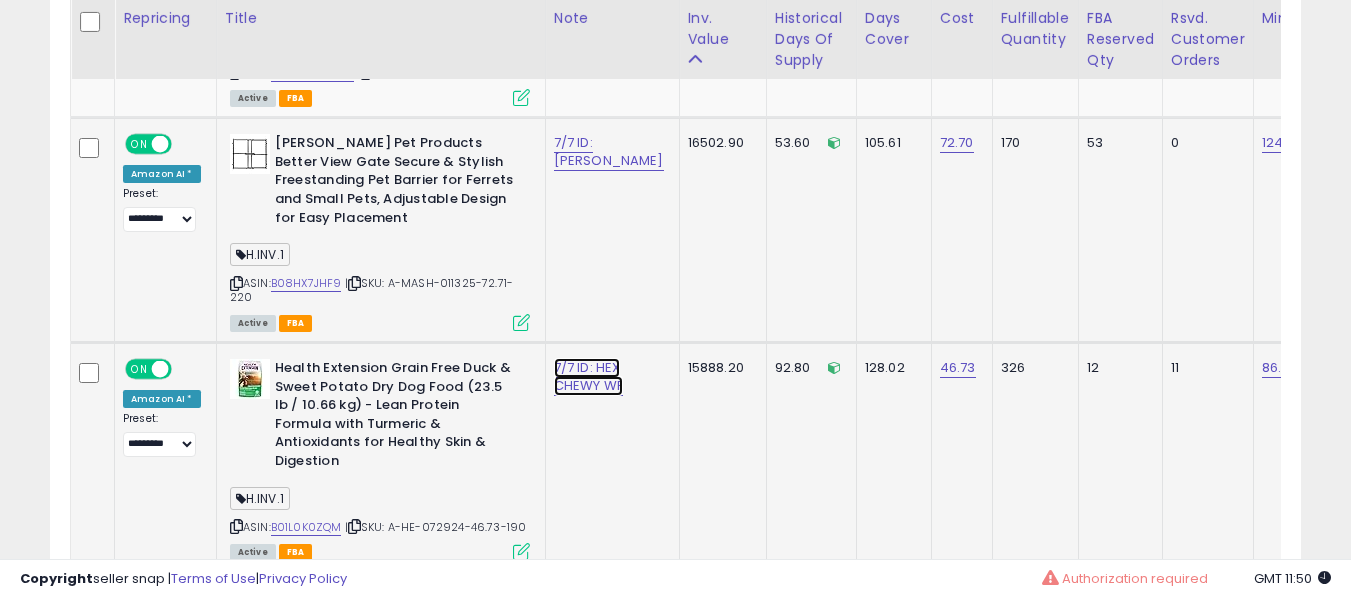 click on "7/7 ID: HEX CHEWY WF" at bounding box center [590, -3176] 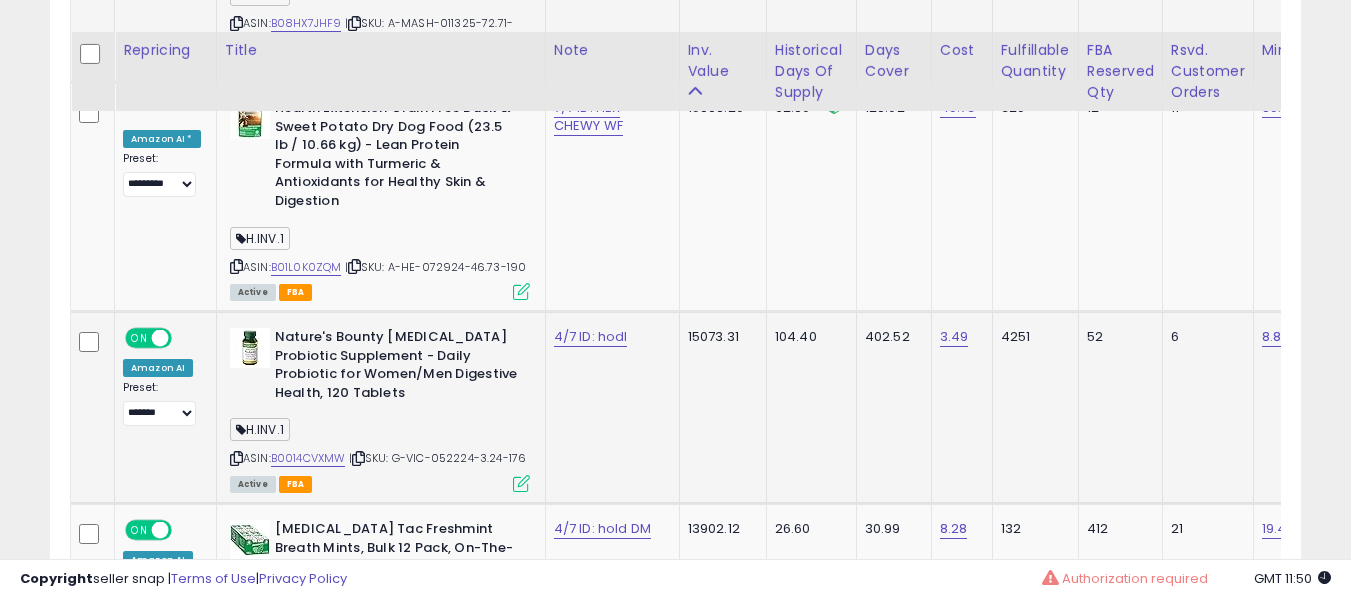 scroll, scrollTop: 4600, scrollLeft: 0, axis: vertical 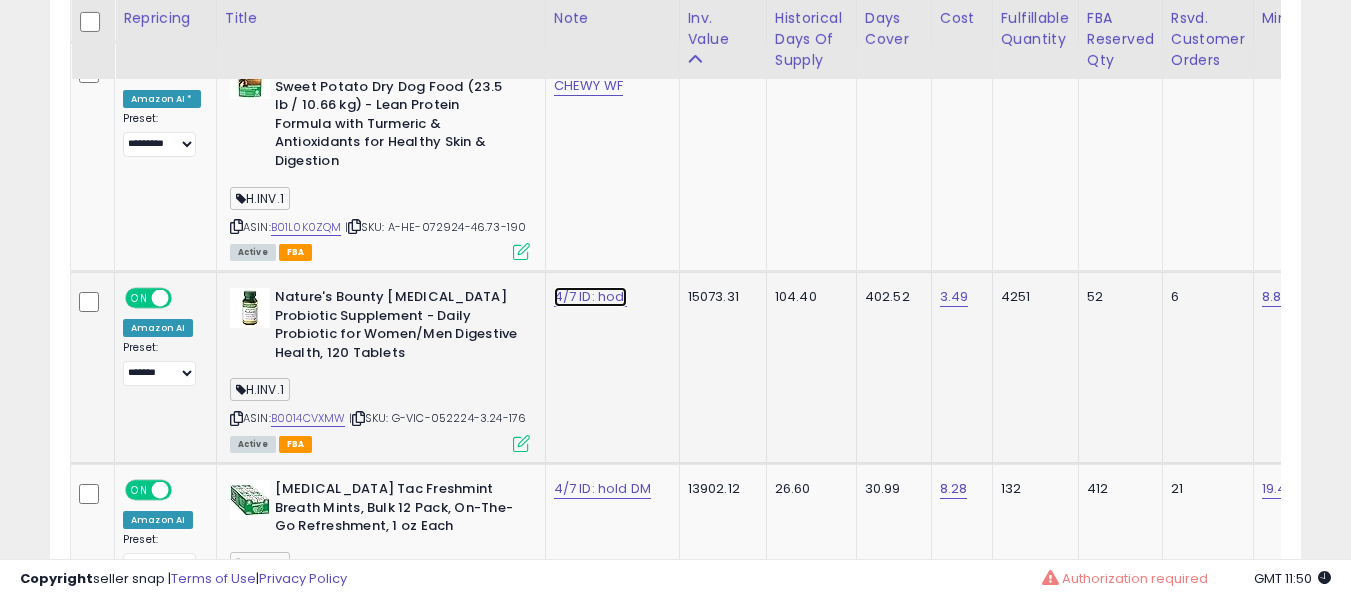 click on "4/7 ID: hodl" at bounding box center (590, -3476) 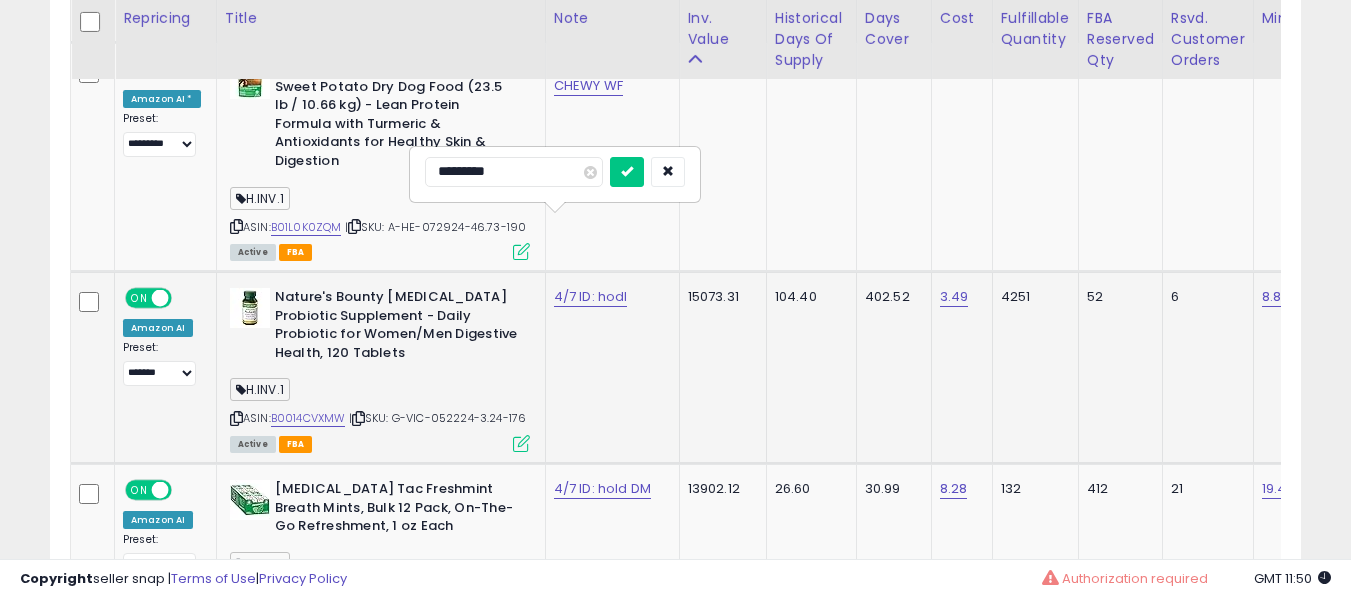 type on "**********" 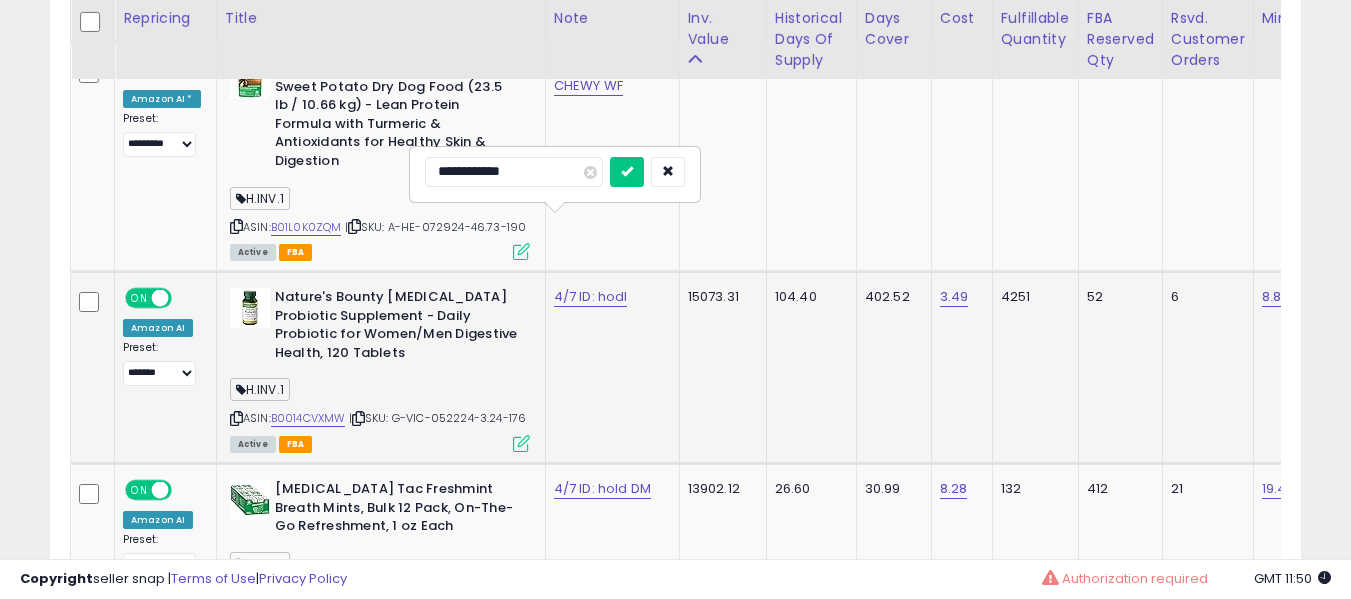 click at bounding box center (627, 172) 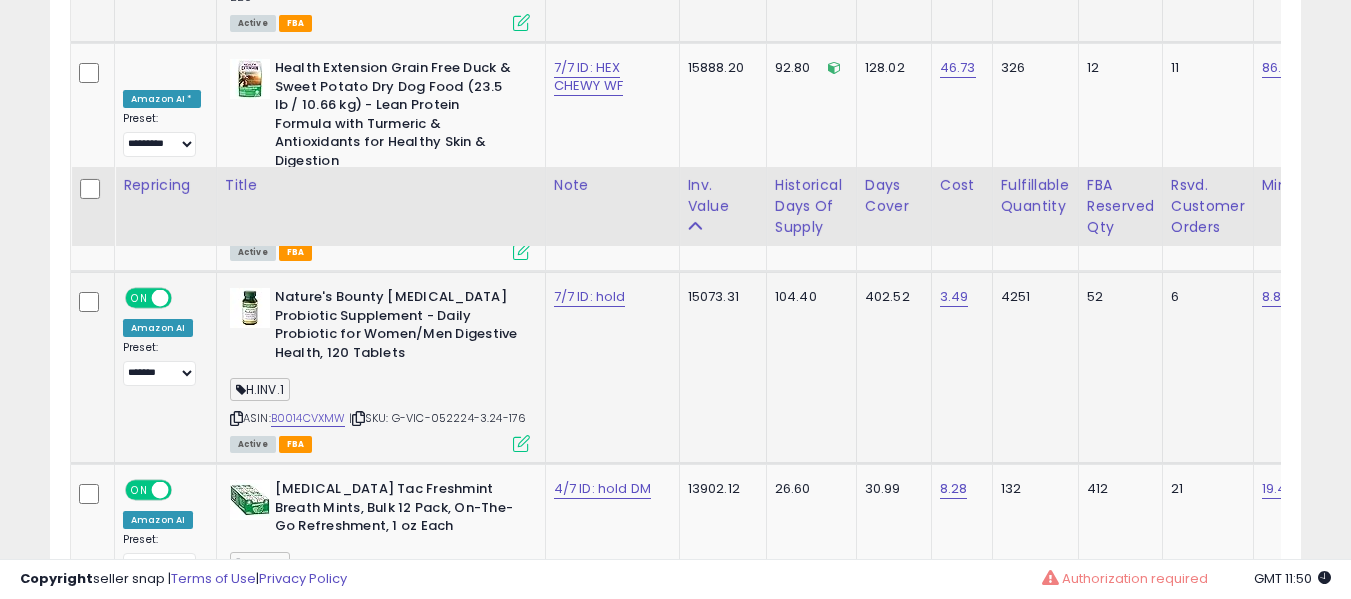 scroll, scrollTop: 4800, scrollLeft: 0, axis: vertical 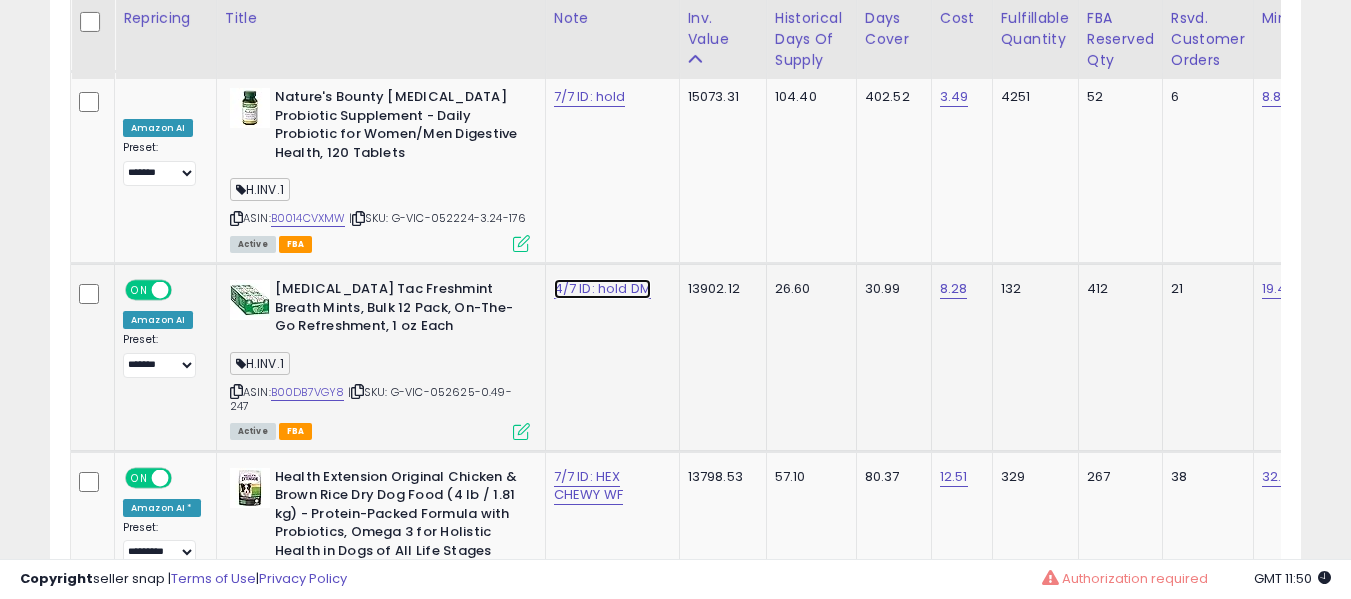 click on "4/7 ID: hold DM" at bounding box center (590, -3676) 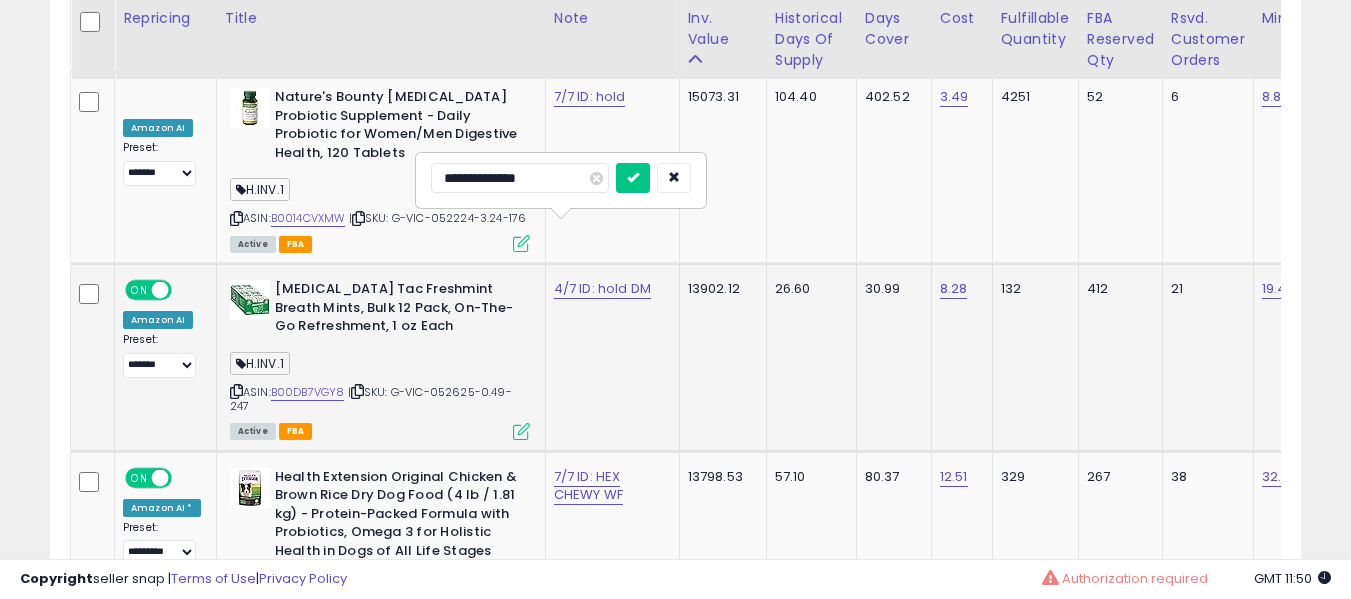 type on "**********" 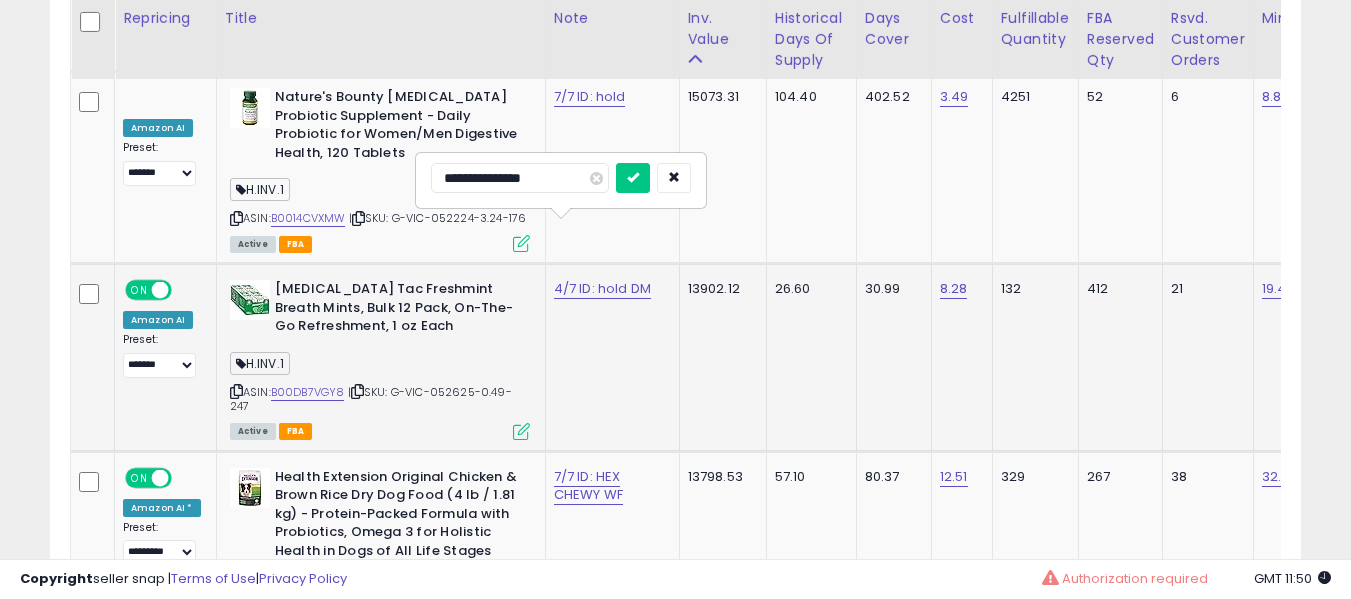 click at bounding box center [633, 178] 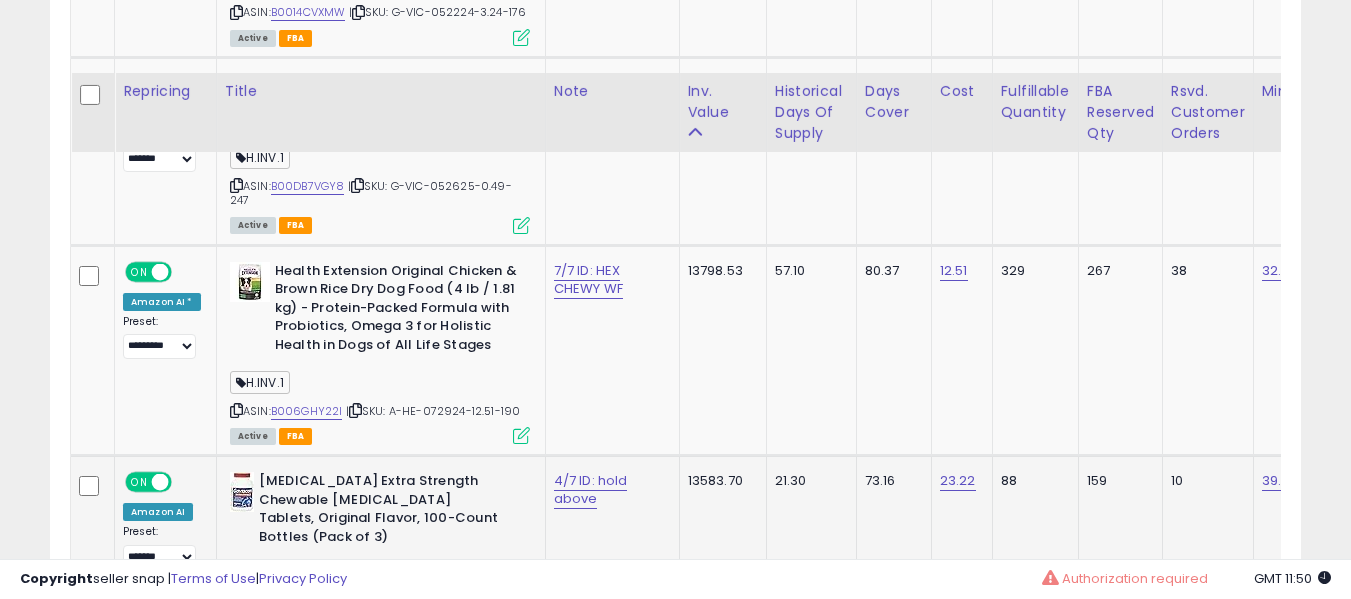 scroll, scrollTop: 5100, scrollLeft: 0, axis: vertical 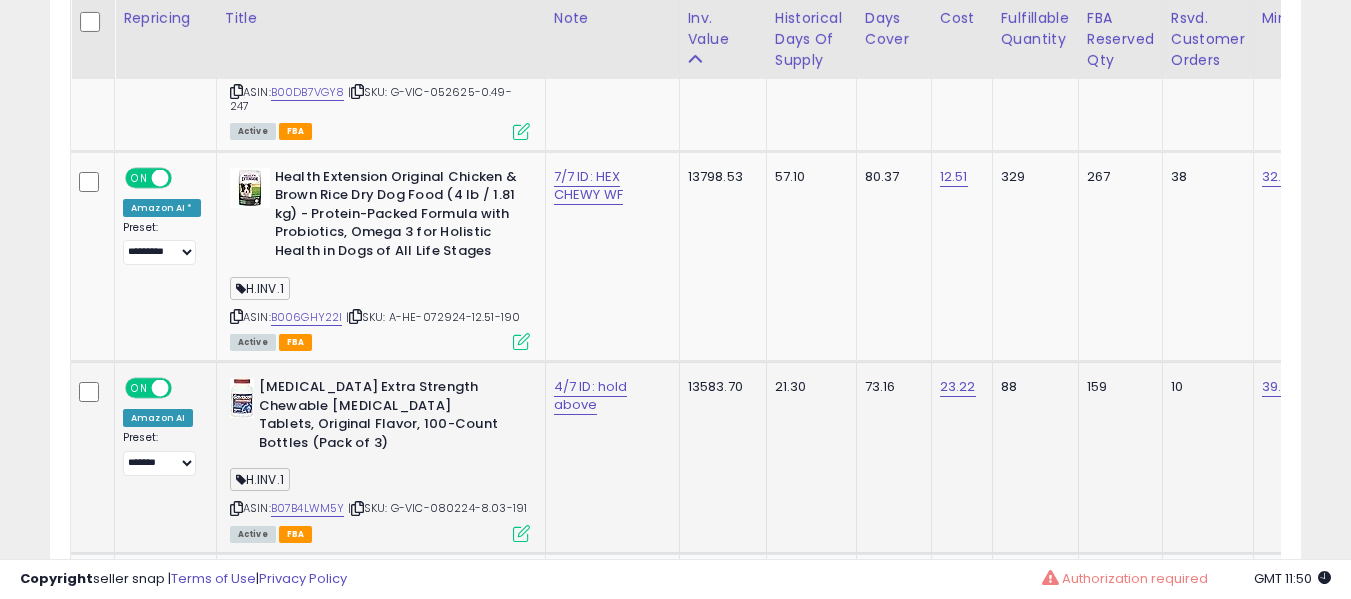 click on "4/7 ID: hold above" at bounding box center [609, 396] 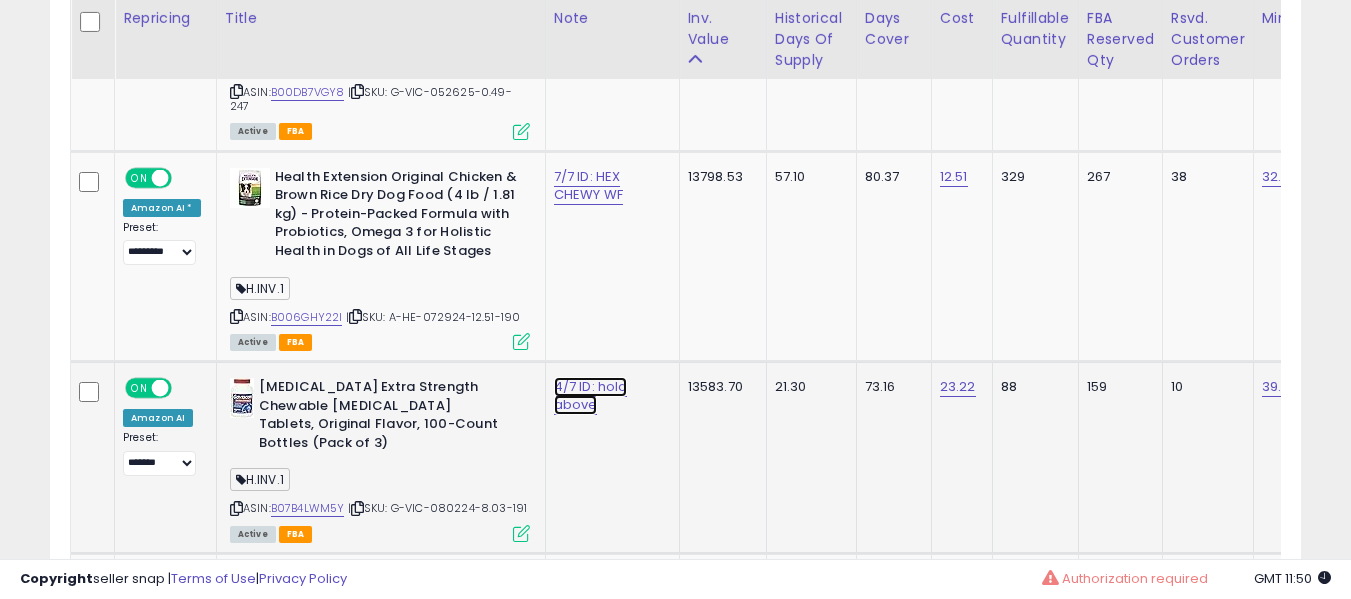 click on "4/7 ID: hold above" at bounding box center [590, -3976] 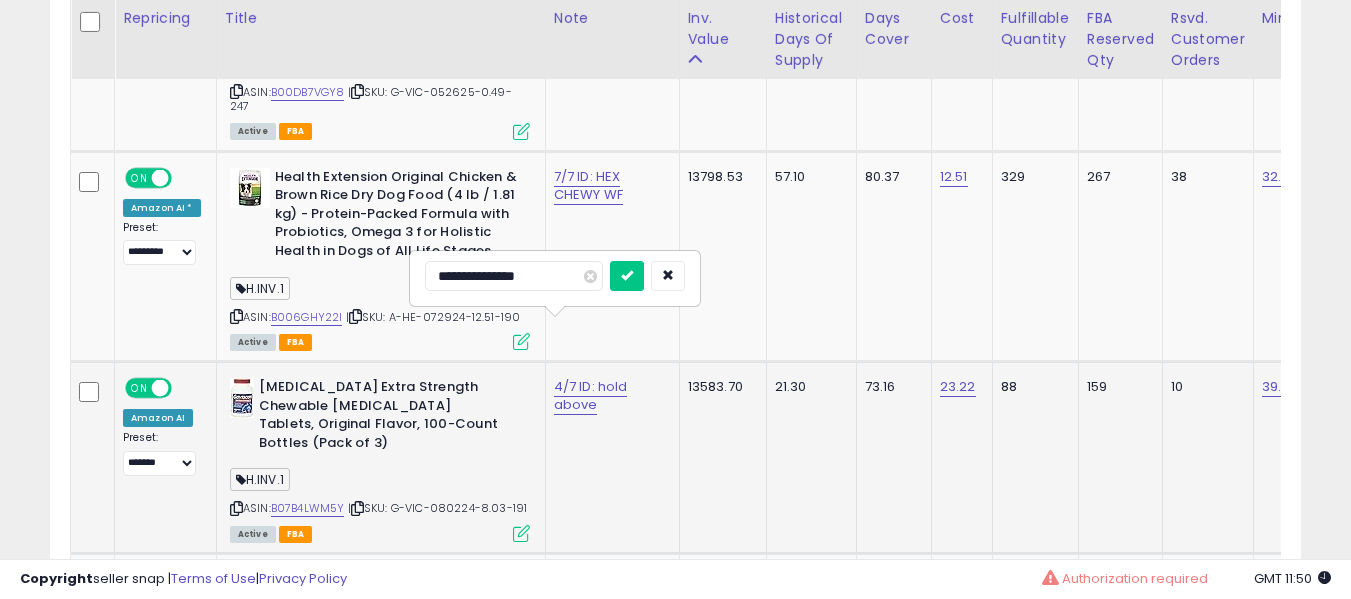 type on "**********" 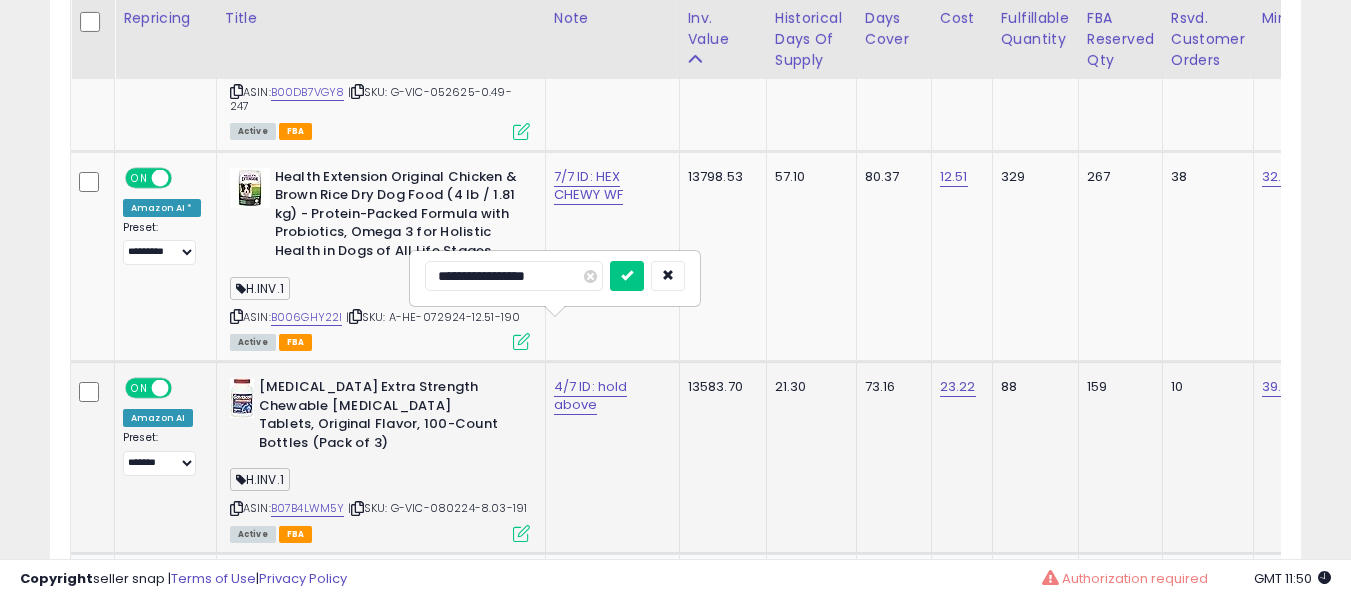 click at bounding box center (627, 276) 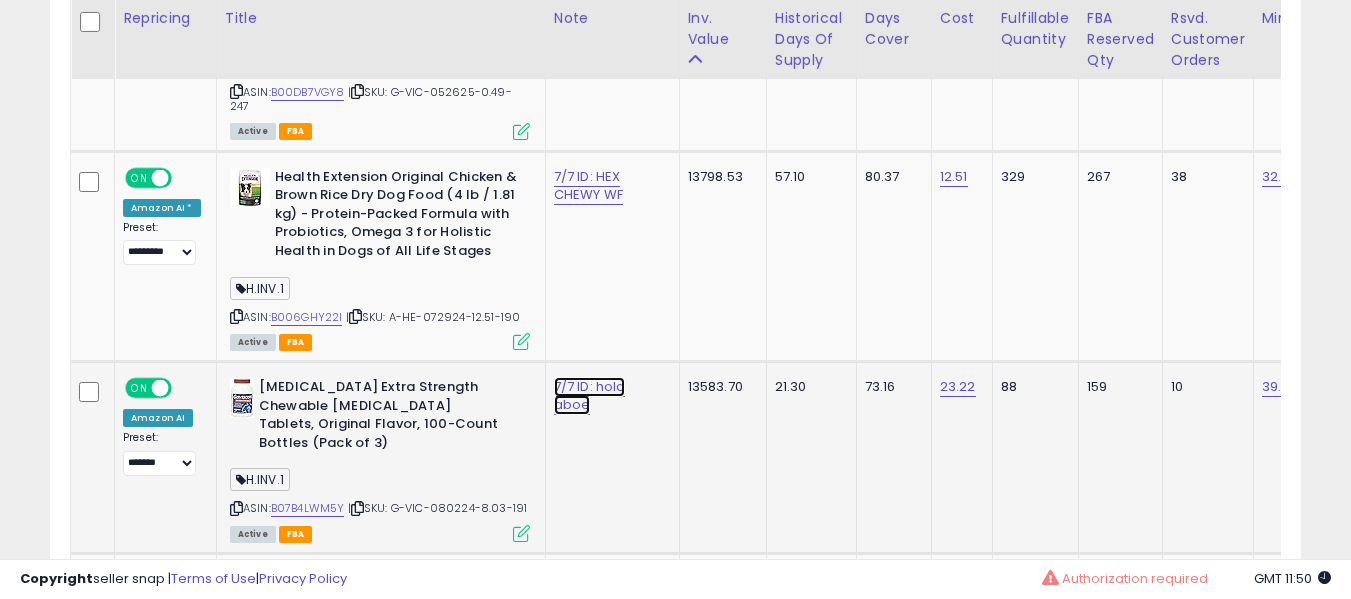 click on "7/7 ID: hold aboe" at bounding box center (590, 396) 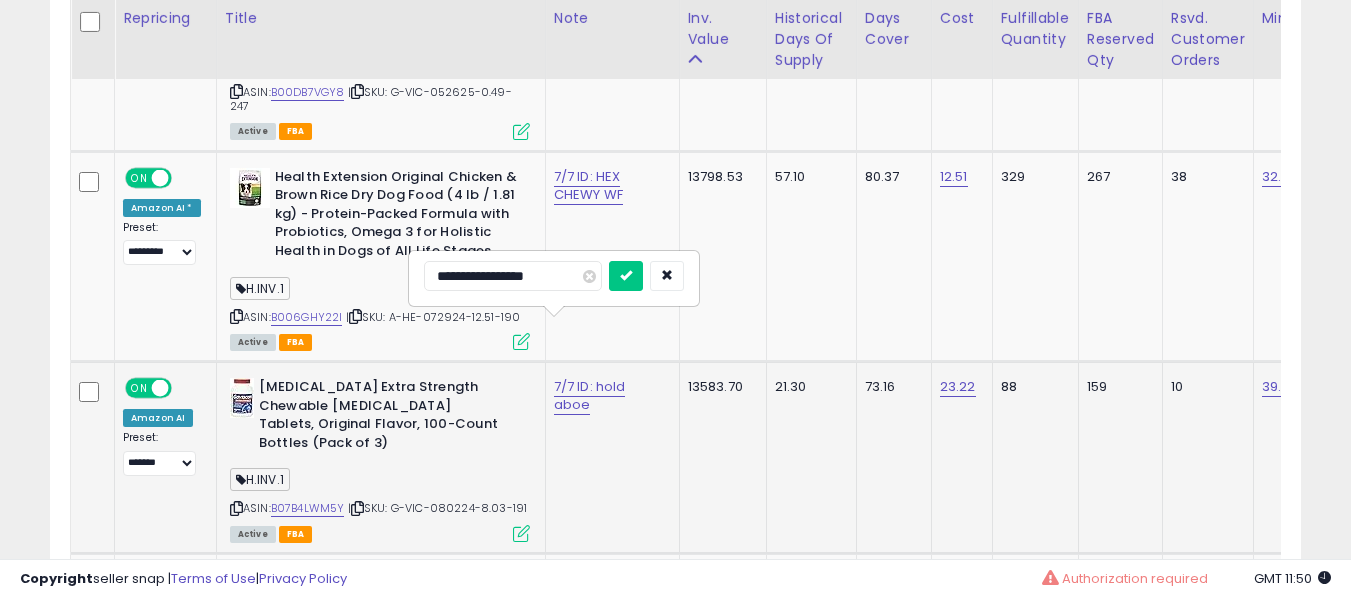 type on "**********" 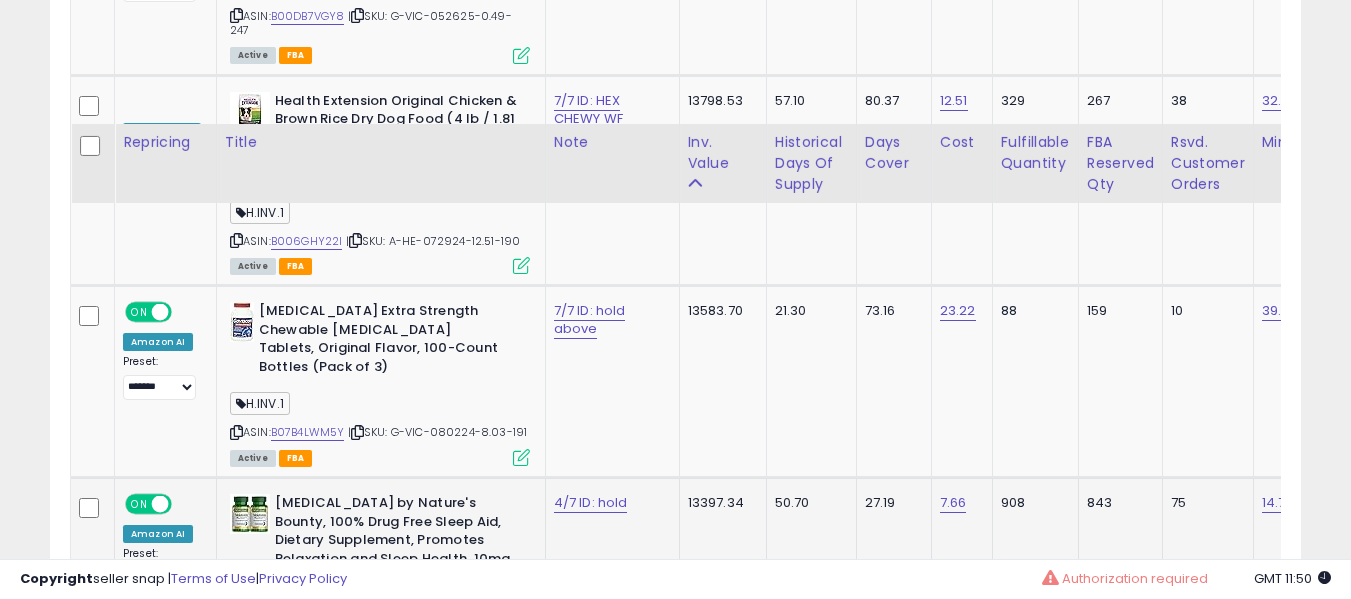scroll, scrollTop: 5300, scrollLeft: 0, axis: vertical 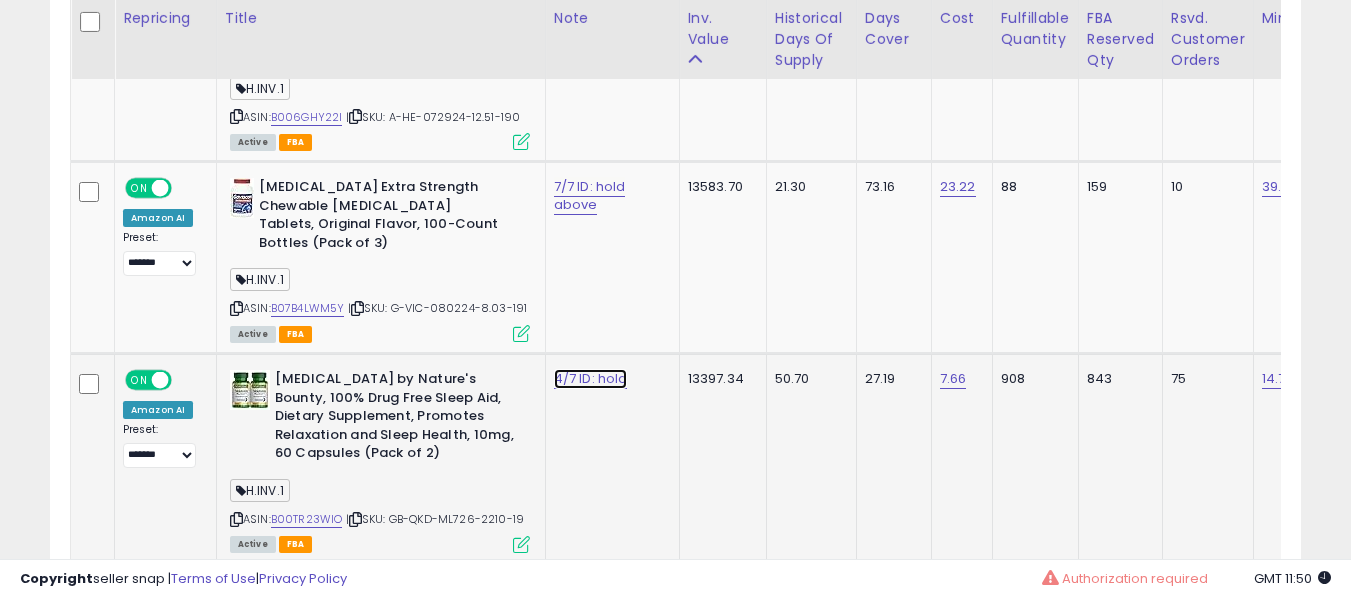 click on "4/7 ID: hold" at bounding box center [590, -4176] 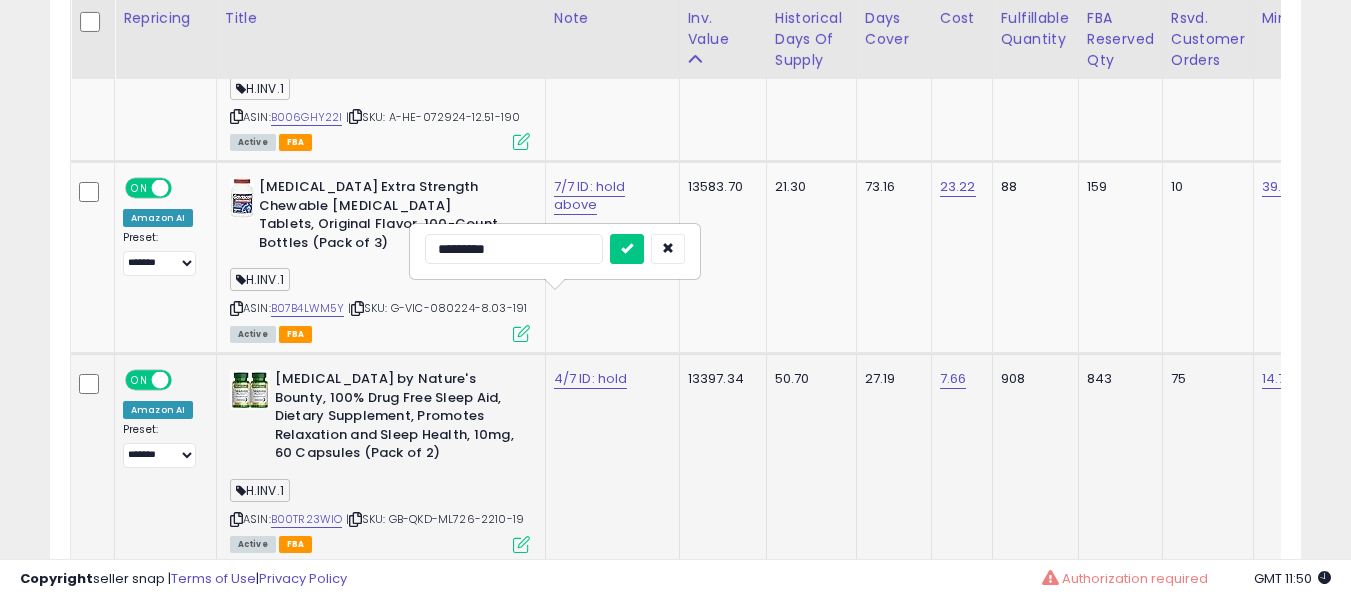 type on "**********" 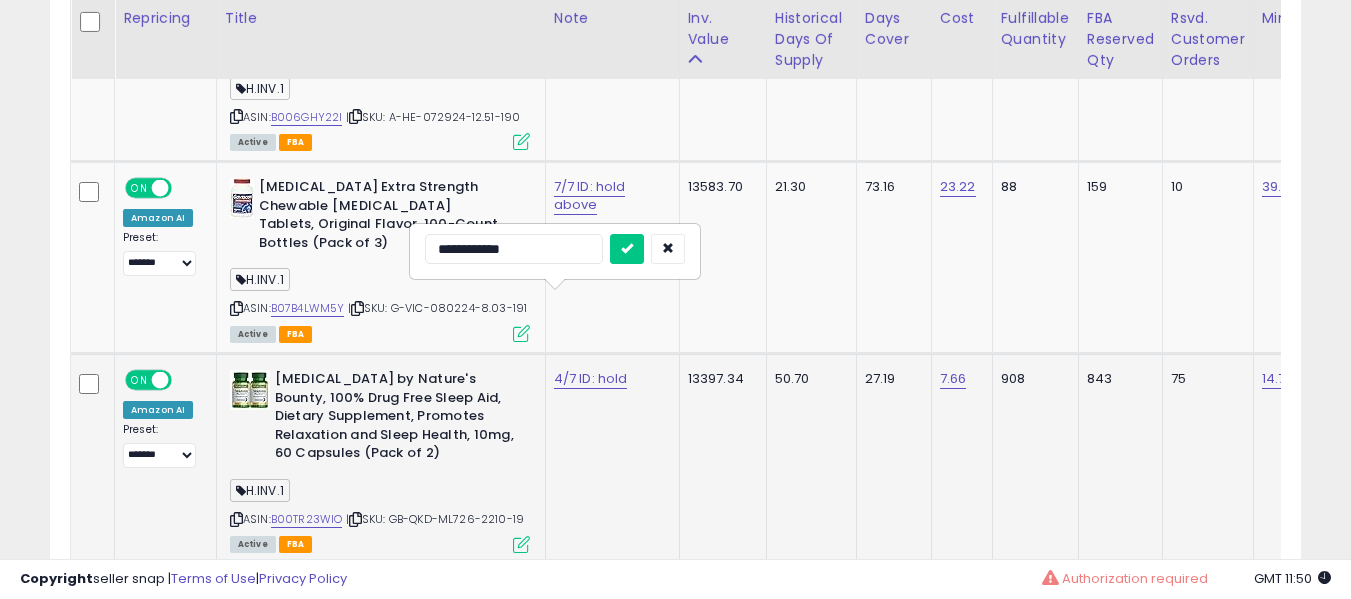 click at bounding box center [627, 249] 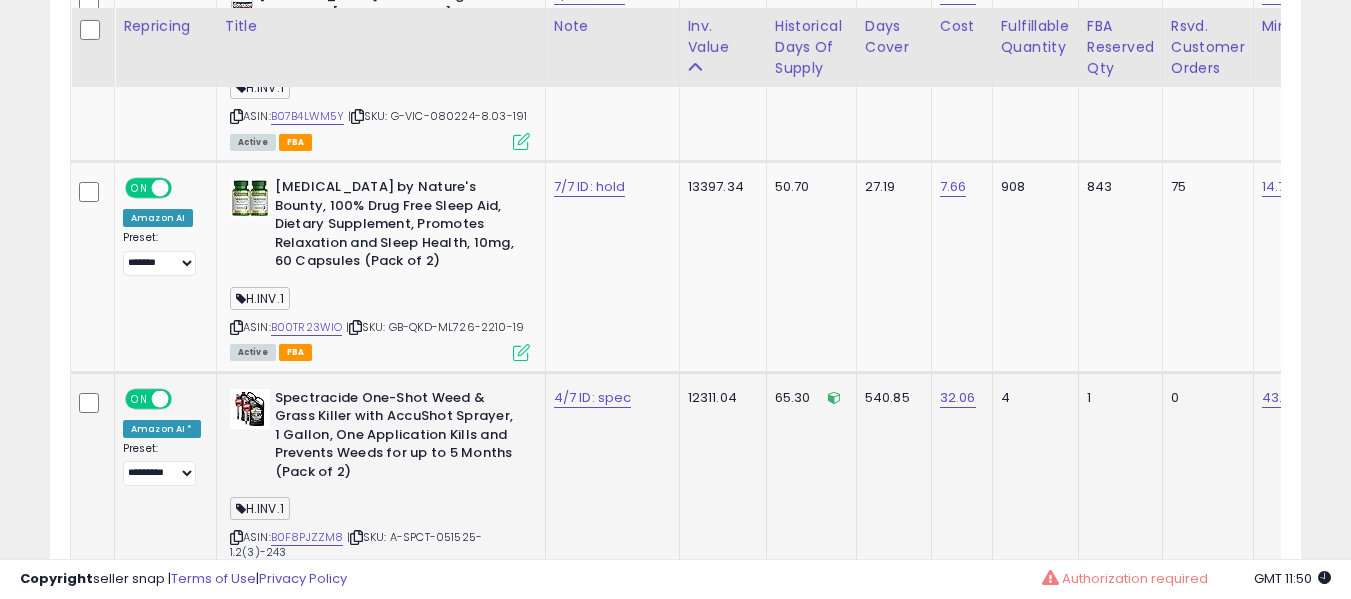 scroll, scrollTop: 5500, scrollLeft: 0, axis: vertical 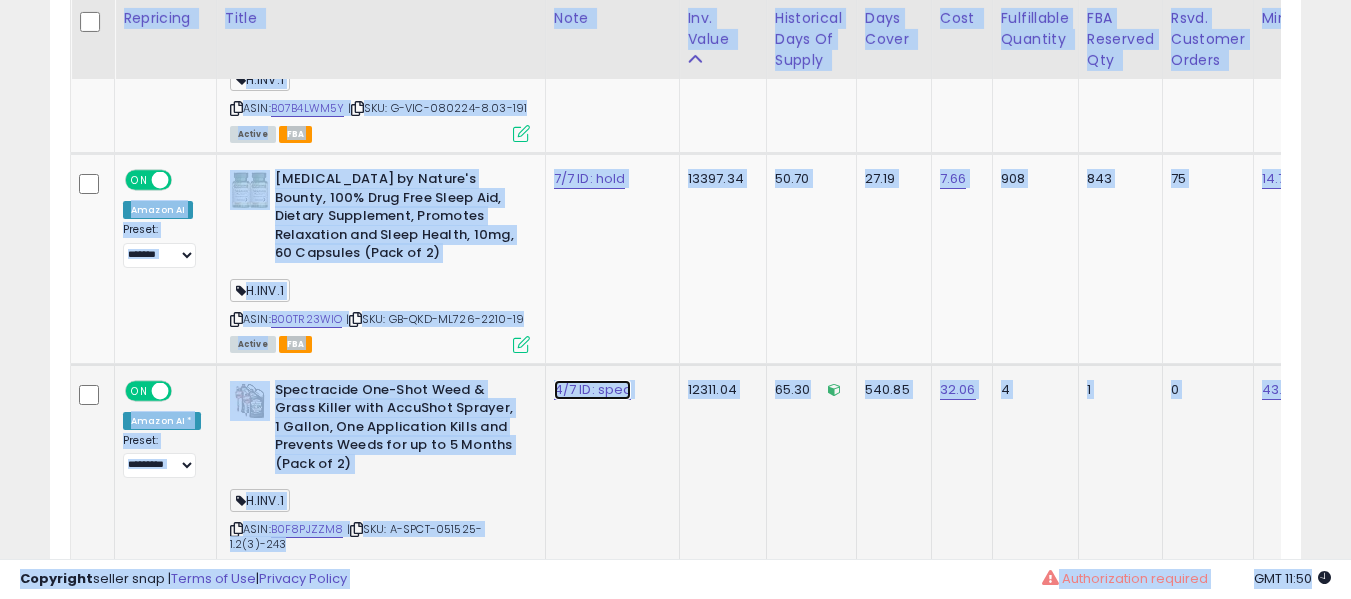 click on "4/7 ID: spec" at bounding box center (590, -4376) 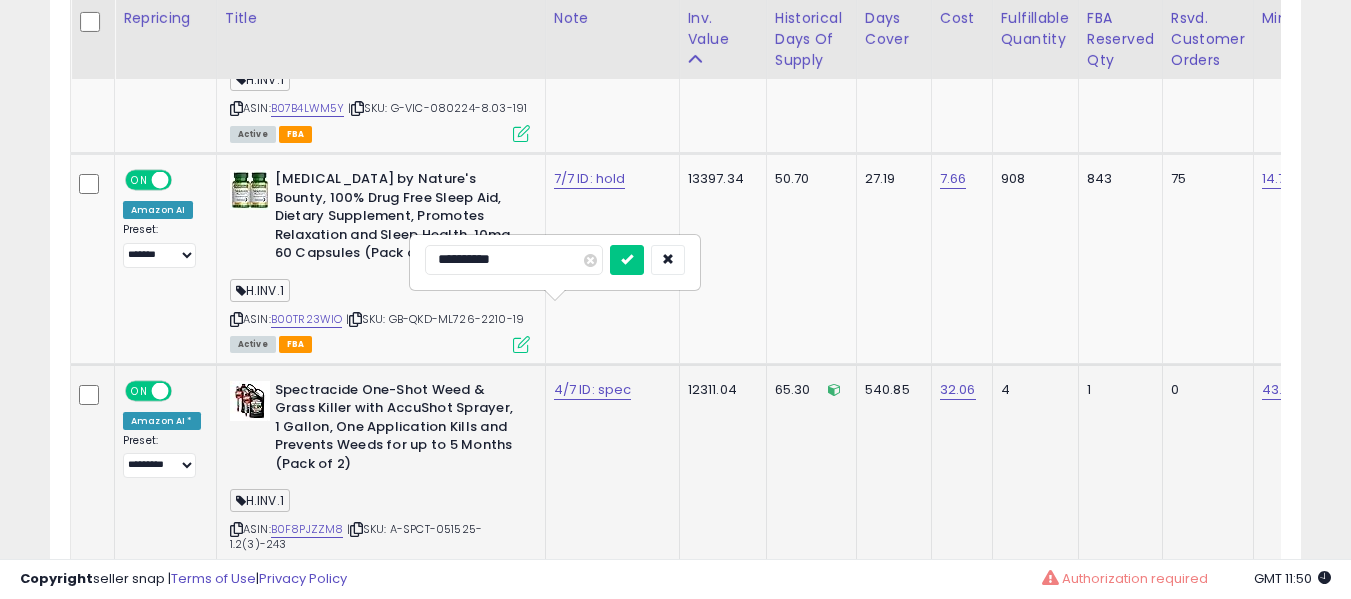 type on "**********" 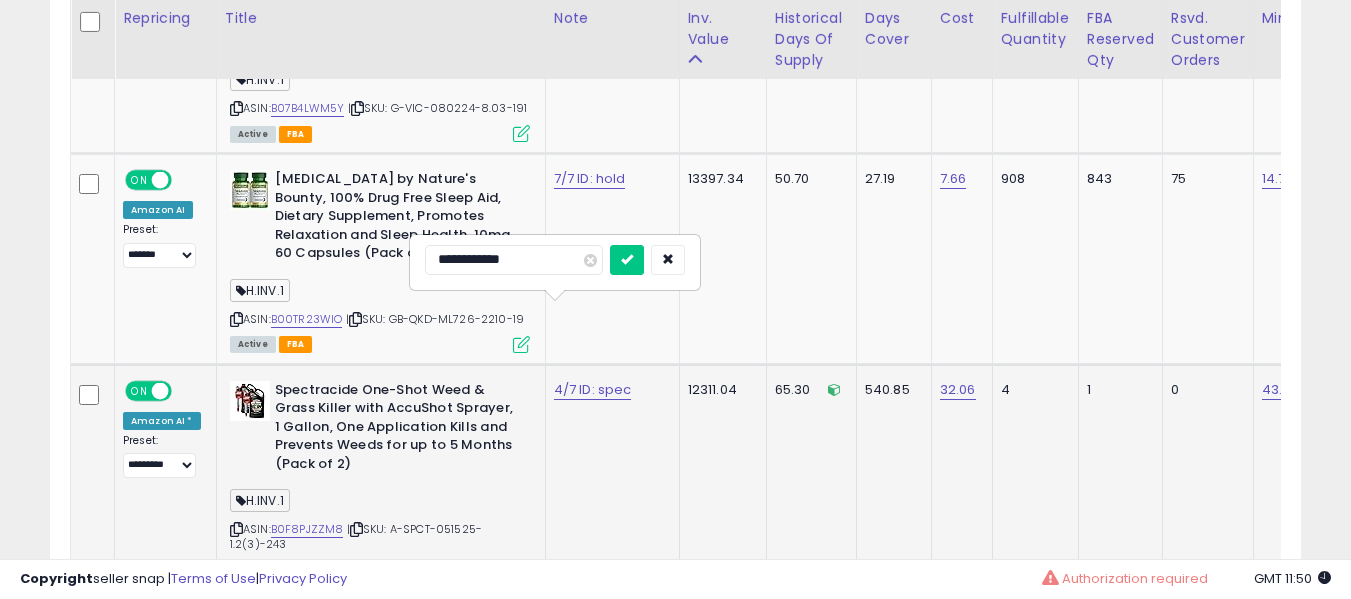 click at bounding box center [627, 260] 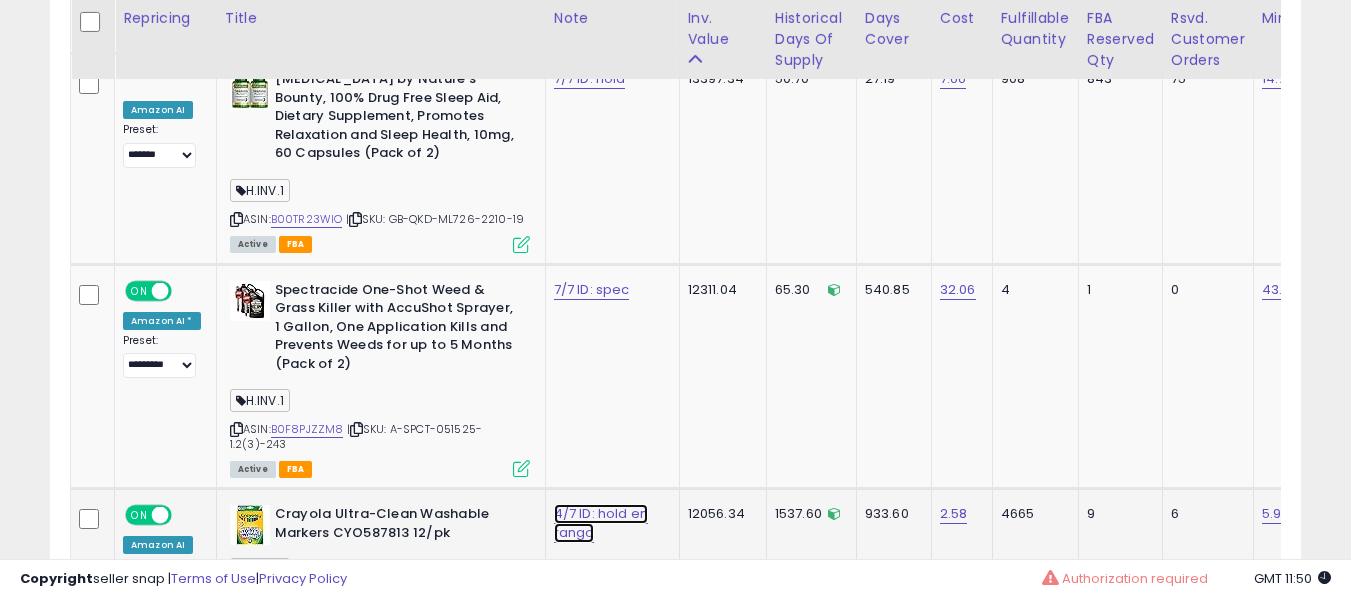 click on "4/7 ID: hold en rango" at bounding box center (590, -4476) 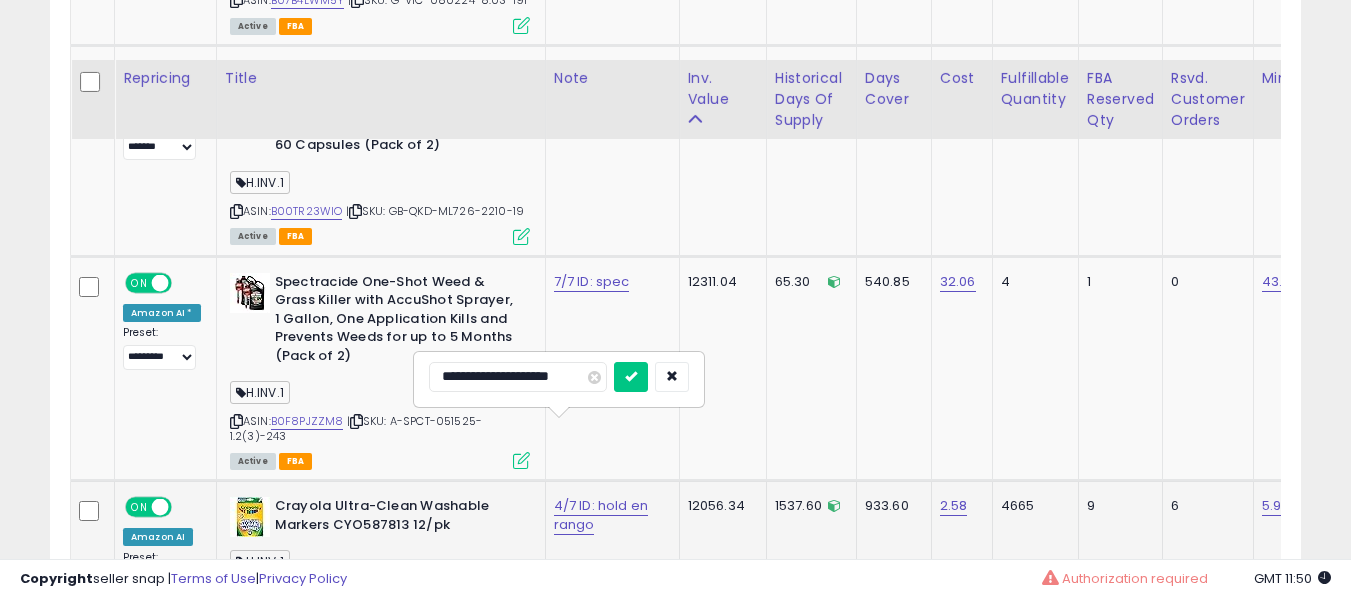 scroll, scrollTop: 5700, scrollLeft: 0, axis: vertical 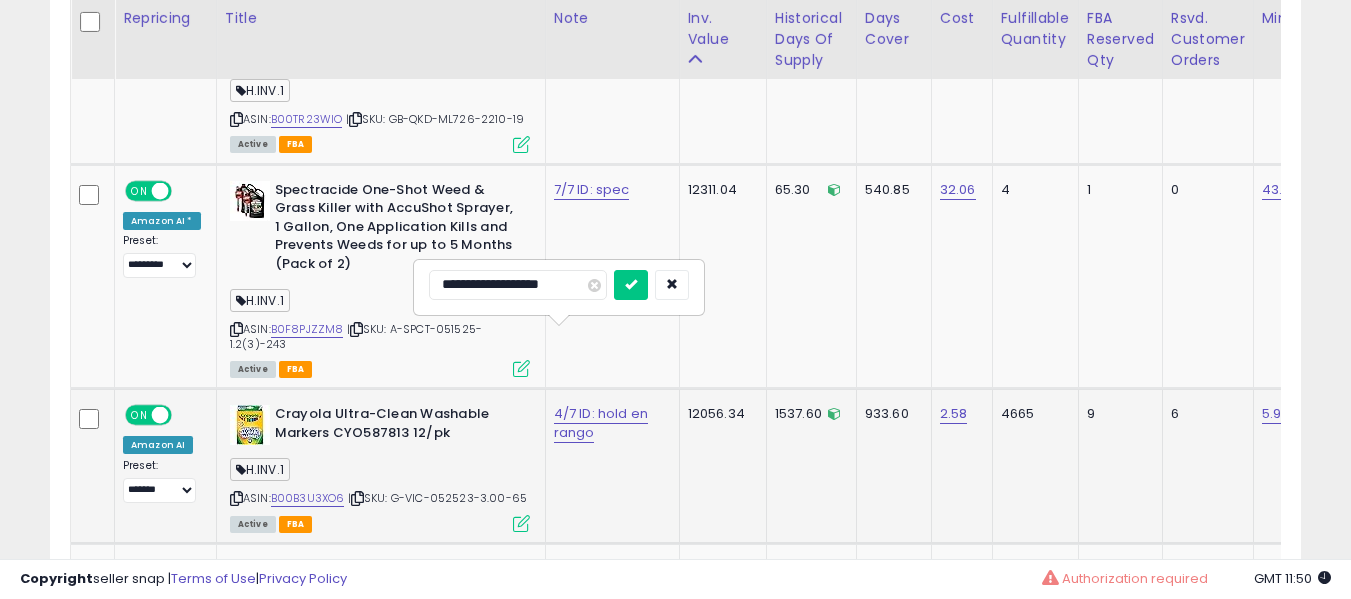 type on "**********" 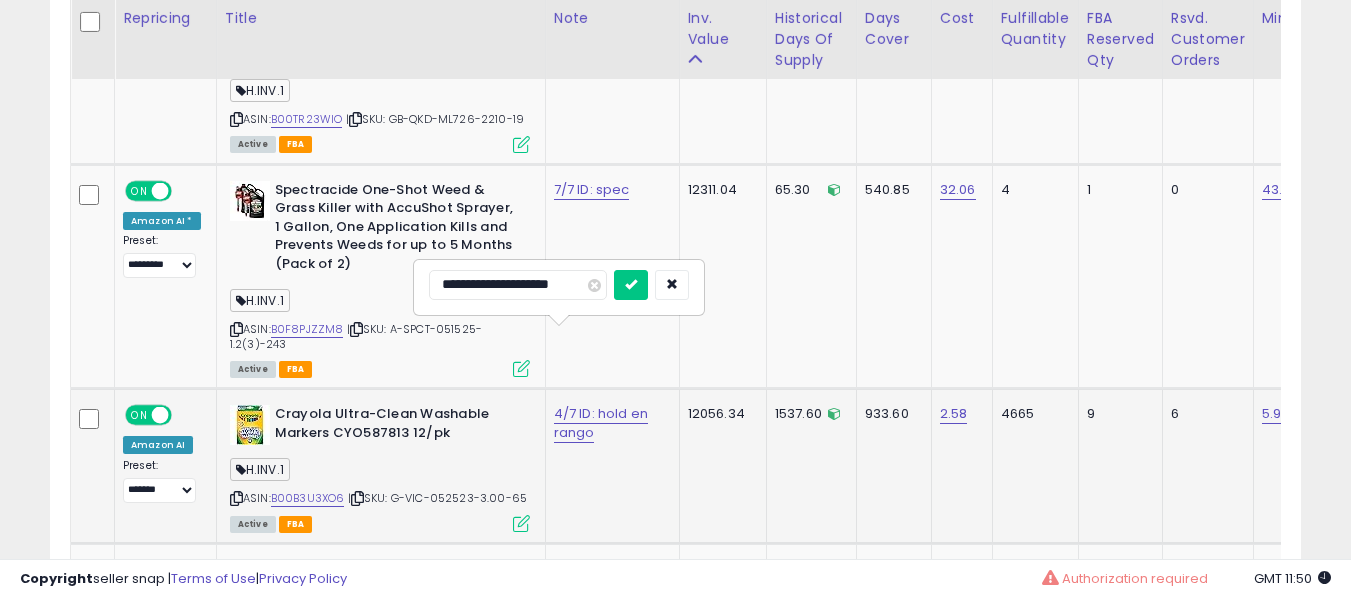 click at bounding box center (631, 285) 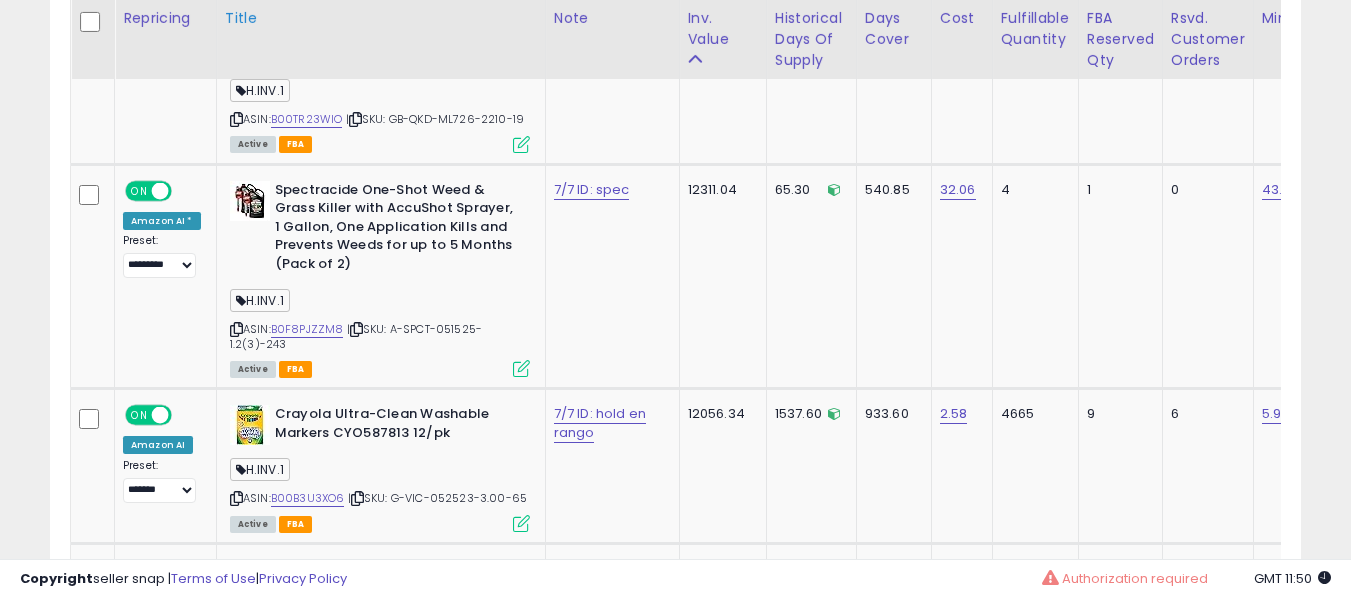 scroll, scrollTop: 909, scrollLeft: 0, axis: vertical 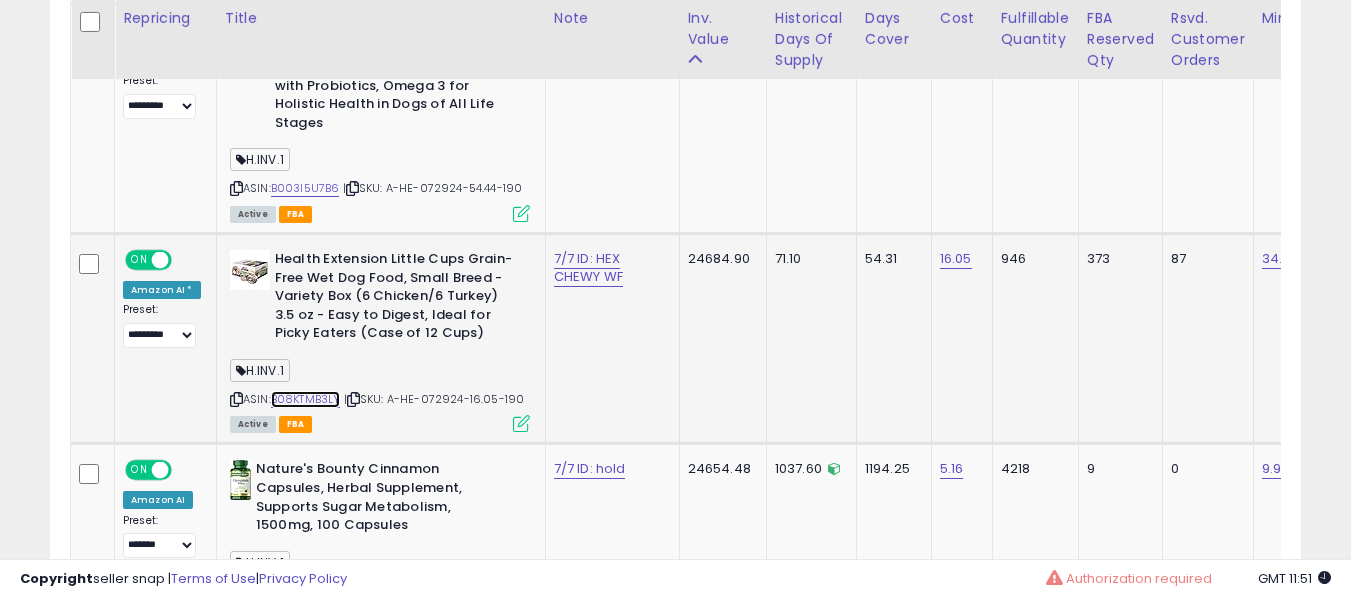 drag, startPoint x: 313, startPoint y: 365, endPoint x: 306, endPoint y: 350, distance: 16.552946 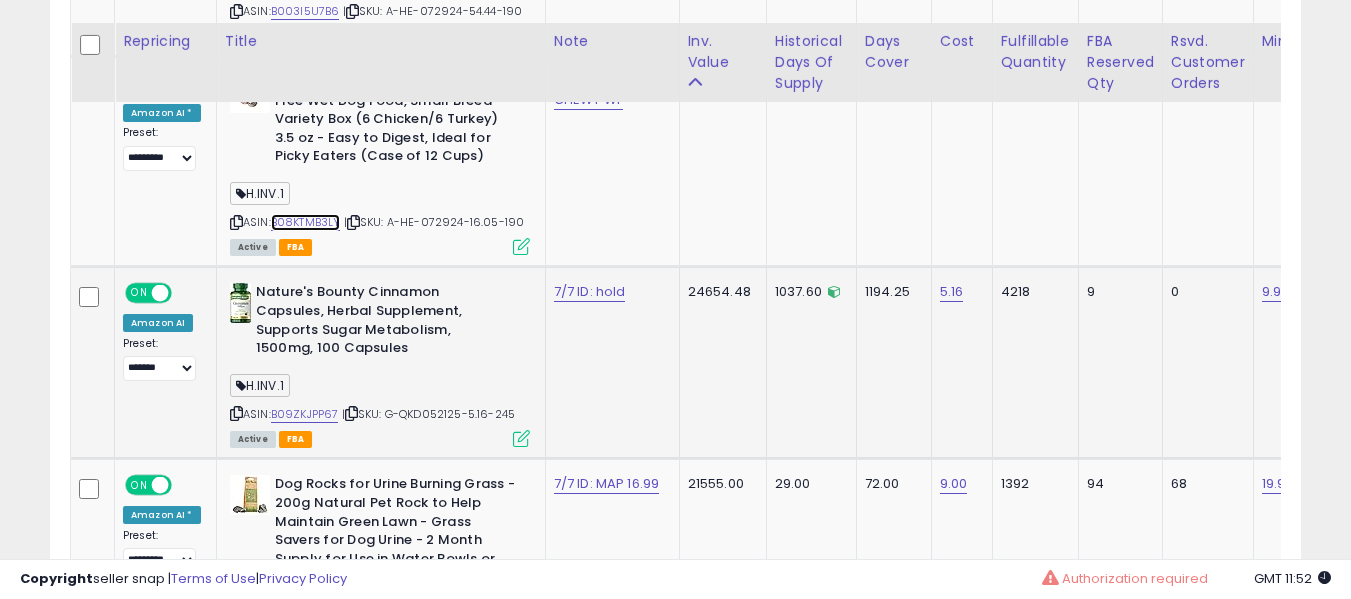 scroll, scrollTop: 2709, scrollLeft: 0, axis: vertical 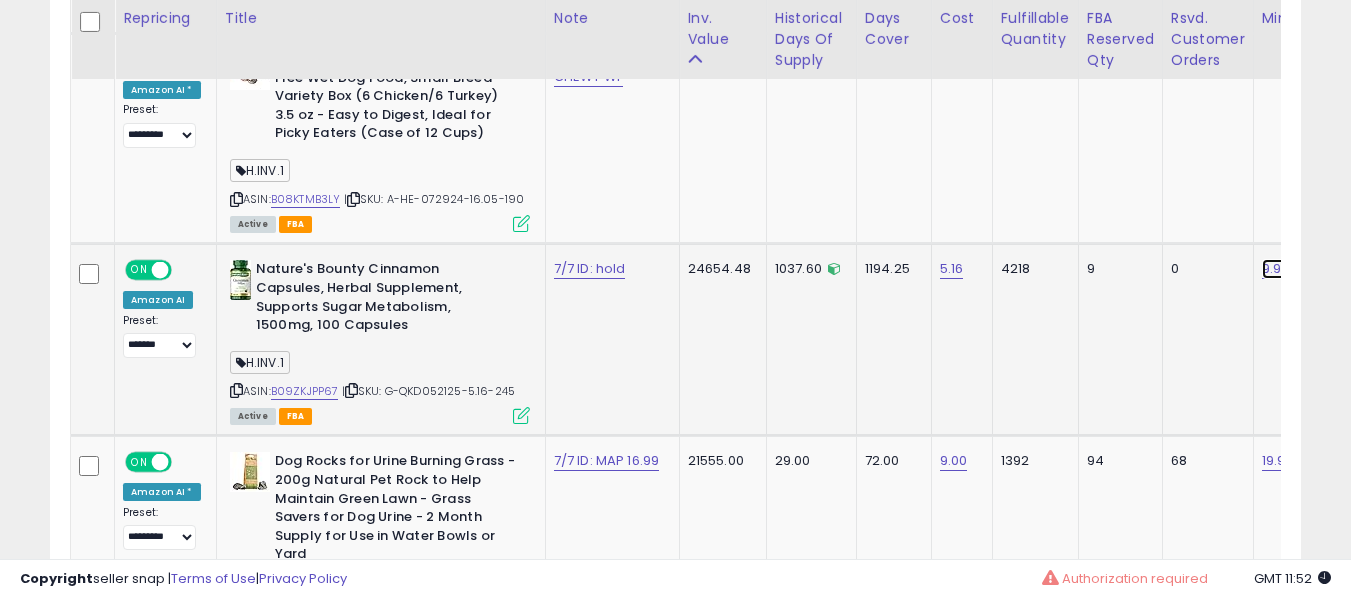 click on "9.94" at bounding box center [1280, -1585] 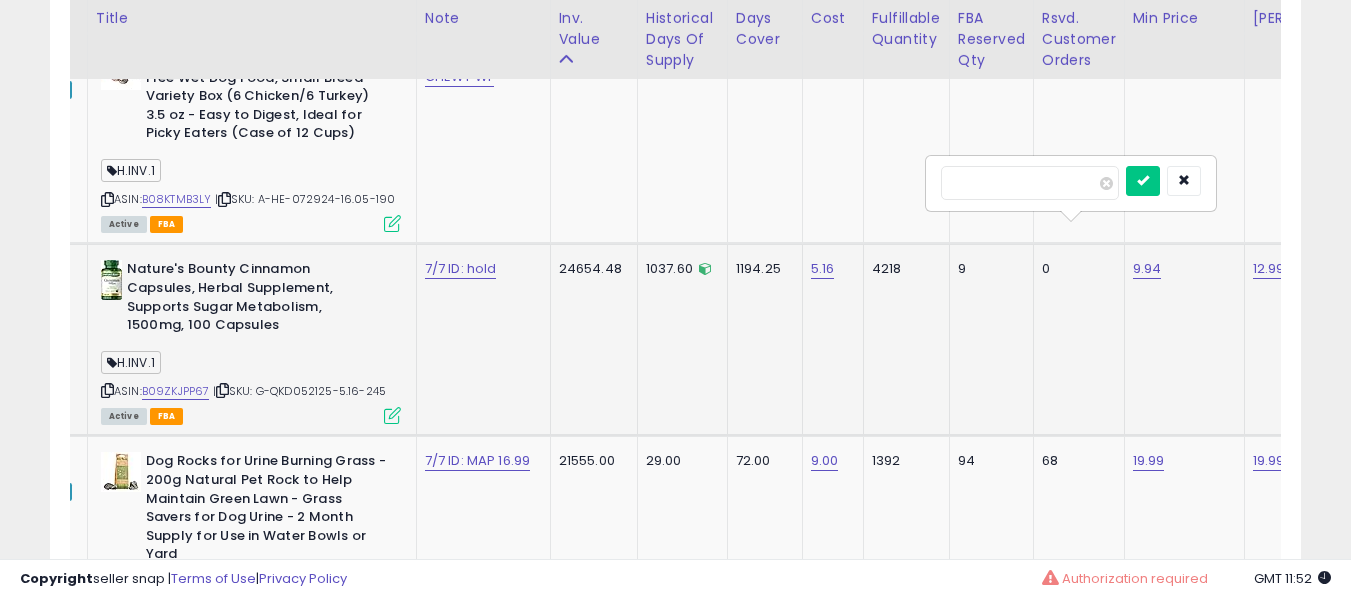 type on "****" 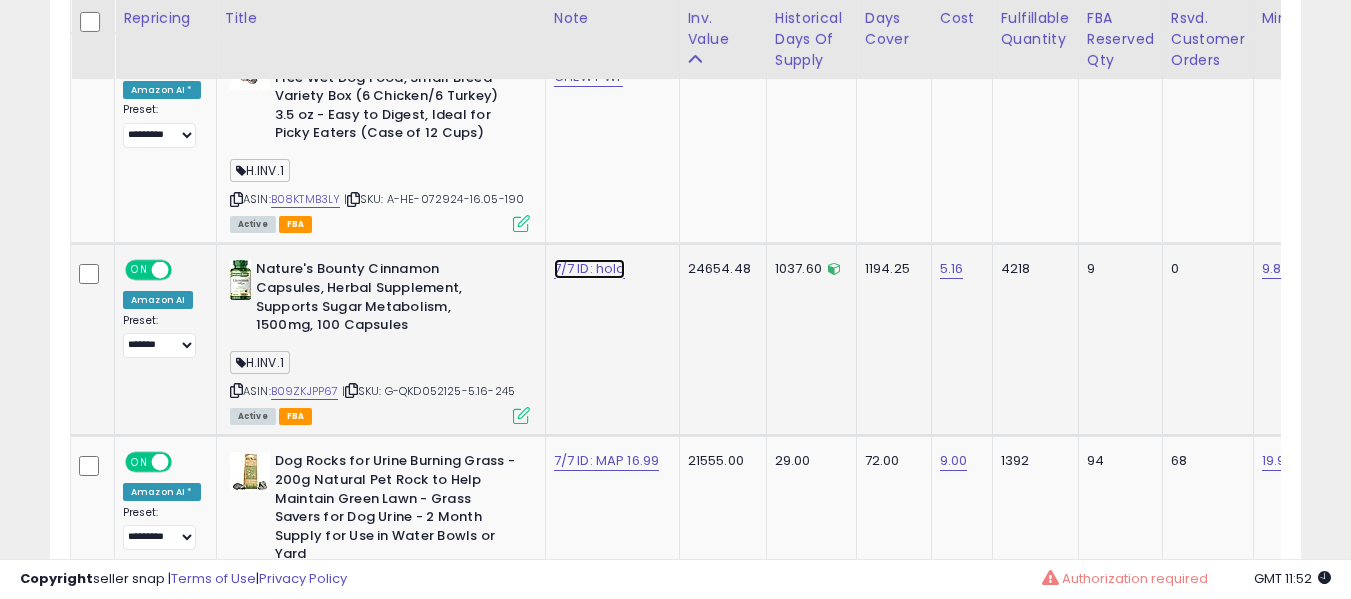 click on "7/7 ID: hold" at bounding box center [590, -1585] 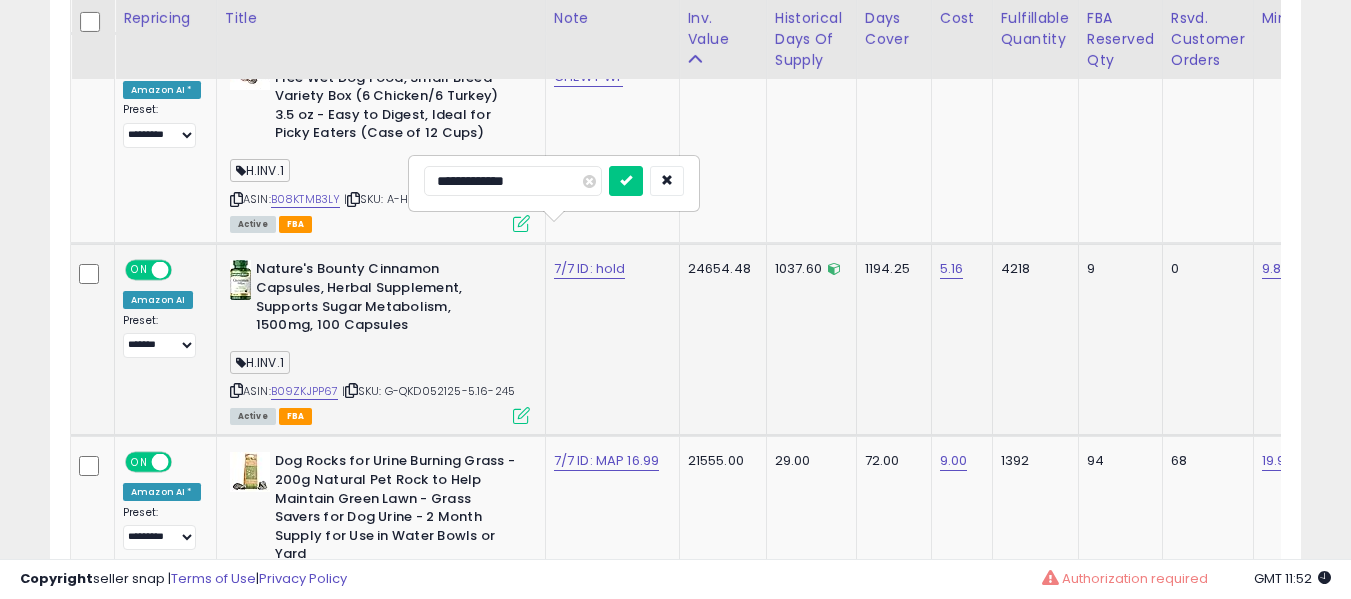 type on "**********" 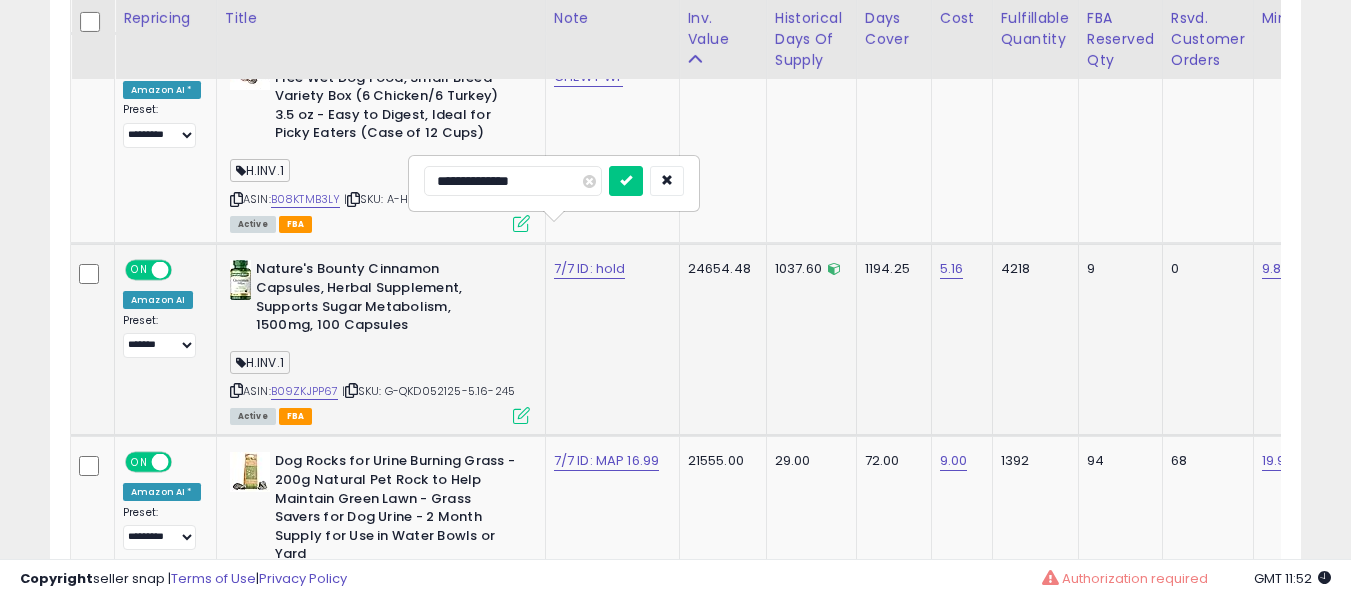 click at bounding box center (626, 181) 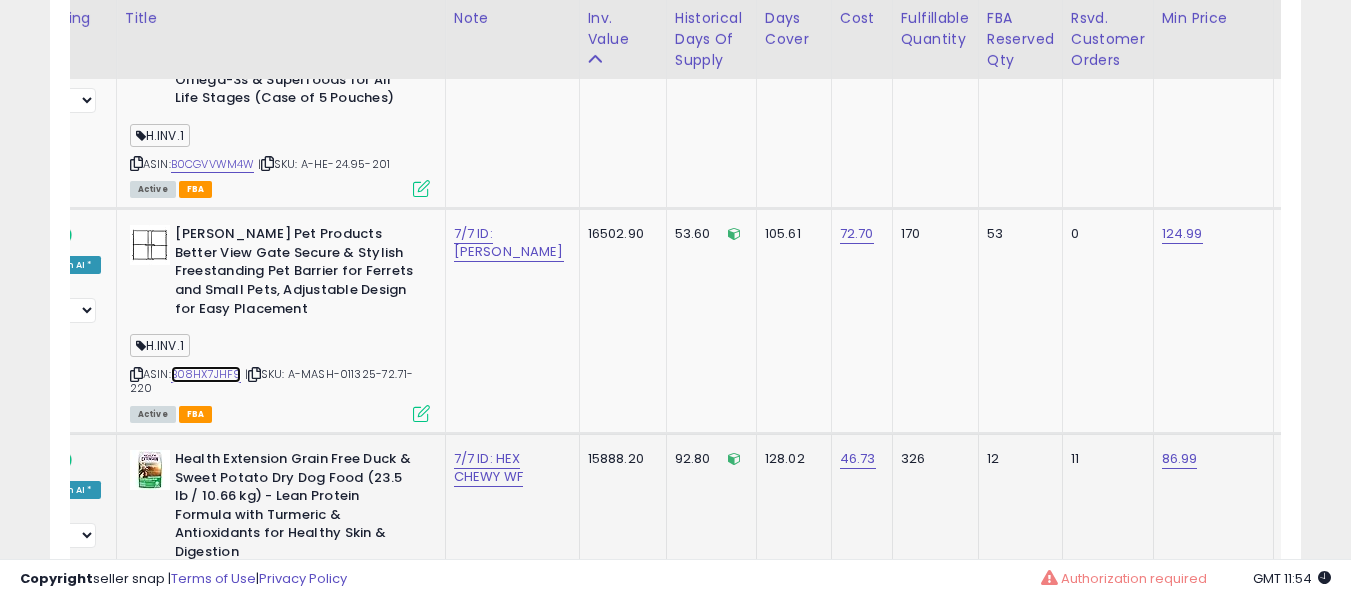 scroll, scrollTop: 0, scrollLeft: 0, axis: both 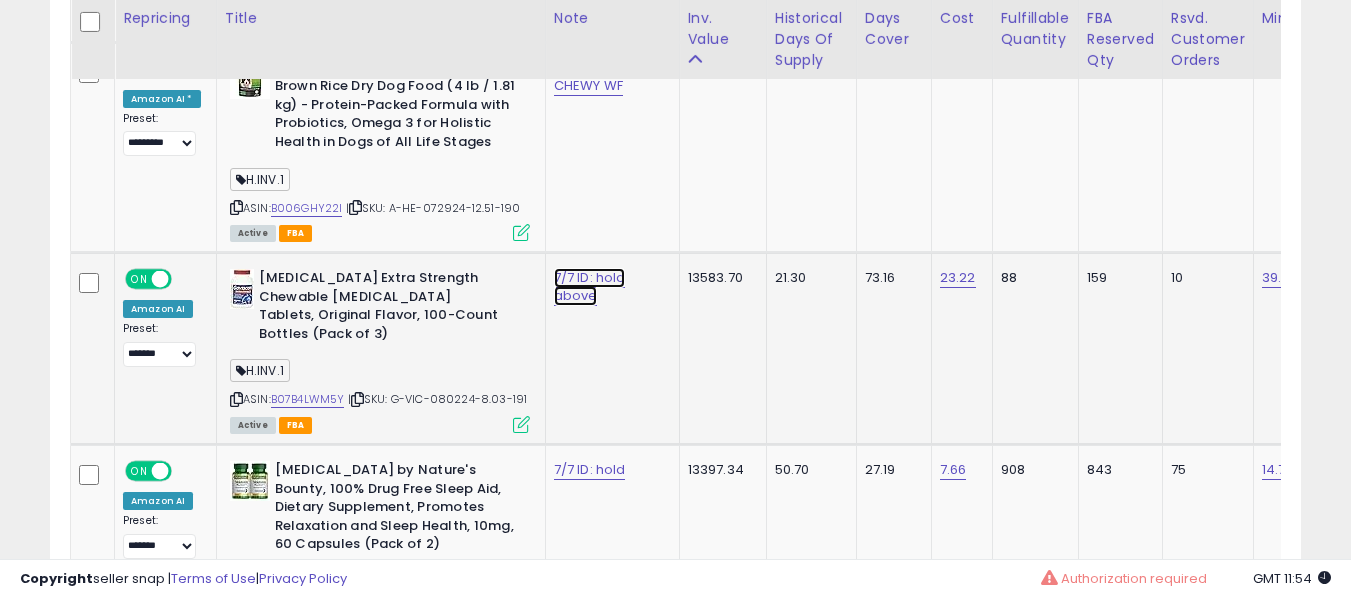click on "7/7 ID: hold above" at bounding box center (590, -4085) 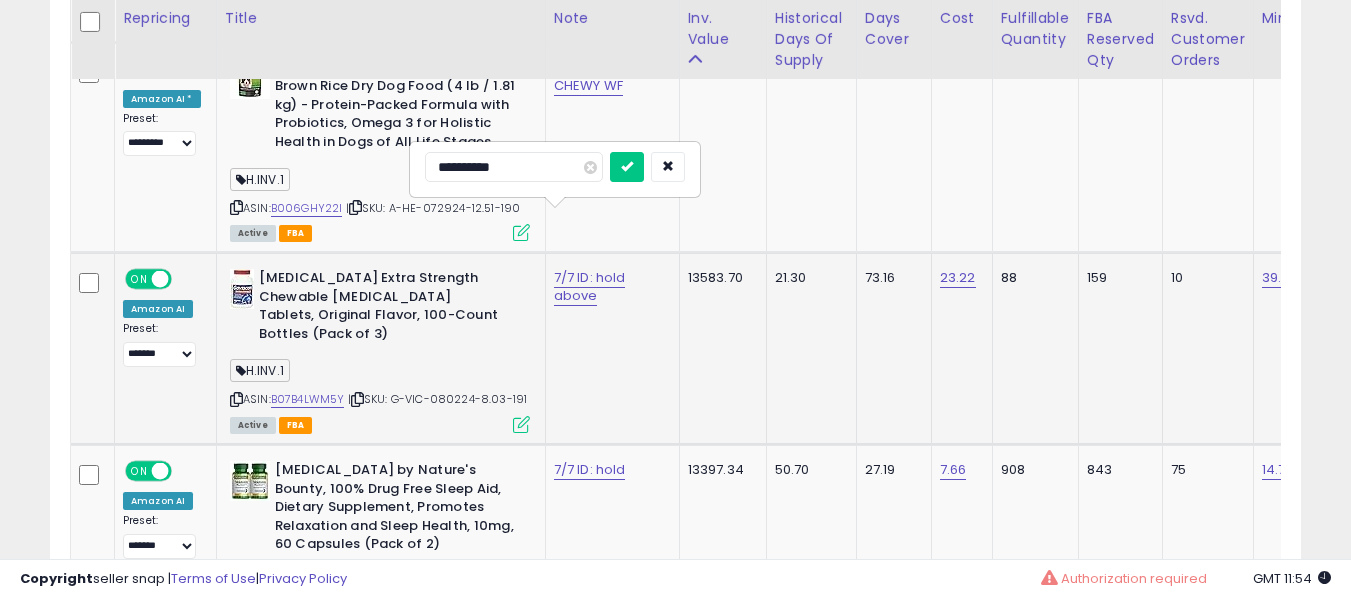 type on "**********" 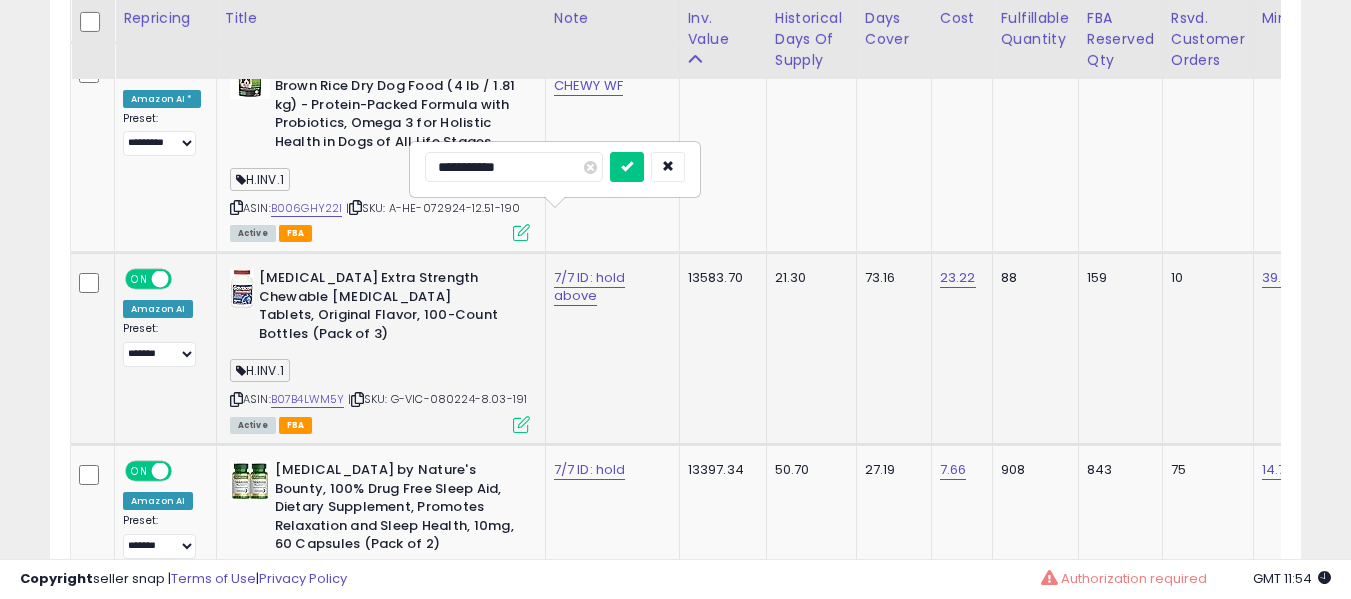 click at bounding box center [627, 167] 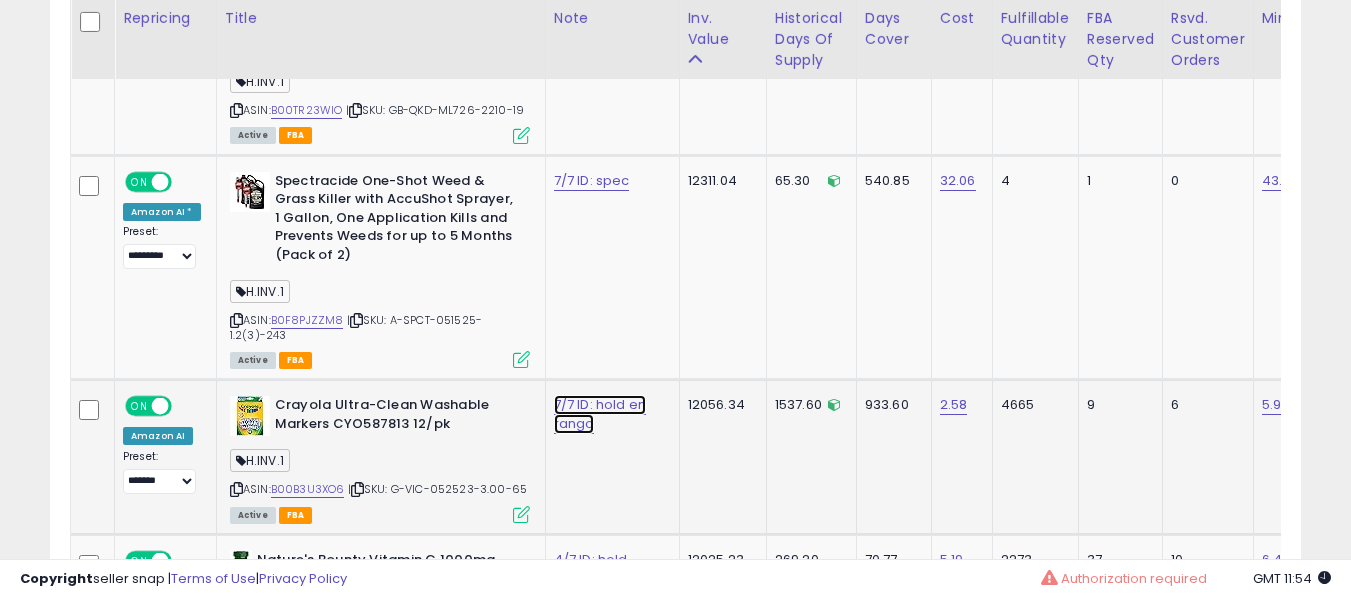 click on "7/7 ID: hold en rango" at bounding box center (590, -4585) 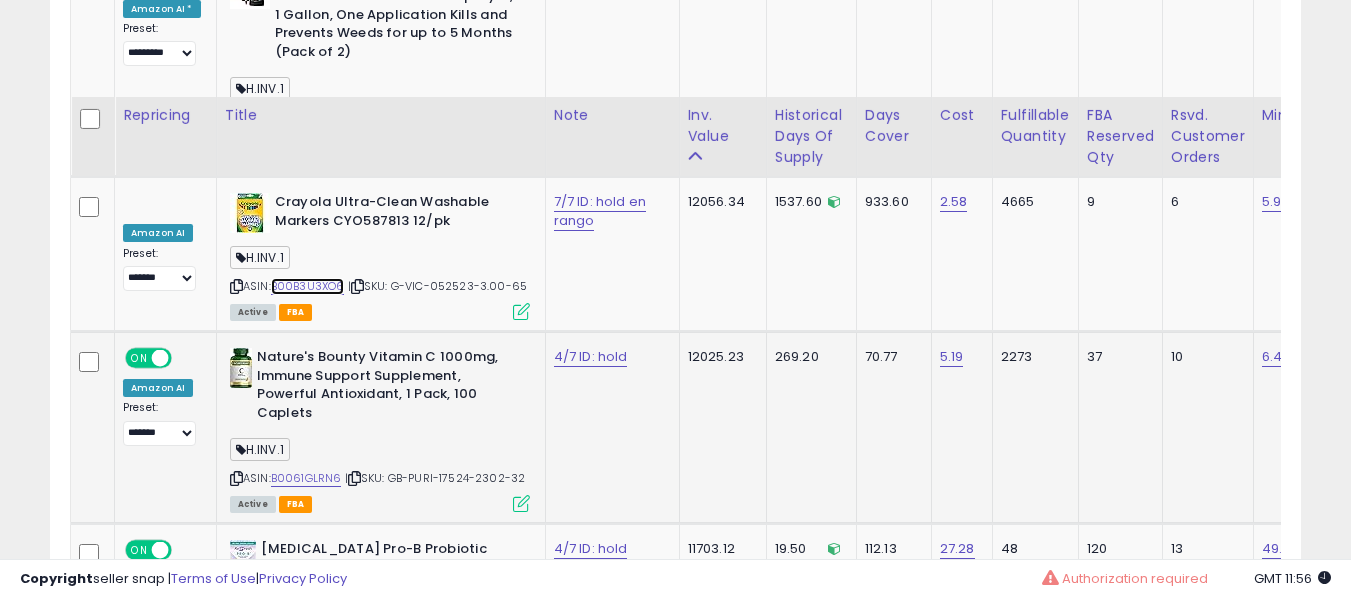 scroll, scrollTop: 6009, scrollLeft: 0, axis: vertical 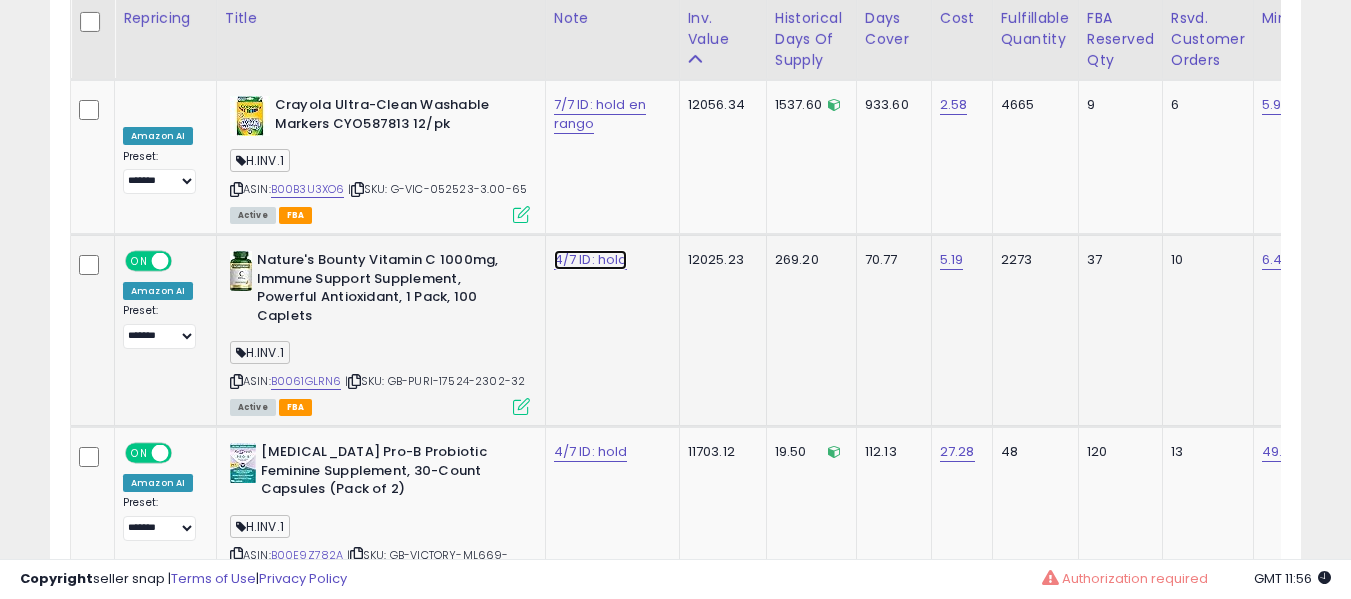 click on "4/7 ID: hold" at bounding box center [590, -4885] 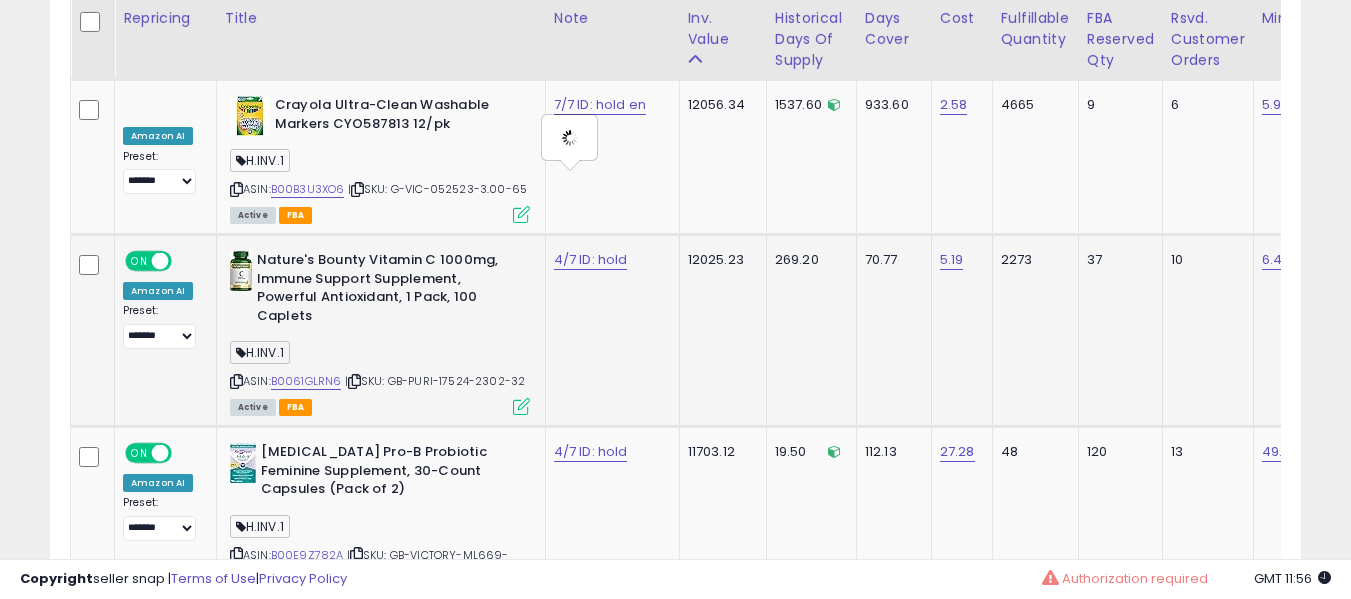 type on "**********" 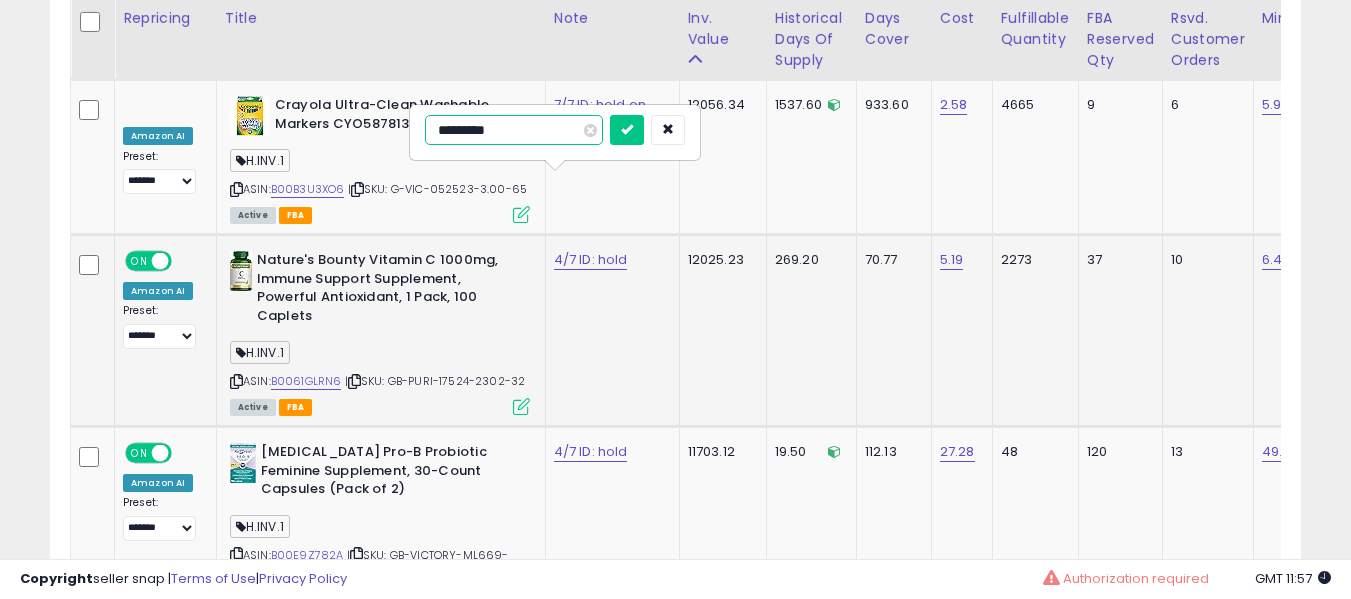type on "**********" 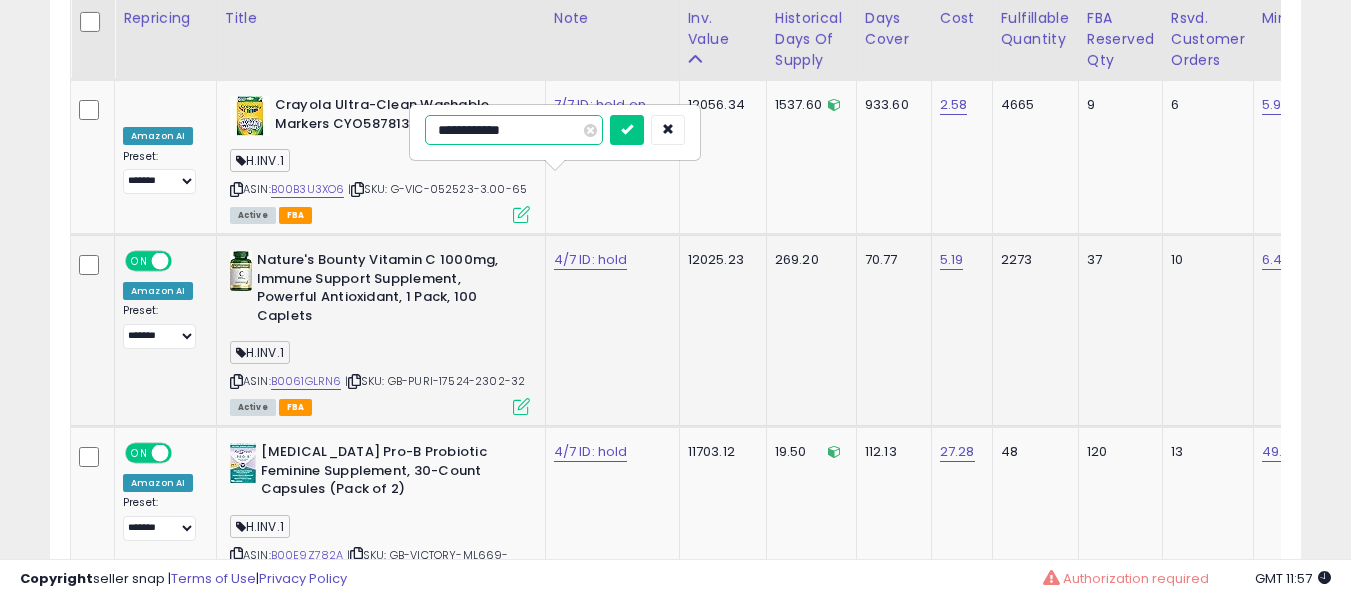 click at bounding box center (627, 130) 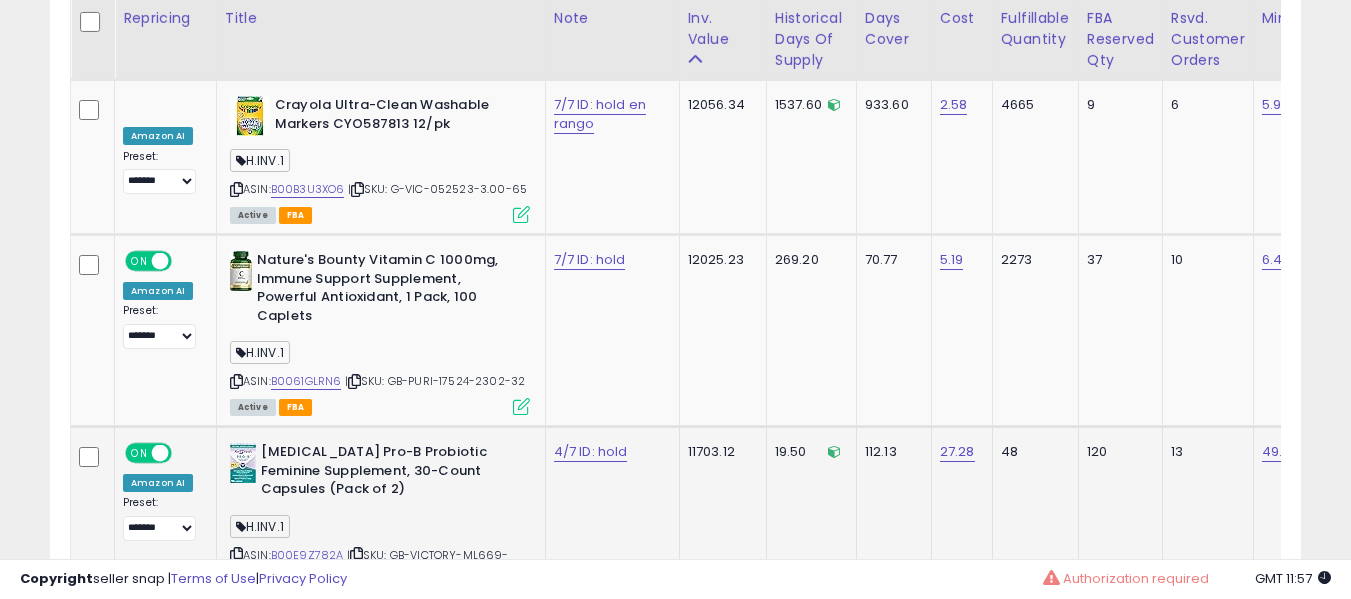 scroll, scrollTop: 6109, scrollLeft: 0, axis: vertical 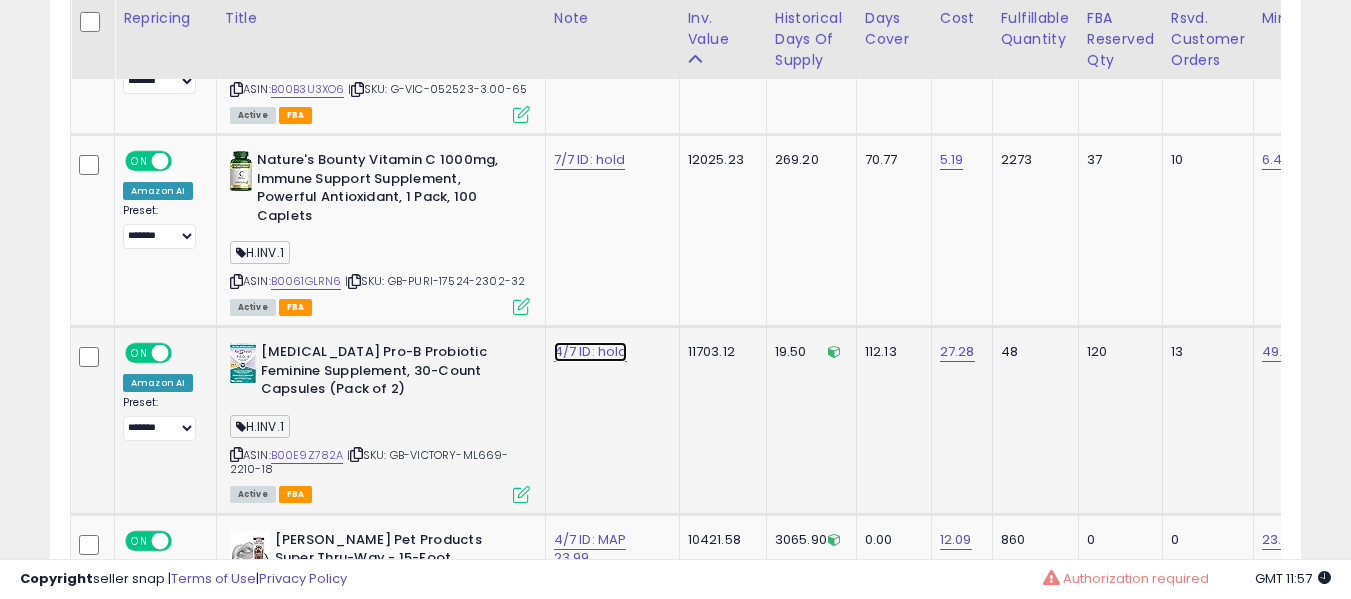 click on "4/7 ID: hold" at bounding box center [590, -4985] 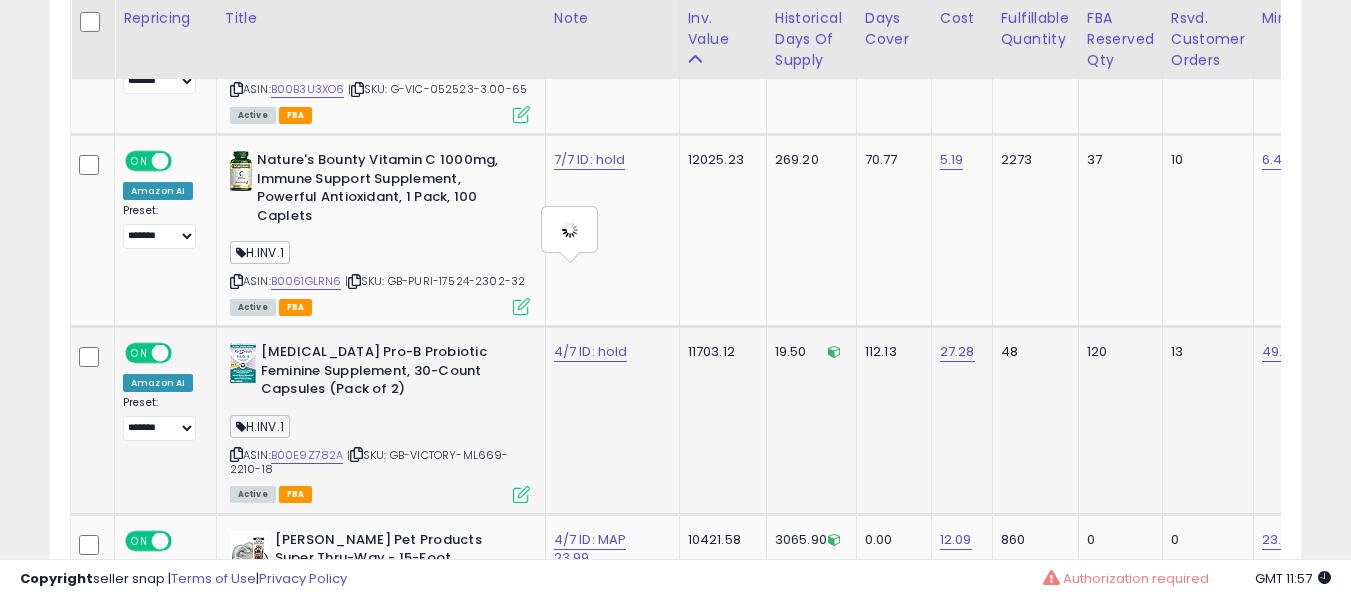 type on "**********" 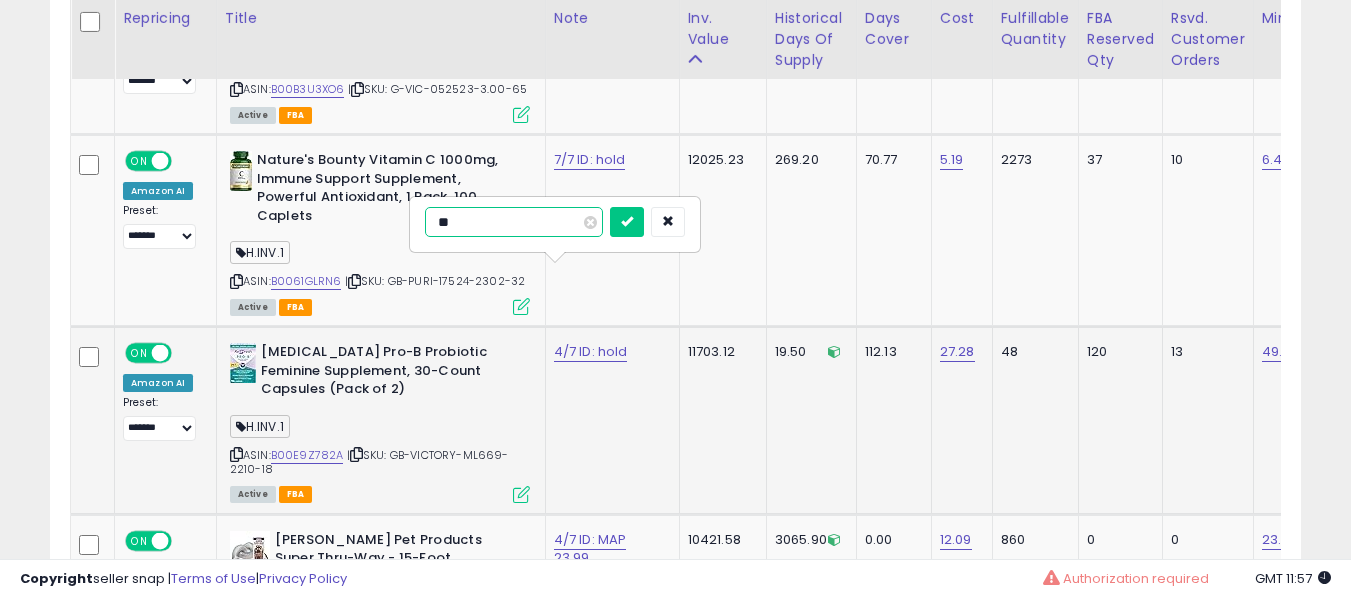 type on "***" 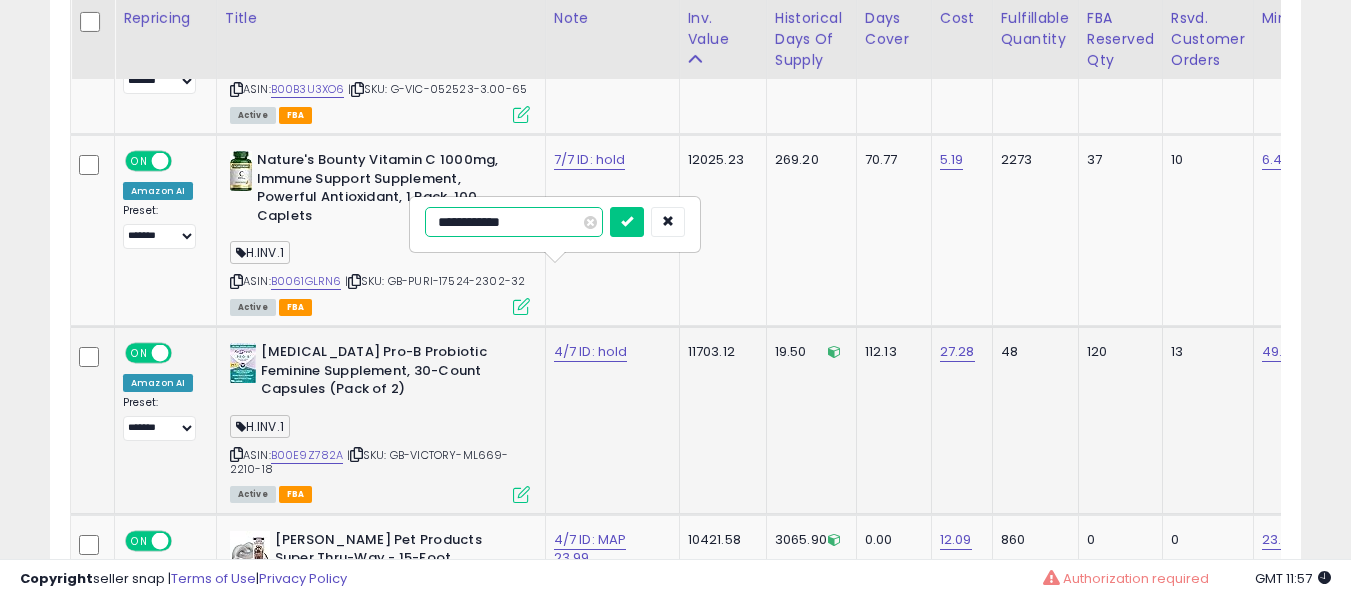 click at bounding box center [627, 222] 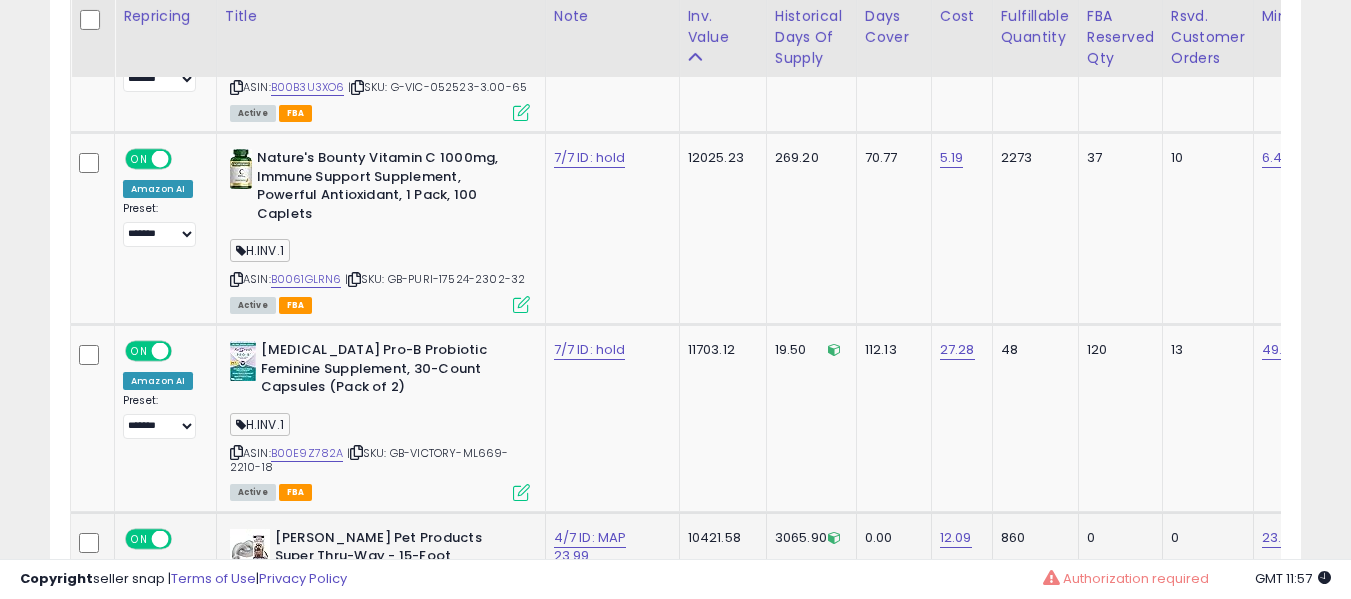 scroll, scrollTop: 6309, scrollLeft: 0, axis: vertical 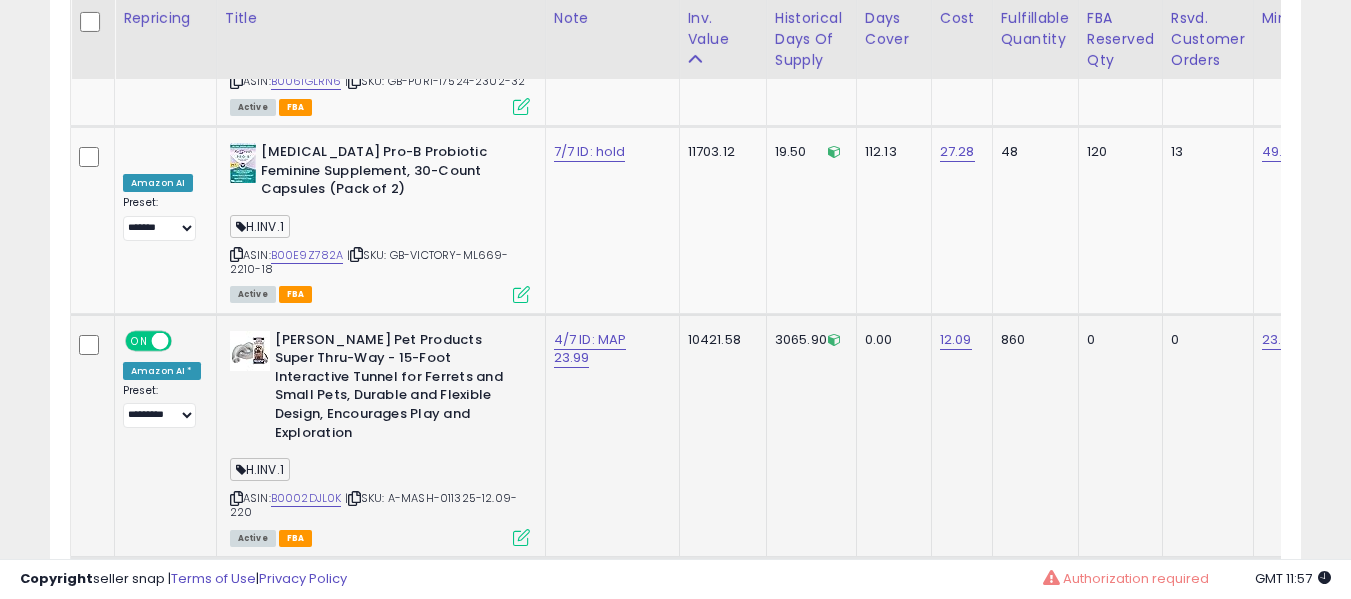 click on "4/7 ID: MAP 23.99" 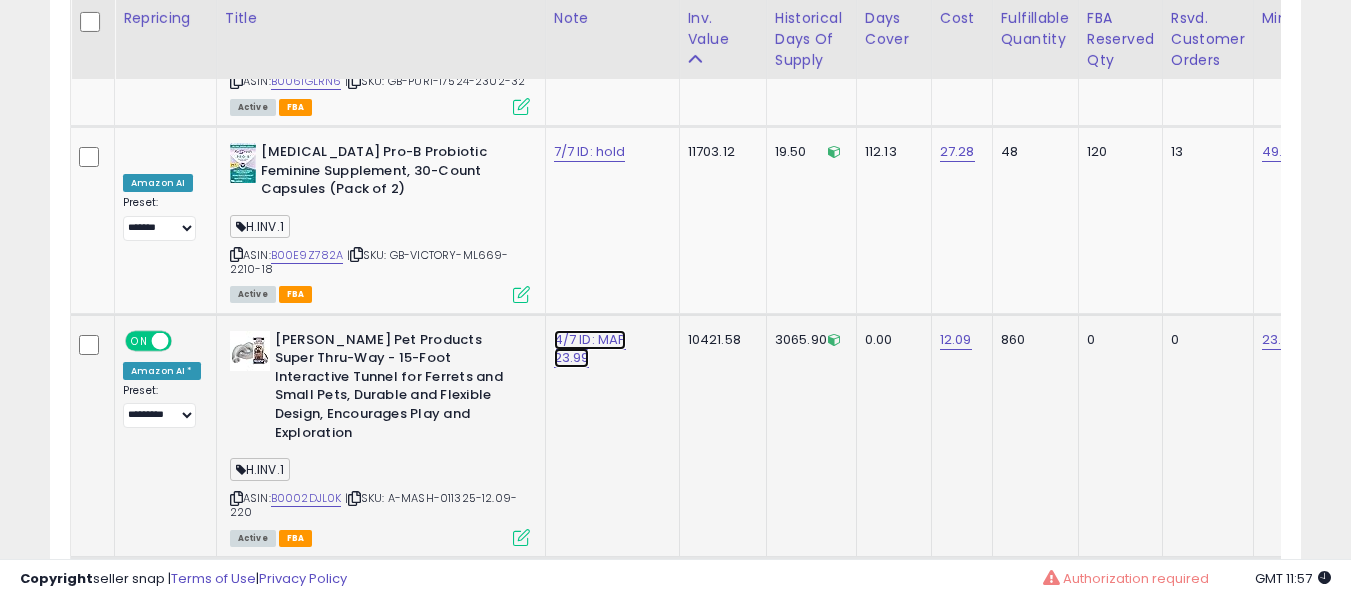 click on "4/7 ID: MAP 23.99" at bounding box center [590, -5185] 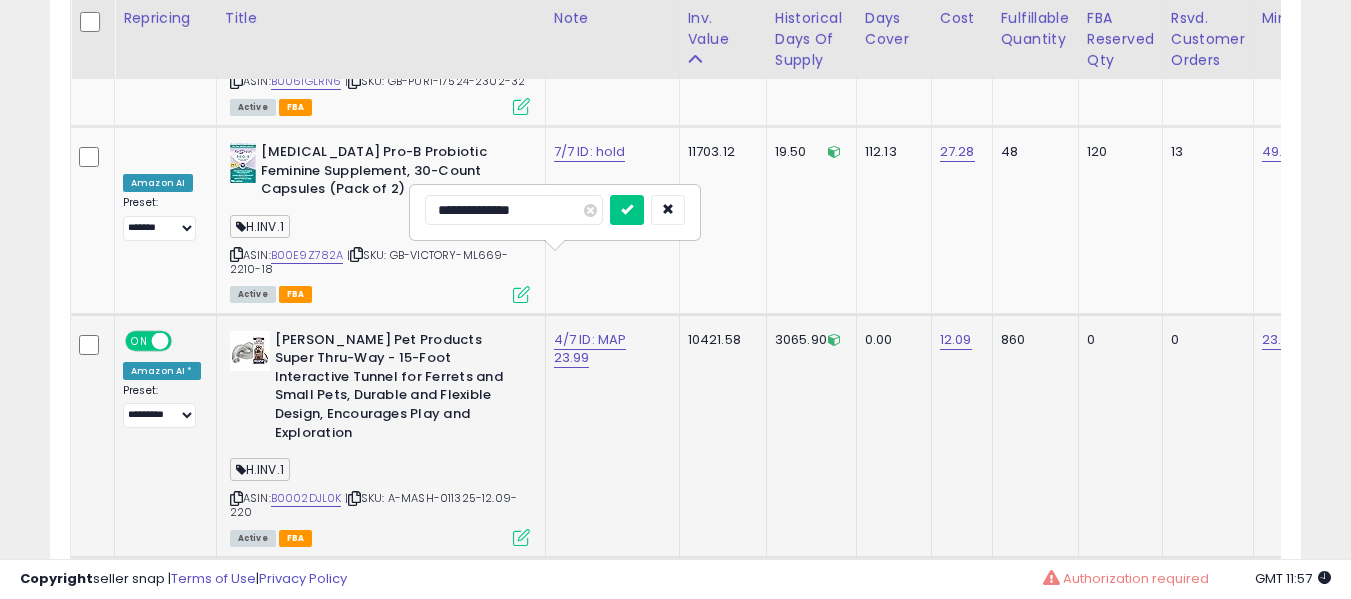 type on "**********" 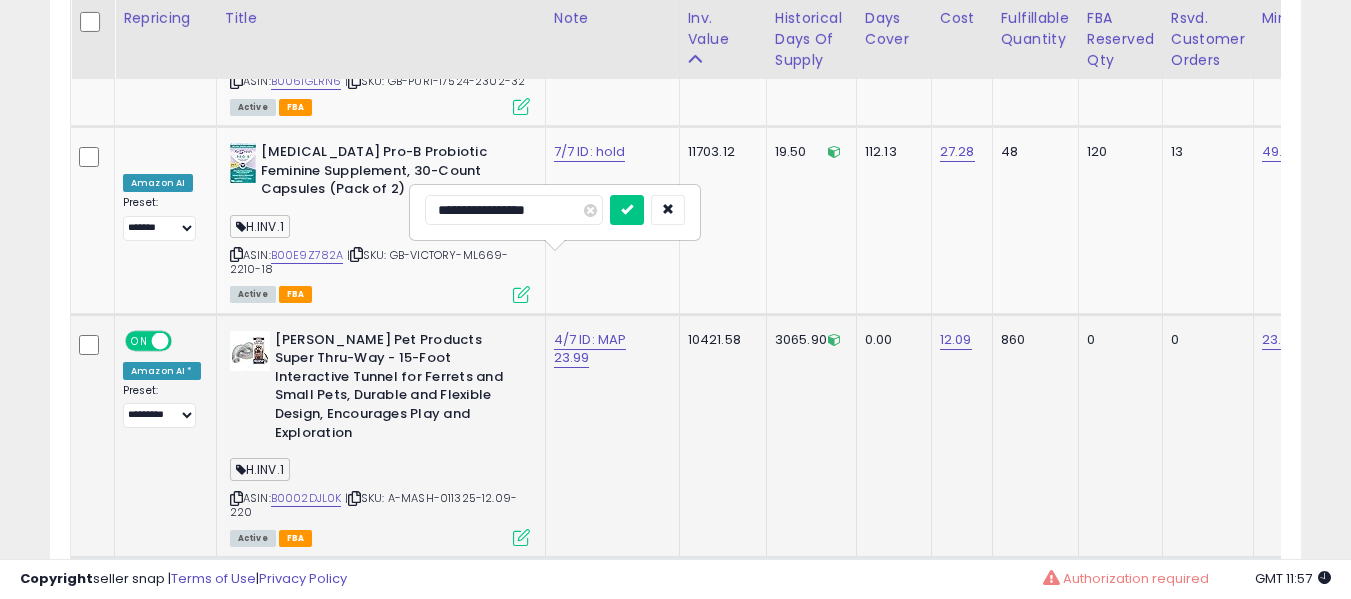 click at bounding box center (627, 210) 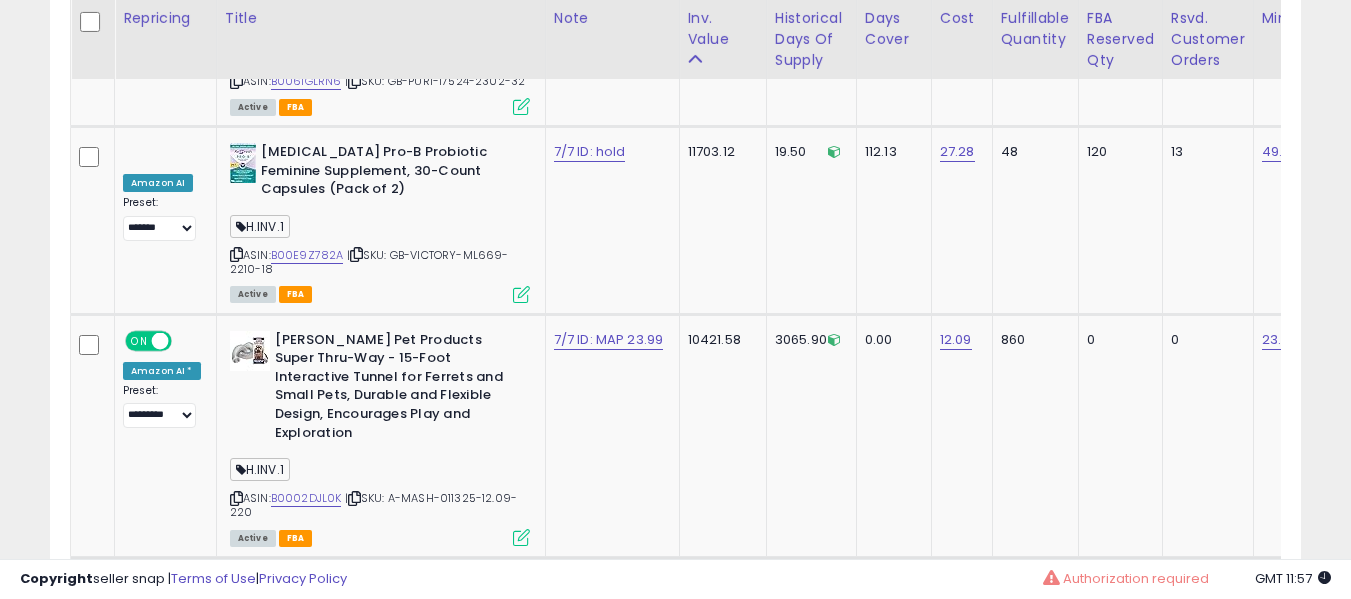 scroll, scrollTop: 6509, scrollLeft: 0, axis: vertical 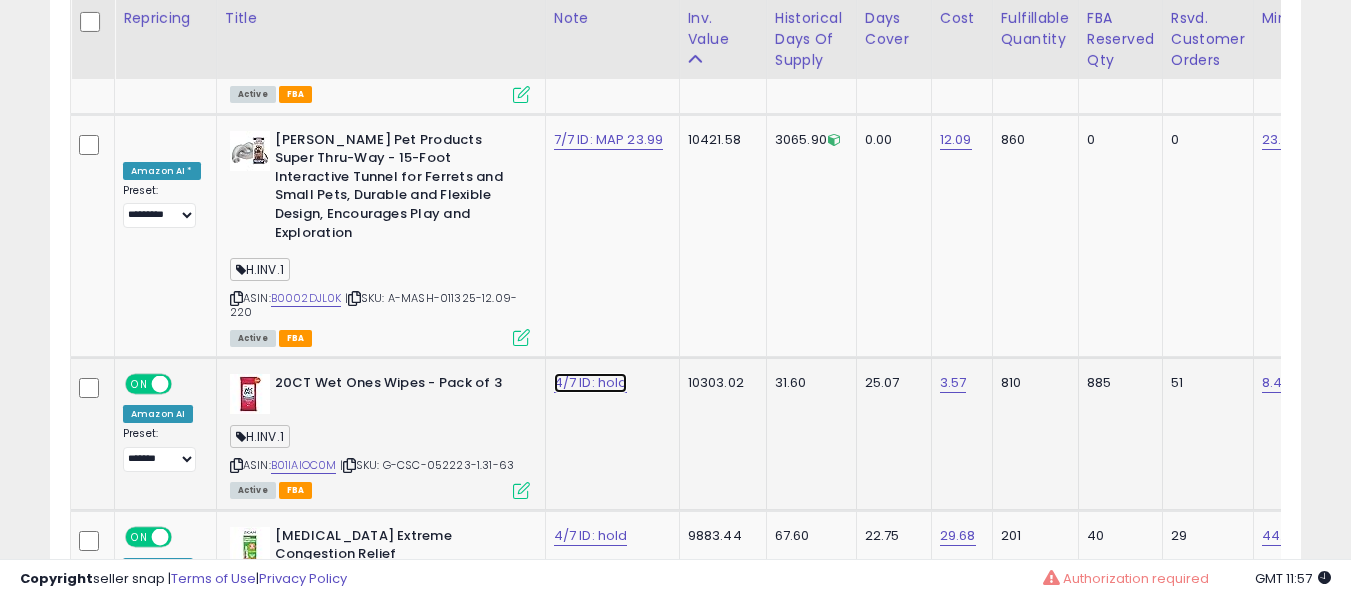 click on "4/7 ID: hold" at bounding box center (590, -5385) 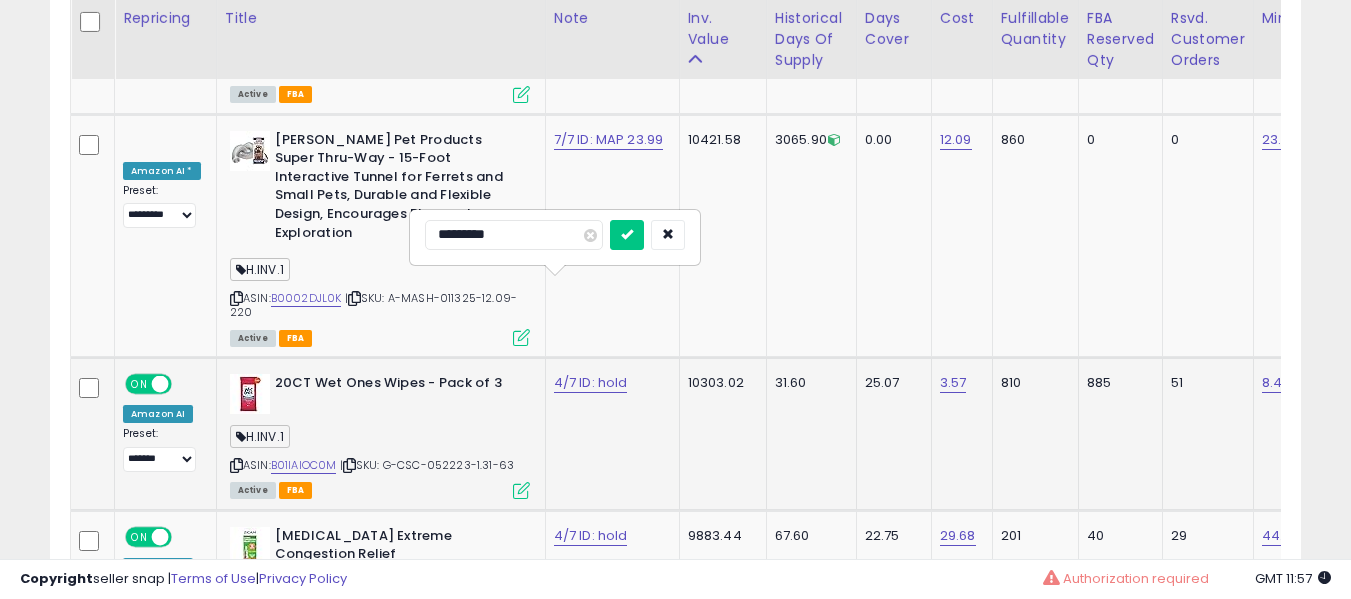 type on "**********" 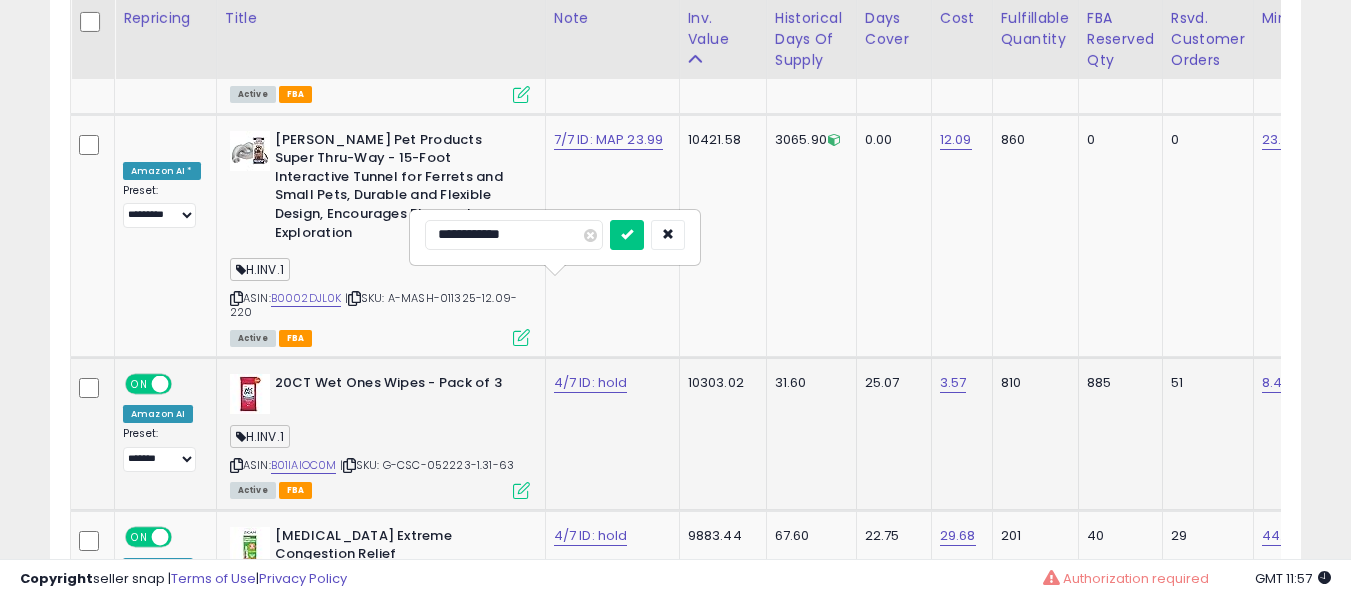click at bounding box center [627, 235] 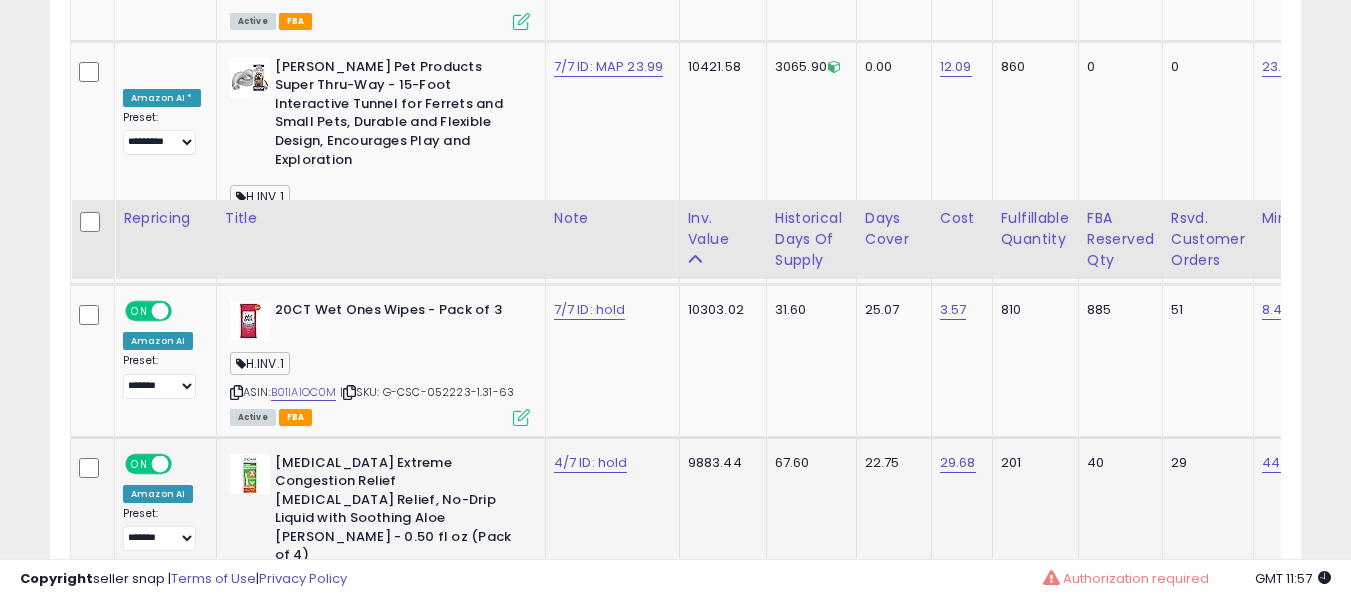 scroll, scrollTop: 6809, scrollLeft: 0, axis: vertical 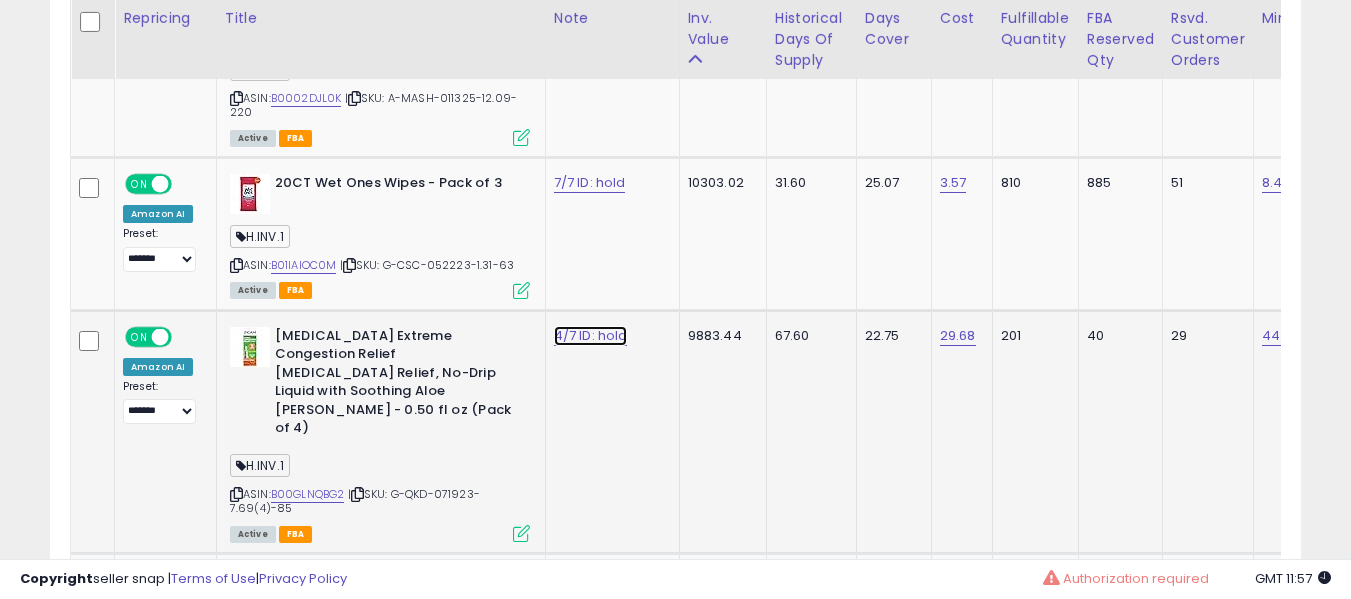 click on "4/7 ID: hold" at bounding box center (590, -5585) 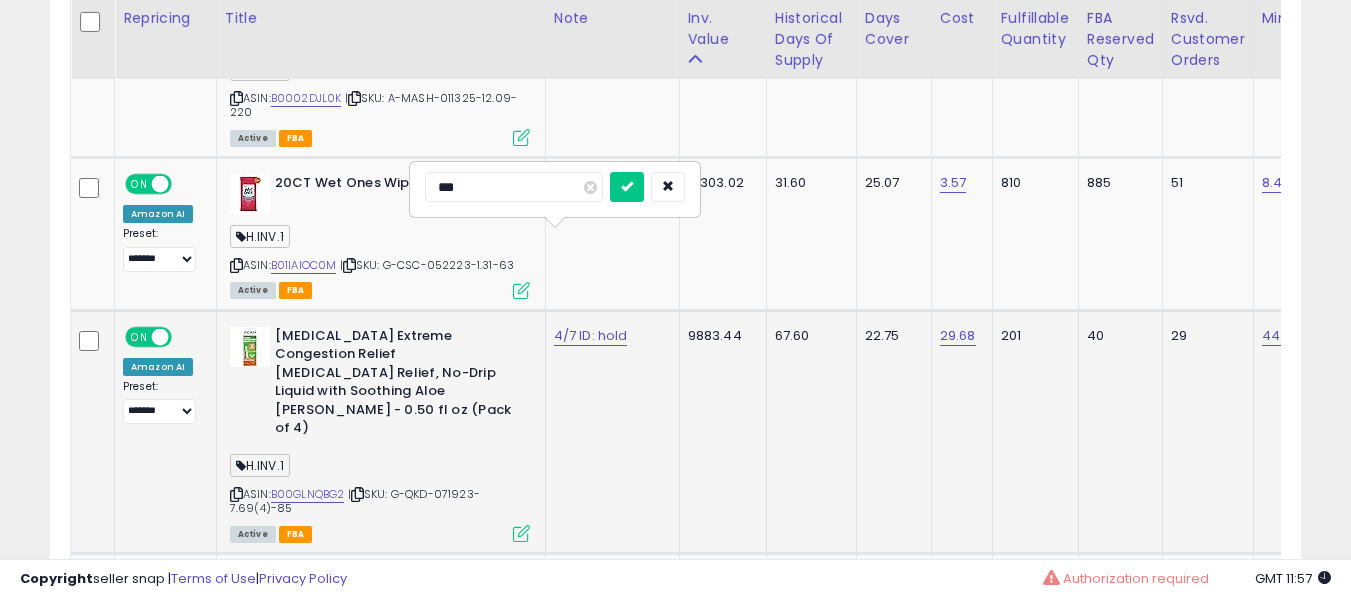 type on "***" 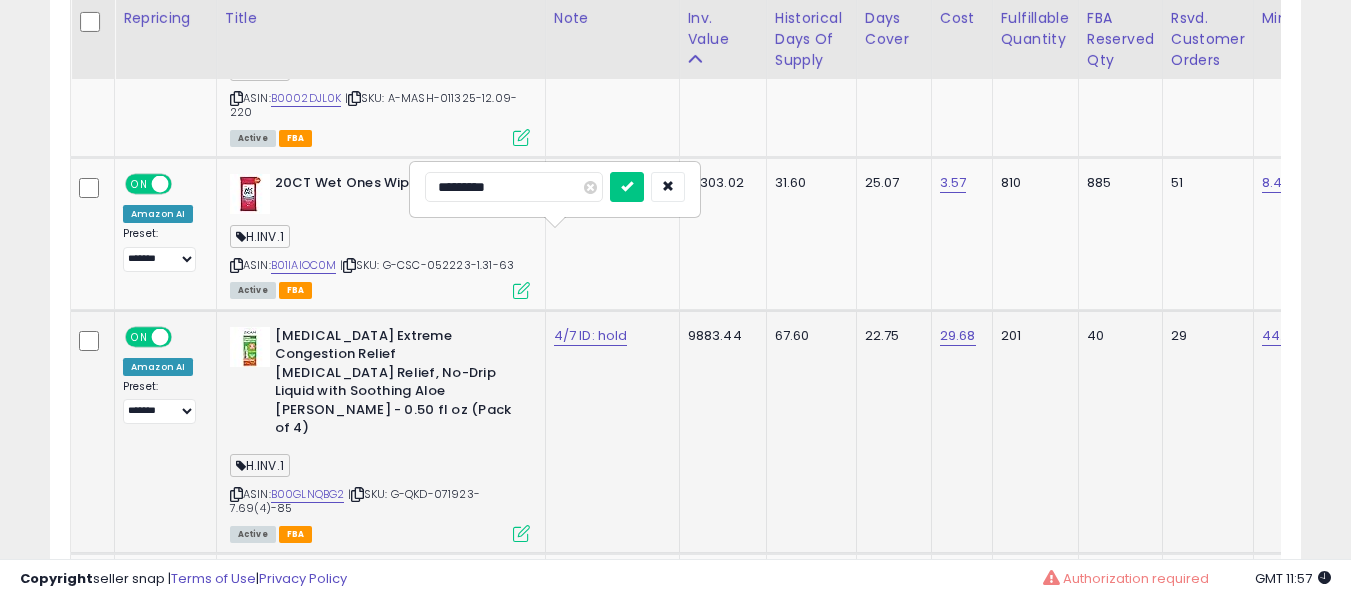 type on "**********" 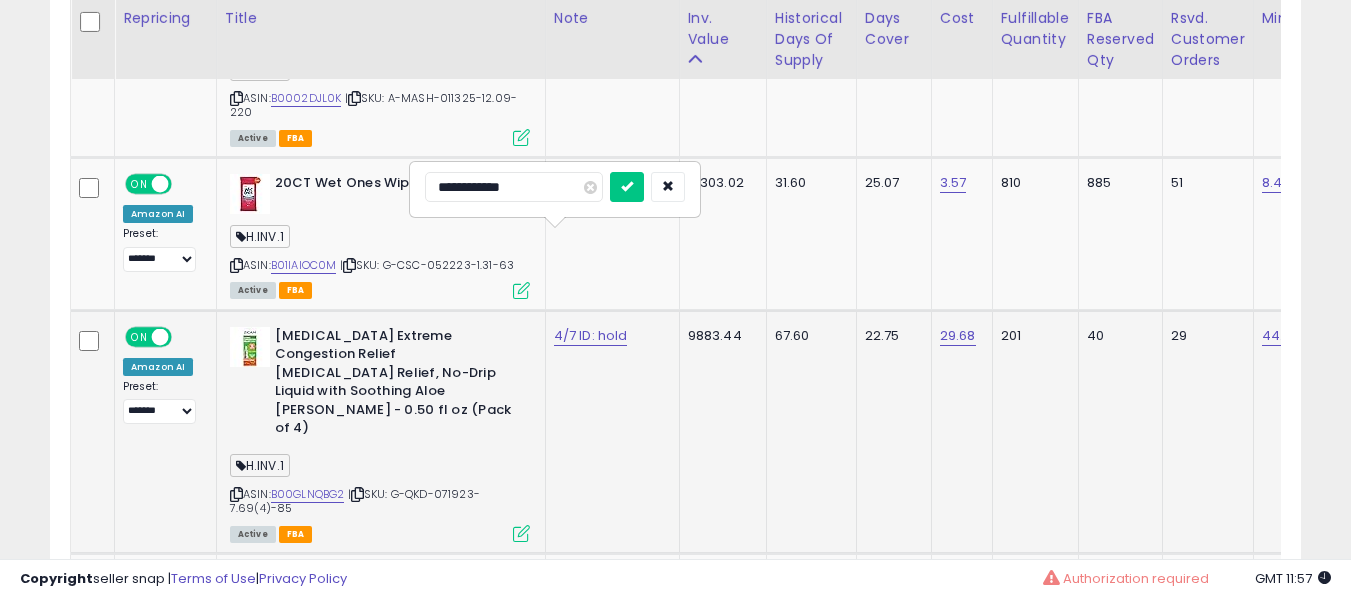 click at bounding box center [627, 187] 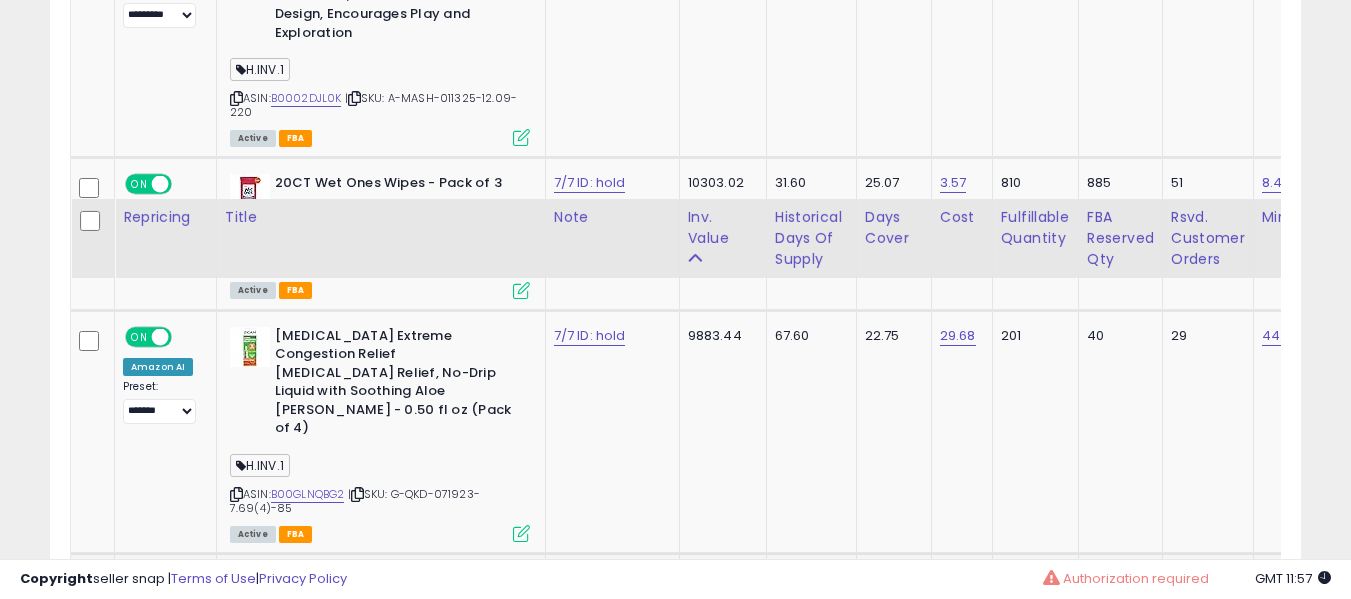 scroll, scrollTop: 6909, scrollLeft: 0, axis: vertical 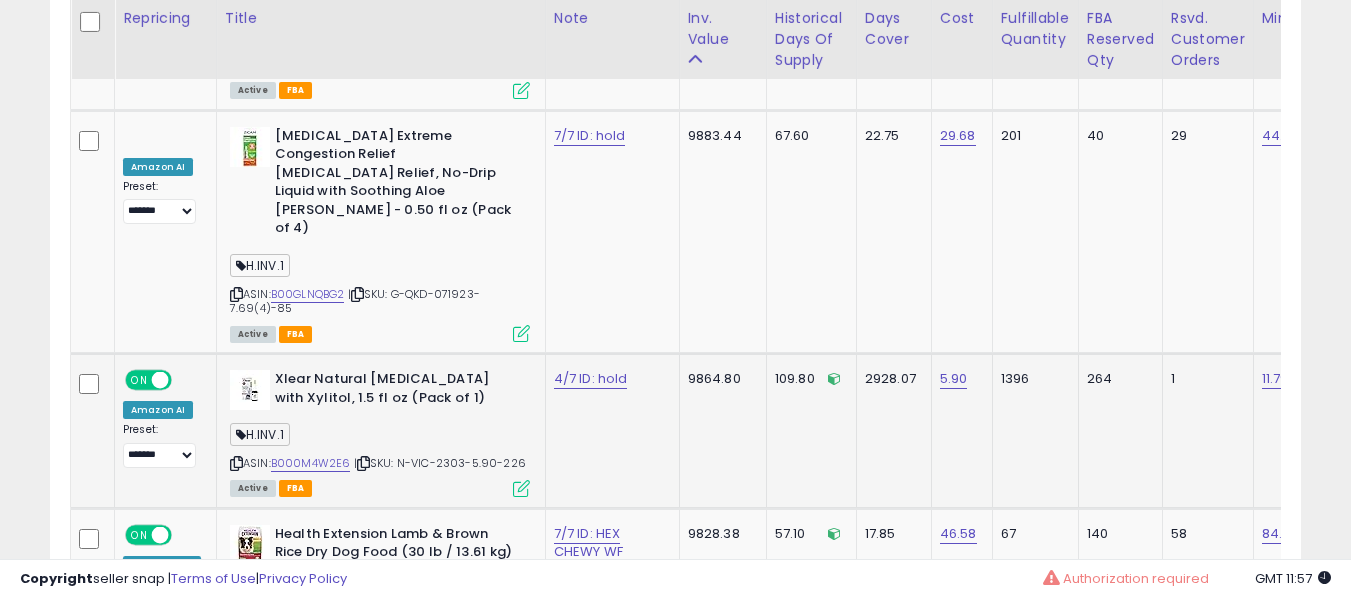 click on "4/7 ID: hold" 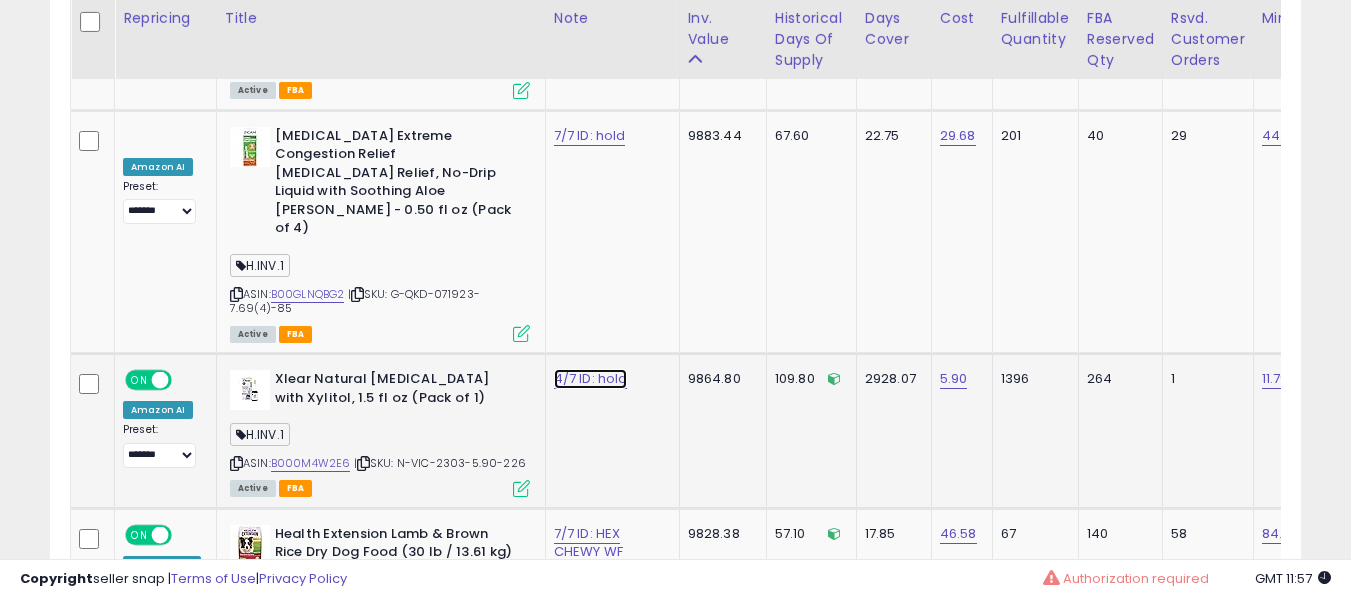 click on "4/7 ID: hold" at bounding box center (590, -5785) 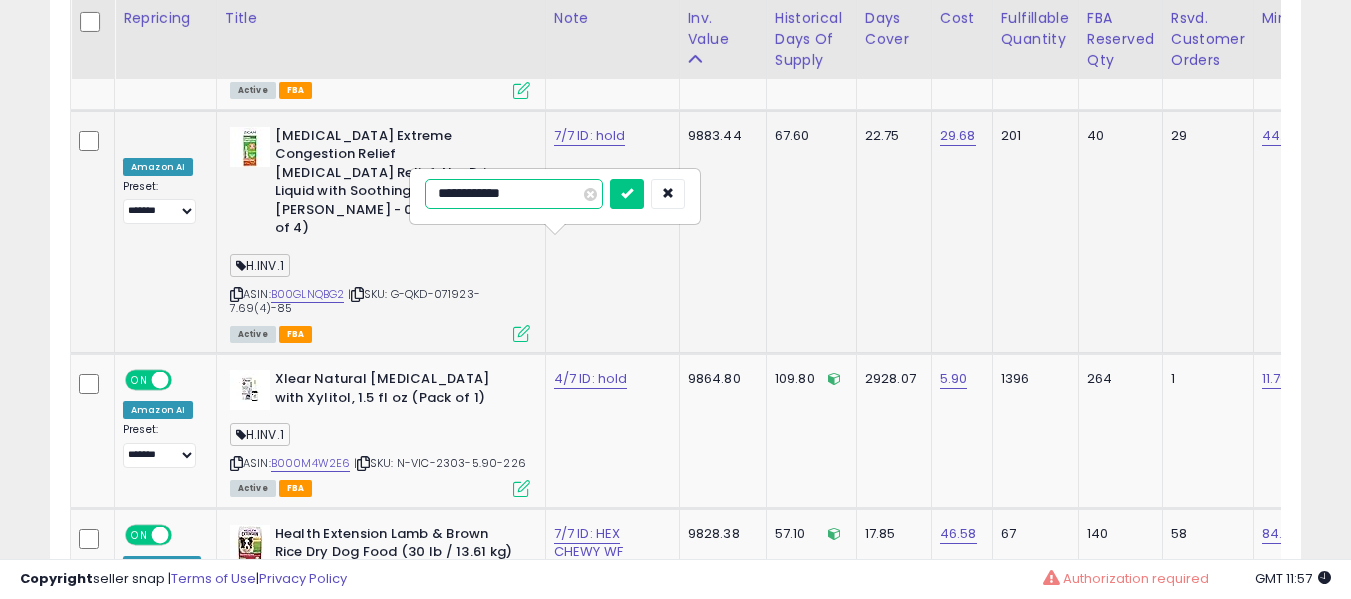 type 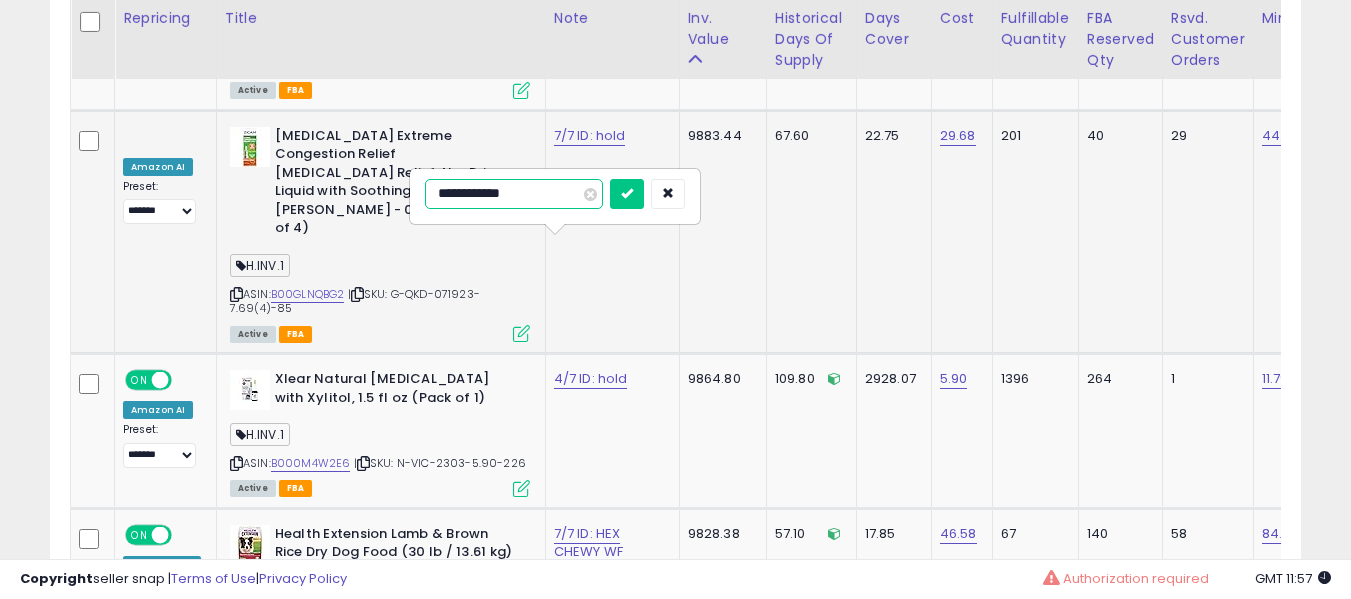 click at bounding box center (627, 194) 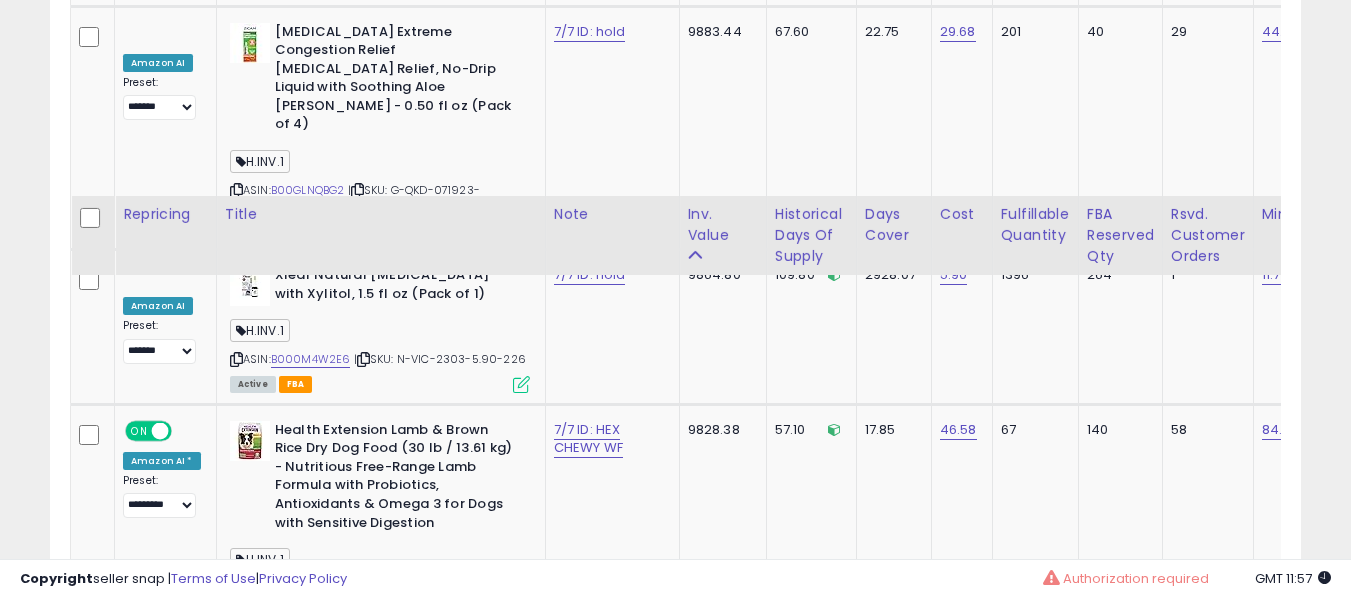 scroll, scrollTop: 7209, scrollLeft: 0, axis: vertical 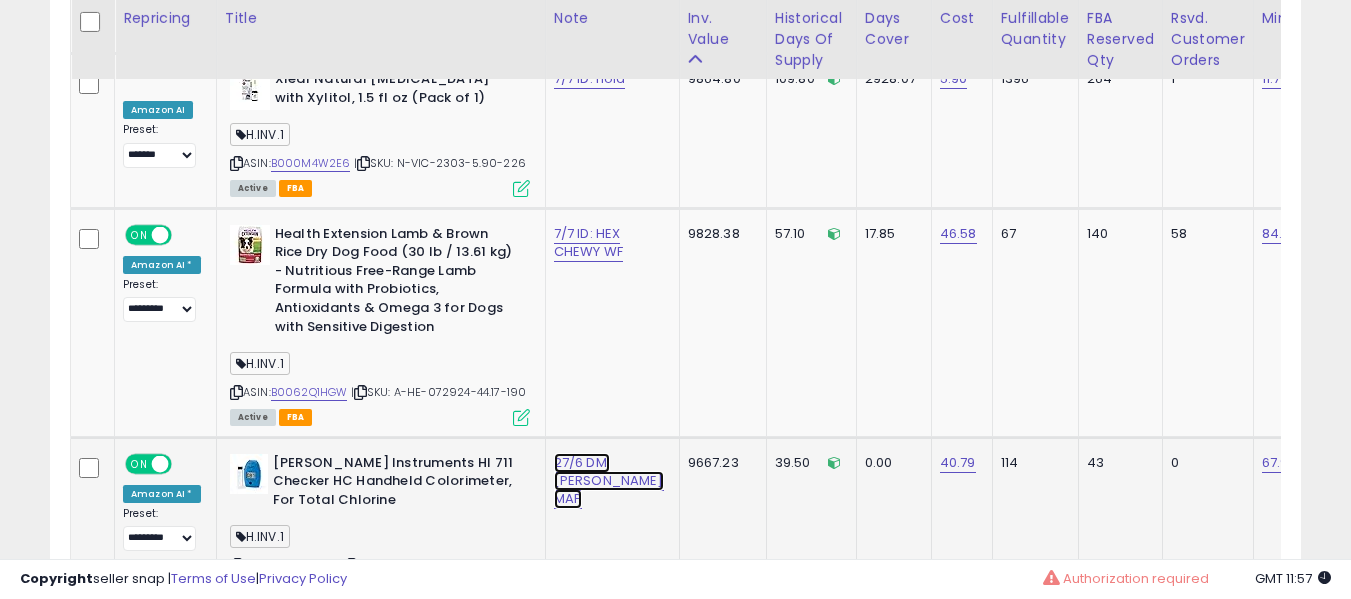 click on "27/6 DM: [PERSON_NAME] MAP" at bounding box center (590, -6085) 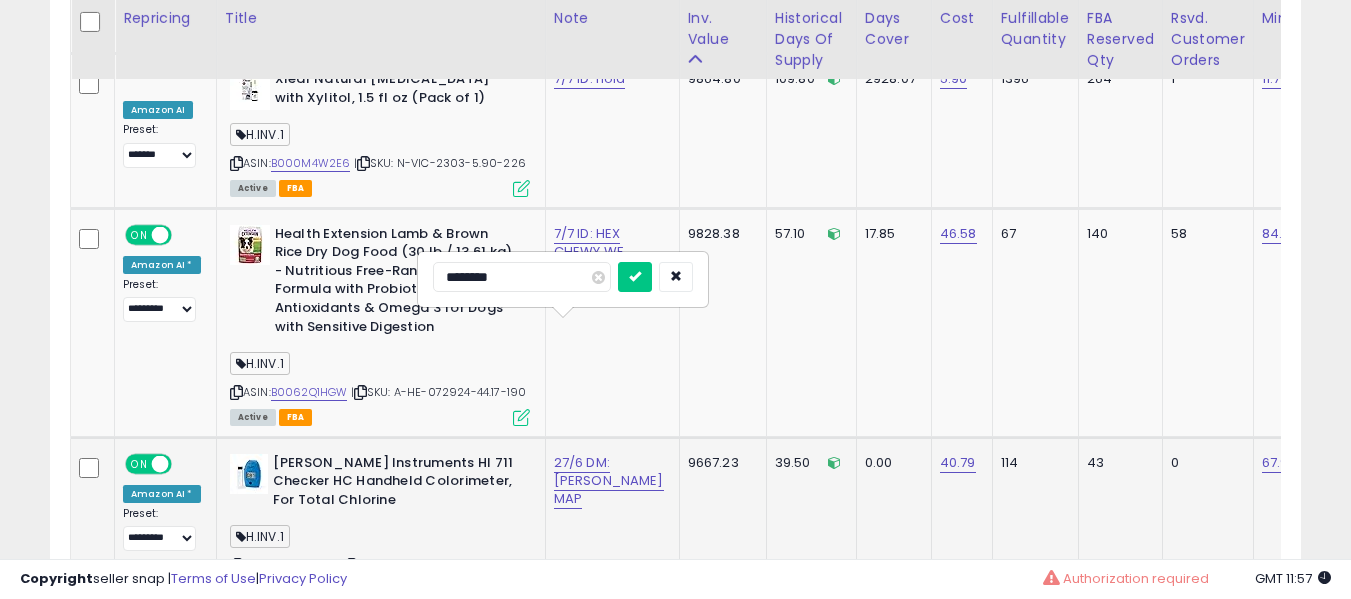 type on "*********" 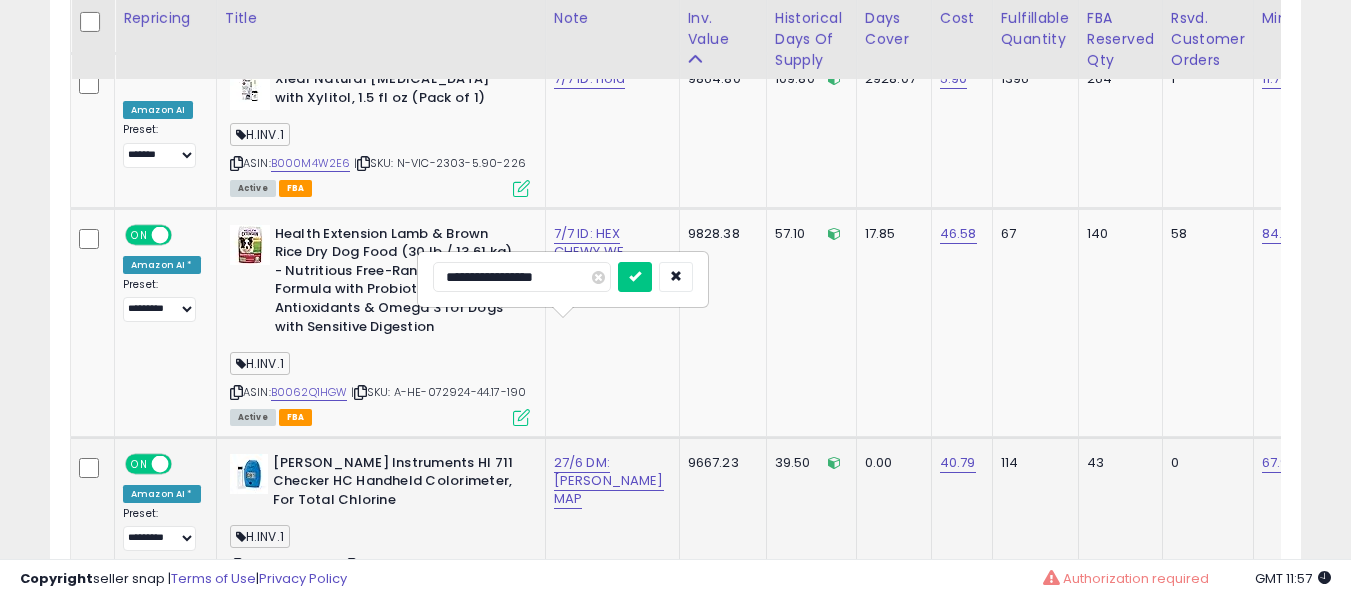 click at bounding box center [635, 277] 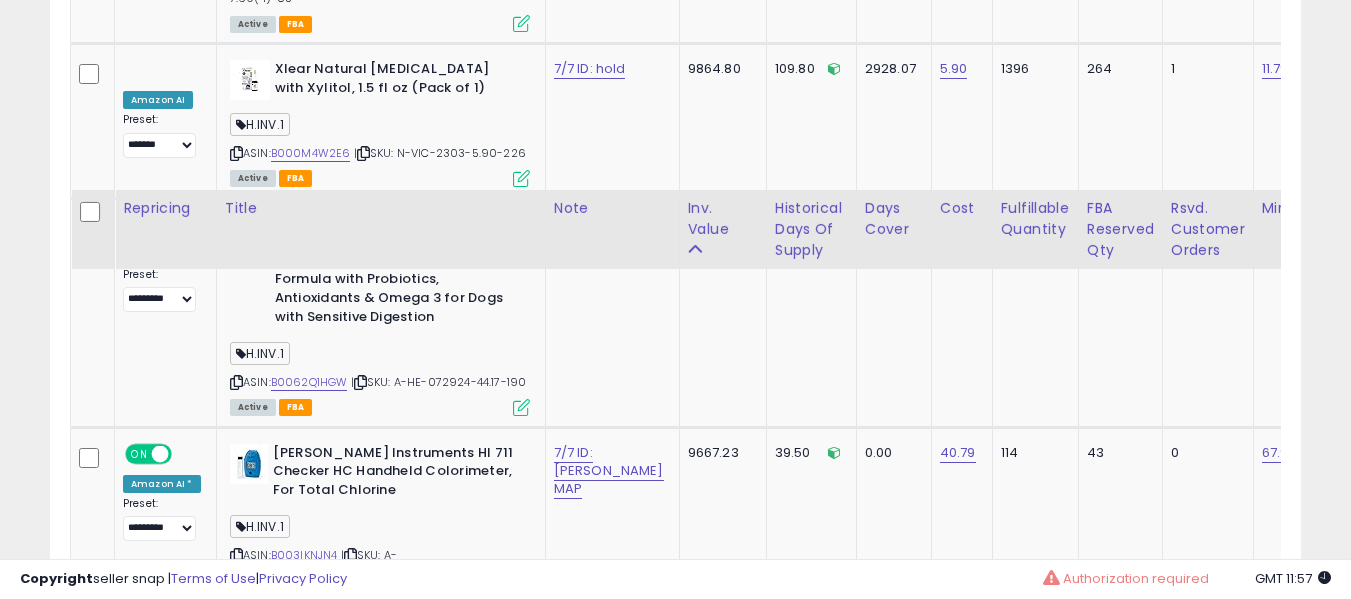 scroll, scrollTop: 7409, scrollLeft: 0, axis: vertical 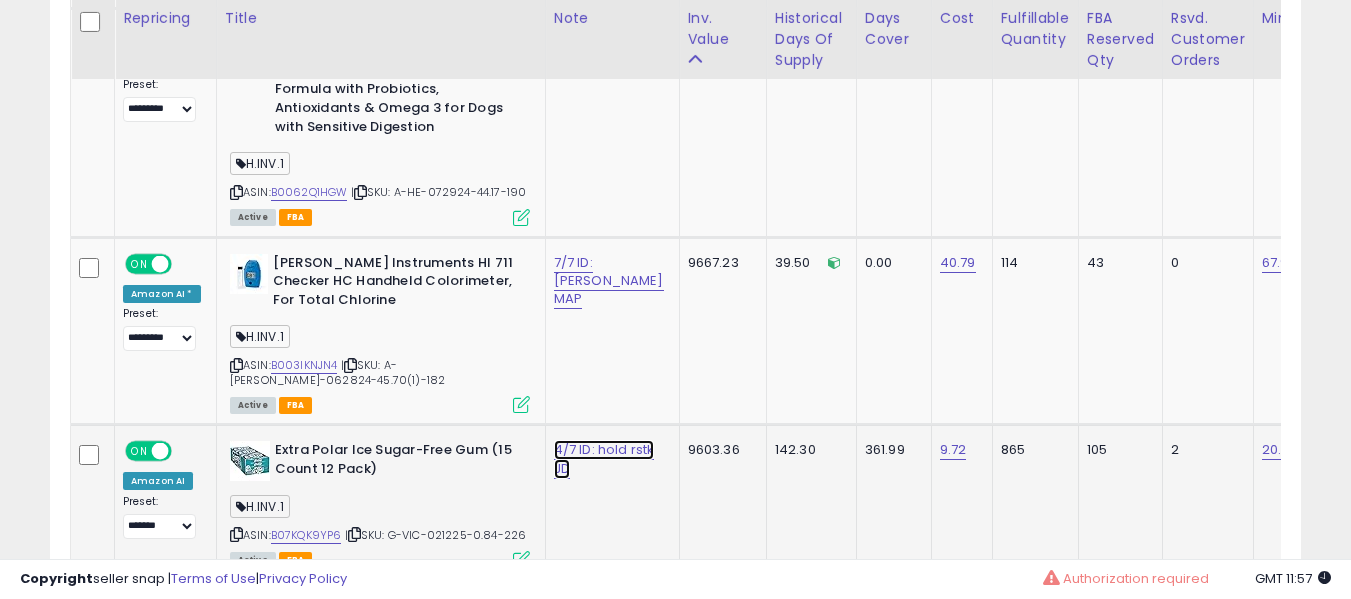 click on "4/7 ID: hold rstk JD" at bounding box center [590, -6285] 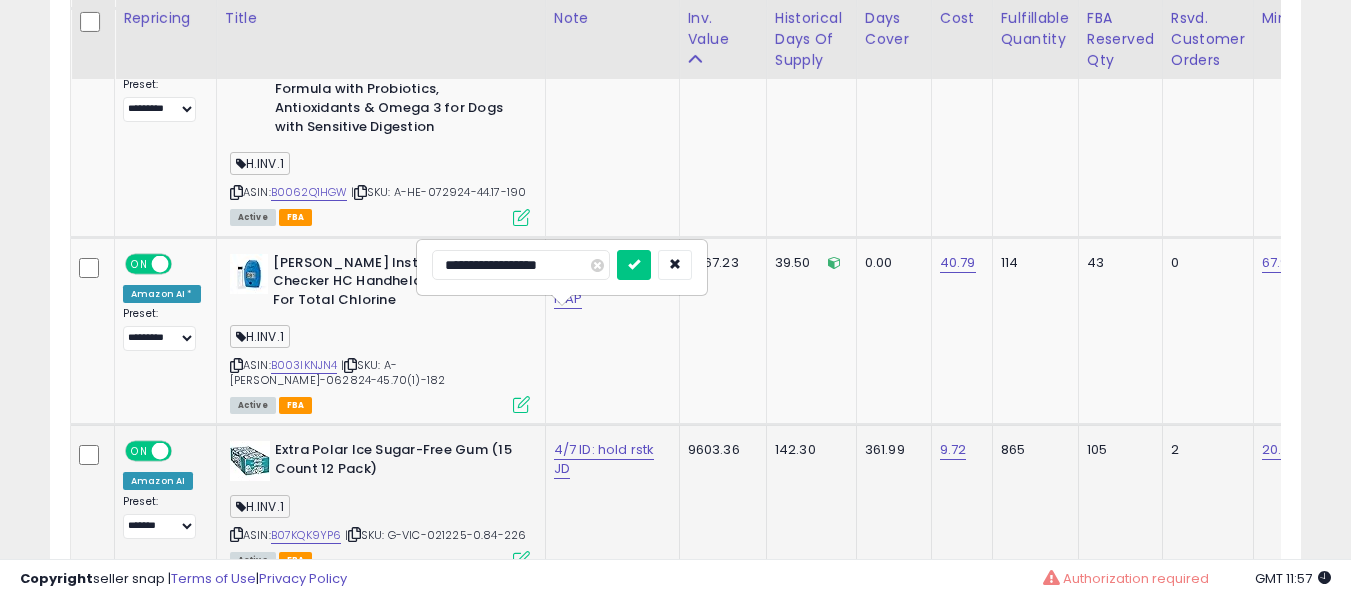 type on "**********" 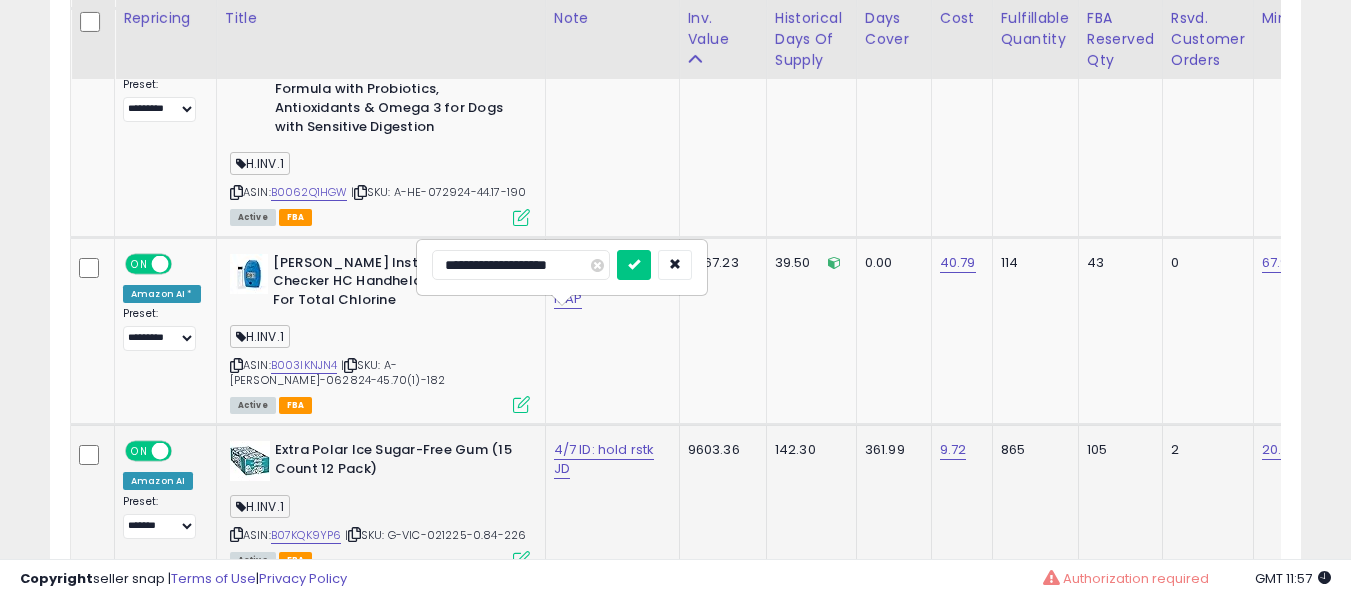click at bounding box center [634, 265] 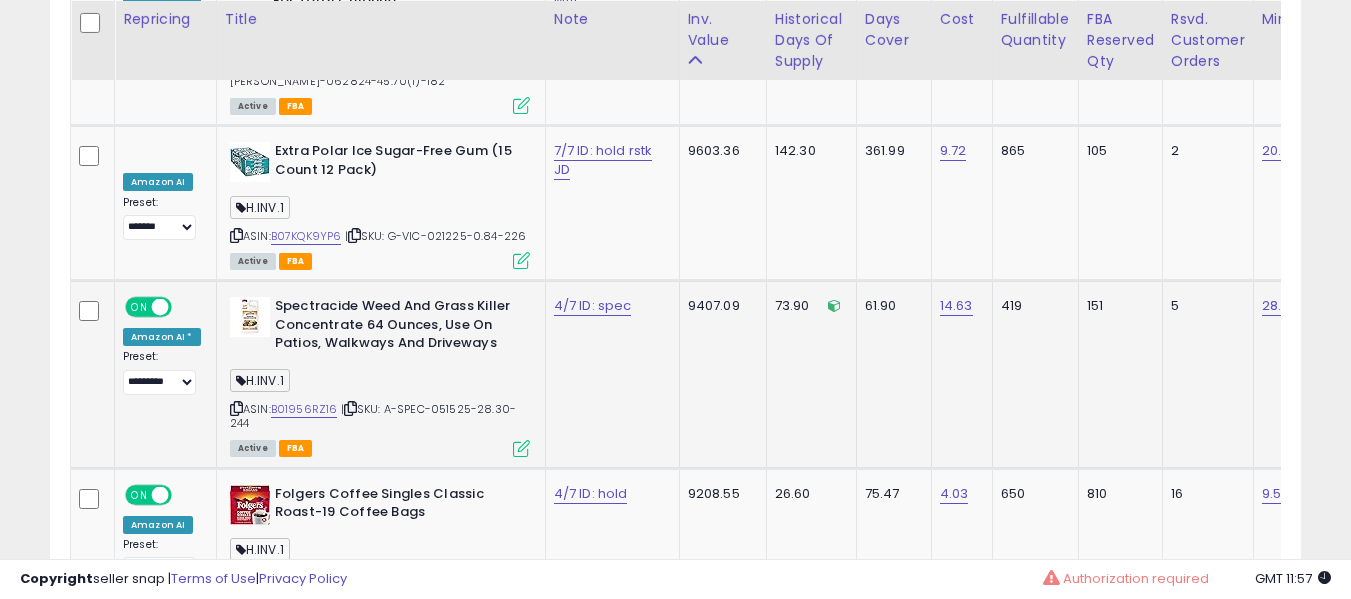 scroll, scrollTop: 7709, scrollLeft: 0, axis: vertical 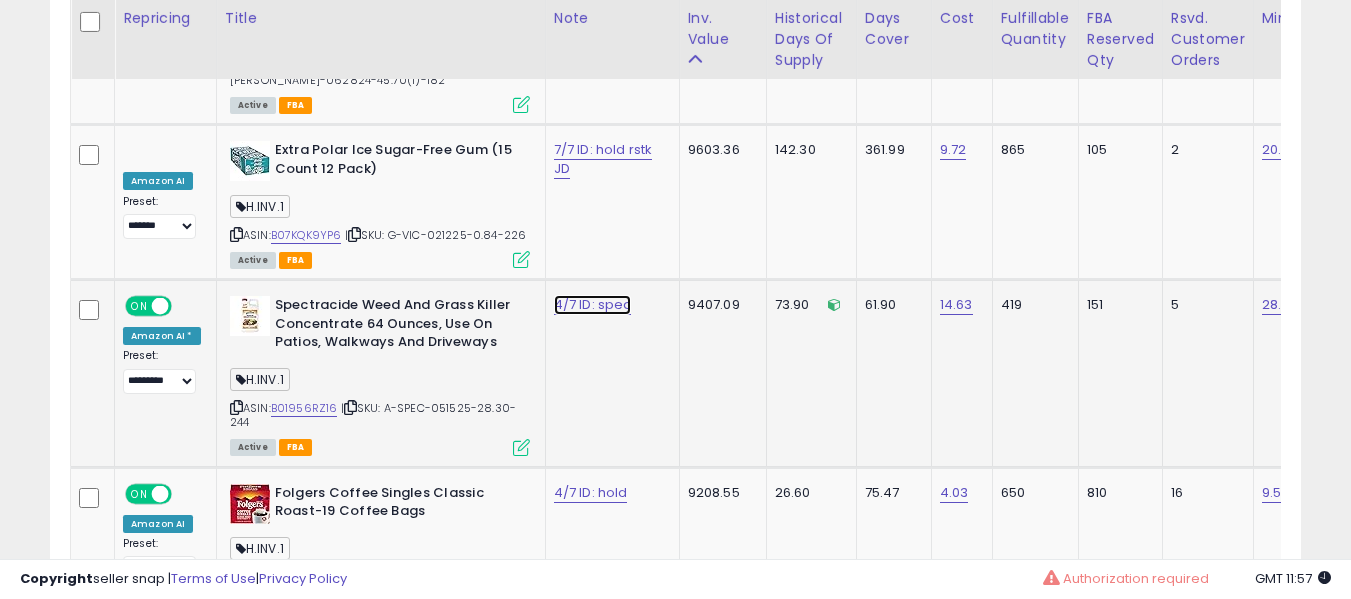 click on "4/7 ID: spec" at bounding box center [590, -6585] 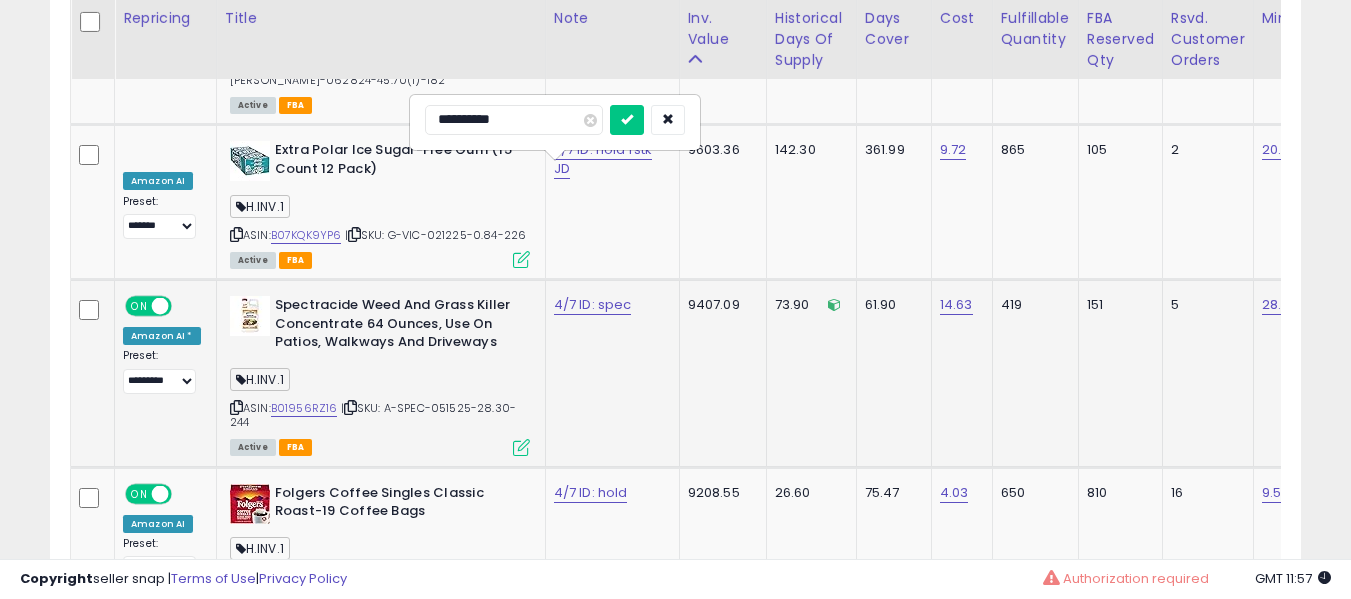 type on "**********" 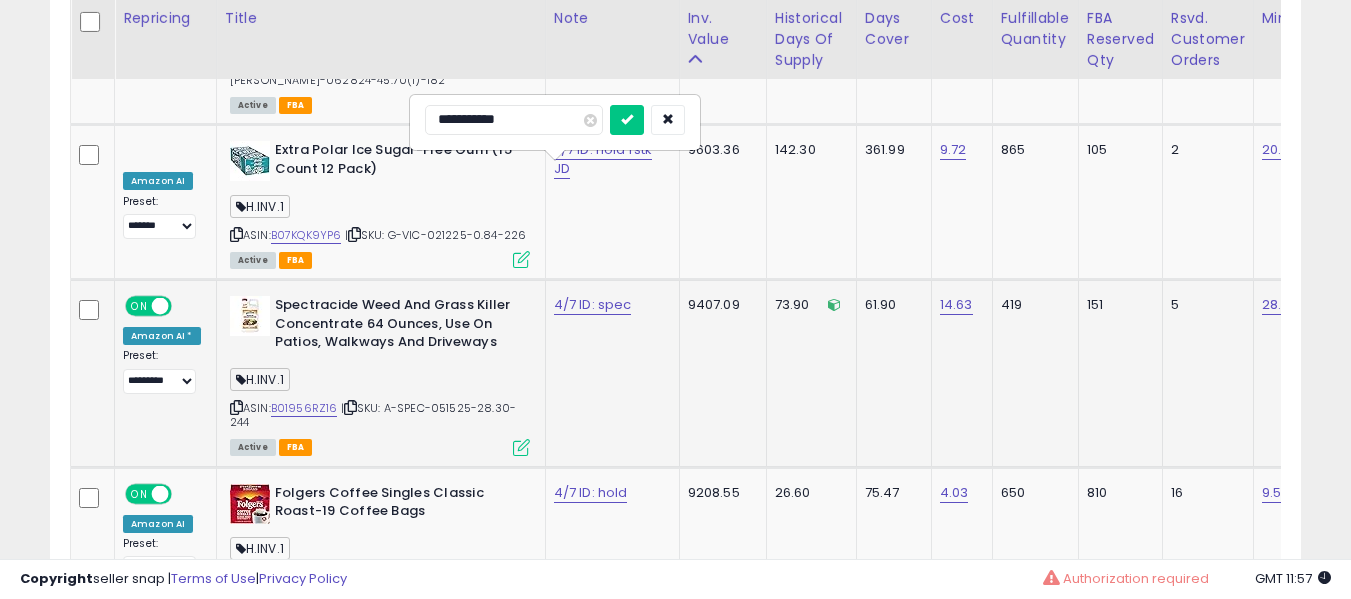 click at bounding box center [627, 120] 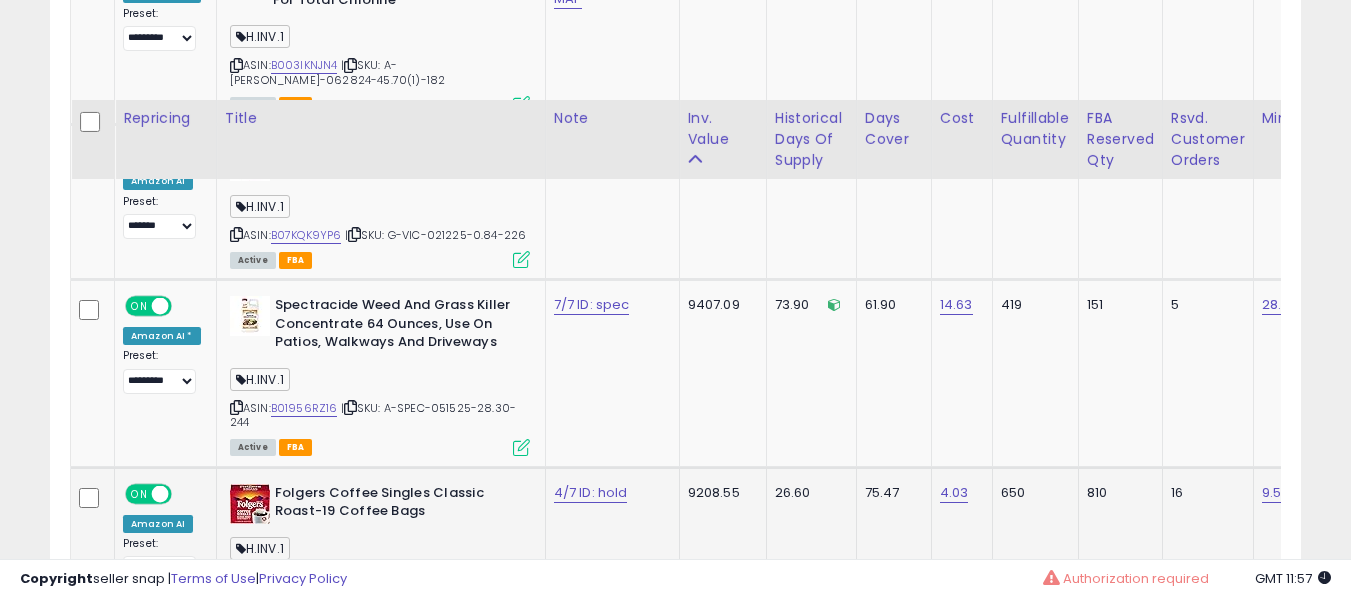 scroll, scrollTop: 7809, scrollLeft: 0, axis: vertical 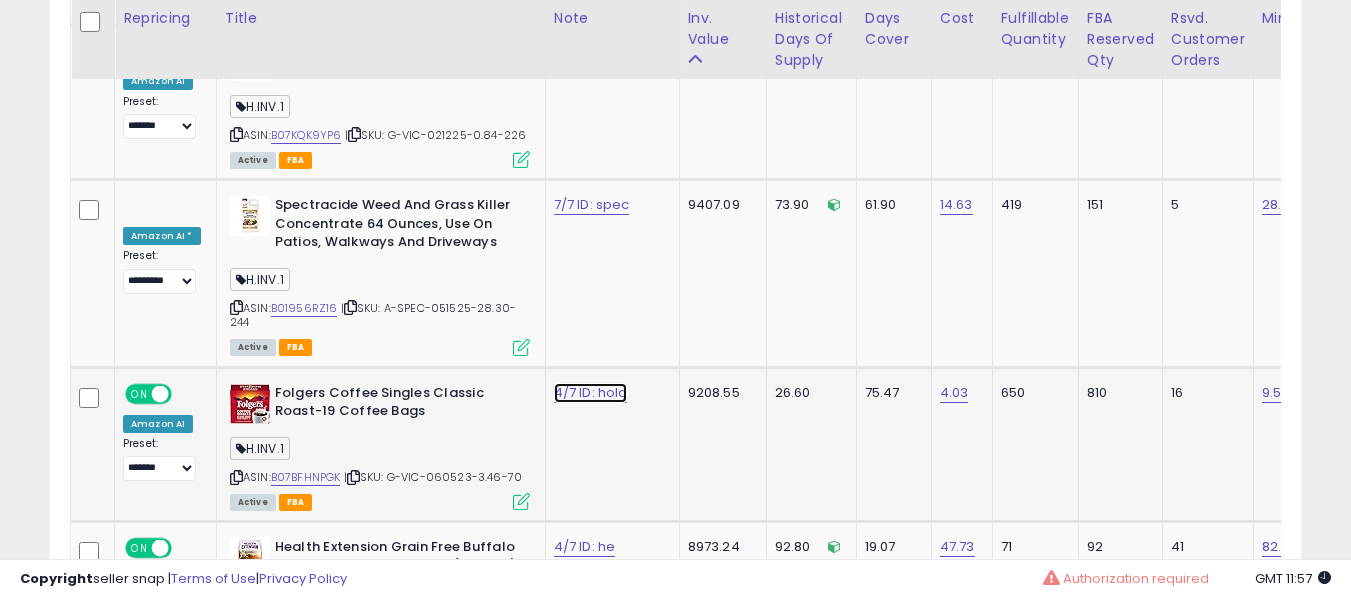 click on "4/7 ID: hold" at bounding box center (590, -6685) 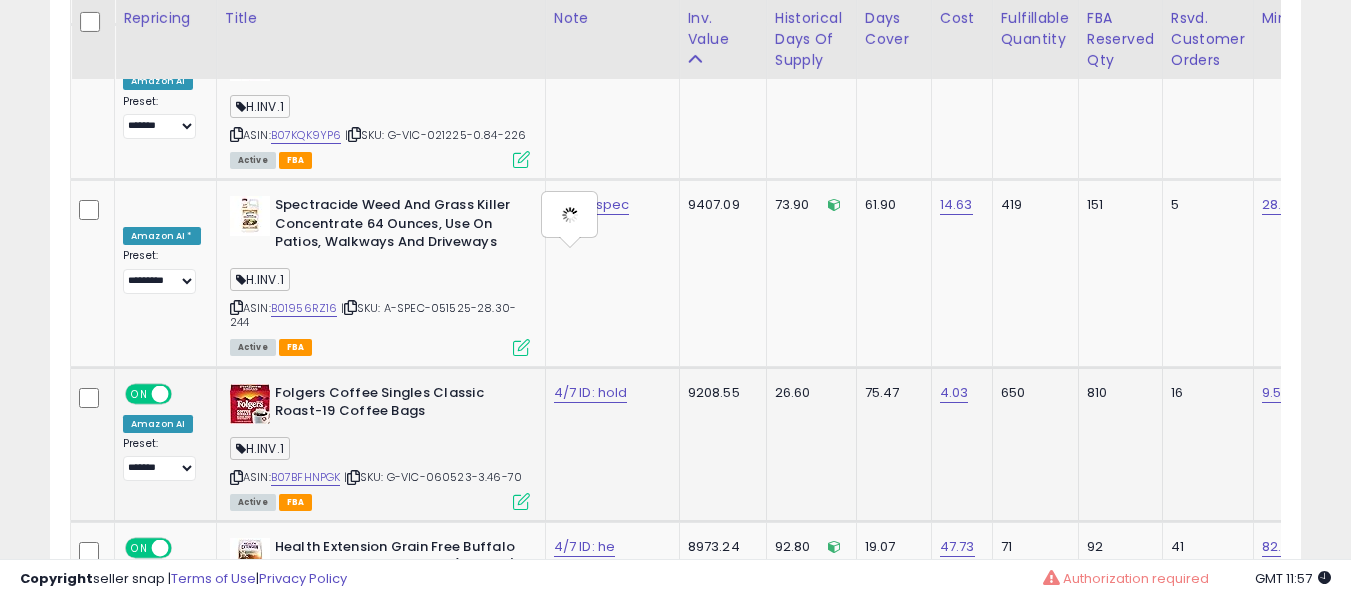 type on "**********" 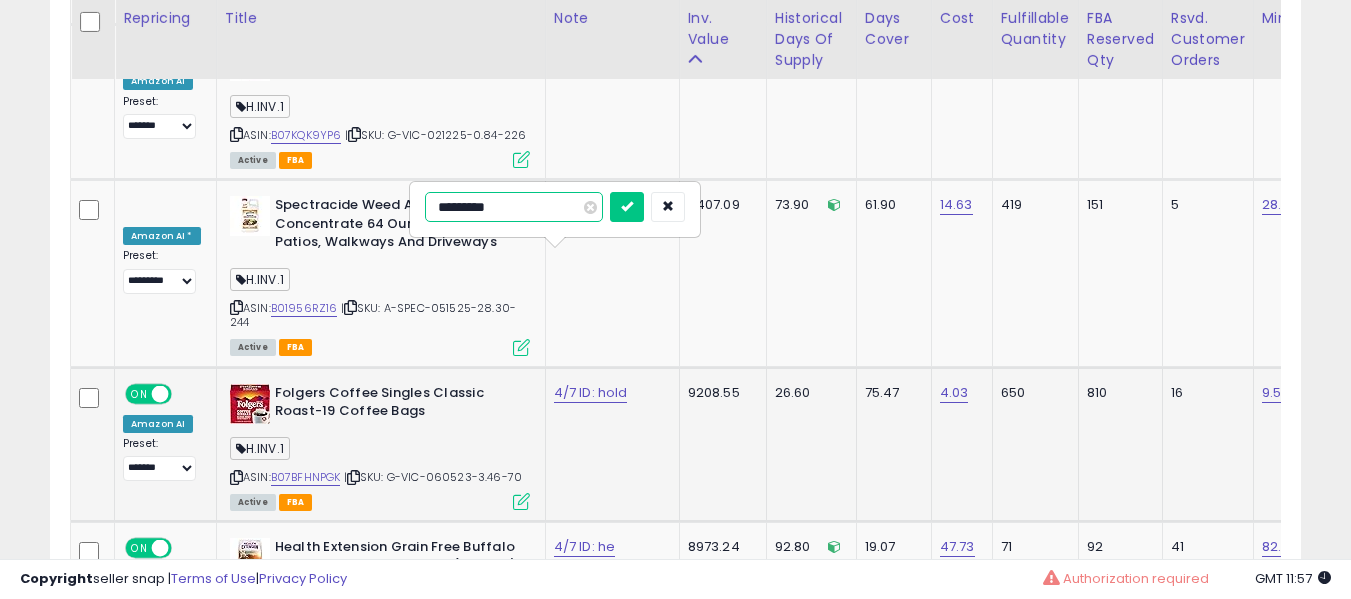 type on "**********" 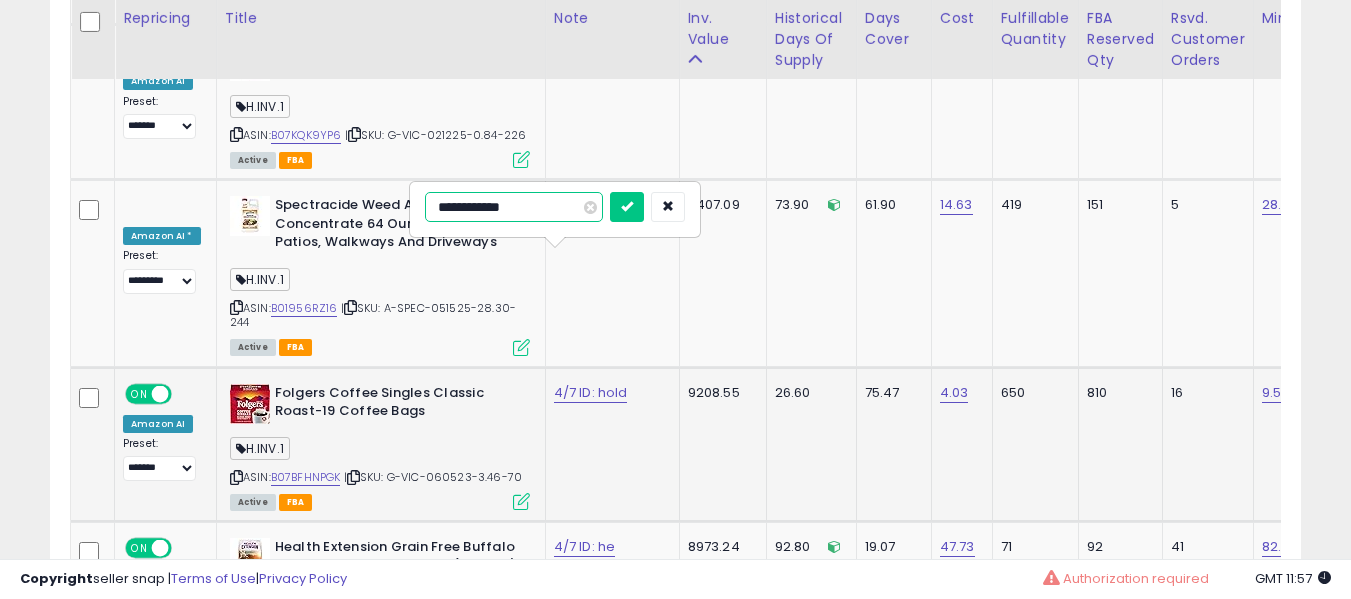click at bounding box center [627, 207] 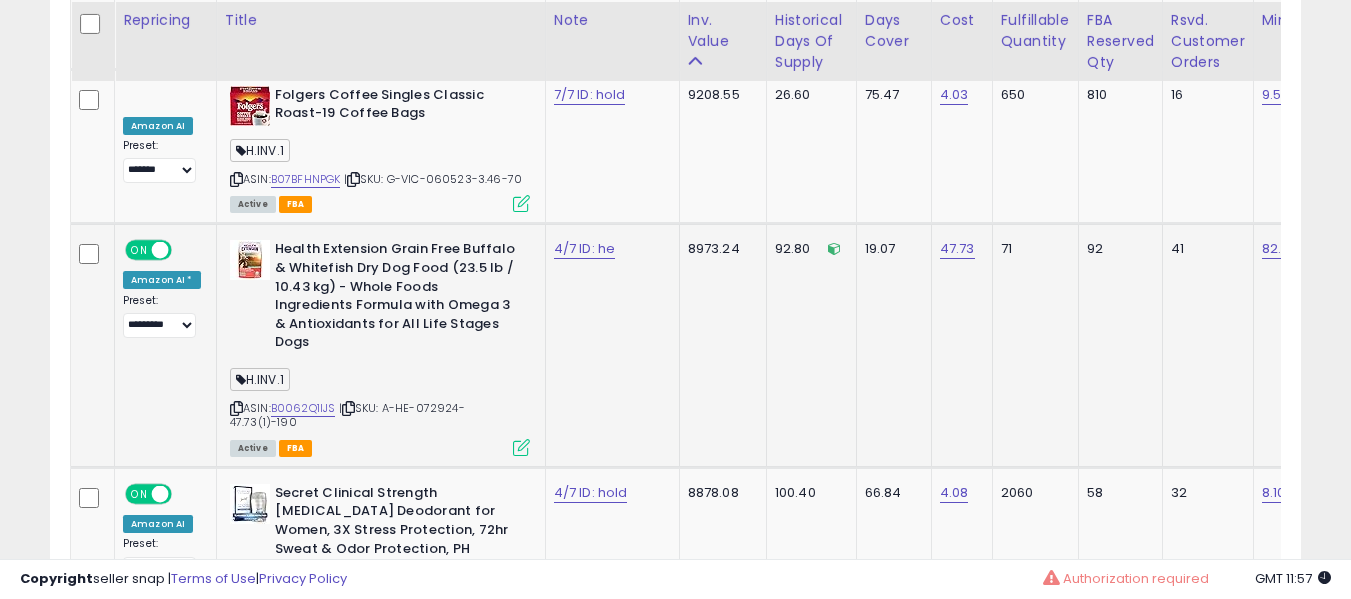 scroll, scrollTop: 8109, scrollLeft: 0, axis: vertical 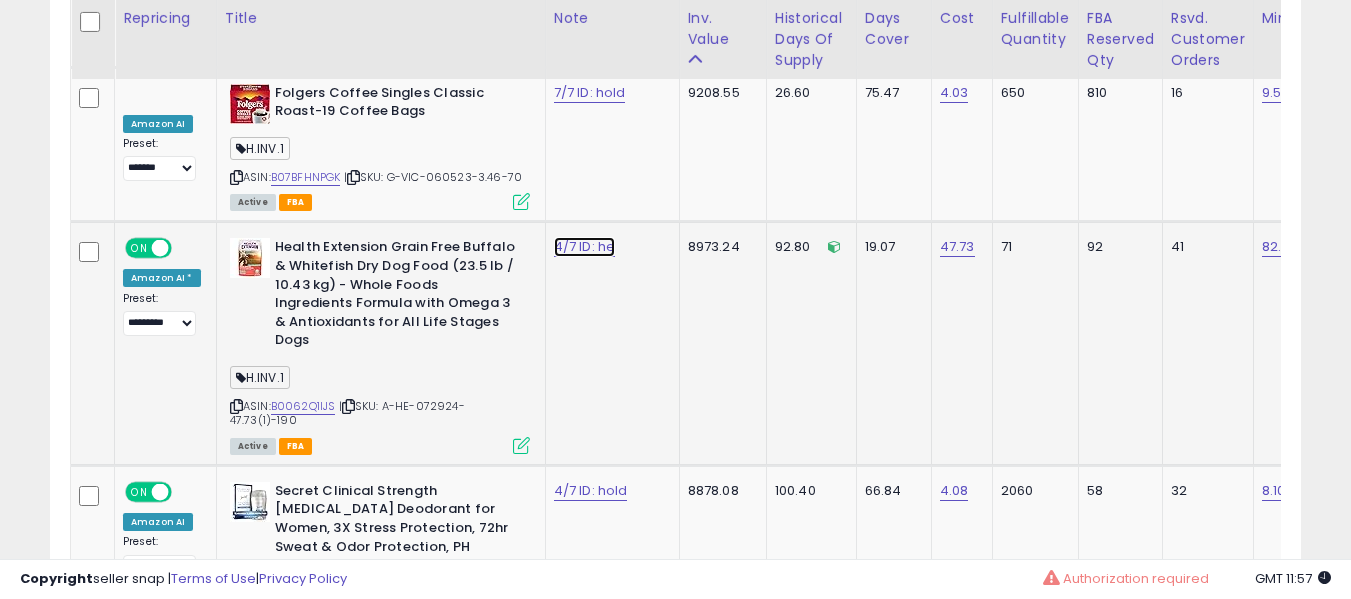 click on "4/7 ID: he" at bounding box center [590, -6985] 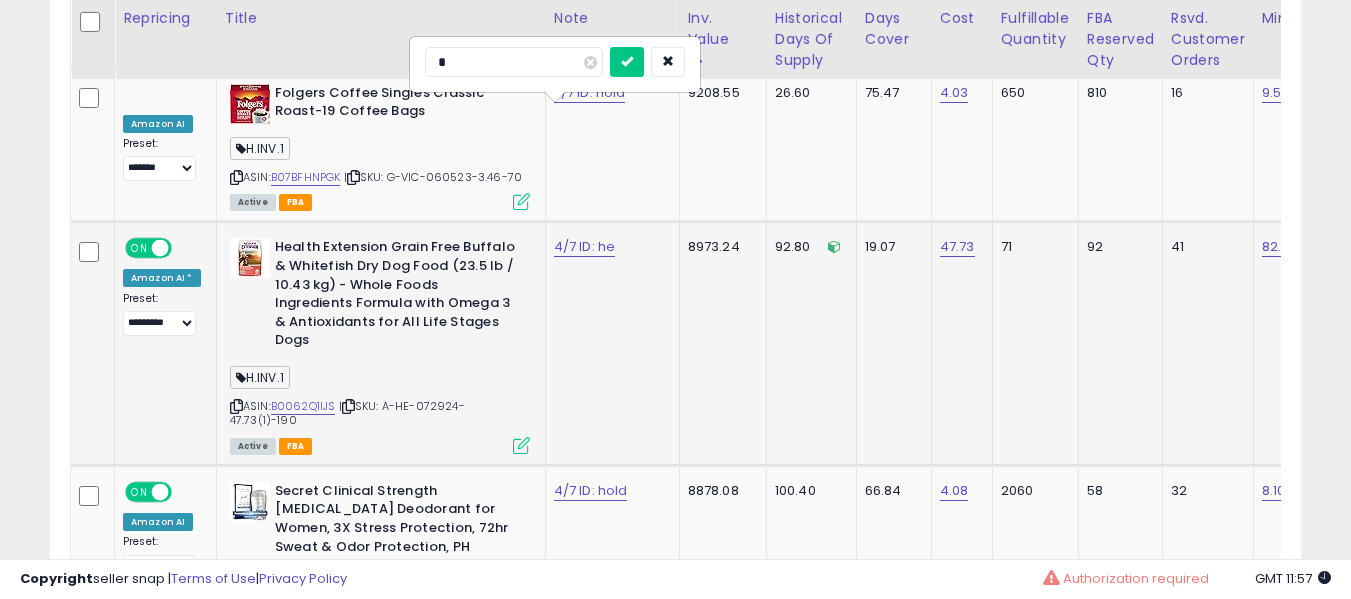 scroll, scrollTop: 8009, scrollLeft: 0, axis: vertical 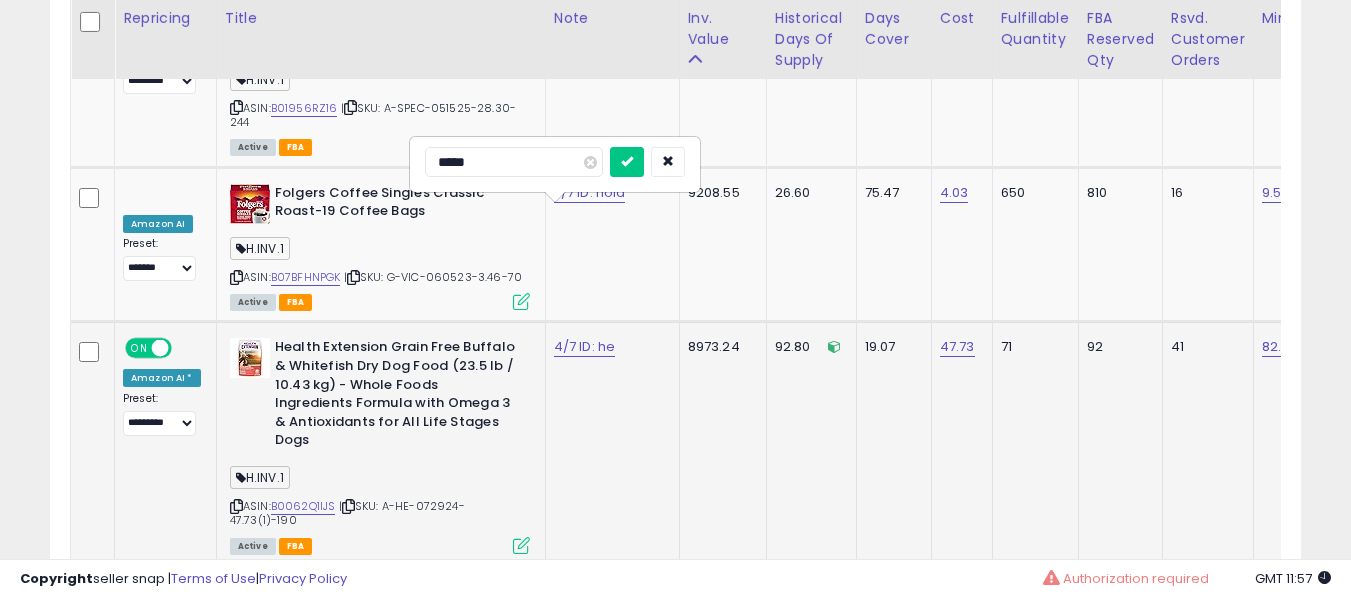 type on "******" 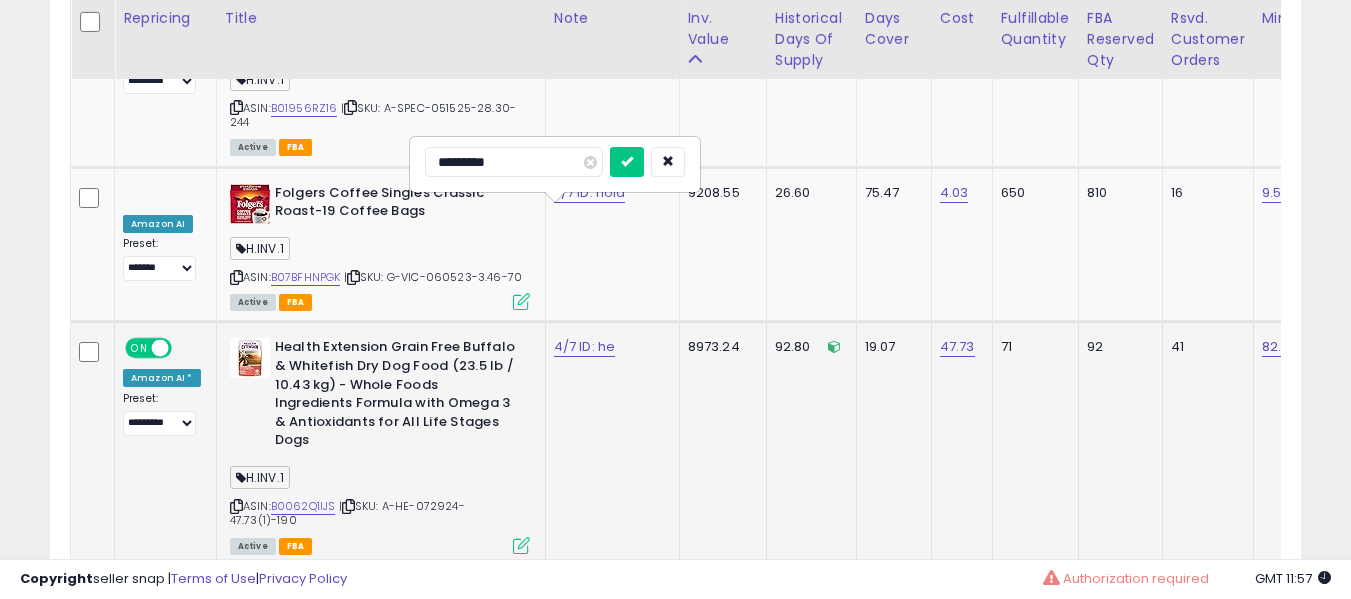 click at bounding box center [627, 162] 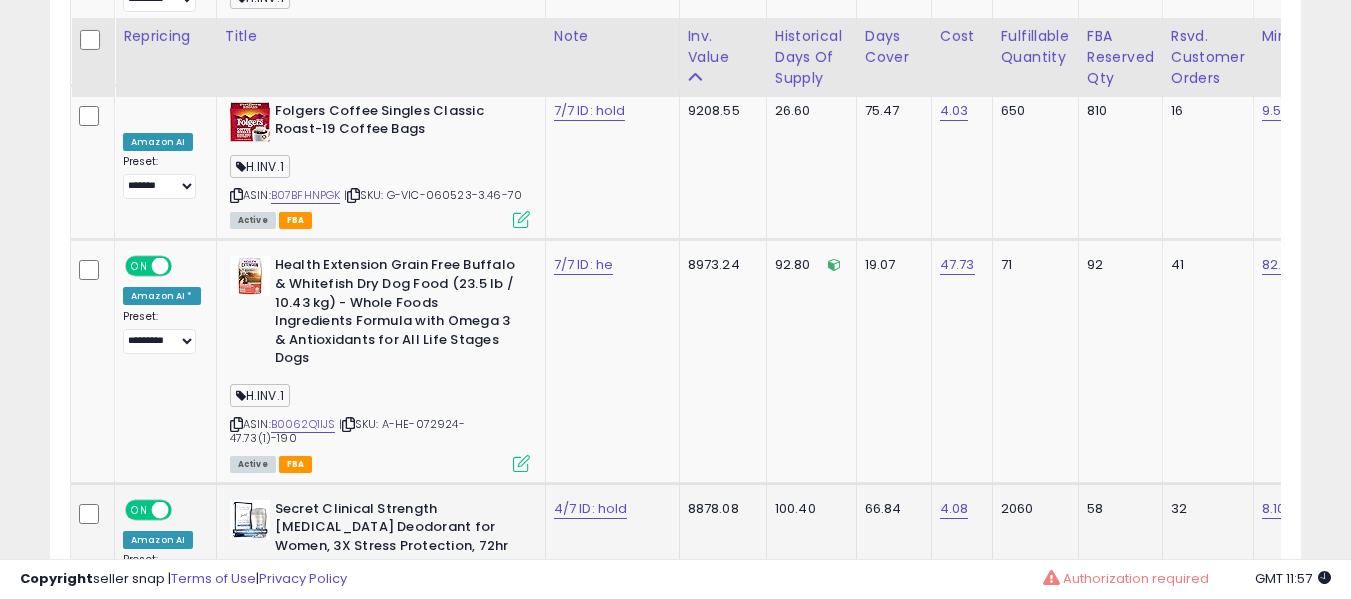 scroll, scrollTop: 8109, scrollLeft: 0, axis: vertical 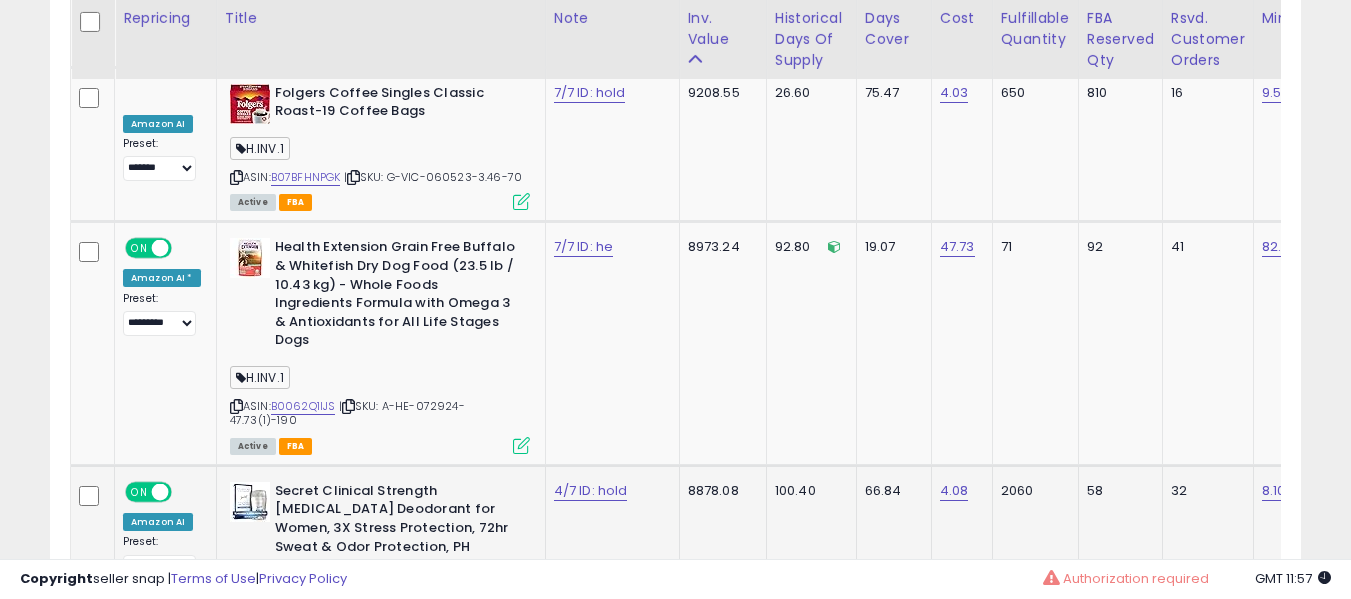 click on "4/7 ID: hold" at bounding box center [609, 491] 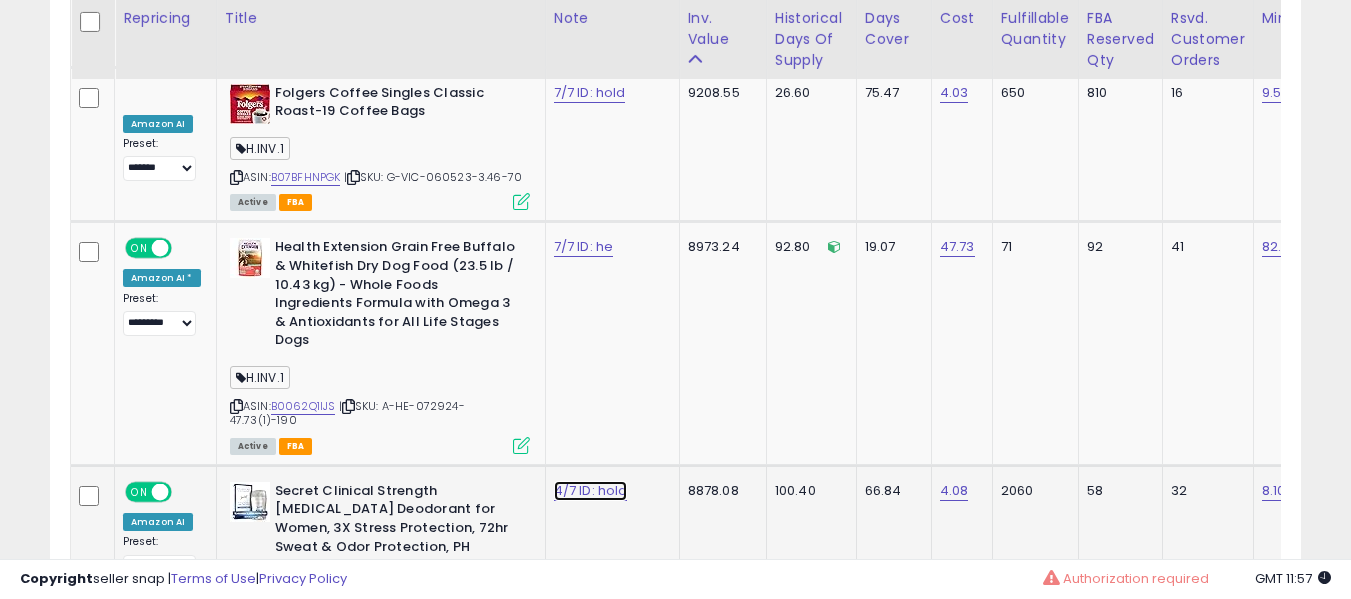 click on "4/7 ID: hold" at bounding box center (590, -6985) 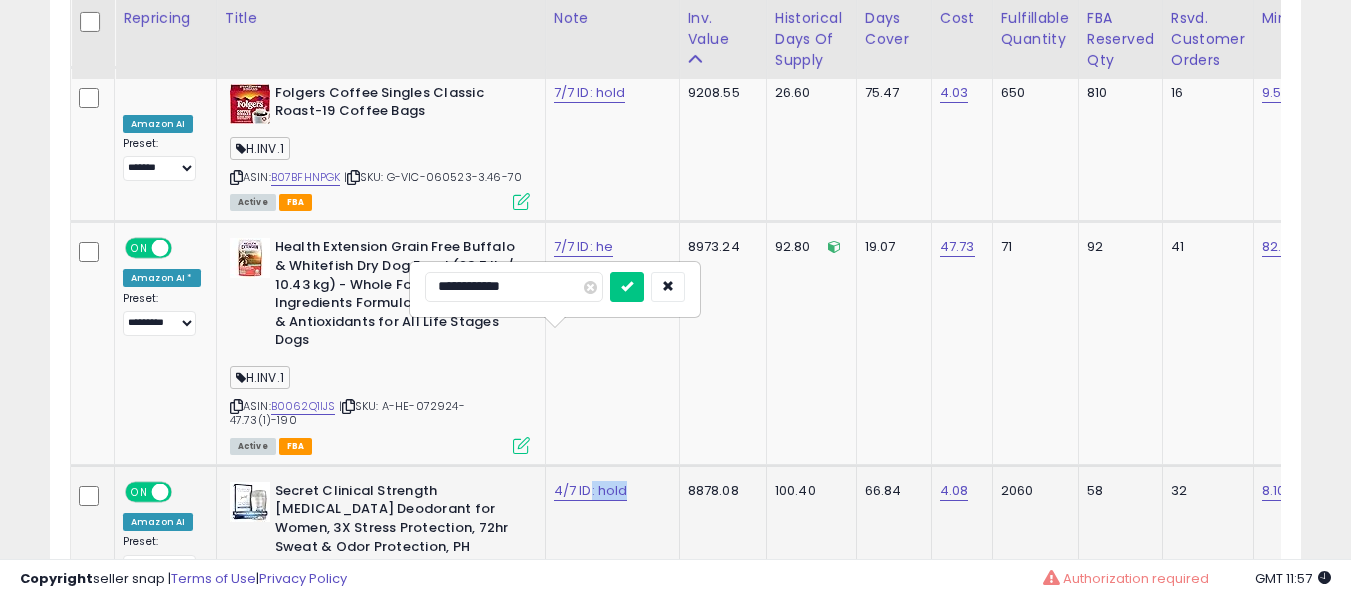 type 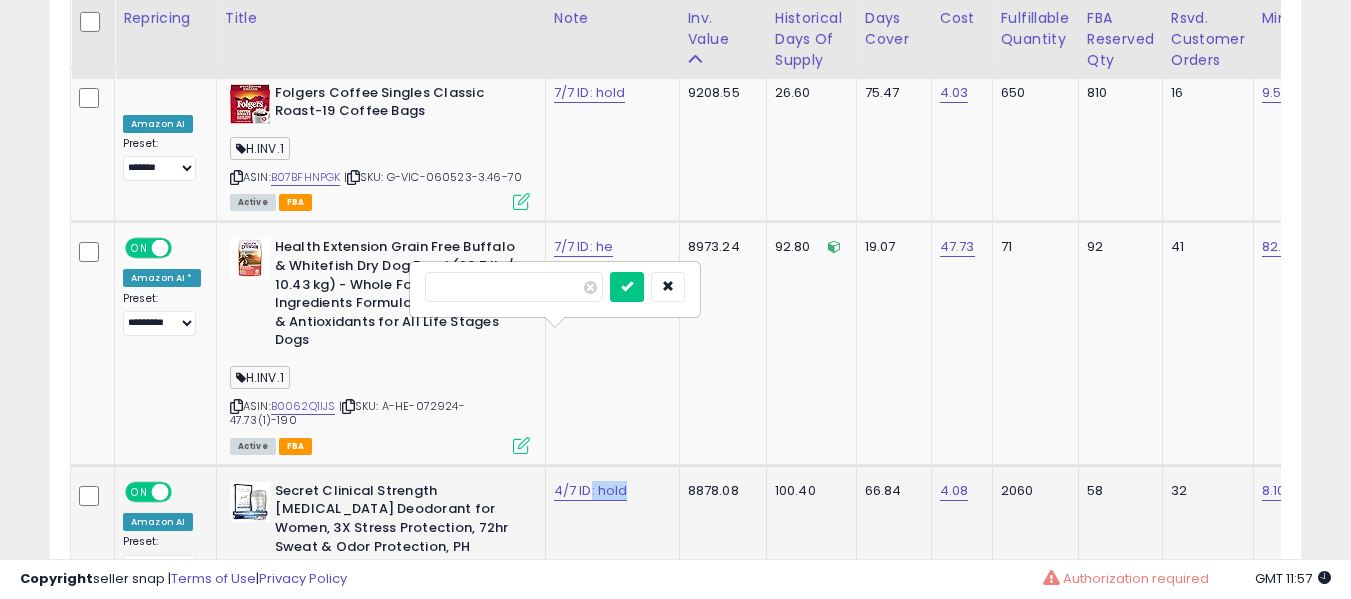 scroll, scrollTop: 8209, scrollLeft: 0, axis: vertical 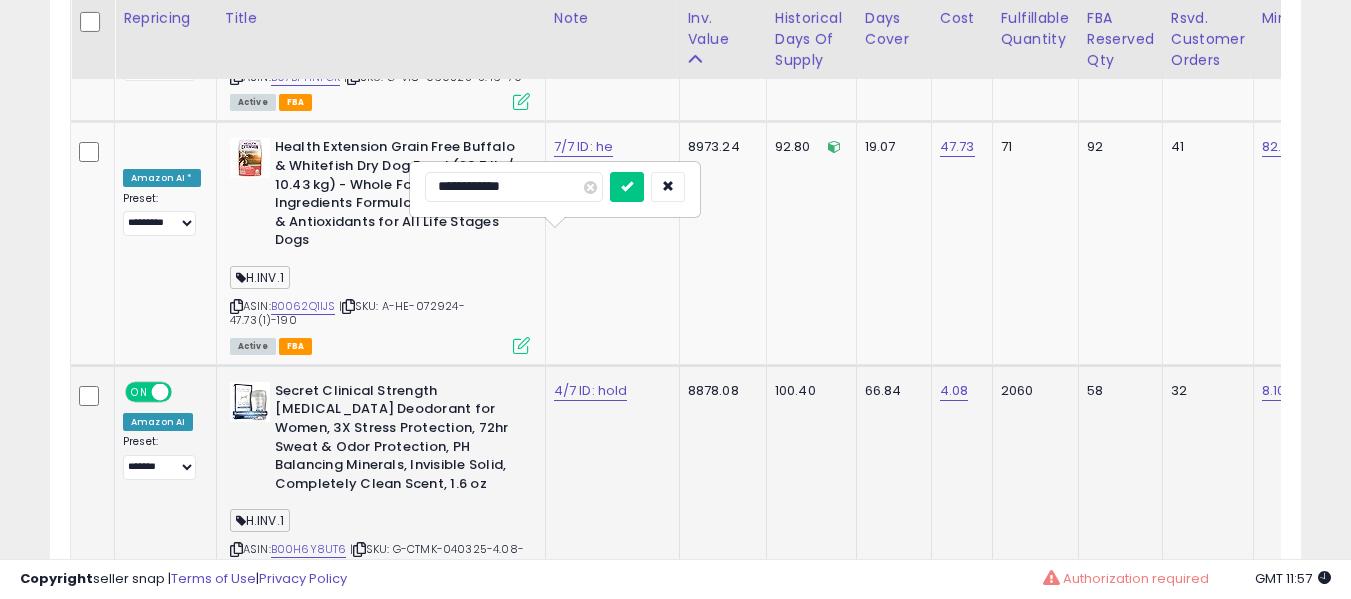 click at bounding box center (627, 187) 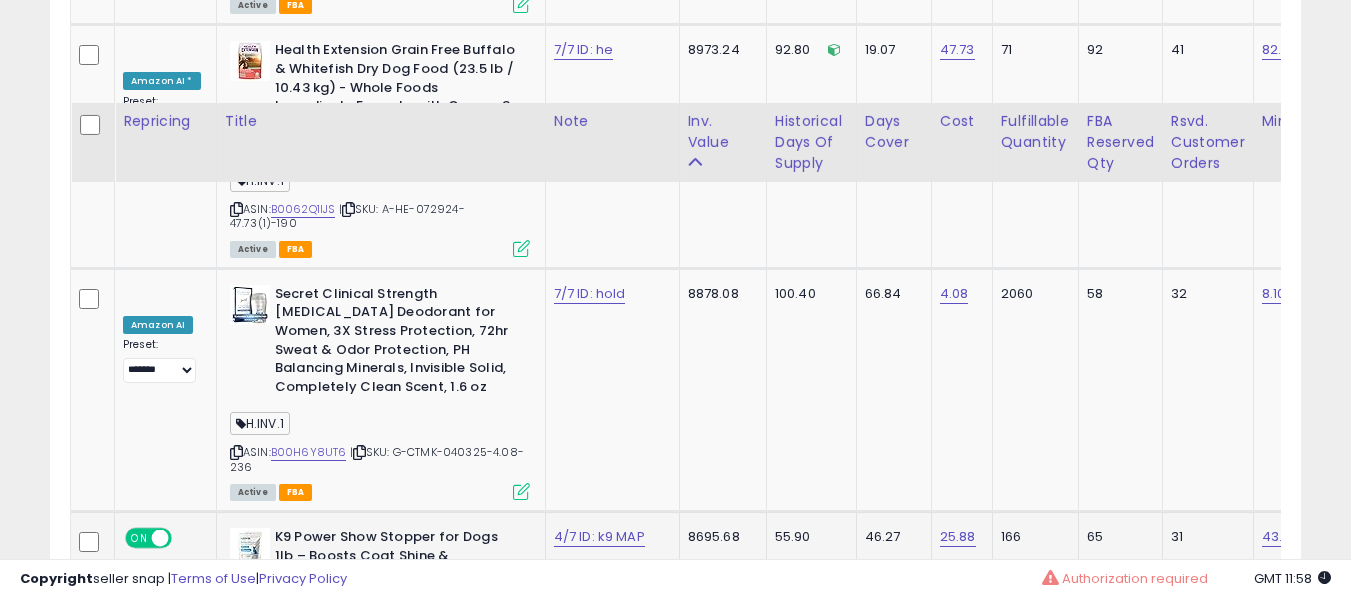 scroll, scrollTop: 8409, scrollLeft: 0, axis: vertical 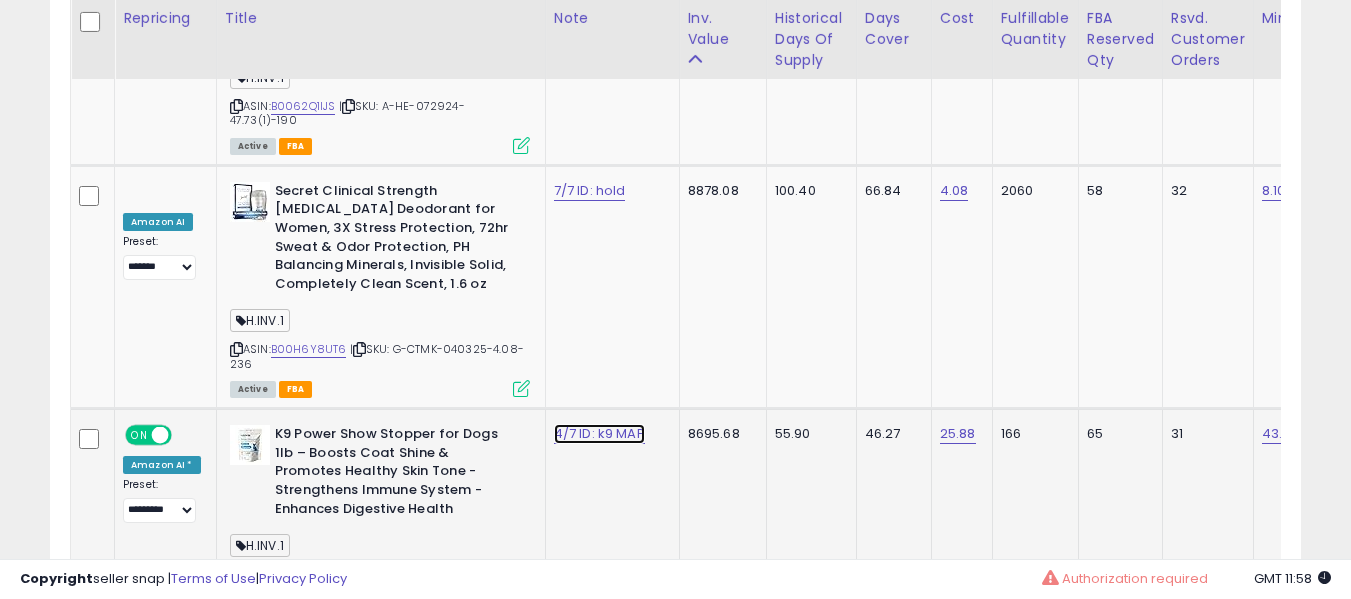 click on "4/7 ID: k9 MAP" at bounding box center [590, -7285] 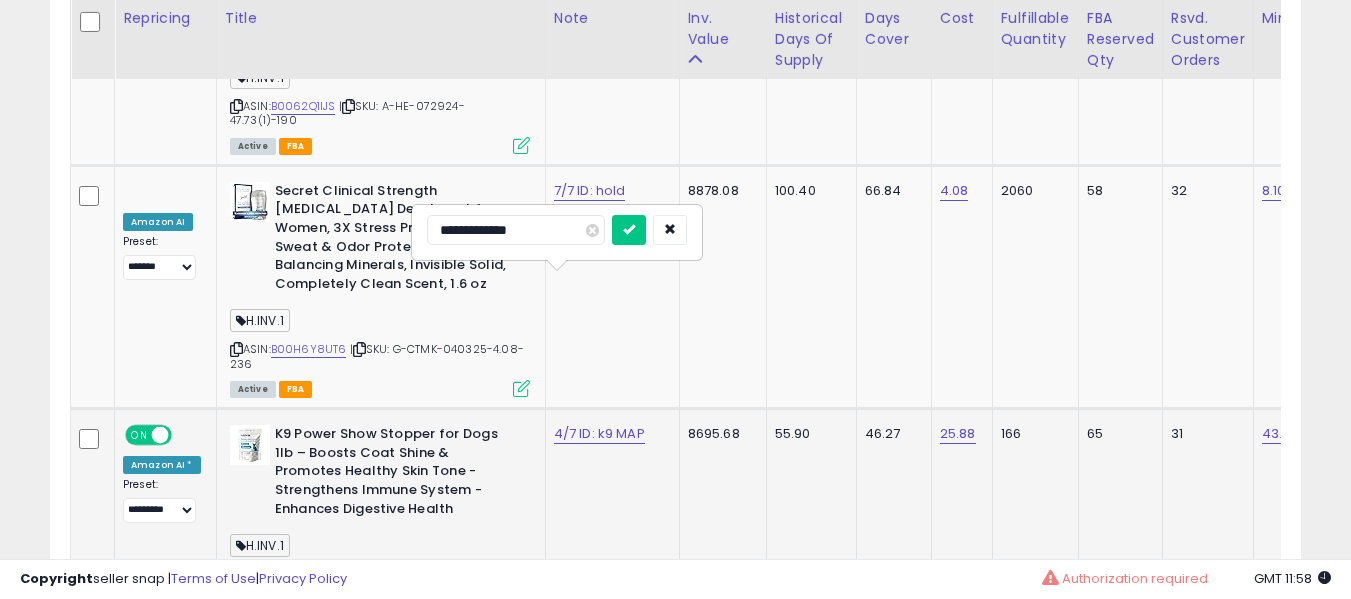 type on "**********" 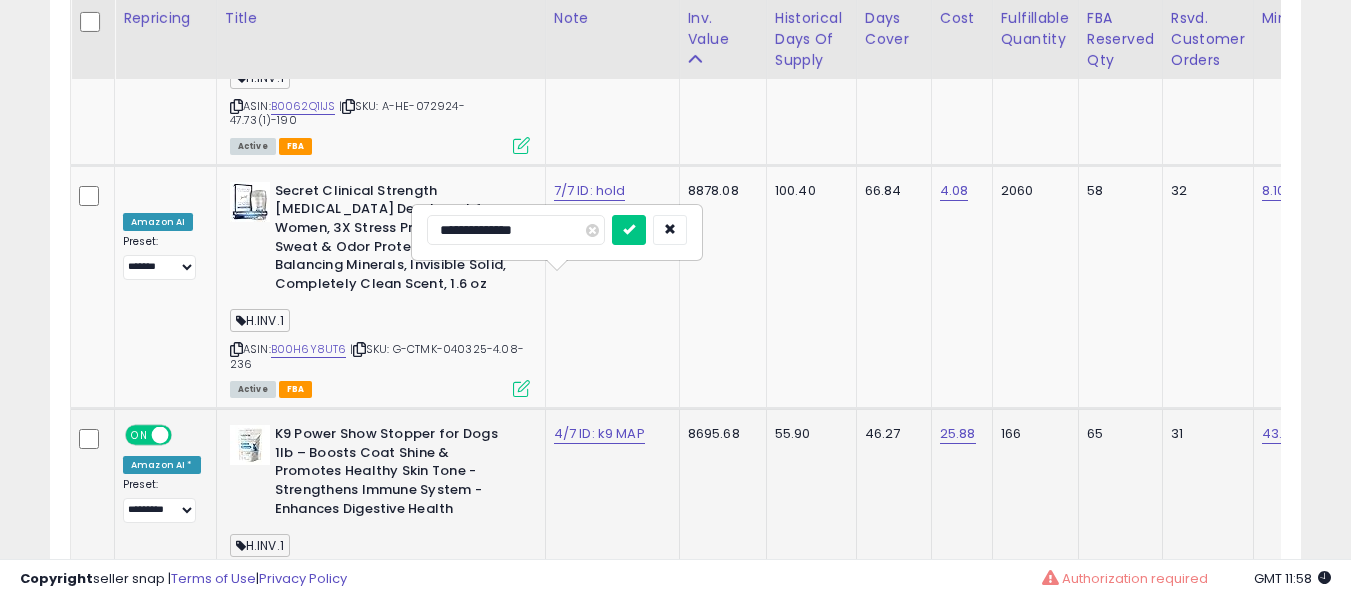 click at bounding box center [629, 230] 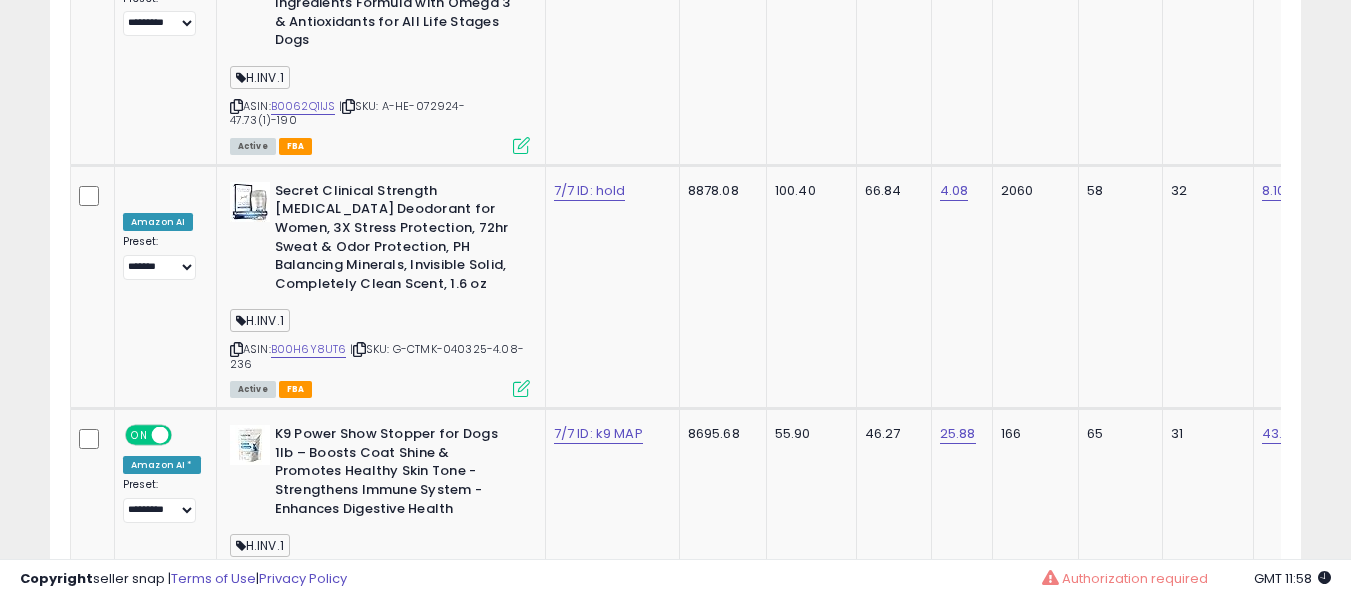 scroll, scrollTop: 6769, scrollLeft: 0, axis: vertical 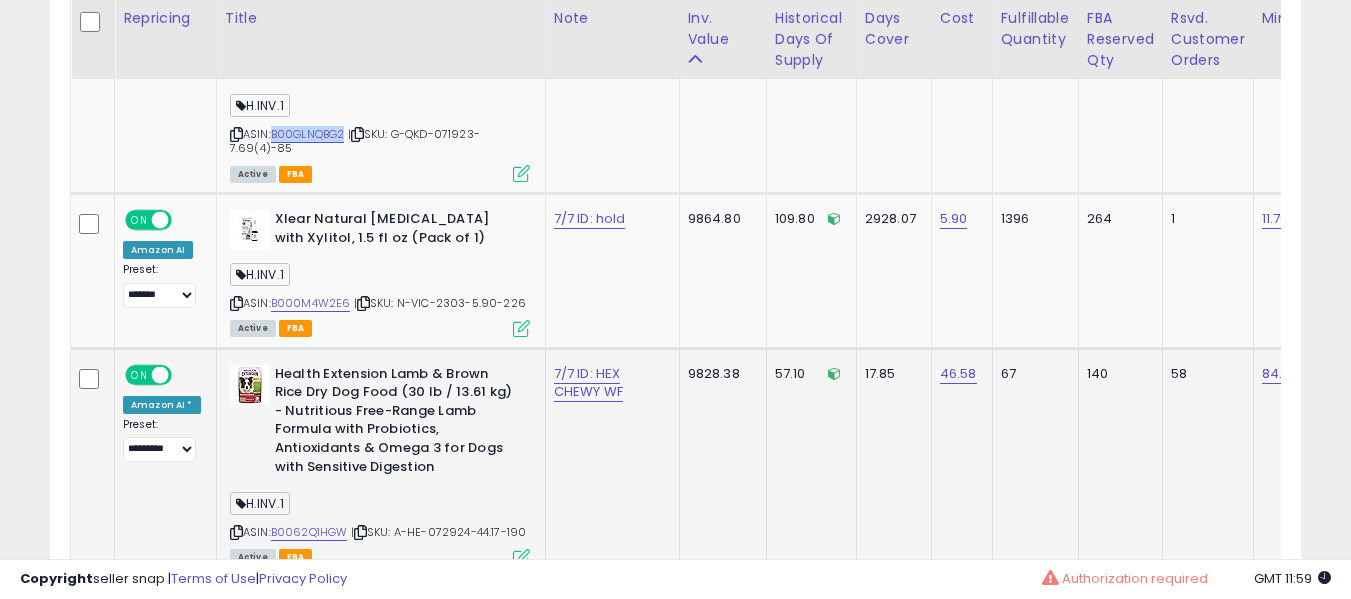 click at bounding box center (236, 532) 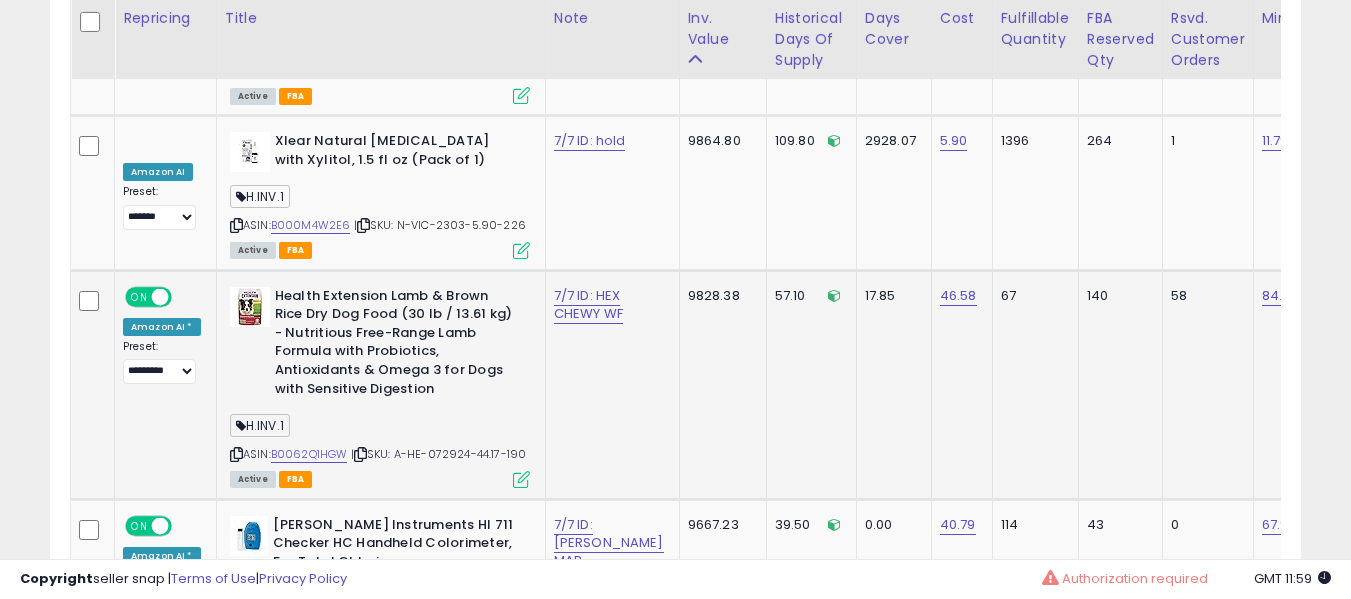 scroll, scrollTop: 7169, scrollLeft: 0, axis: vertical 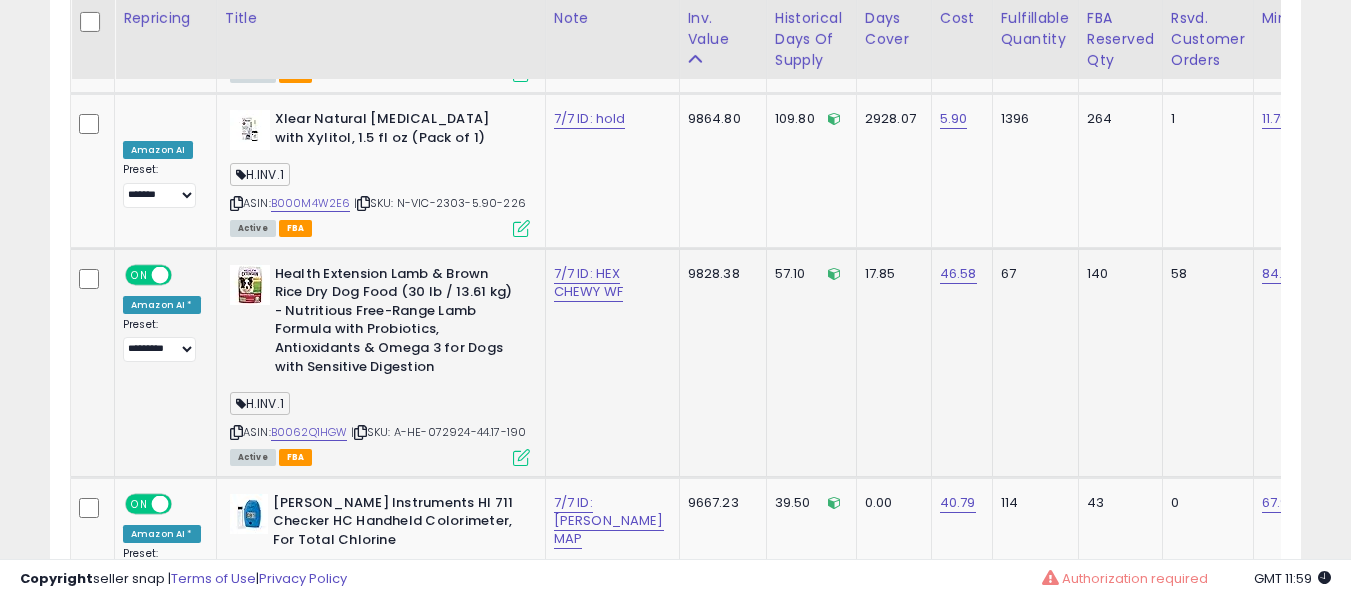 click at bounding box center (236, 432) 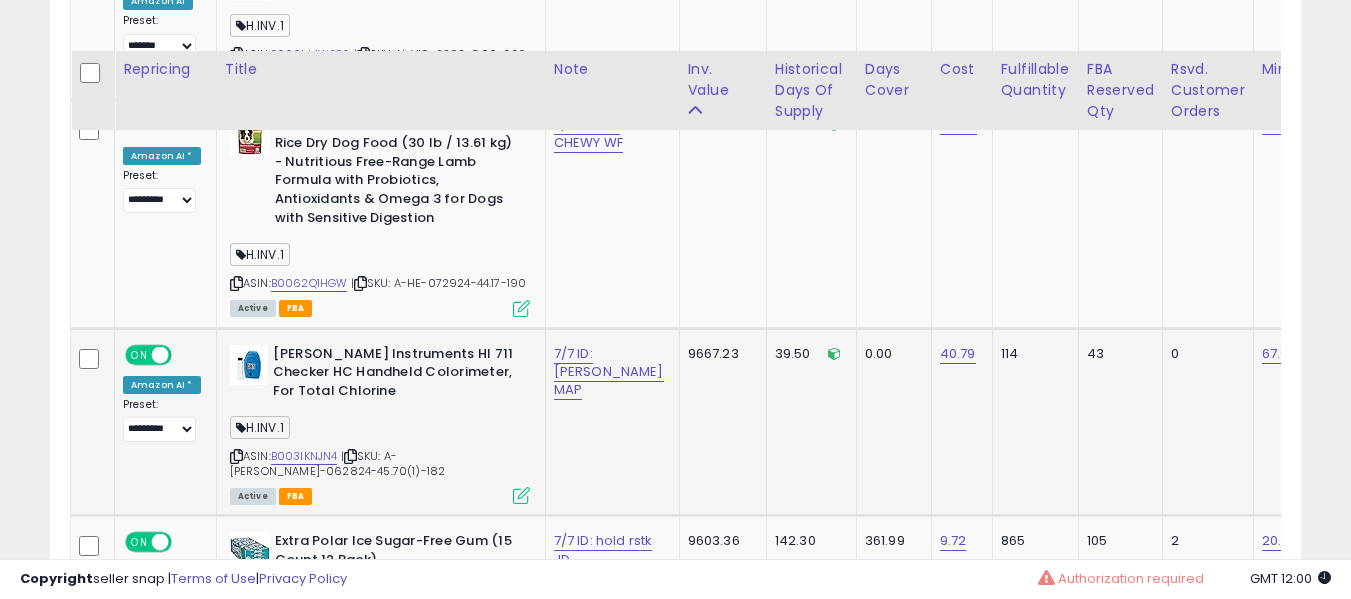scroll, scrollTop: 7369, scrollLeft: 0, axis: vertical 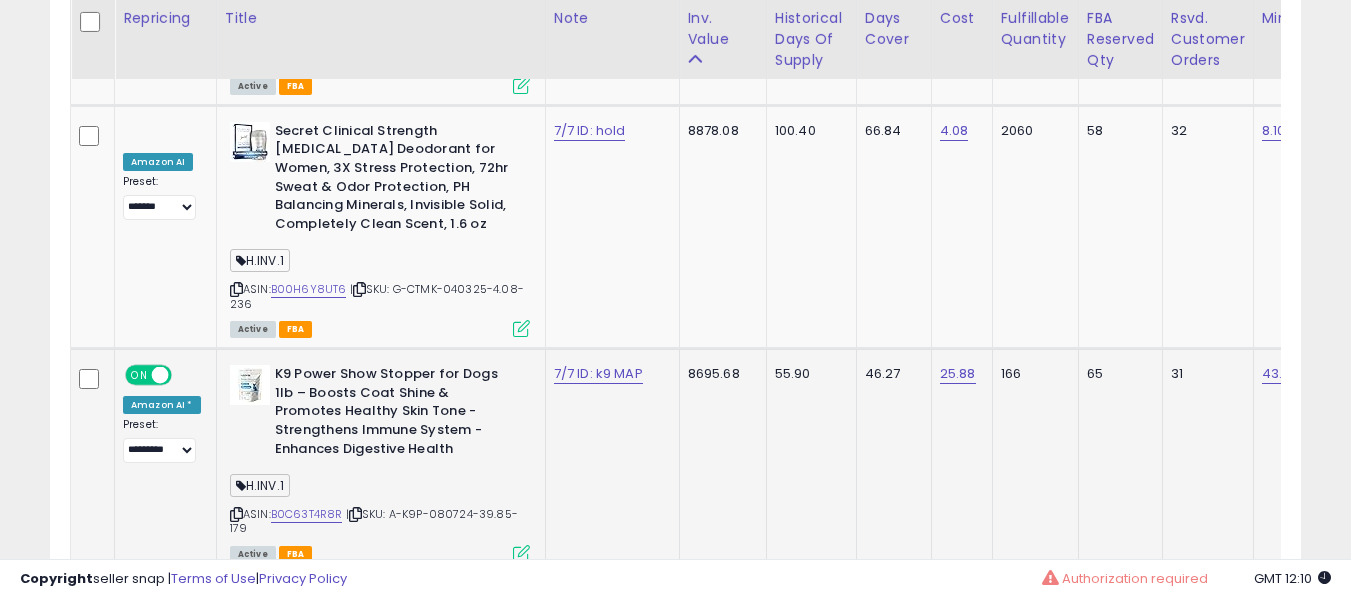 click on "7/7 ID: k9 MAP" 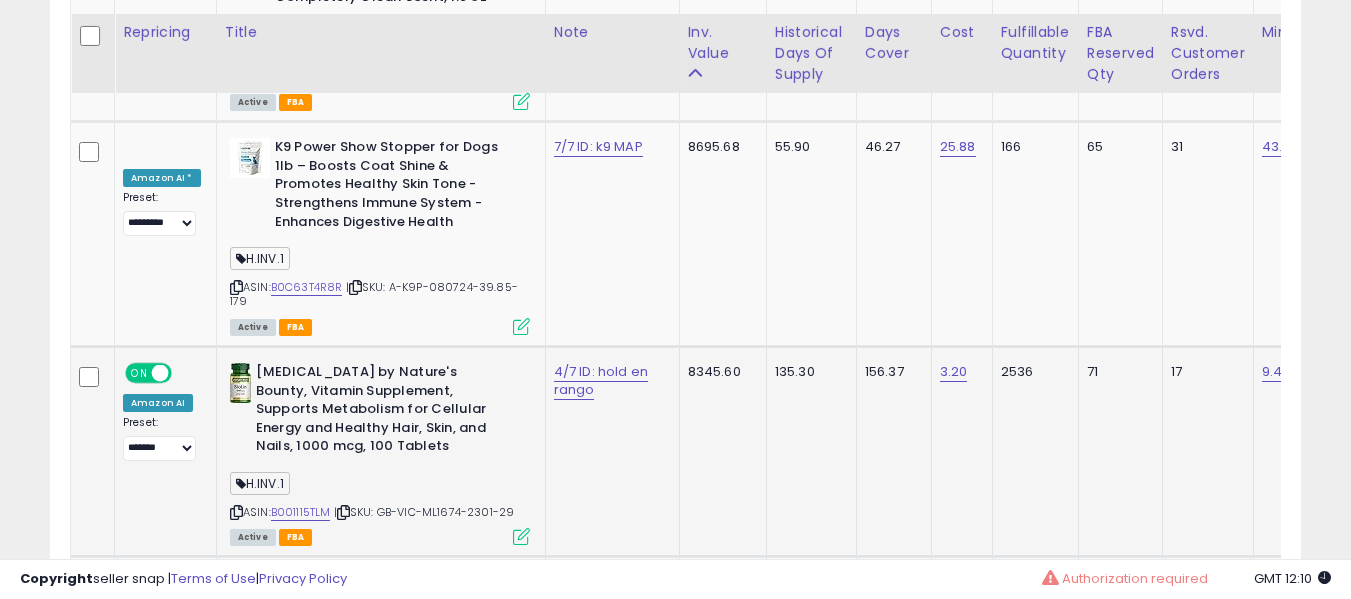 scroll, scrollTop: 8769, scrollLeft: 0, axis: vertical 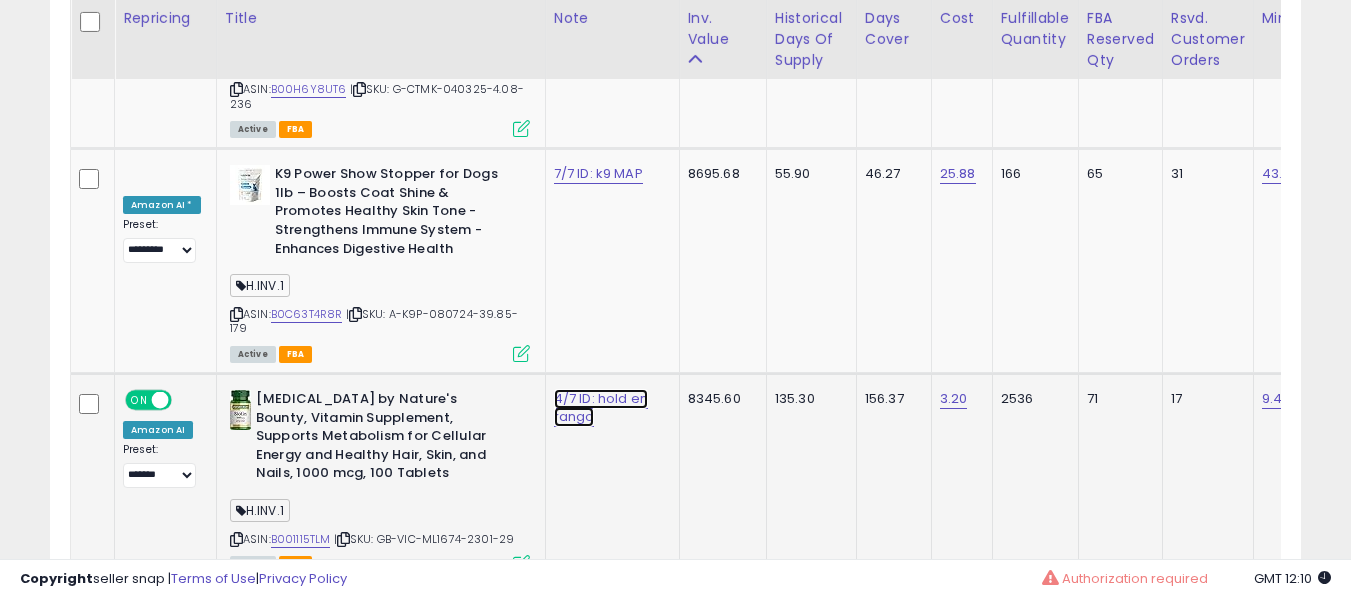 click on "4/7 ID: hold en rango" at bounding box center [590, -7545] 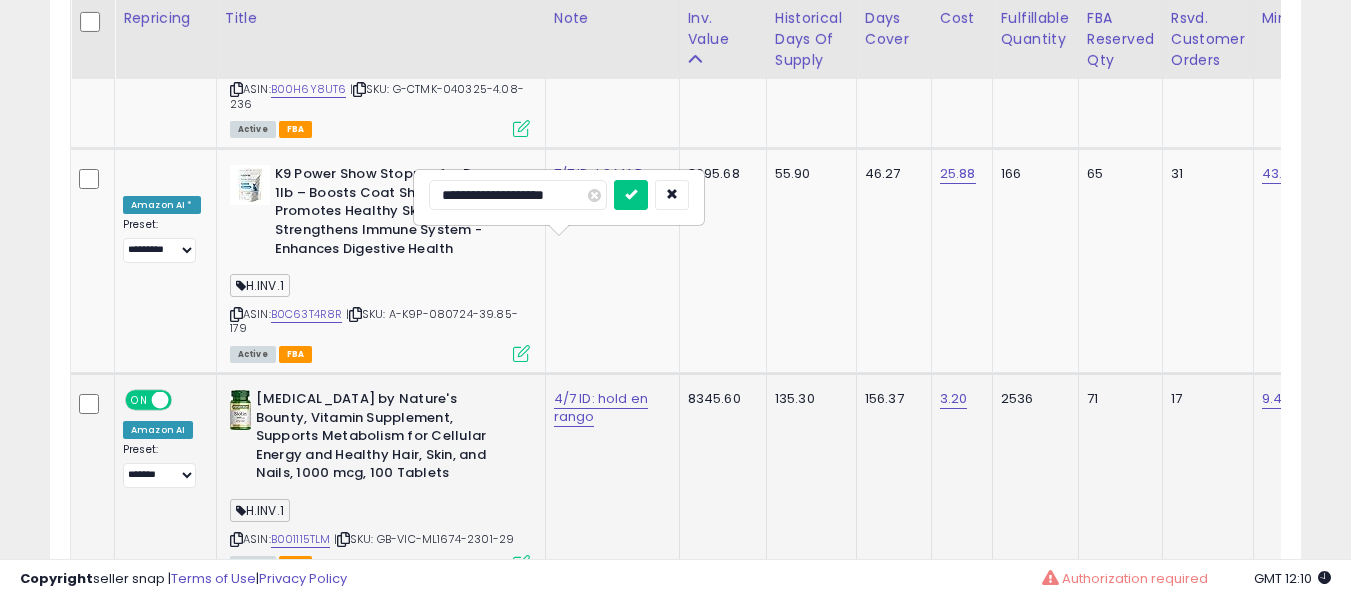 type on "**********" 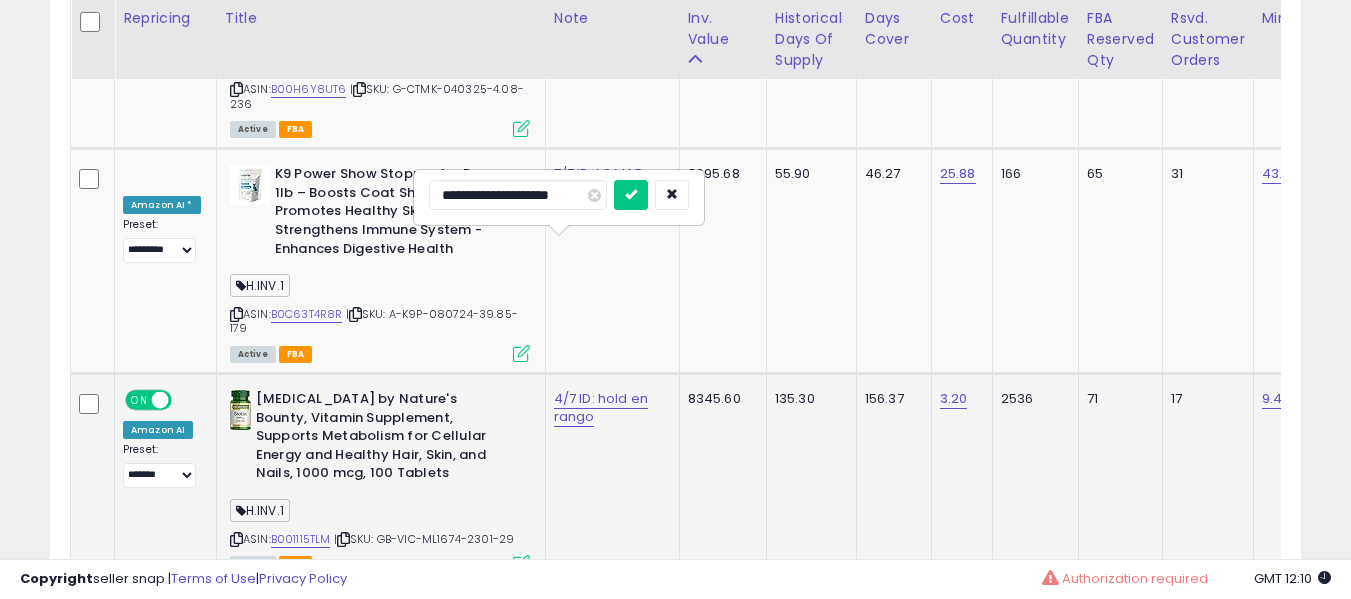 click at bounding box center (631, 195) 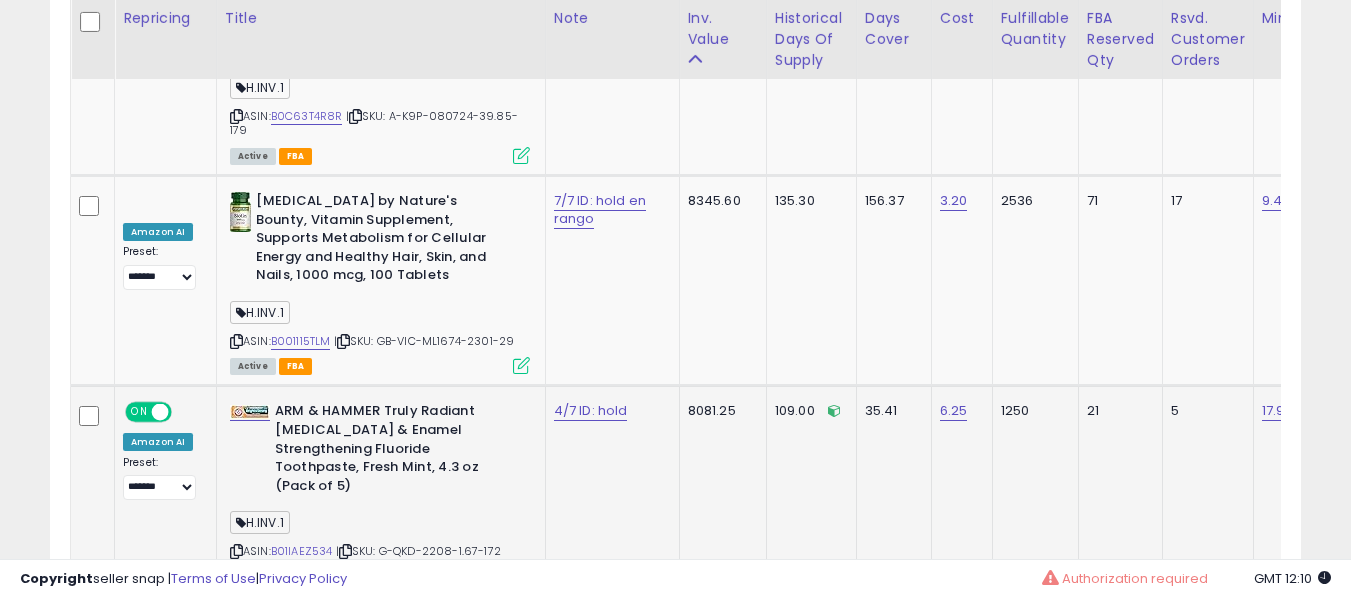 scroll, scrollTop: 8869, scrollLeft: 0, axis: vertical 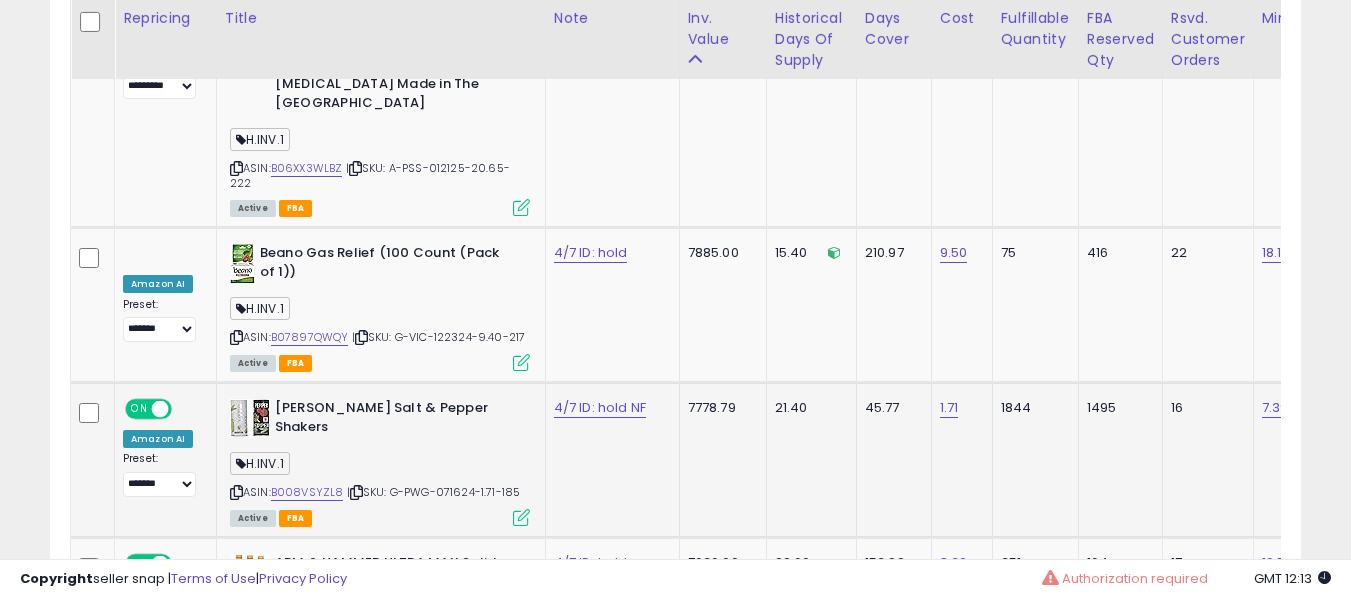 drag, startPoint x: 323, startPoint y: 274, endPoint x: 320, endPoint y: 284, distance: 10.440307 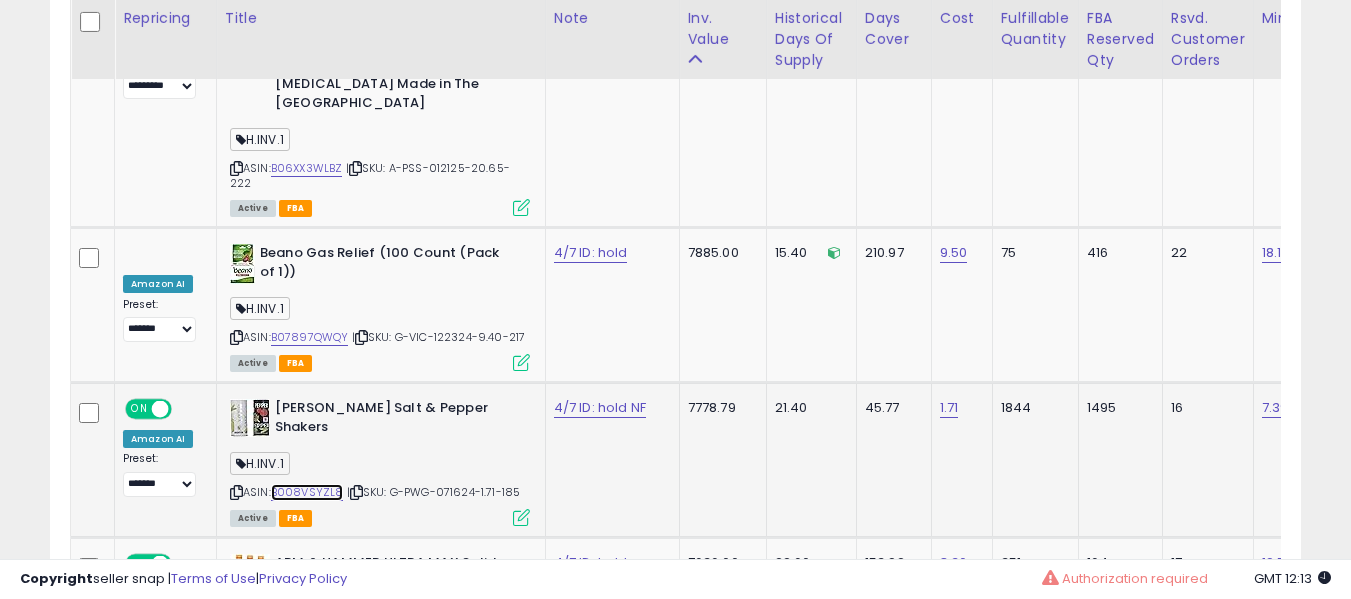 scroll, scrollTop: 0, scrollLeft: 30, axis: horizontal 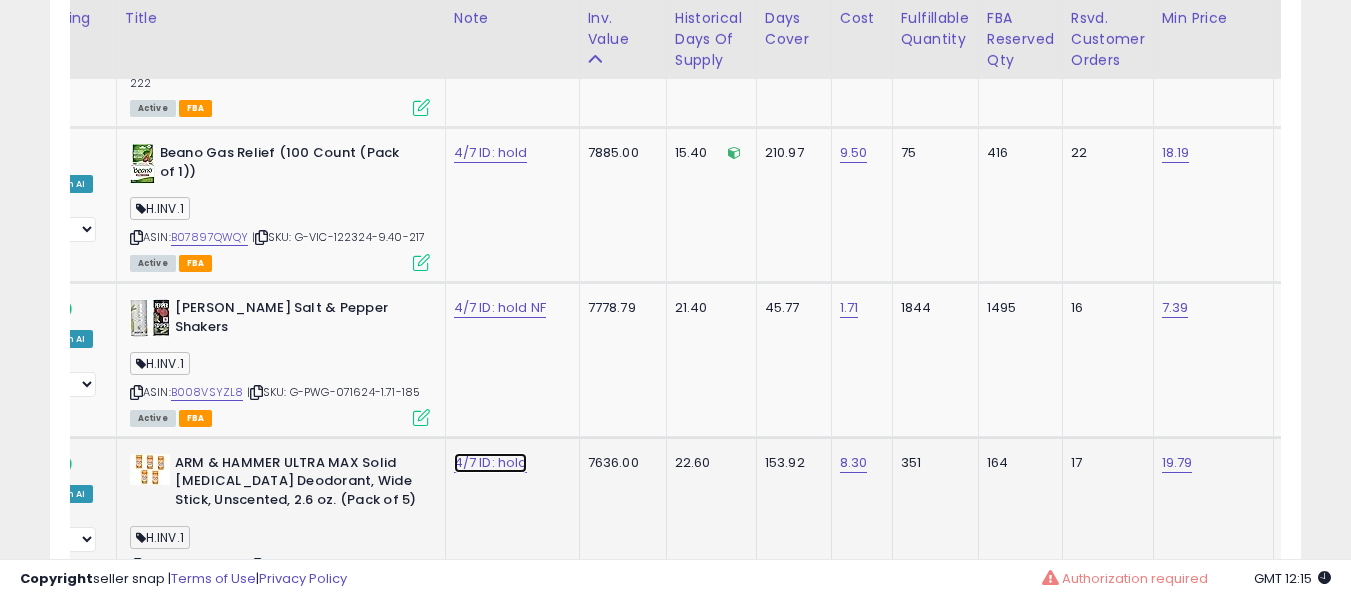 click on "4/7 ID: hold" at bounding box center [490, -8455] 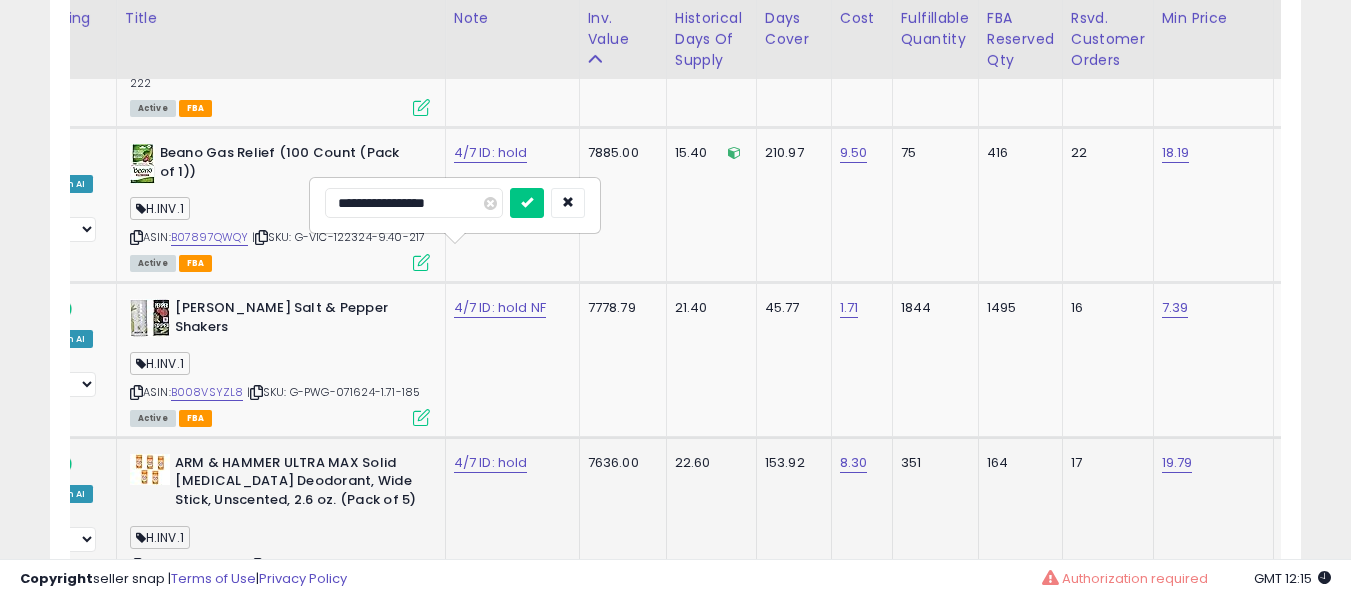 type on "**********" 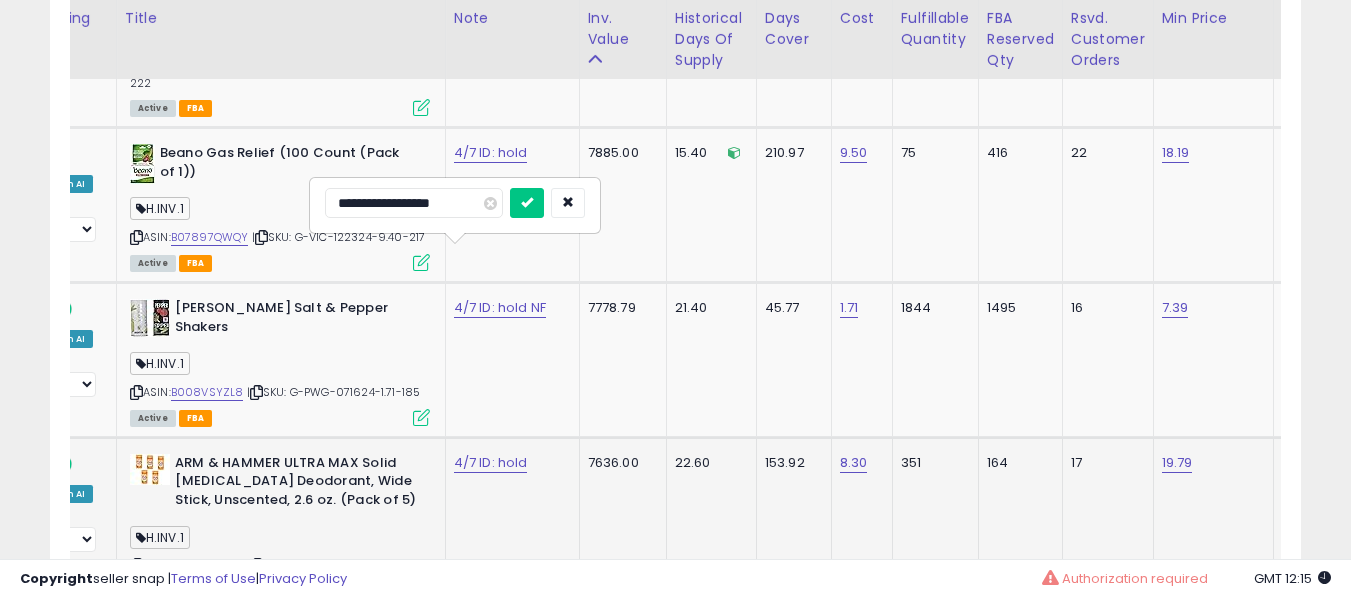 click at bounding box center [527, 203] 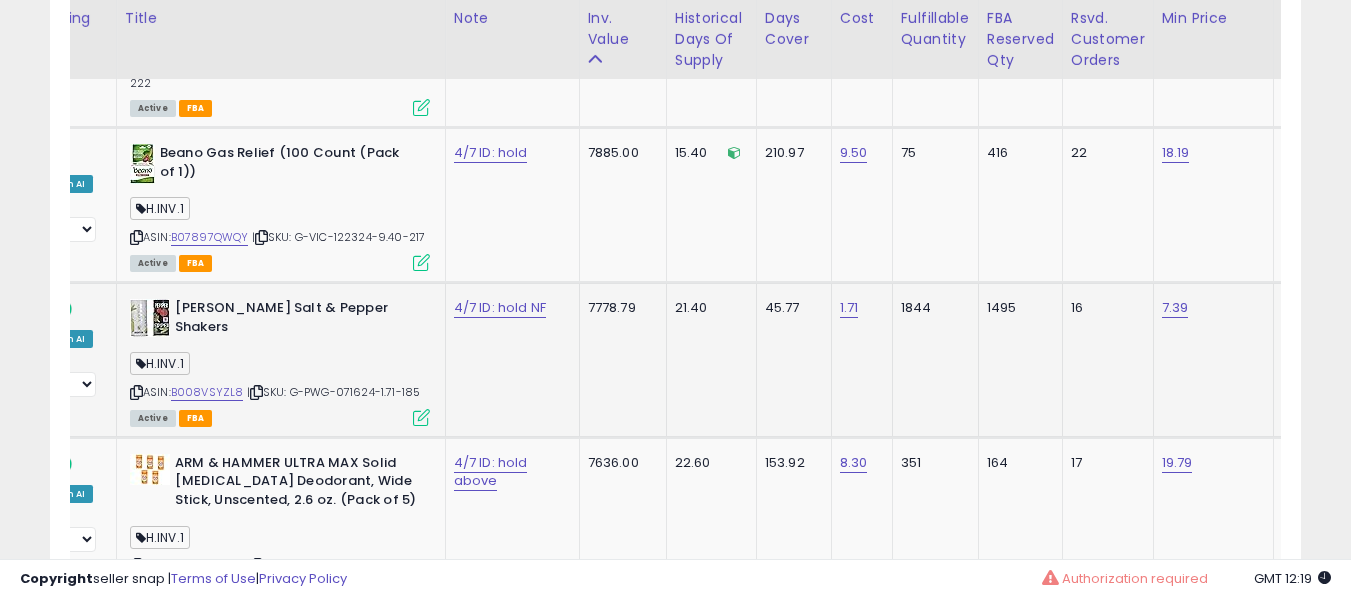 scroll, scrollTop: 0, scrollLeft: 46, axis: horizontal 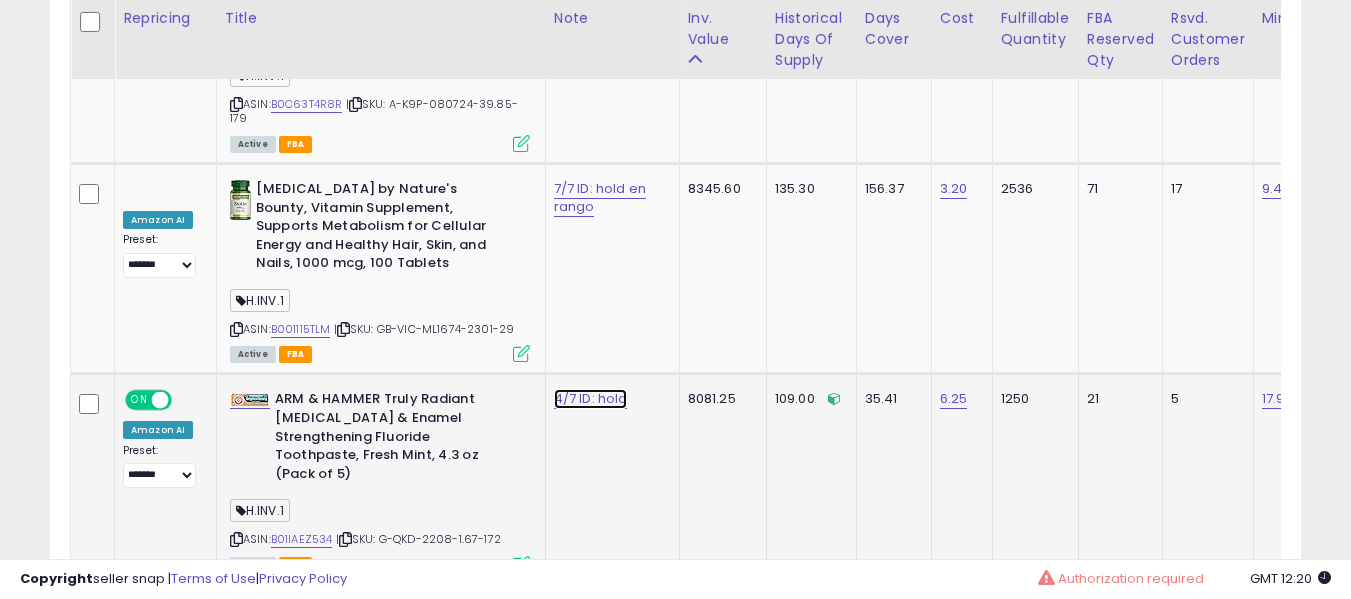 click on "4/7 ID: hold" at bounding box center (590, -7755) 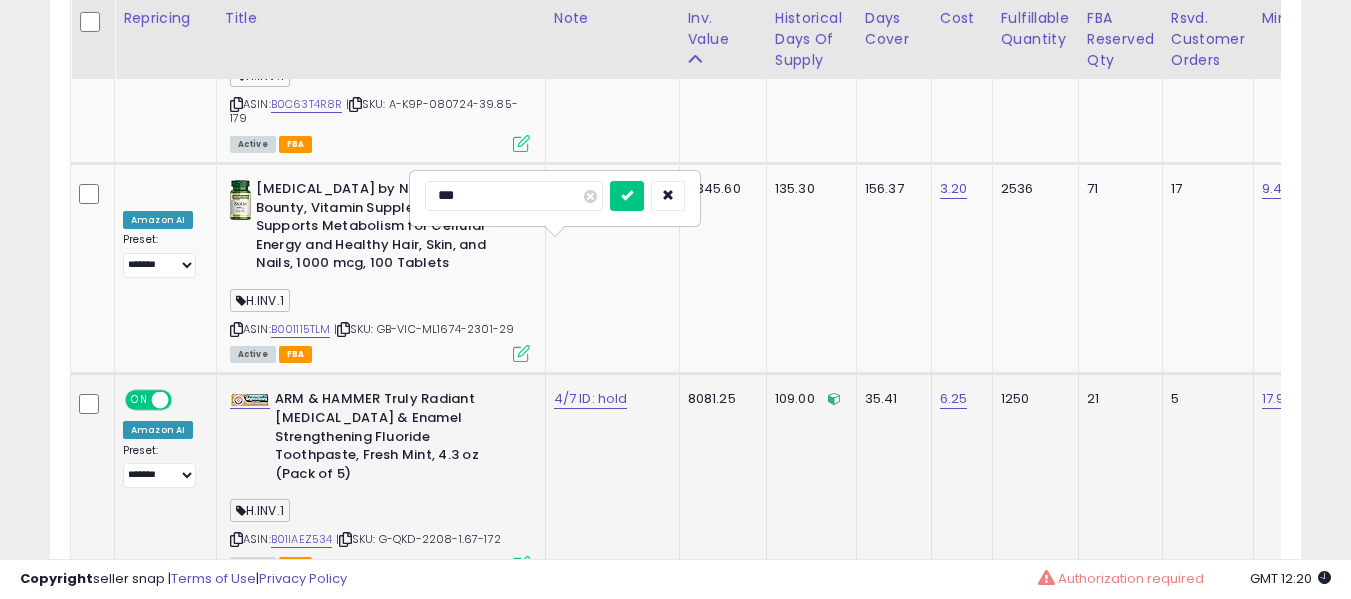 type on "***" 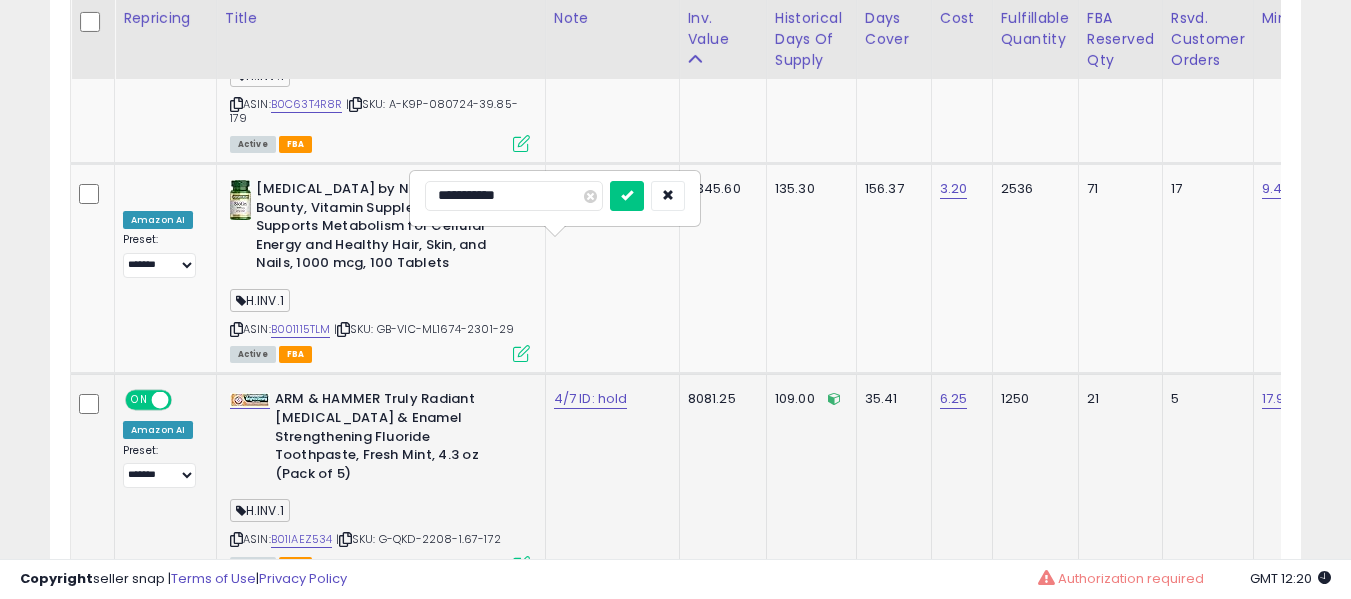 type on "**********" 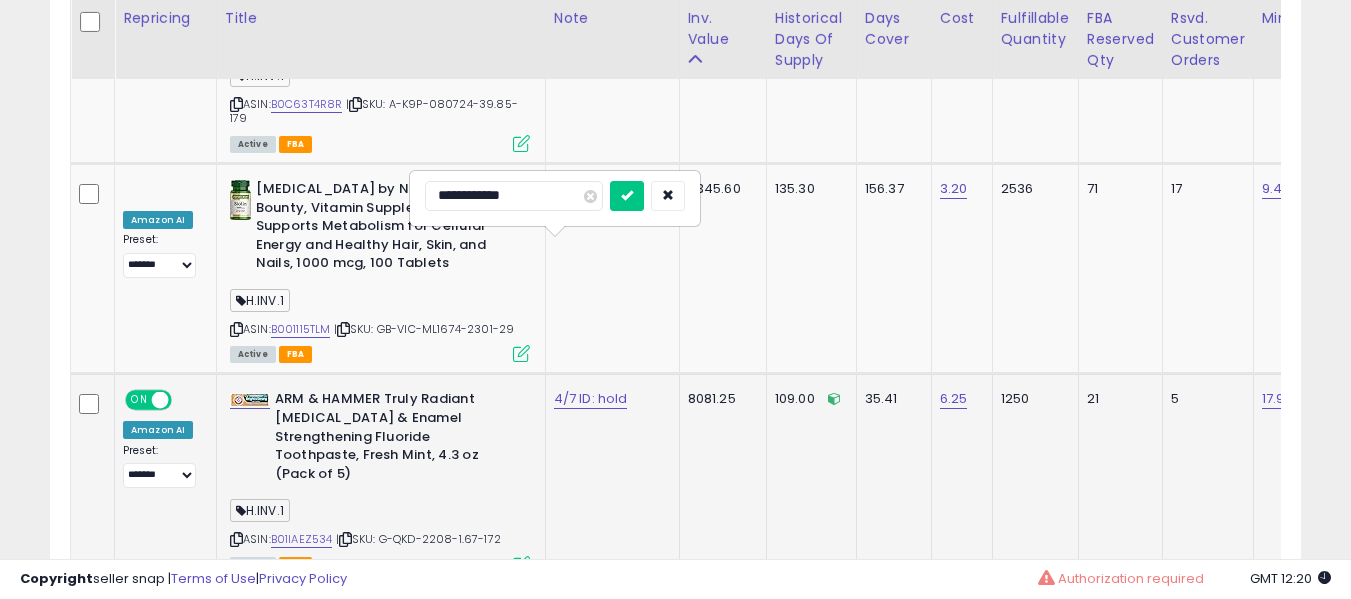 click at bounding box center [627, 196] 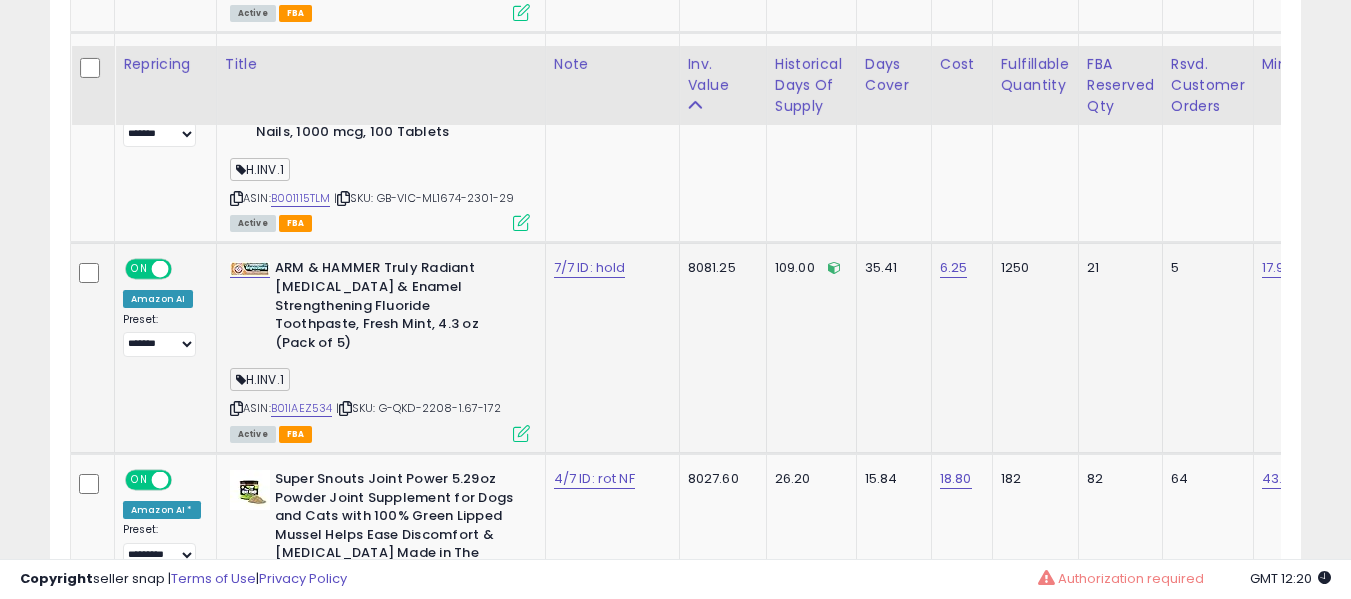 scroll, scrollTop: 9079, scrollLeft: 0, axis: vertical 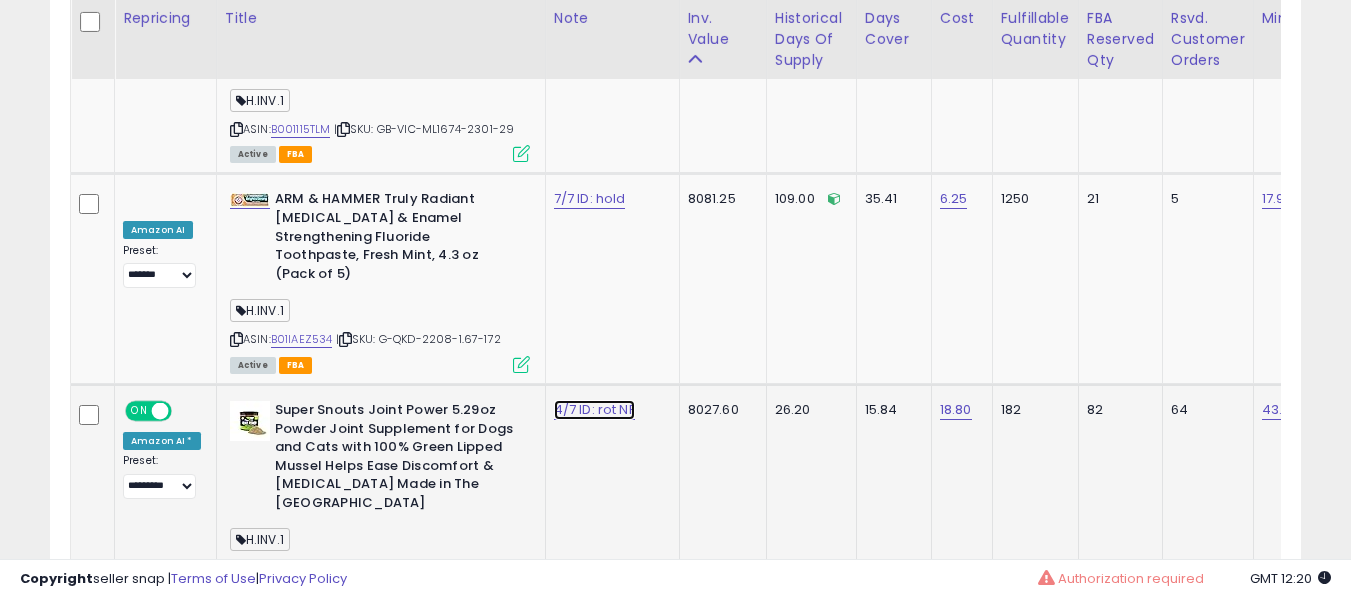 click on "4/7 ID: rot NF" at bounding box center [590, -7955] 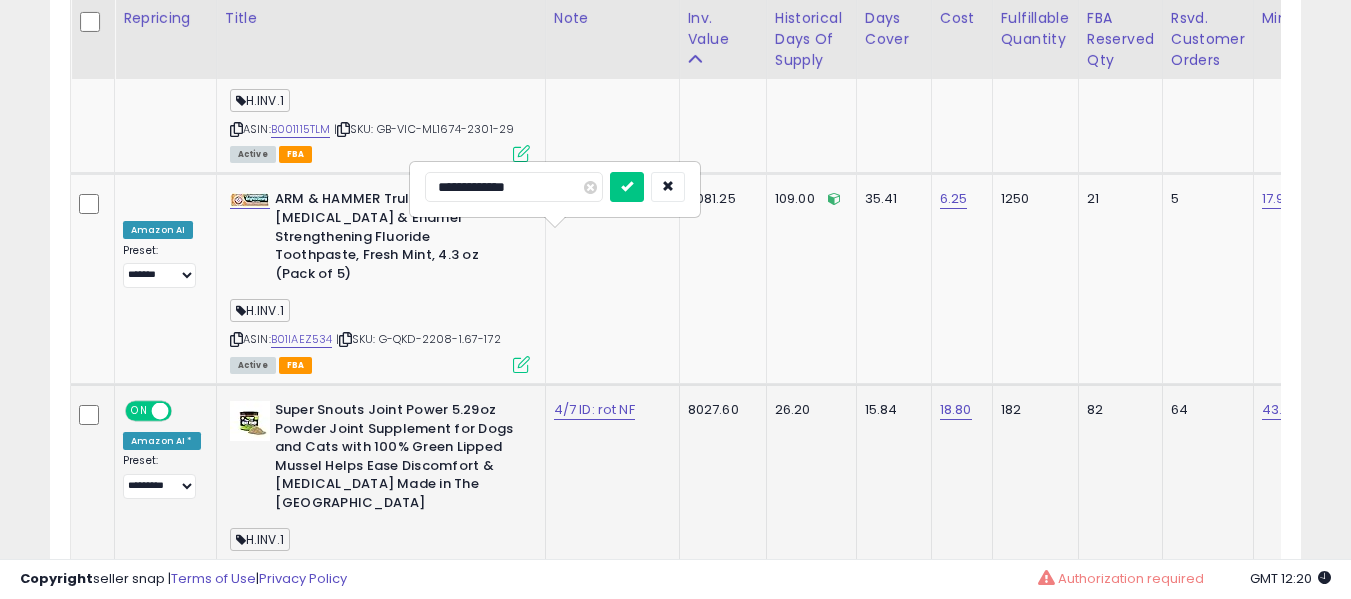 type on "**********" 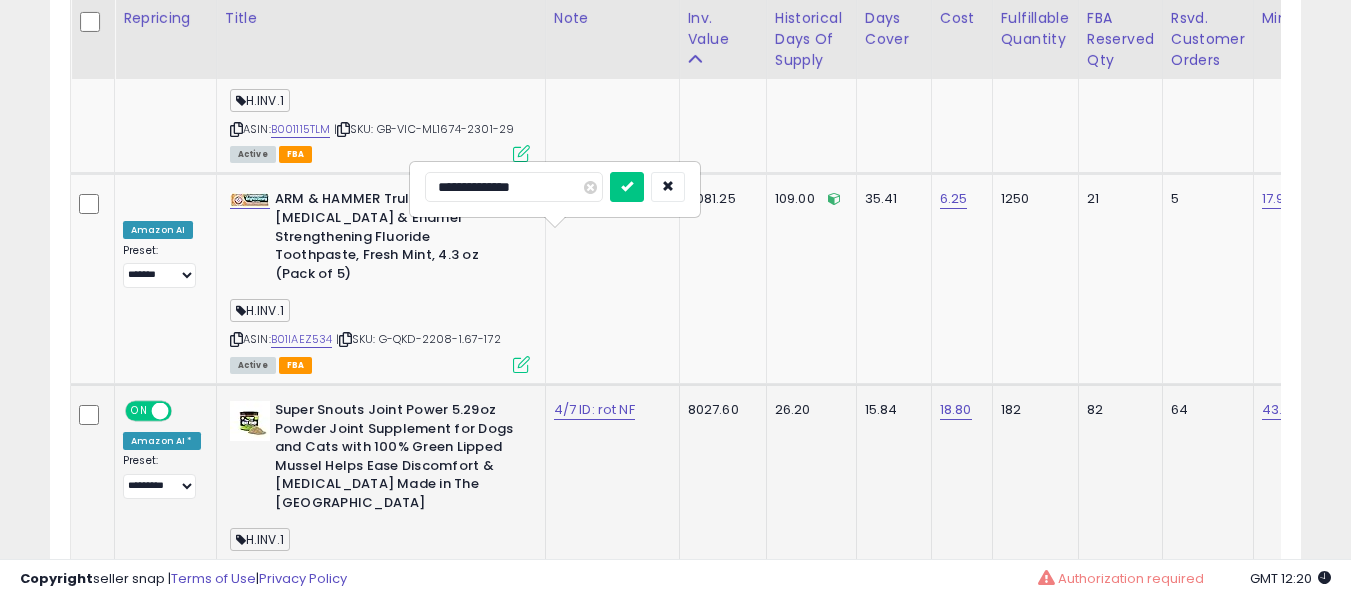 click at bounding box center [627, 187] 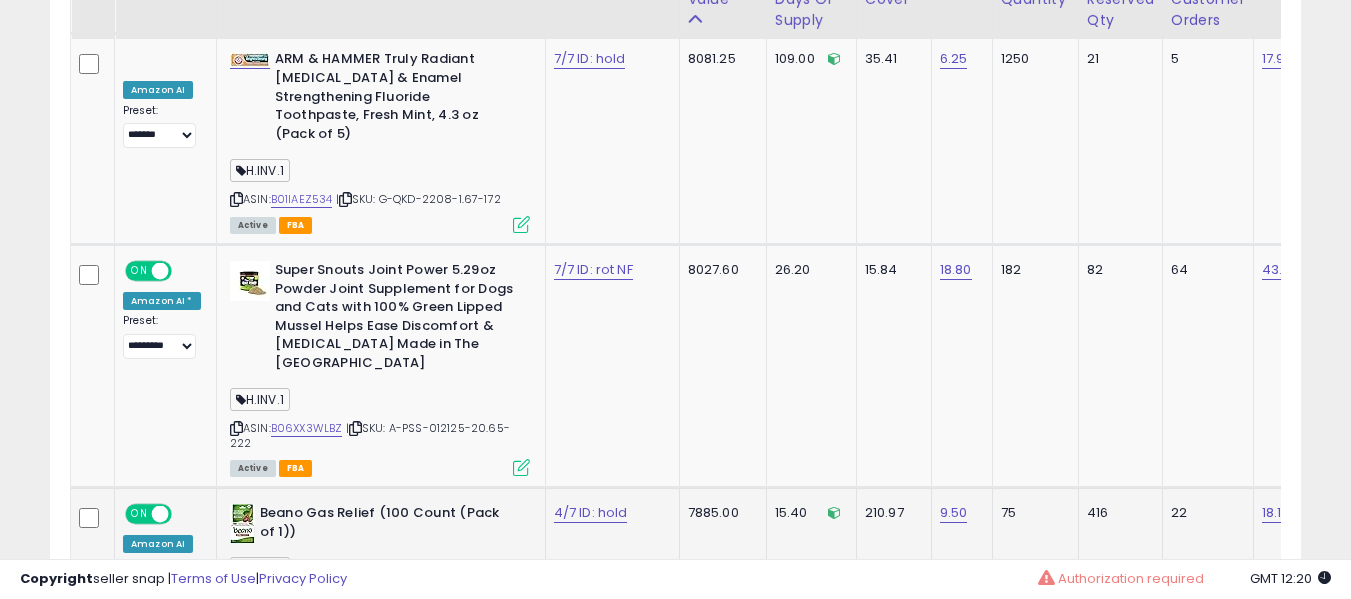 scroll, scrollTop: 9279, scrollLeft: 0, axis: vertical 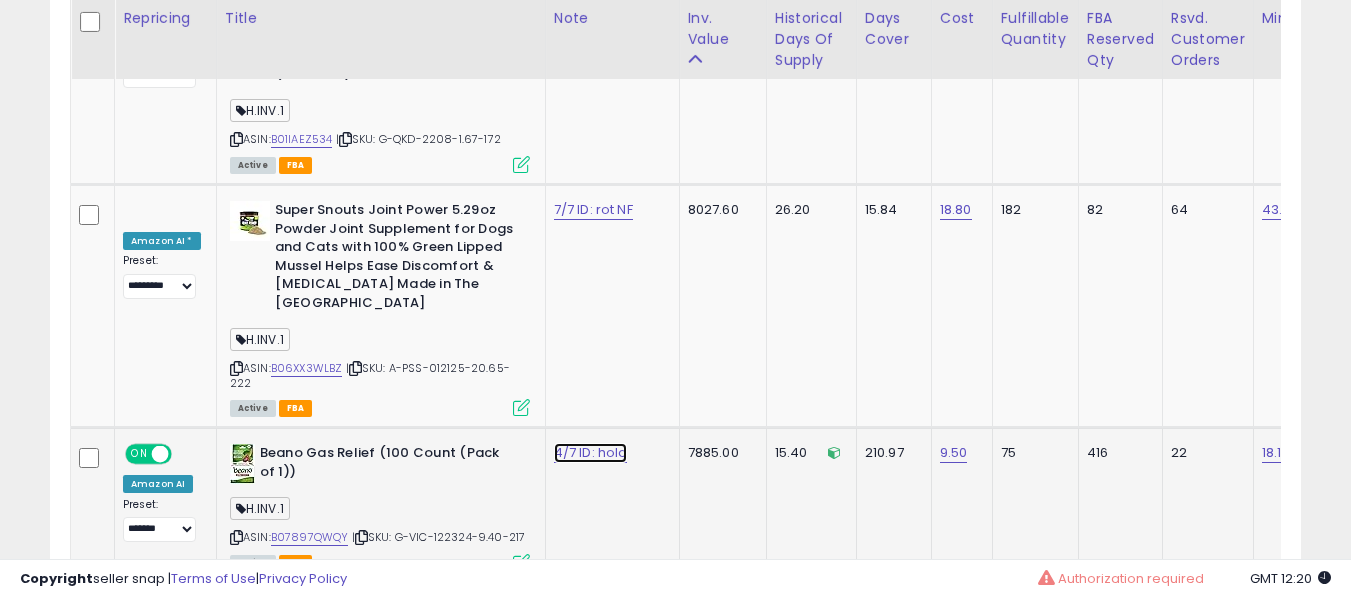 click on "4/7 ID: hold" at bounding box center (590, -8155) 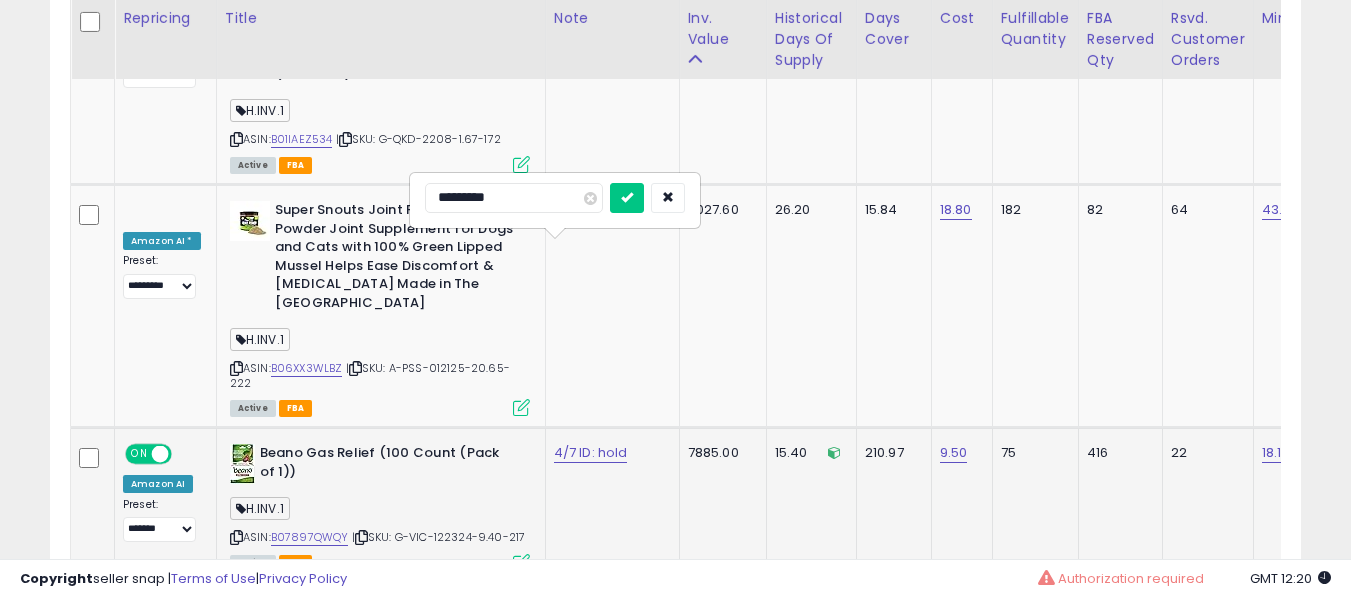 type on "**********" 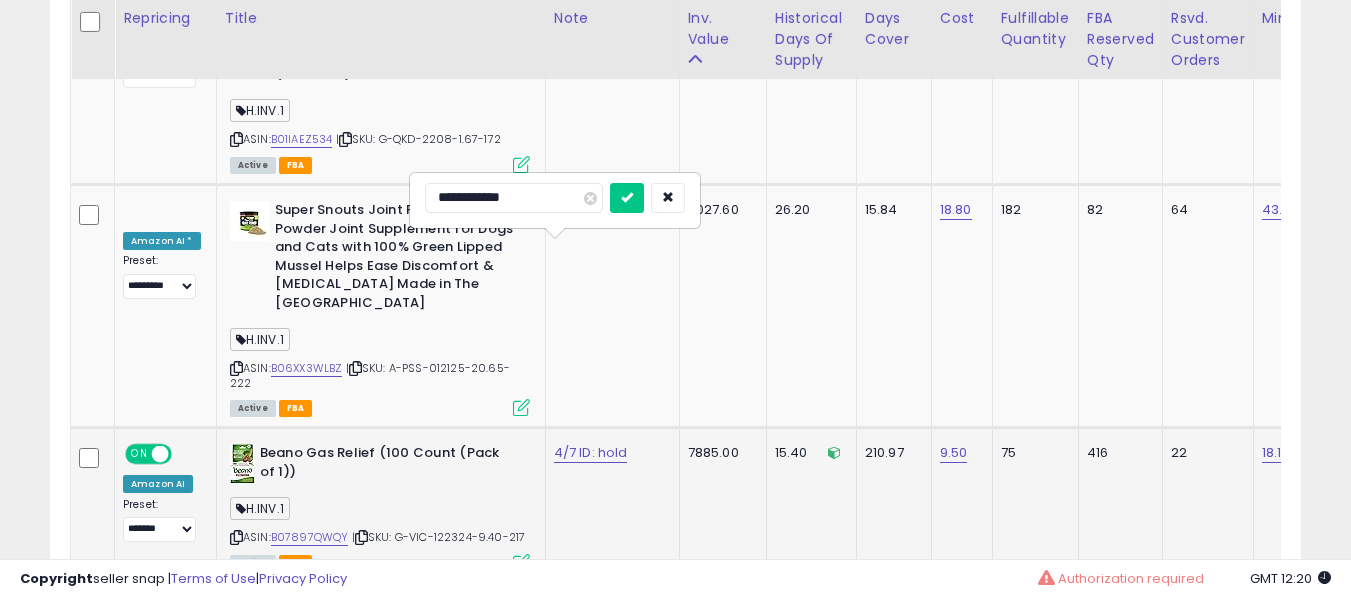 click at bounding box center [627, 198] 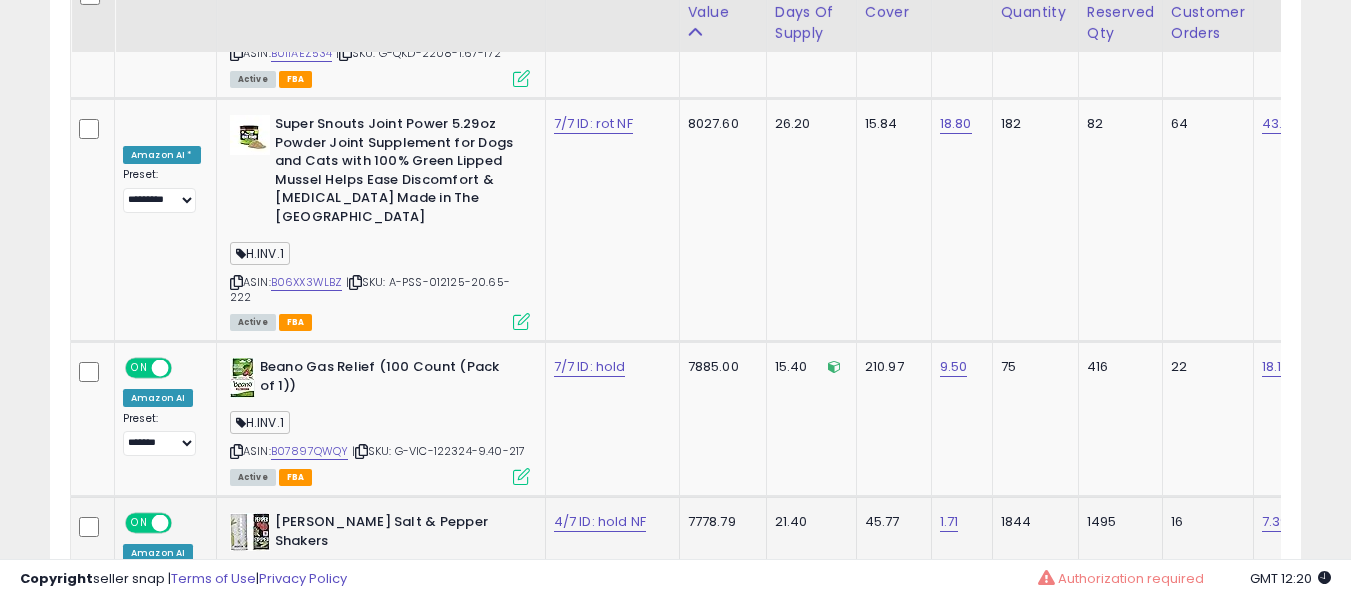 scroll, scrollTop: 9379, scrollLeft: 0, axis: vertical 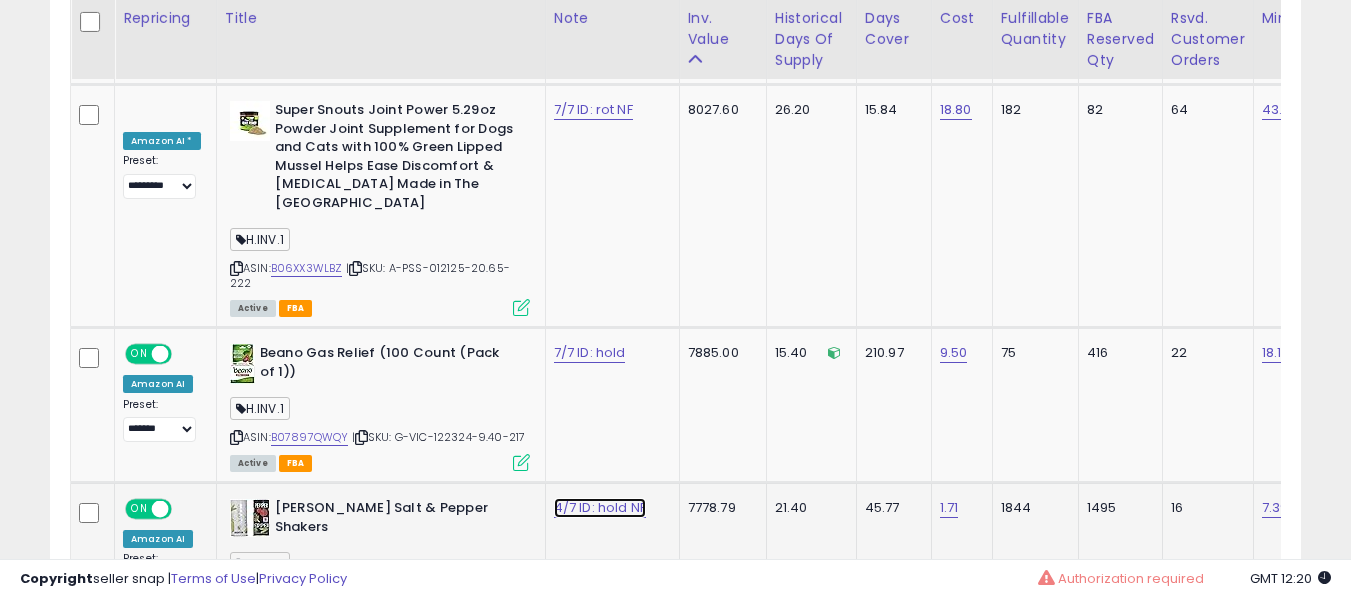 click on "4/7 ID: hold NF" at bounding box center (590, -8255) 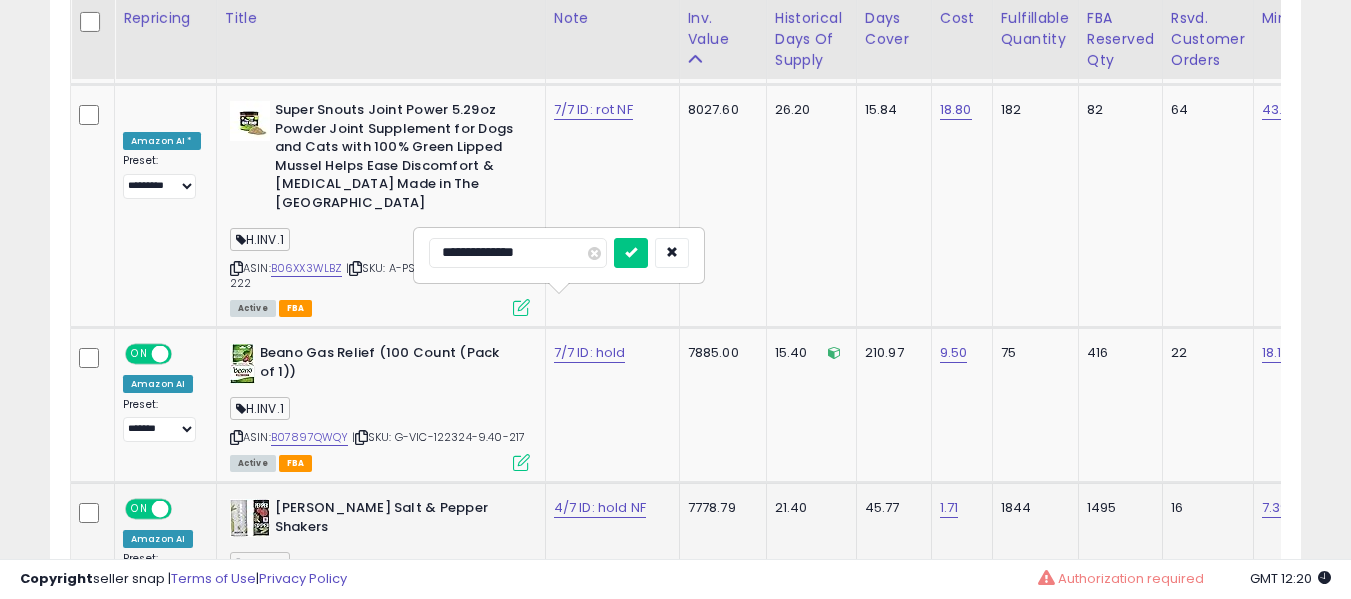type on "**********" 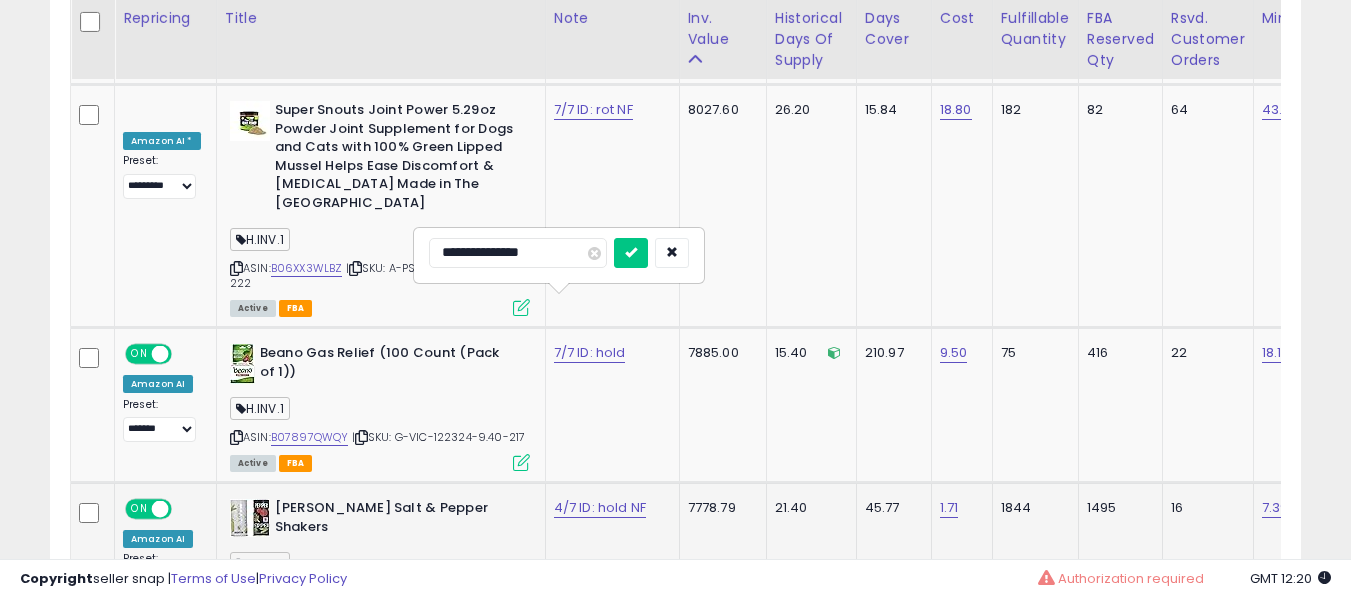 click at bounding box center (631, 253) 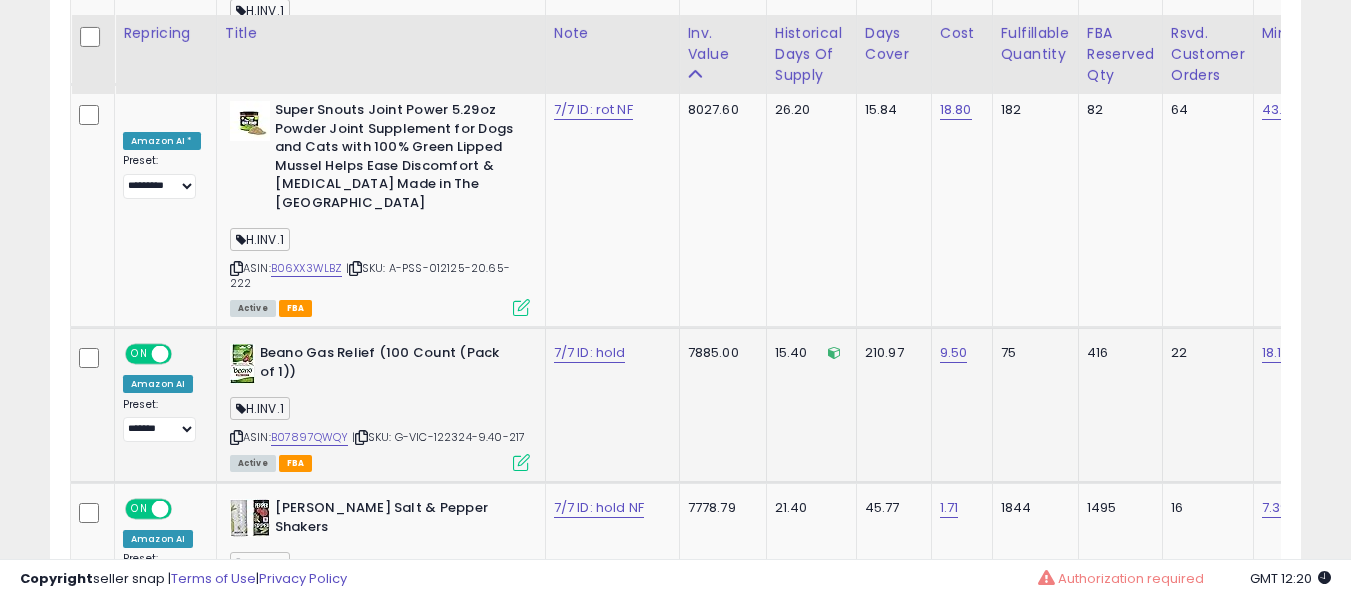 scroll, scrollTop: 9579, scrollLeft: 0, axis: vertical 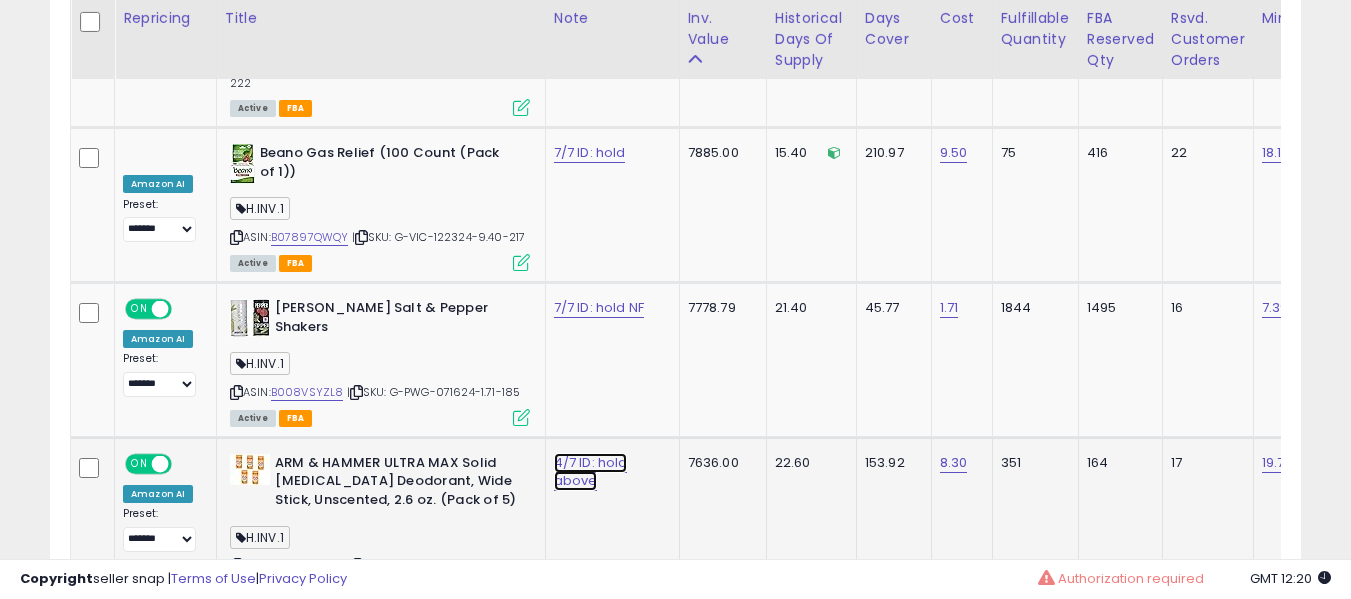 click on "4/7 ID: hold above" at bounding box center (590, -8455) 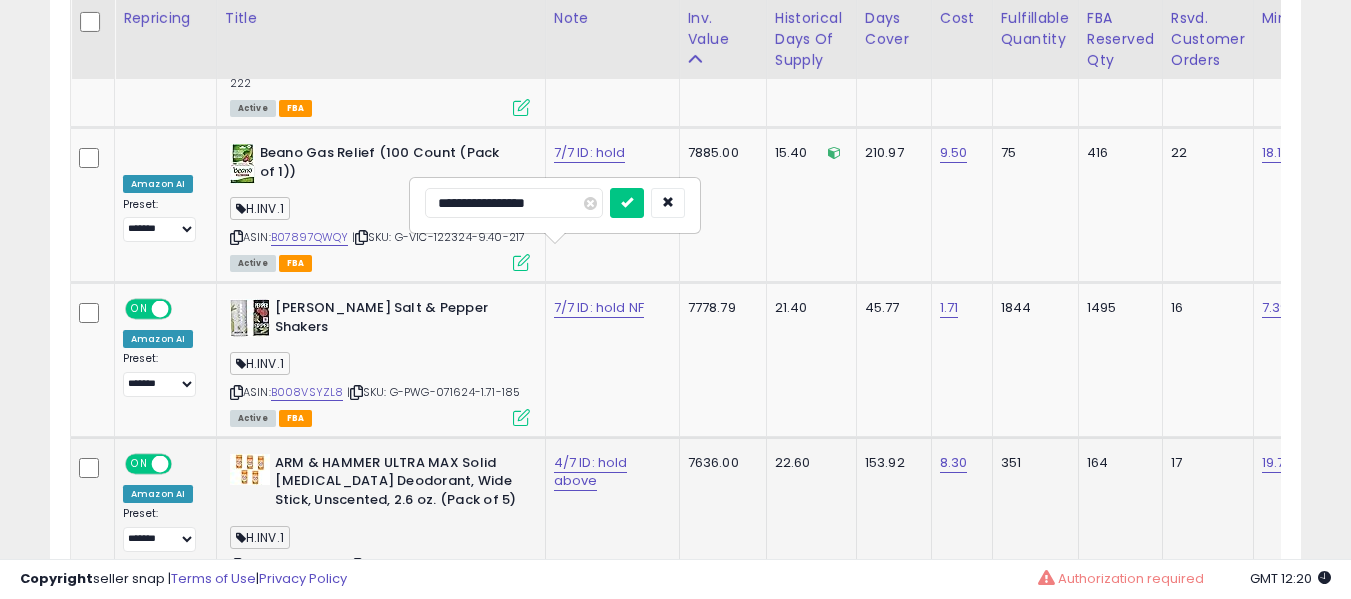 type on "**********" 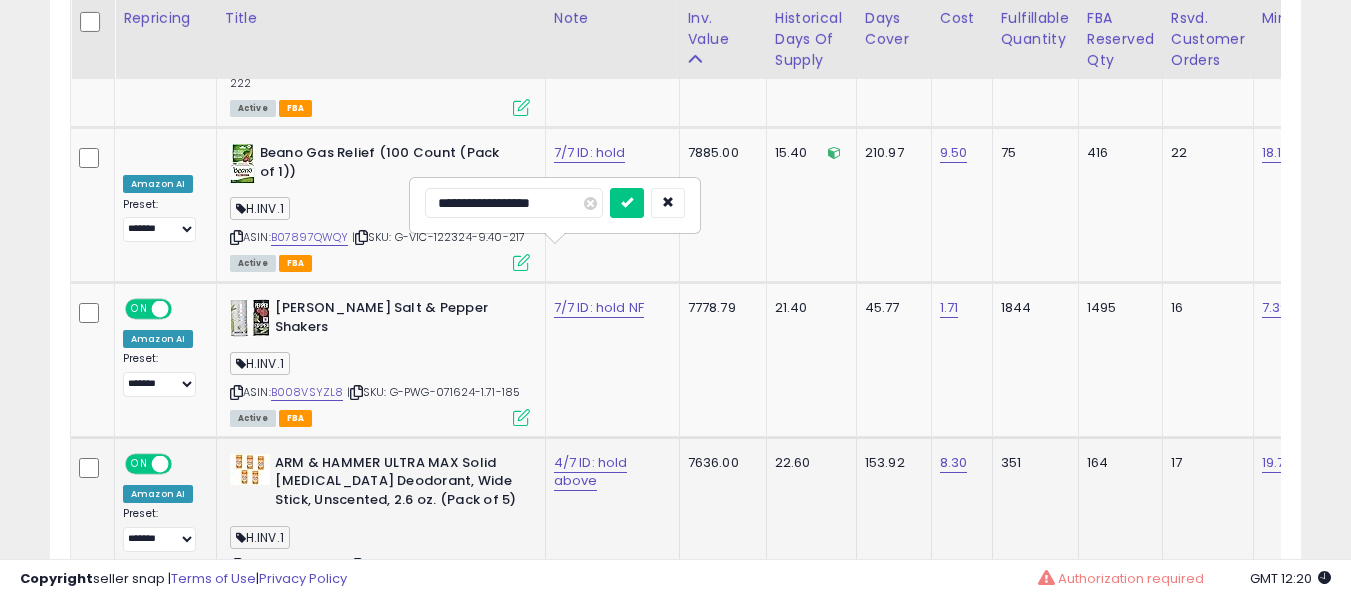 click at bounding box center [627, 203] 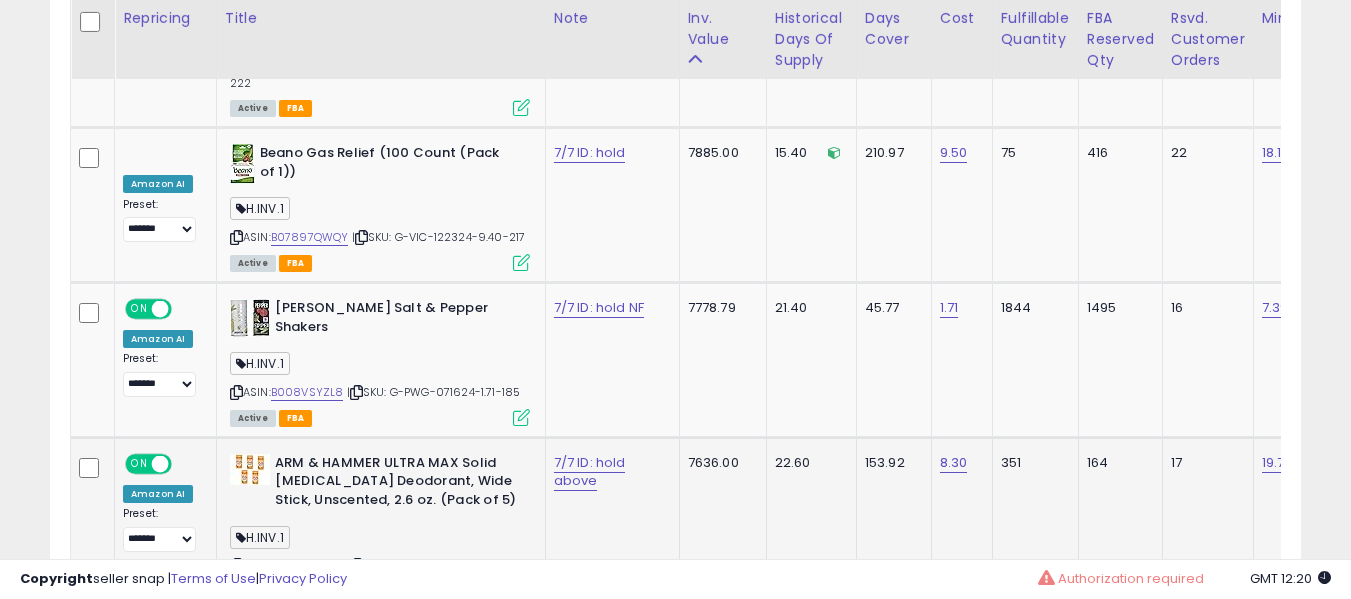scroll, scrollTop: 0, scrollLeft: 525, axis: horizontal 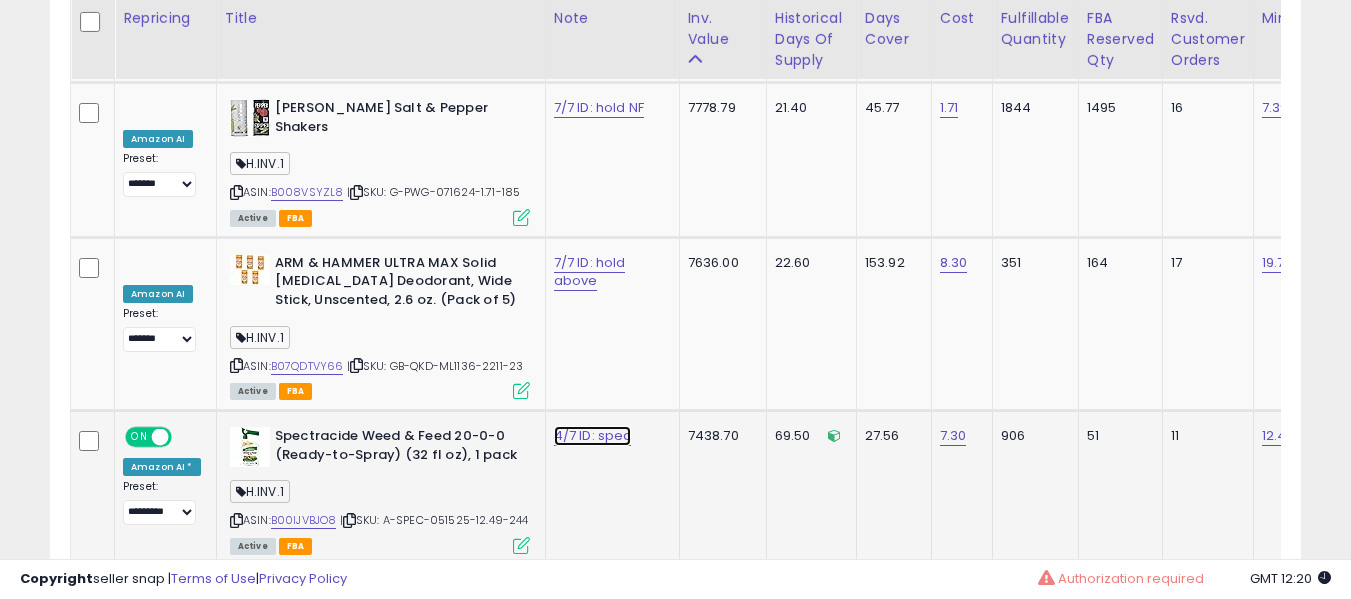click on "4/7 ID: spec" at bounding box center (590, -8655) 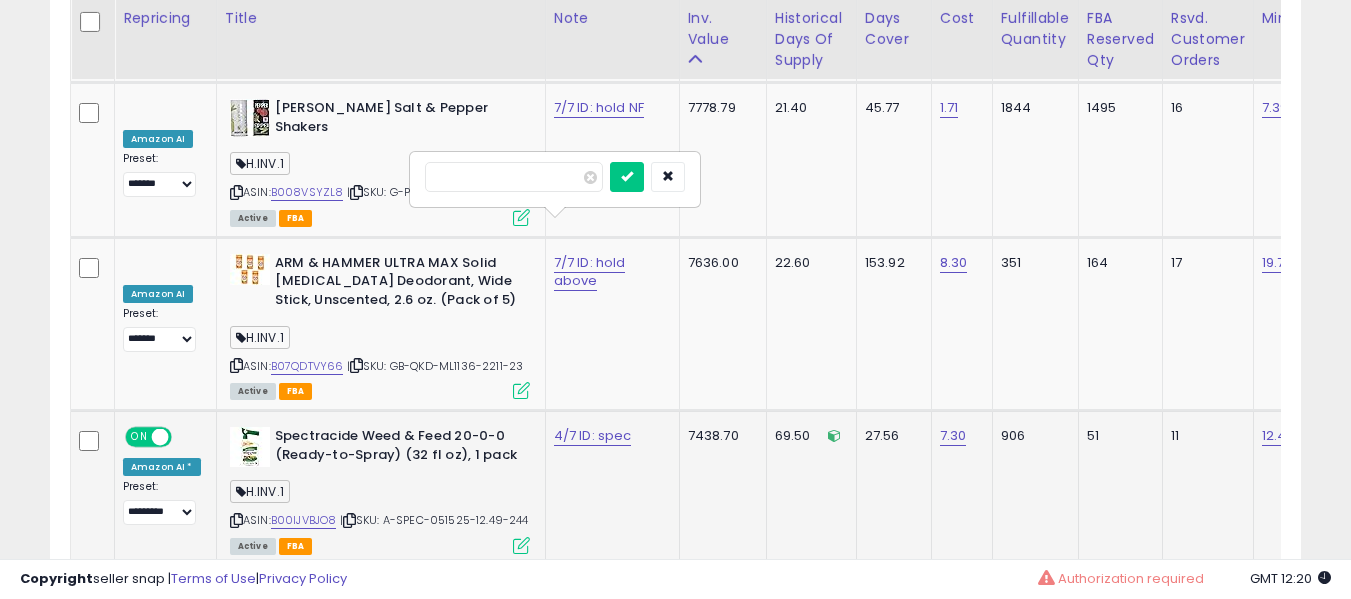 type on "*" 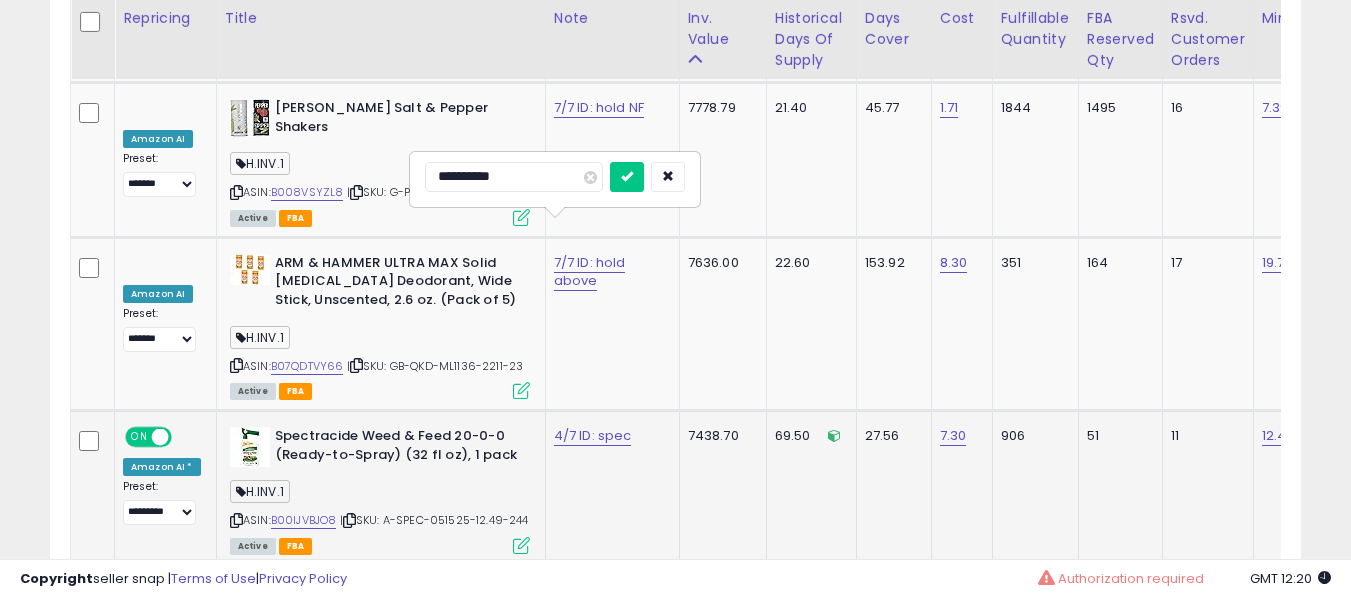 type on "**********" 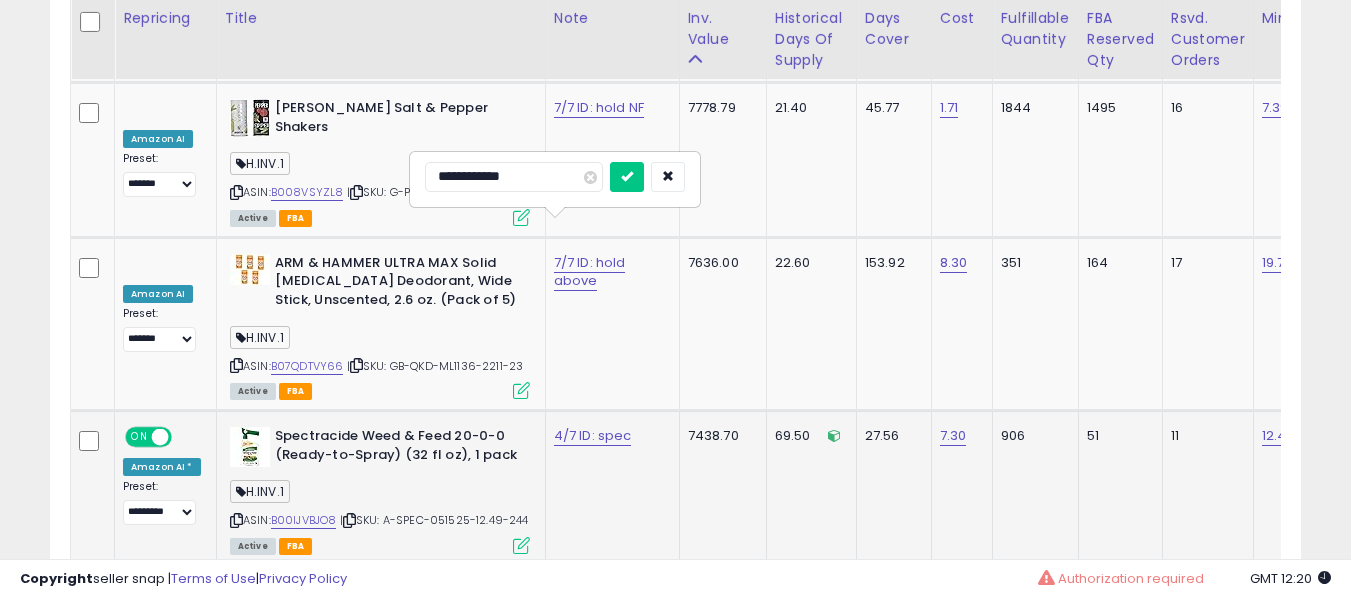 click at bounding box center [627, 177] 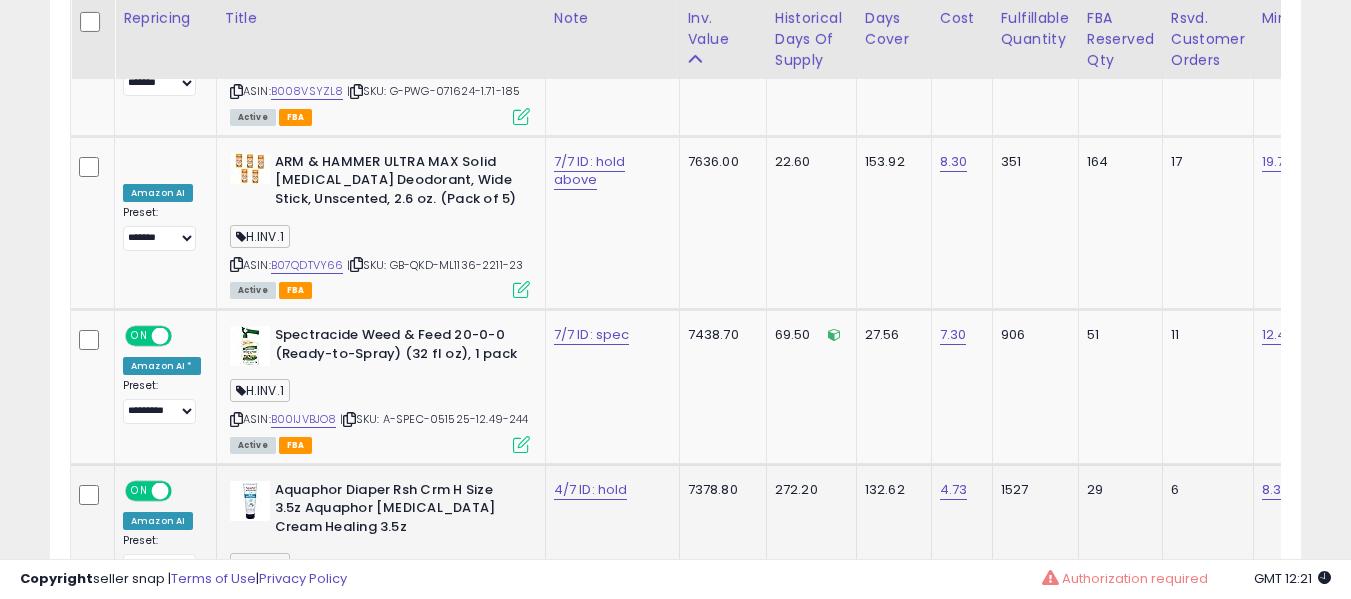 scroll, scrollTop: 9979, scrollLeft: 0, axis: vertical 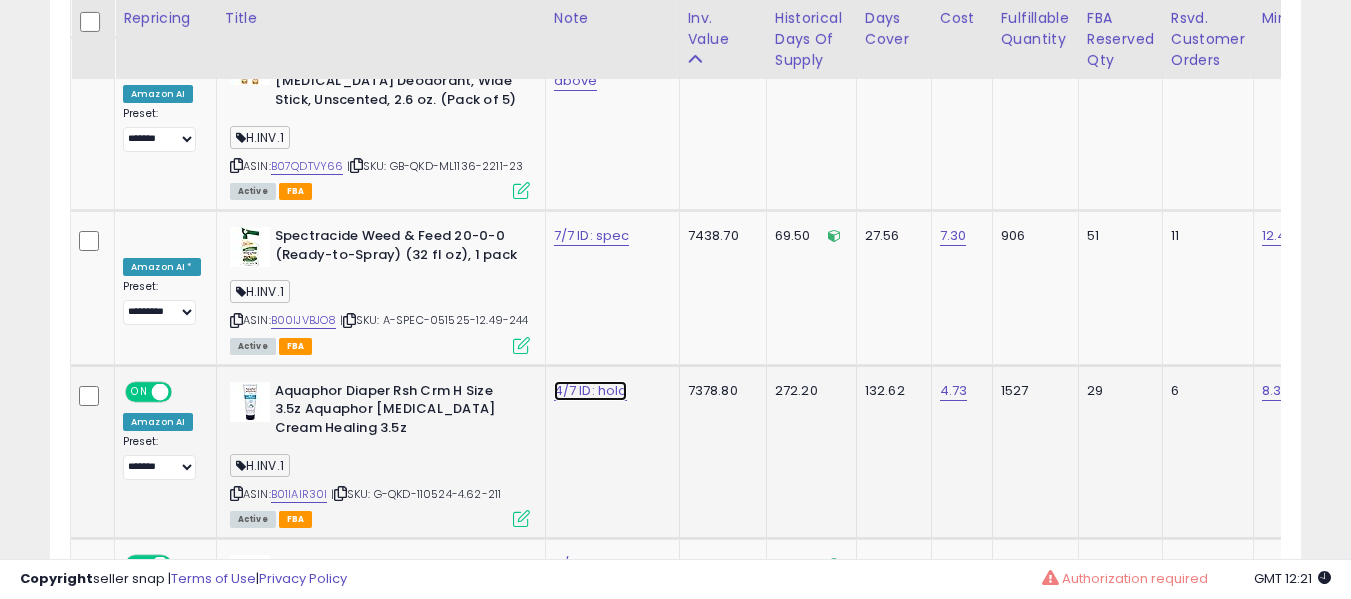 click on "4/7 ID: hold" at bounding box center [590, -8855] 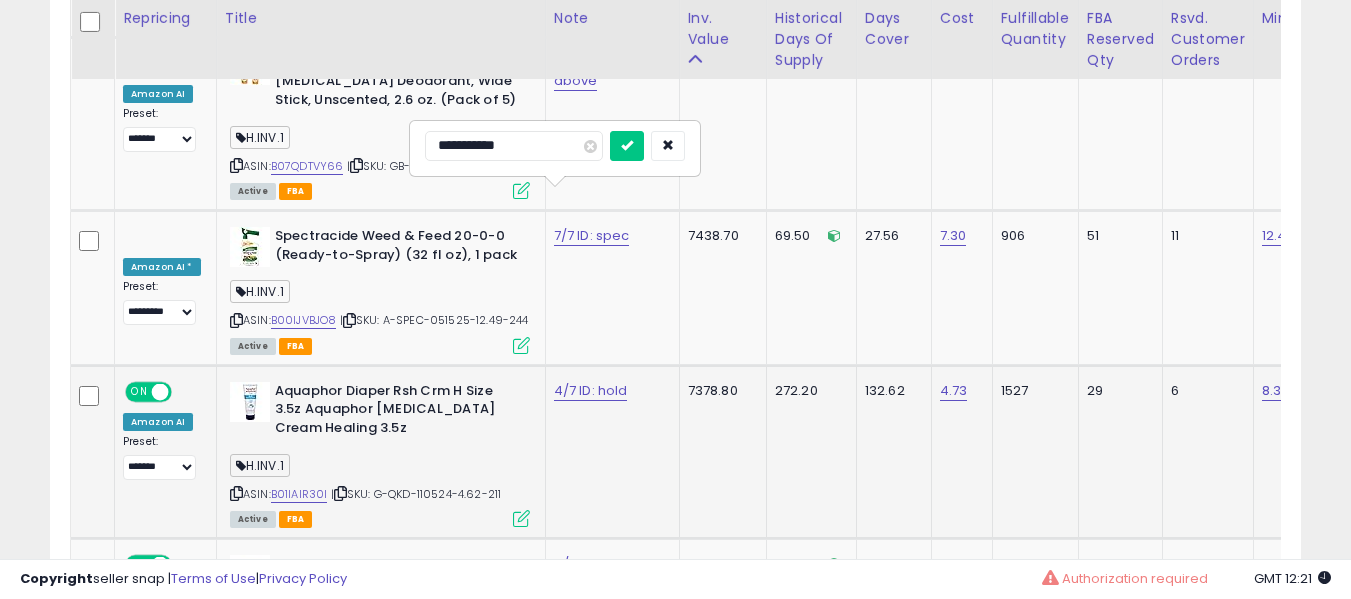 type on "**********" 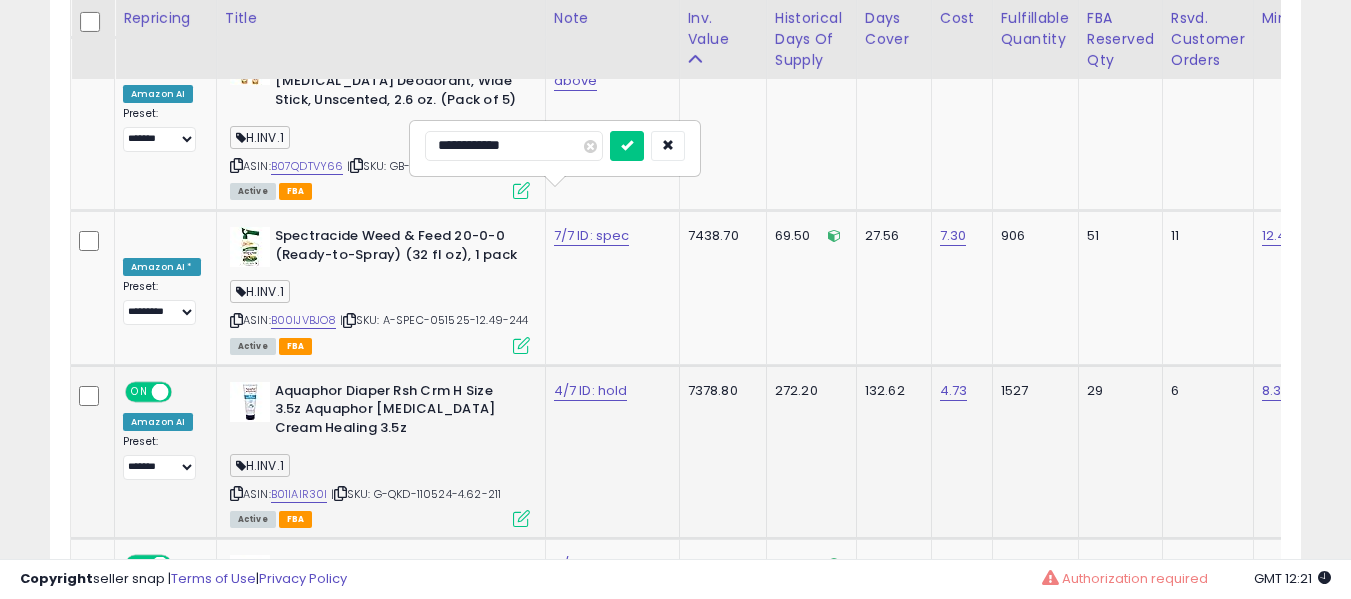 click at bounding box center [627, 146] 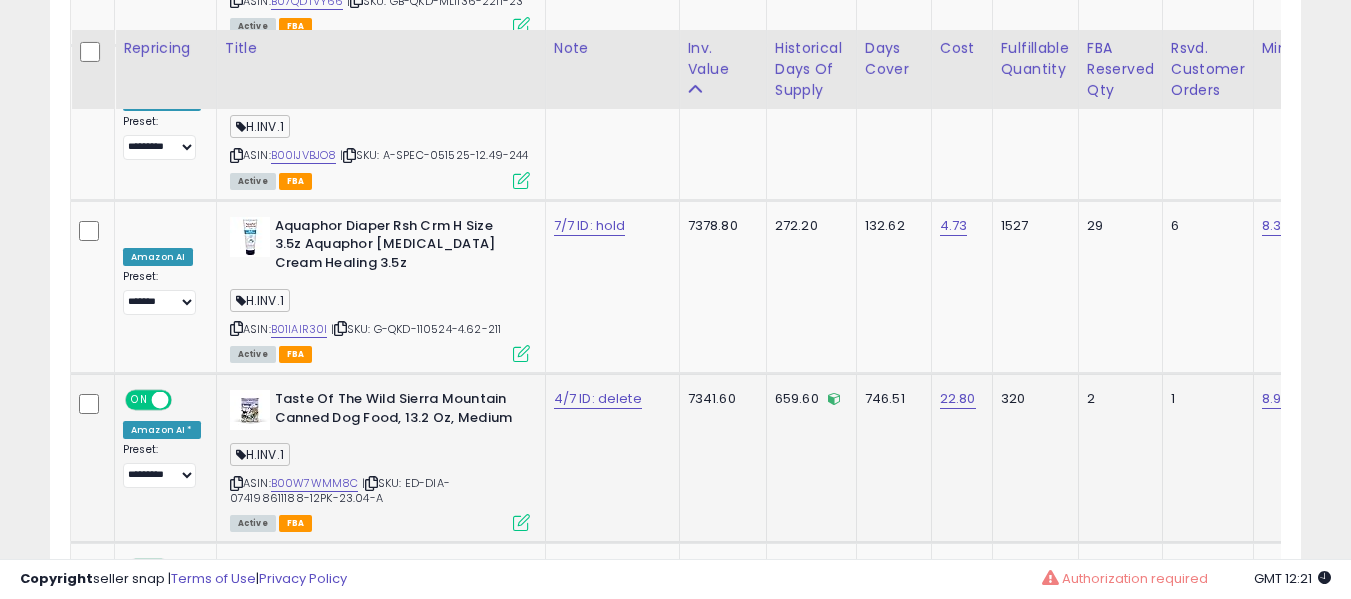 scroll, scrollTop: 10179, scrollLeft: 0, axis: vertical 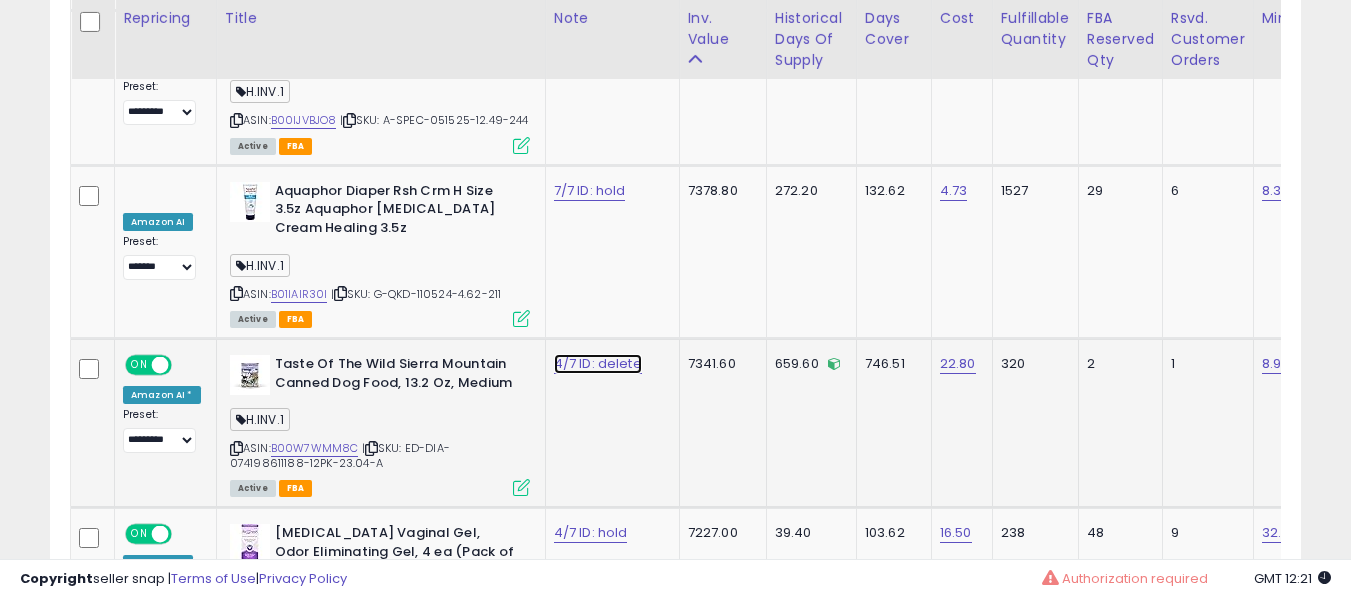 click on "4/7 ID: delete" at bounding box center [590, -9055] 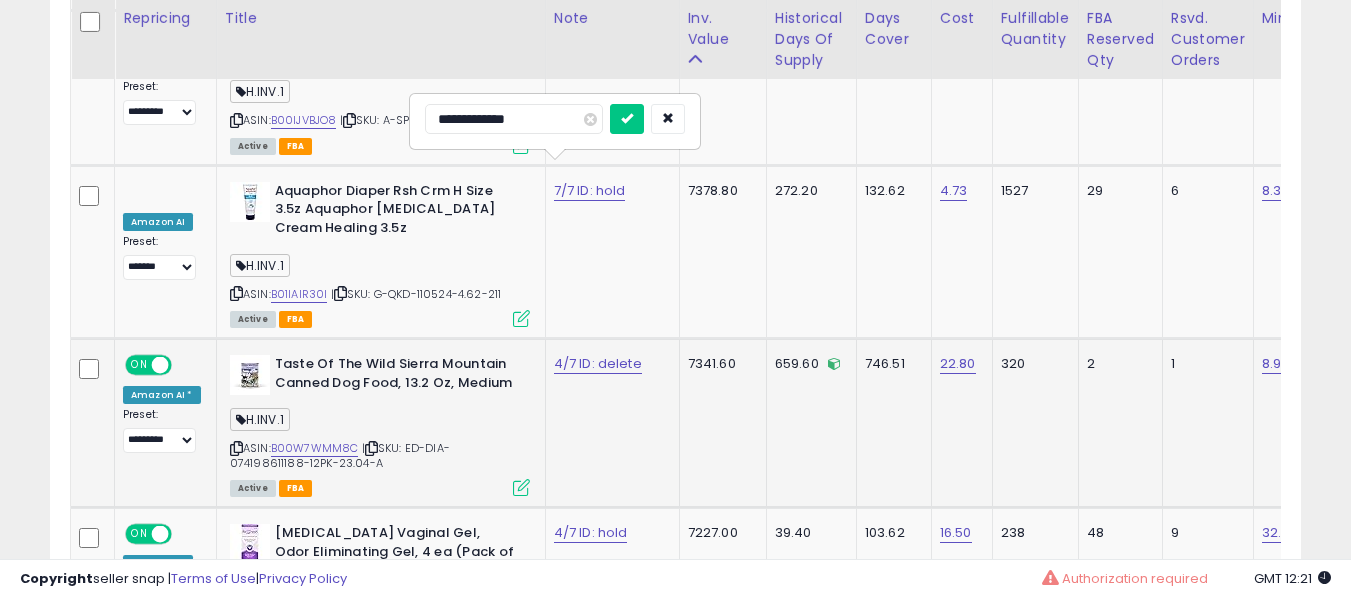 type on "**********" 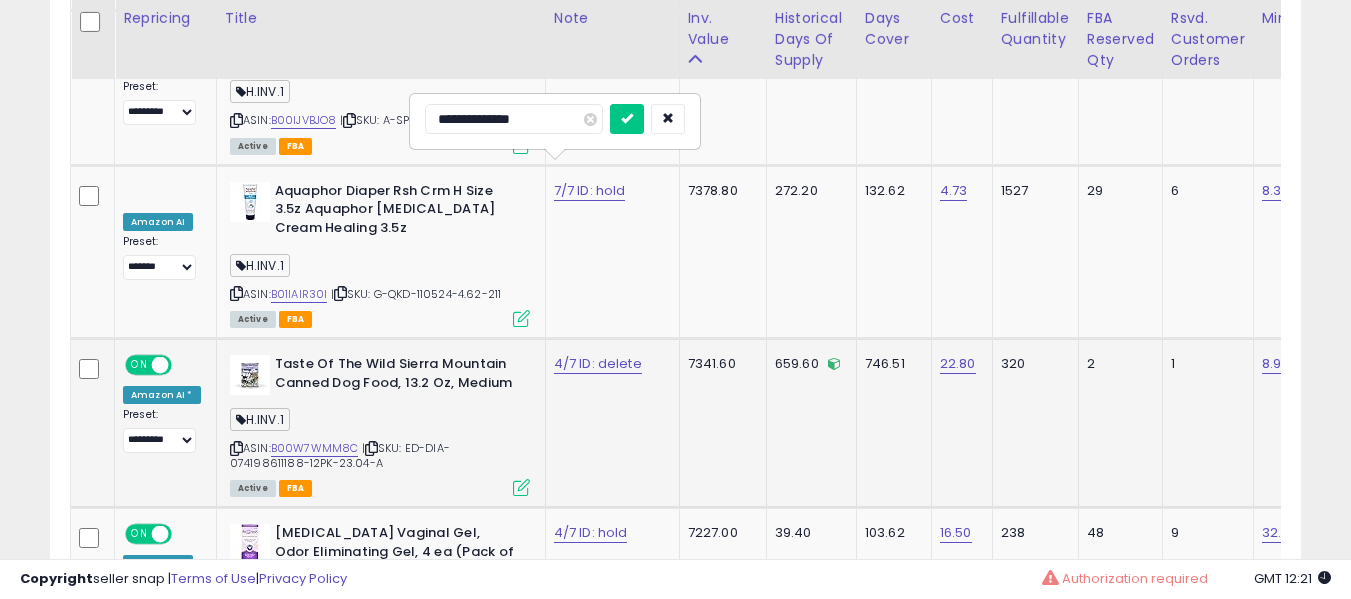 click at bounding box center (627, 119) 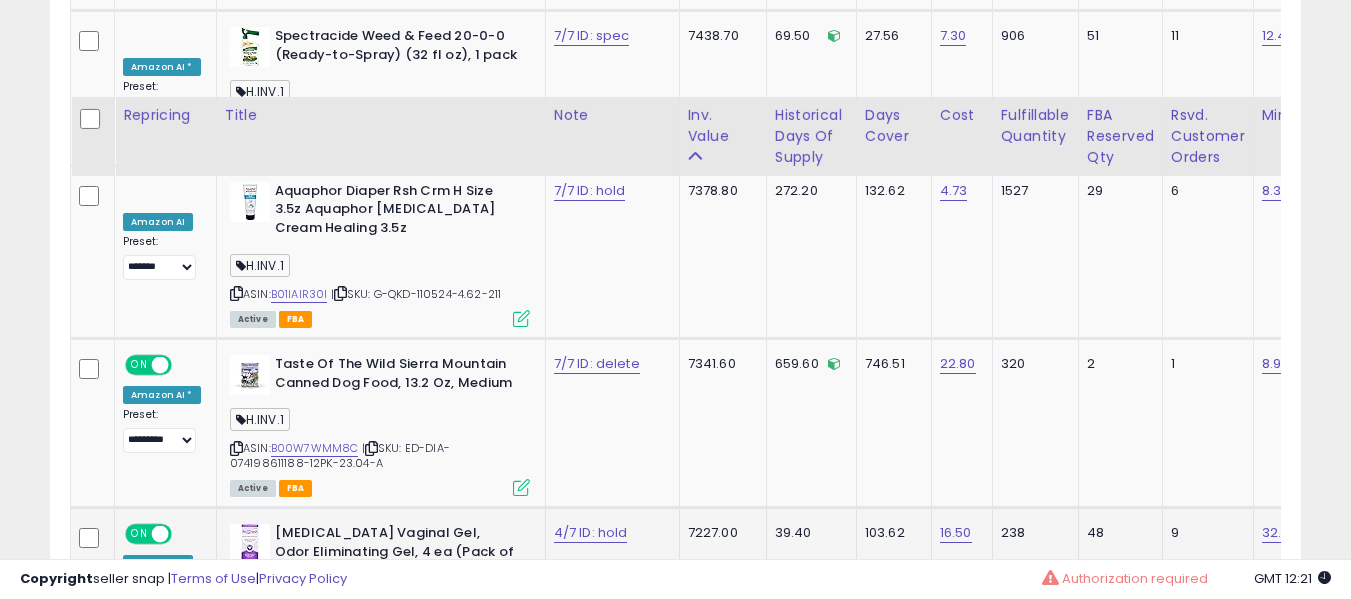 scroll, scrollTop: 10279, scrollLeft: 0, axis: vertical 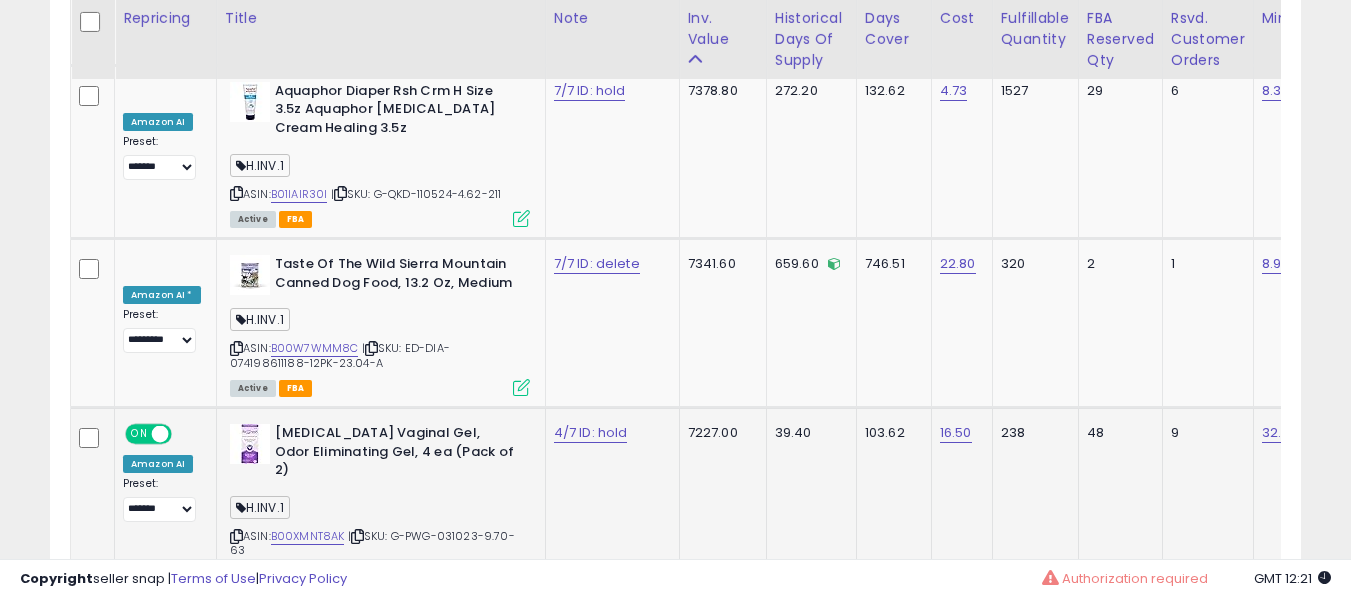 click on "4/7 ID: hold" at bounding box center (609, 433) 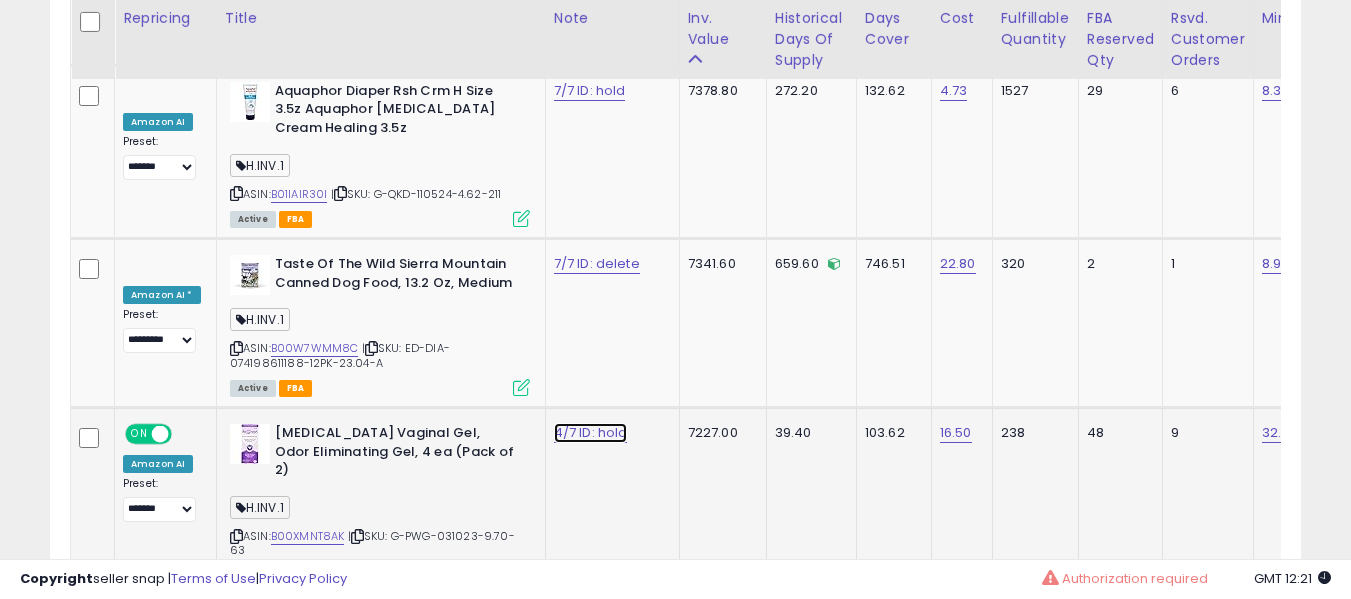 click on "4/7 ID: hold" at bounding box center [590, -9155] 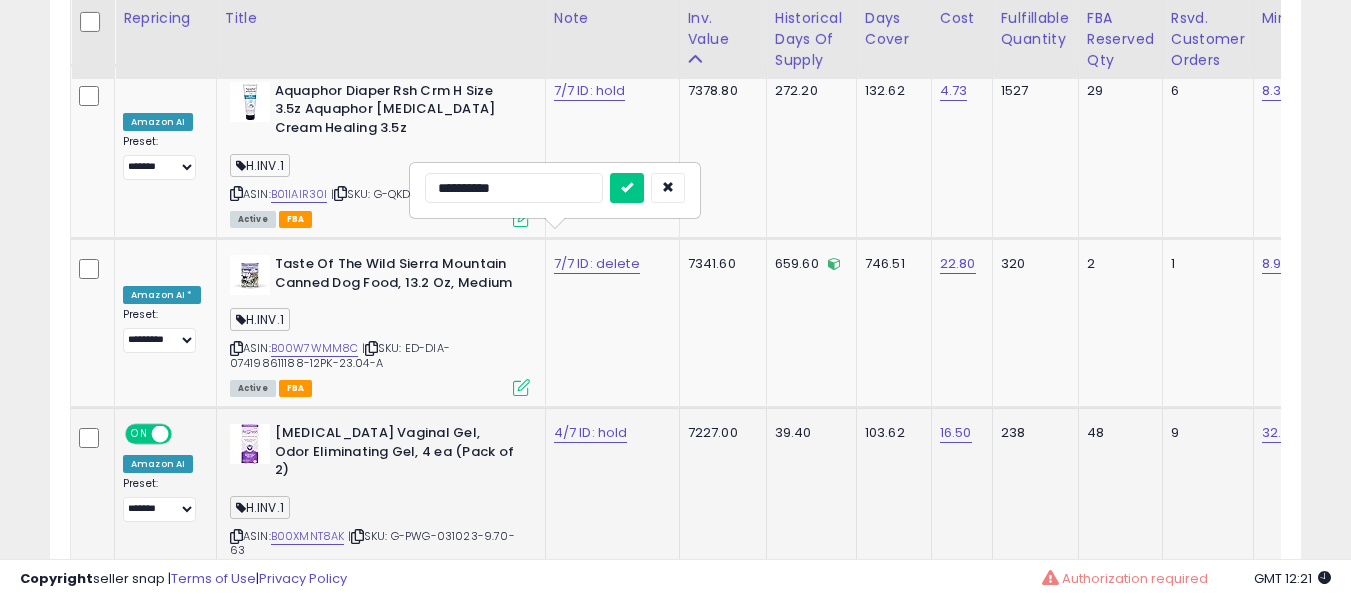 type on "**********" 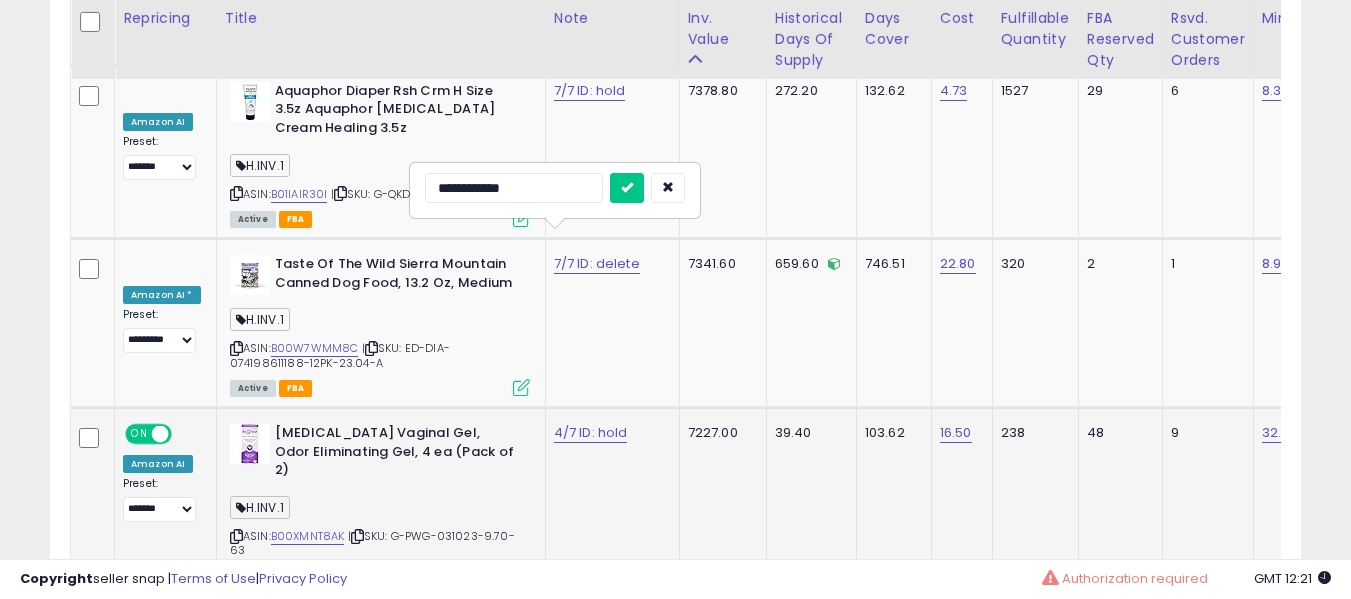 click at bounding box center [627, 188] 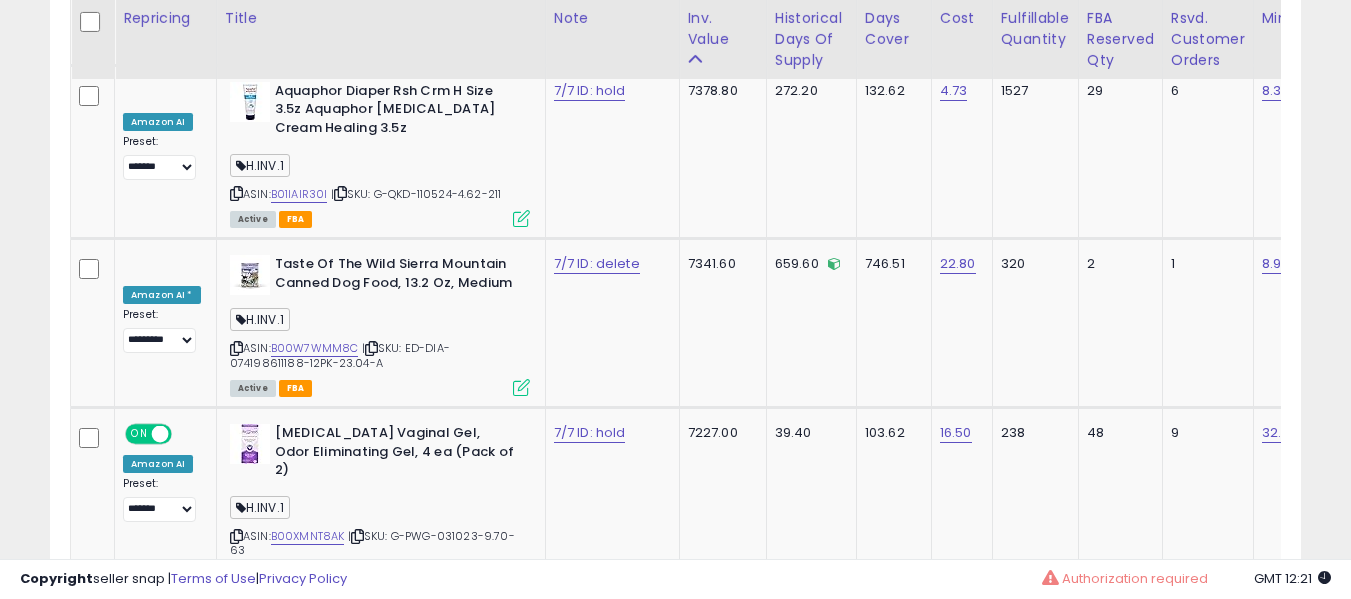 click on "4/7 ID: hold above" at bounding box center (590, -9155) 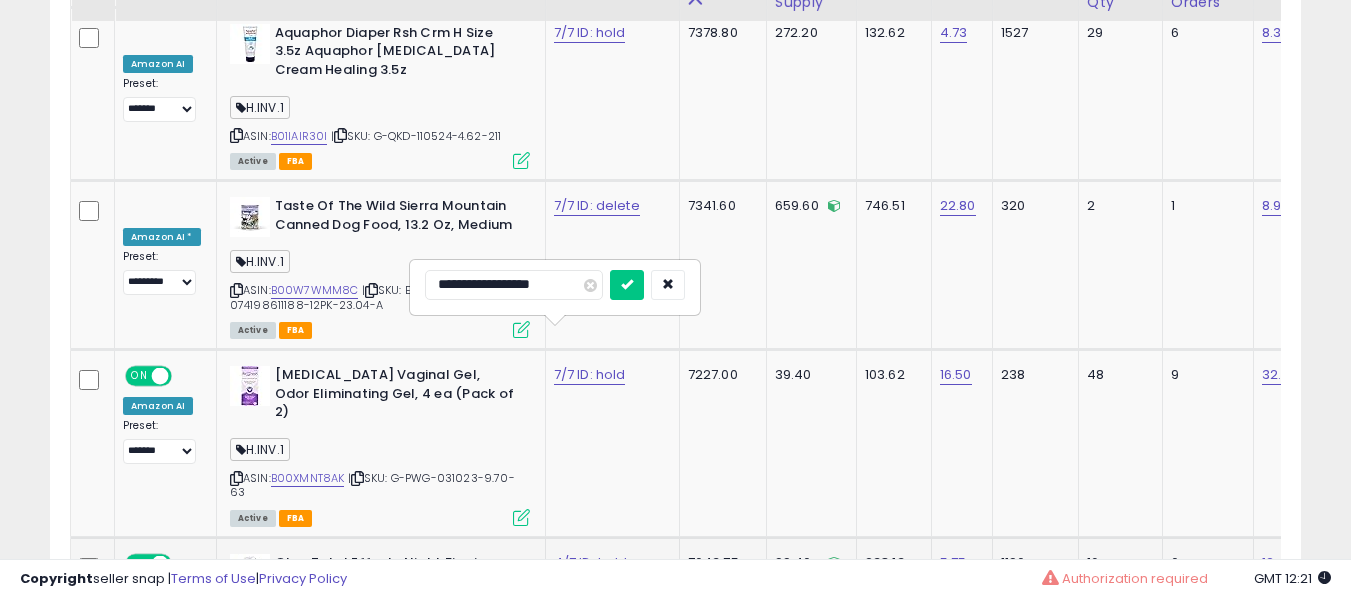 scroll, scrollTop: 10379, scrollLeft: 0, axis: vertical 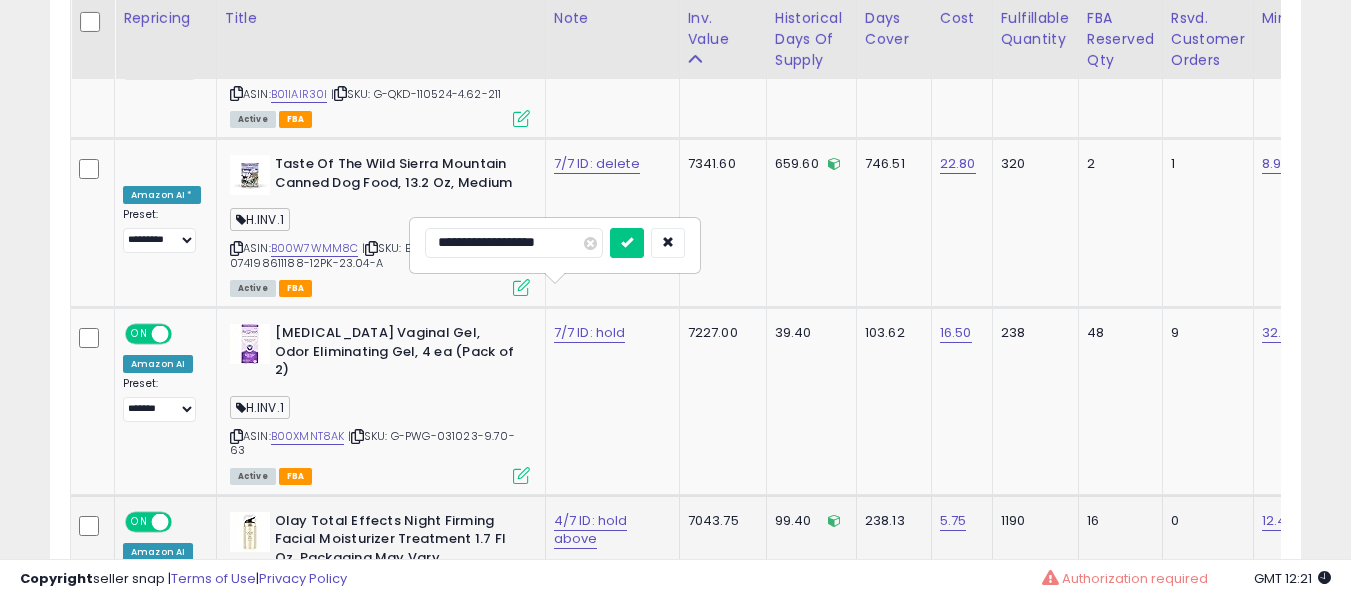 type on "**********" 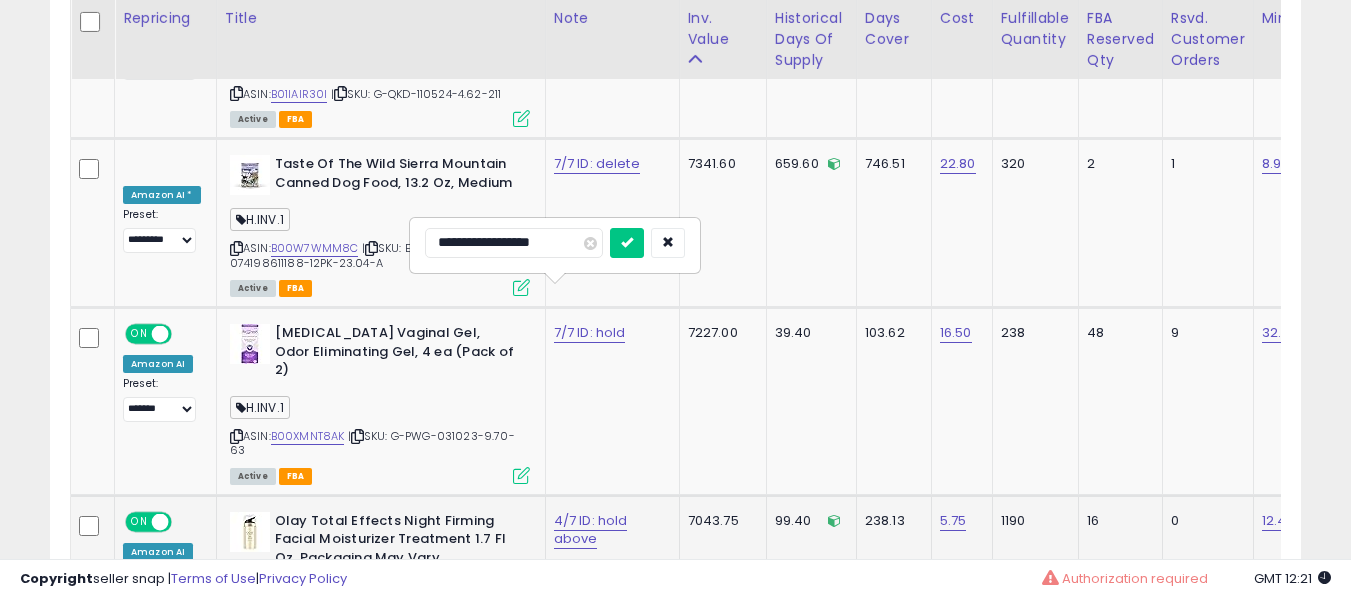 click at bounding box center (627, 243) 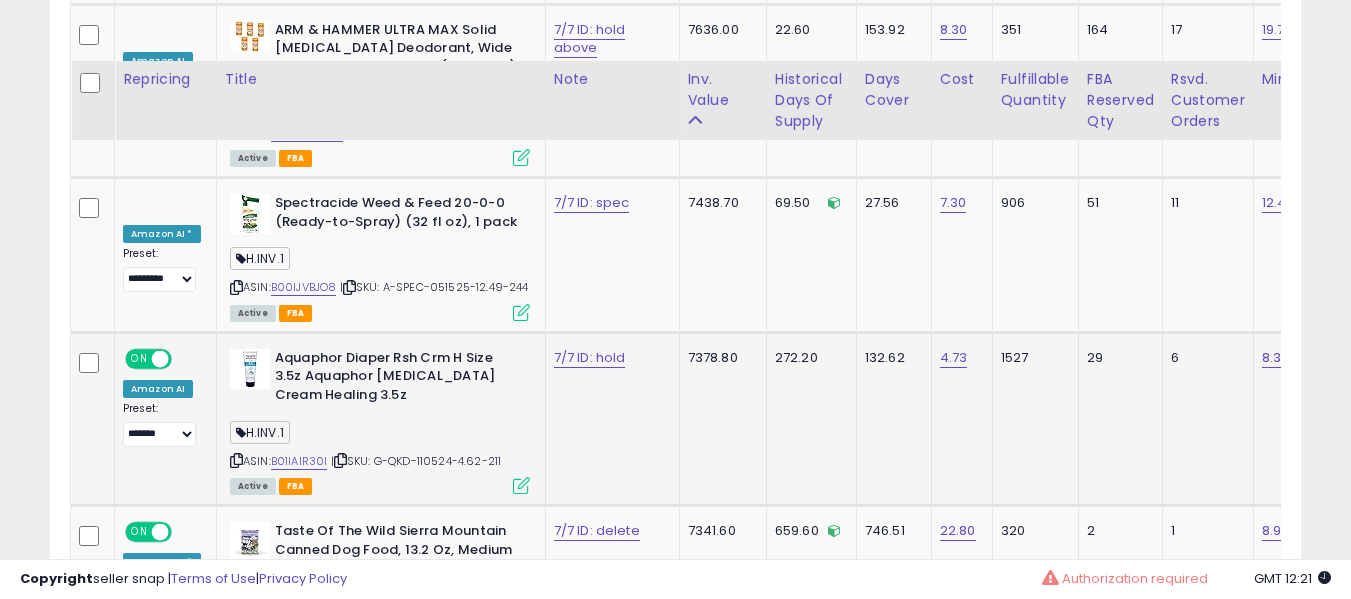 scroll, scrollTop: 9979, scrollLeft: 0, axis: vertical 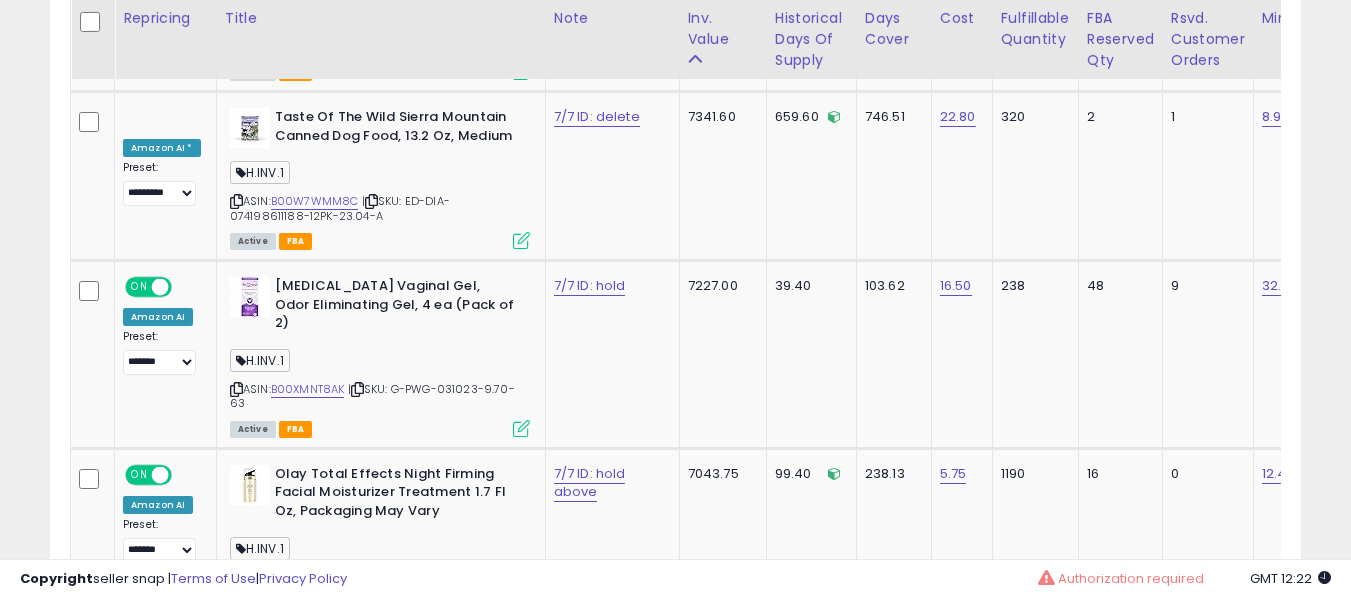 click on "2" 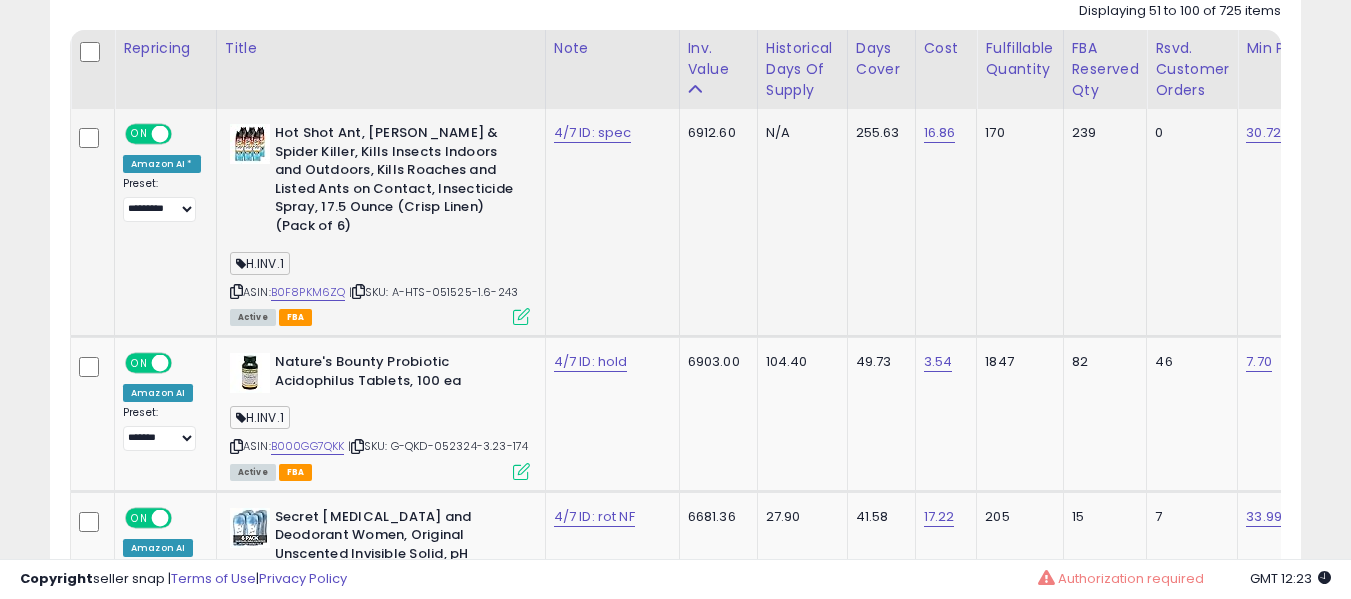 scroll, scrollTop: 891, scrollLeft: 0, axis: vertical 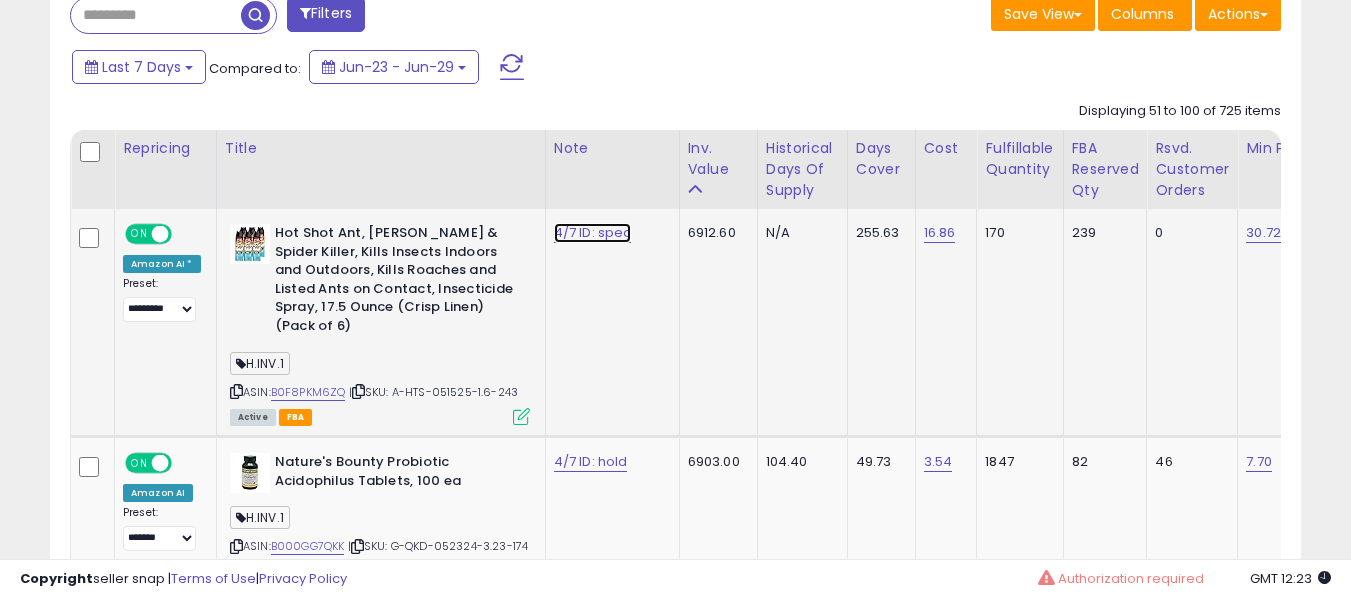 click on "4/7 ID: spec" at bounding box center (593, 233) 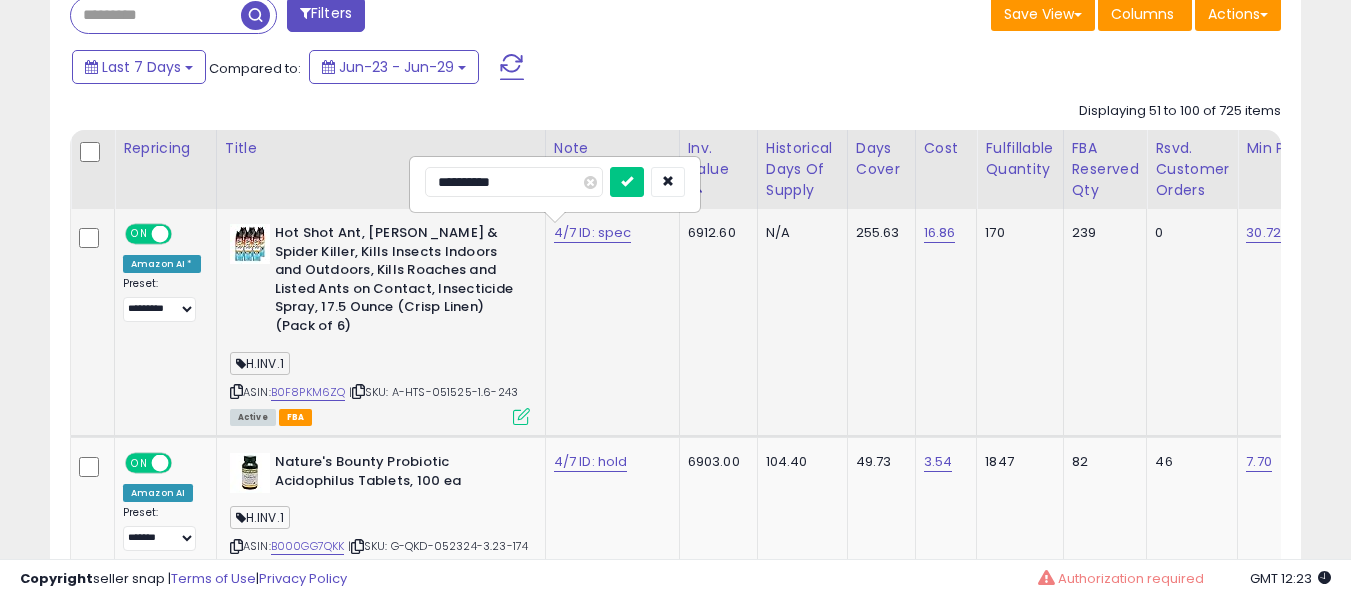 type on "**********" 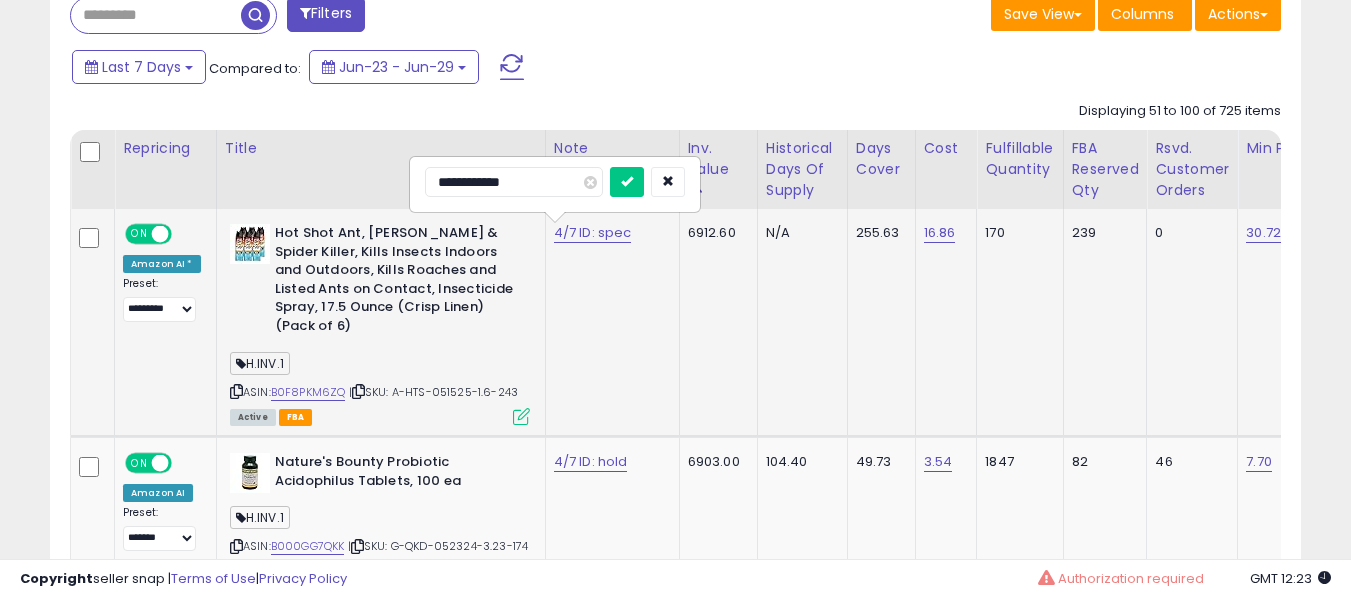 click at bounding box center [627, 182] 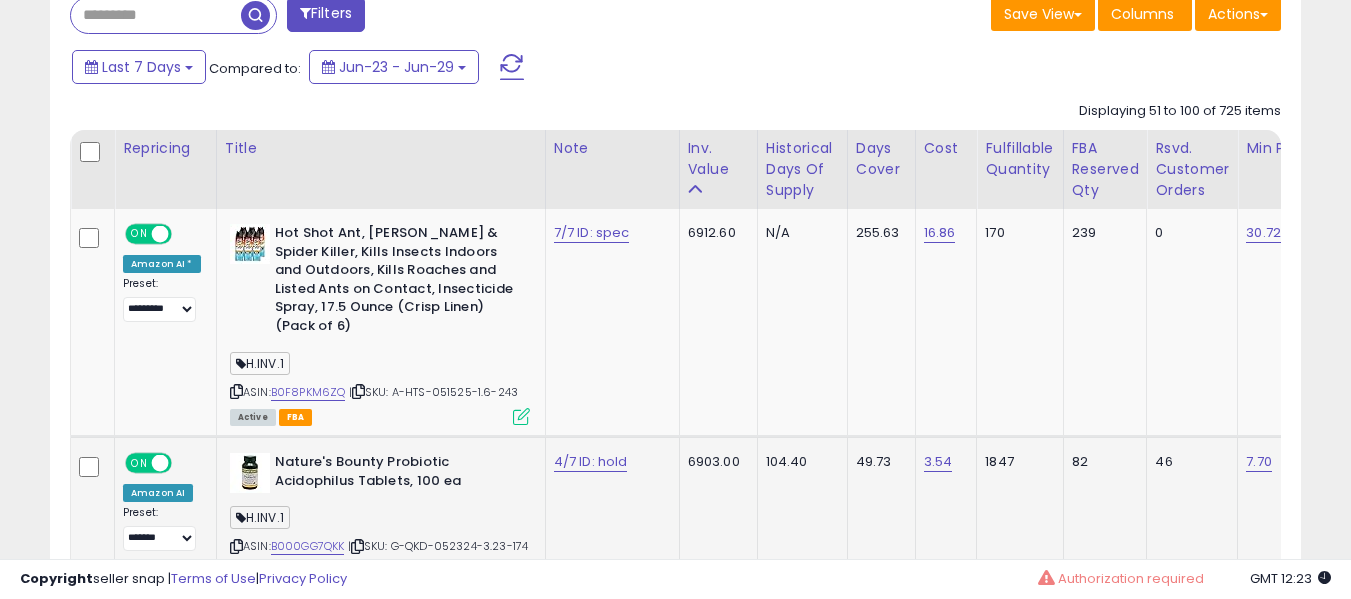 scroll, scrollTop: 1091, scrollLeft: 0, axis: vertical 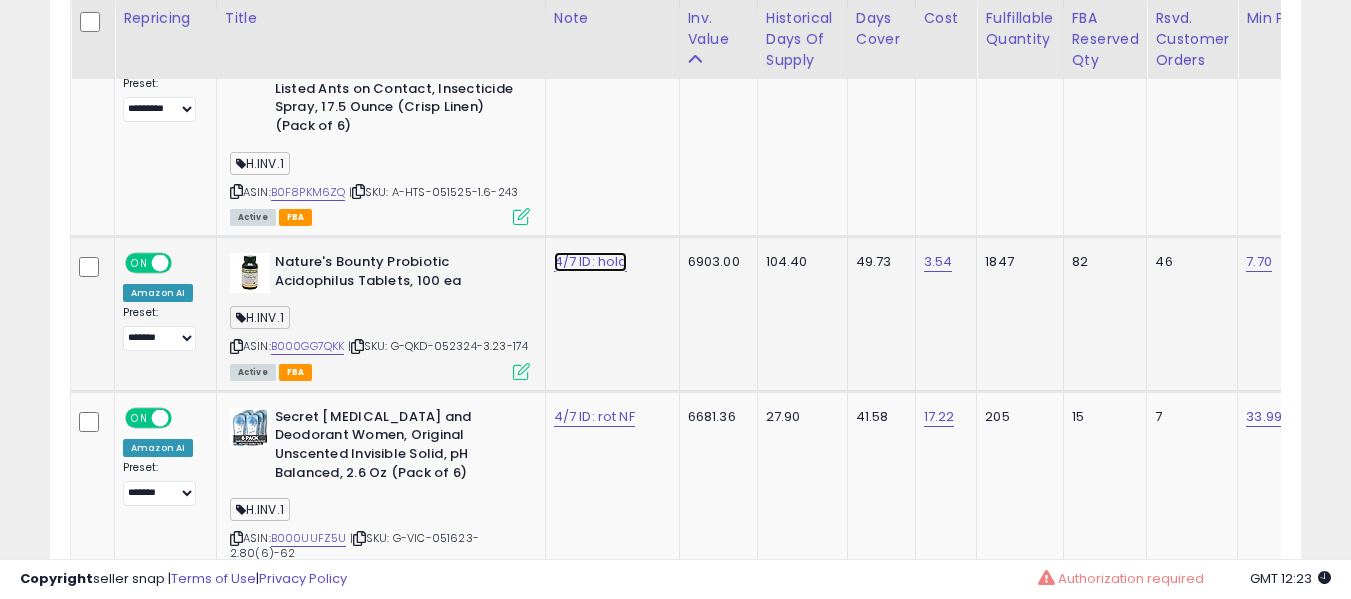 click on "4/7 ID: hold" at bounding box center (592, 33) 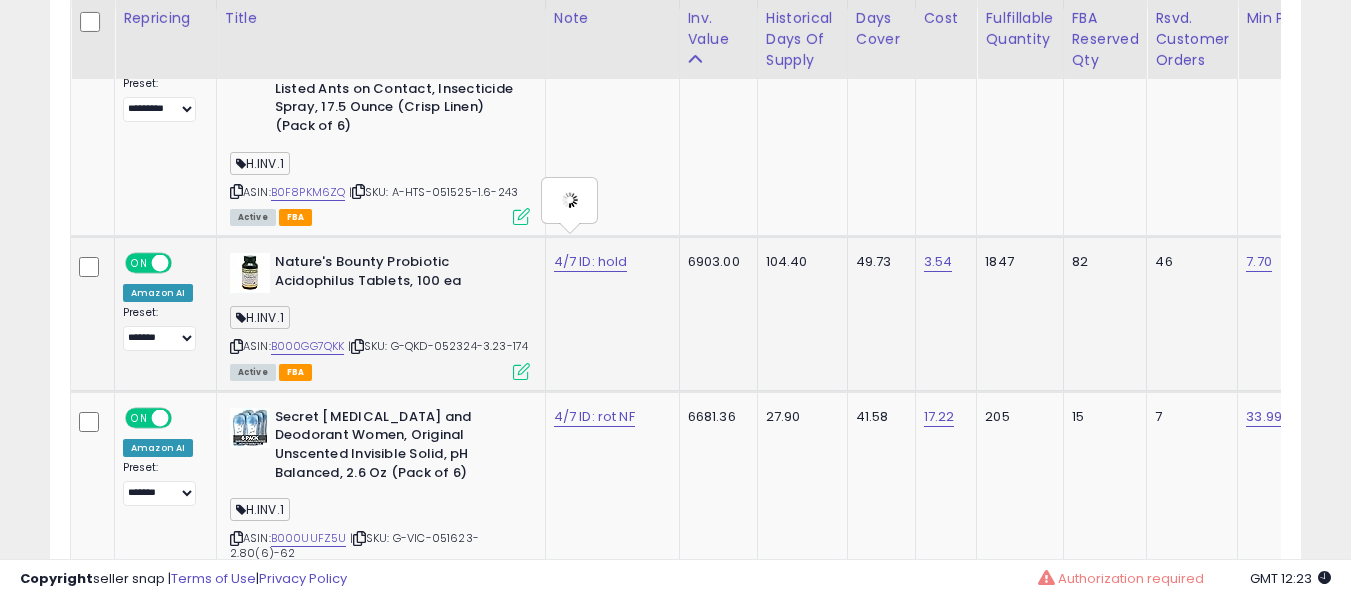 type on "**********" 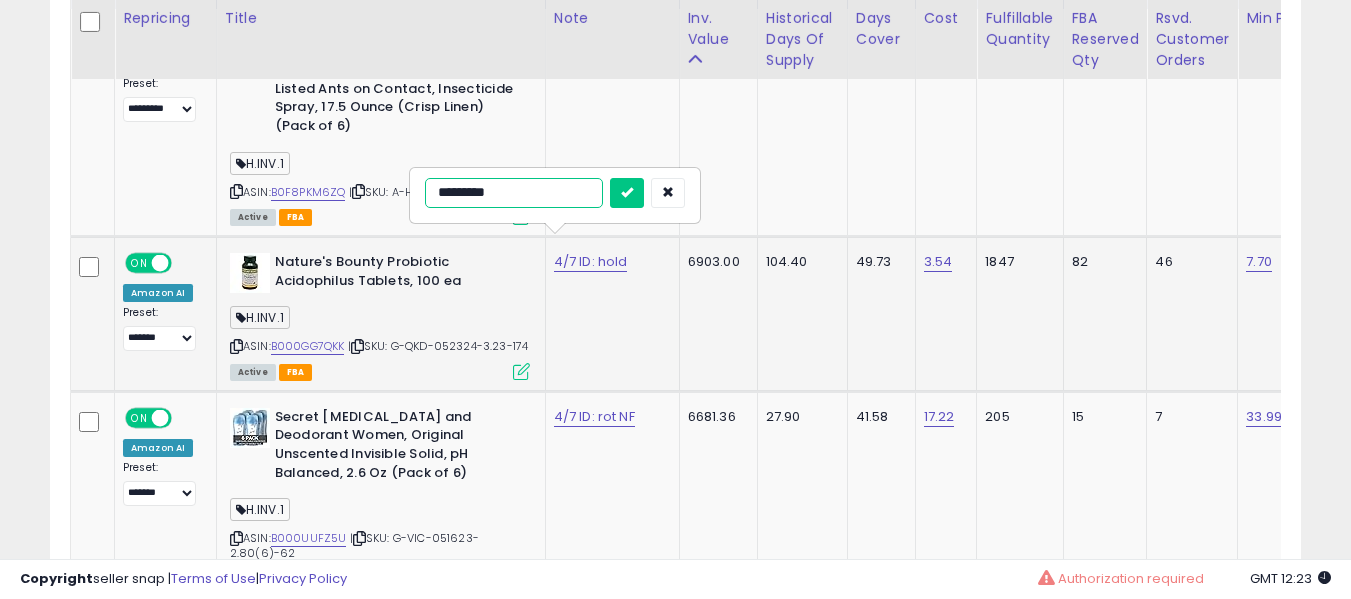 type on "**********" 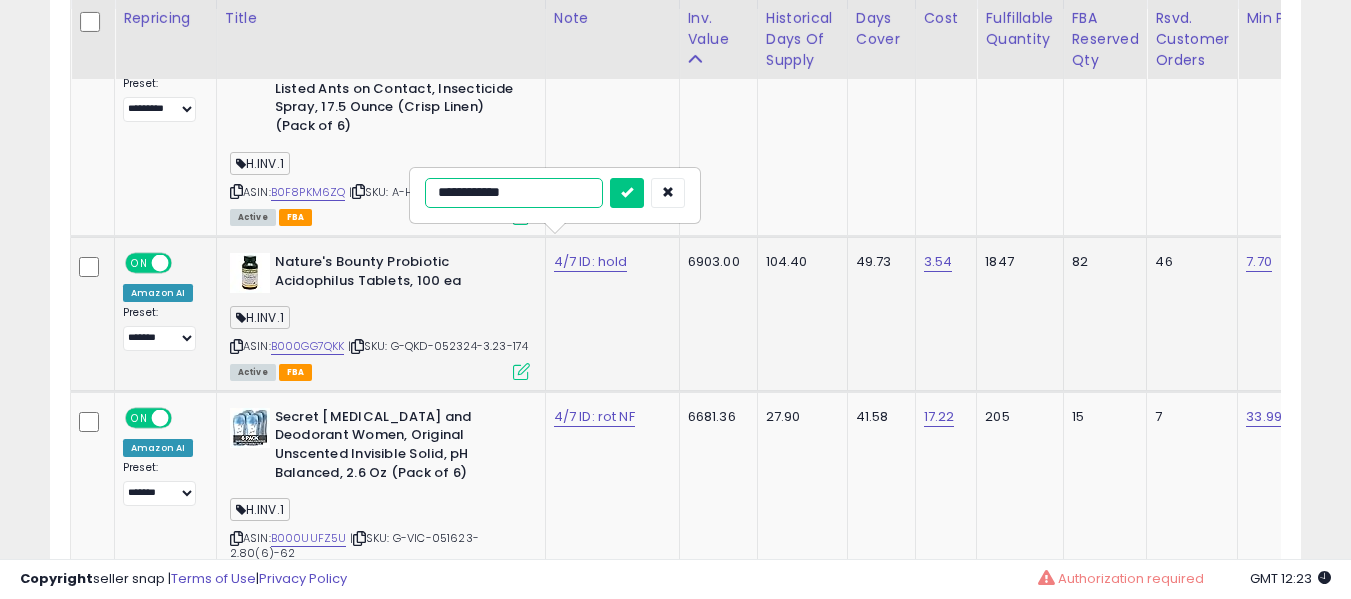 click at bounding box center [627, 193] 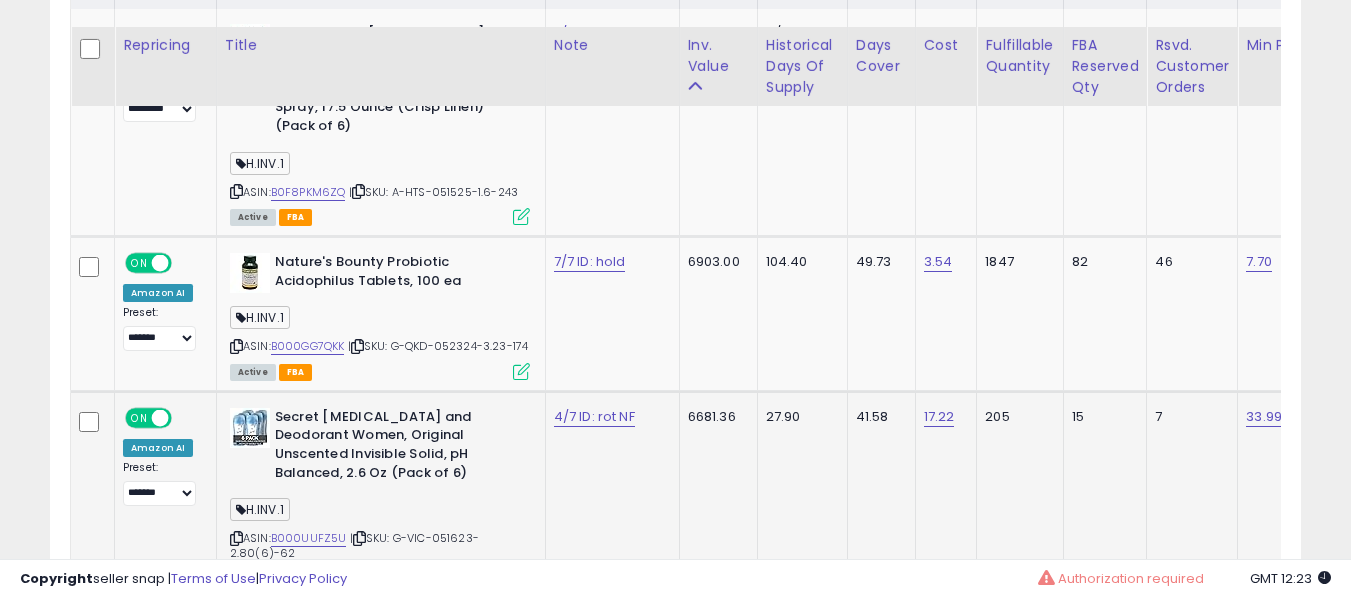 scroll, scrollTop: 1191, scrollLeft: 0, axis: vertical 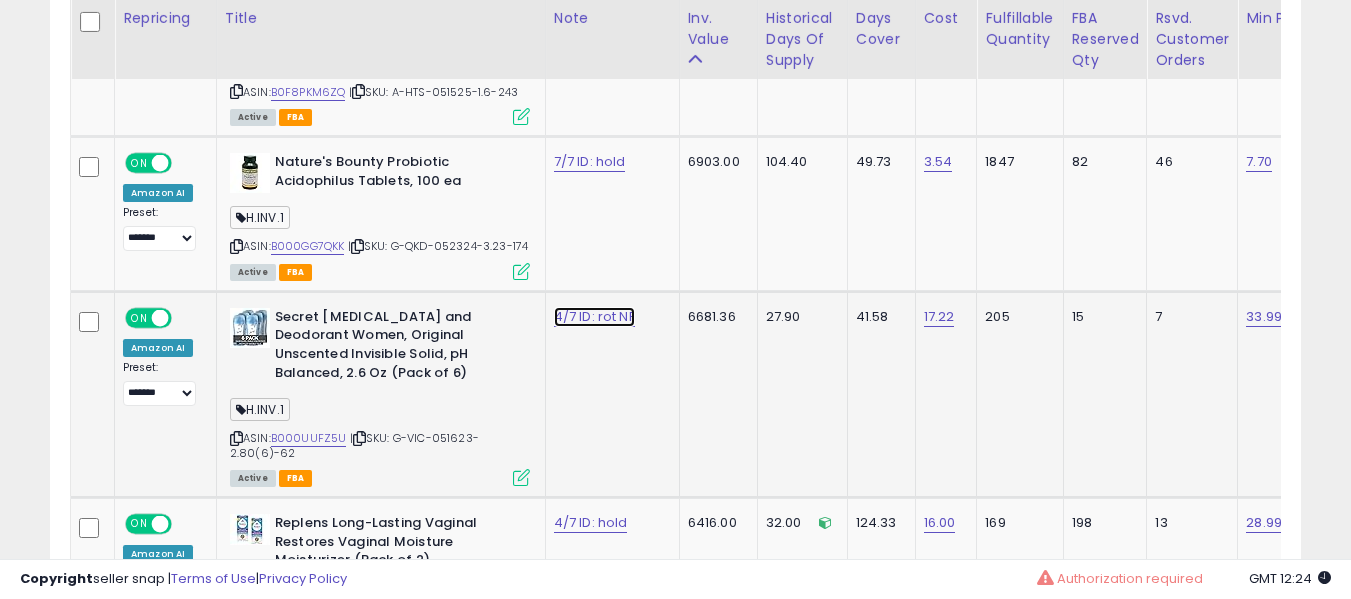 click on "4/7 ID: rot NF" at bounding box center (592, -67) 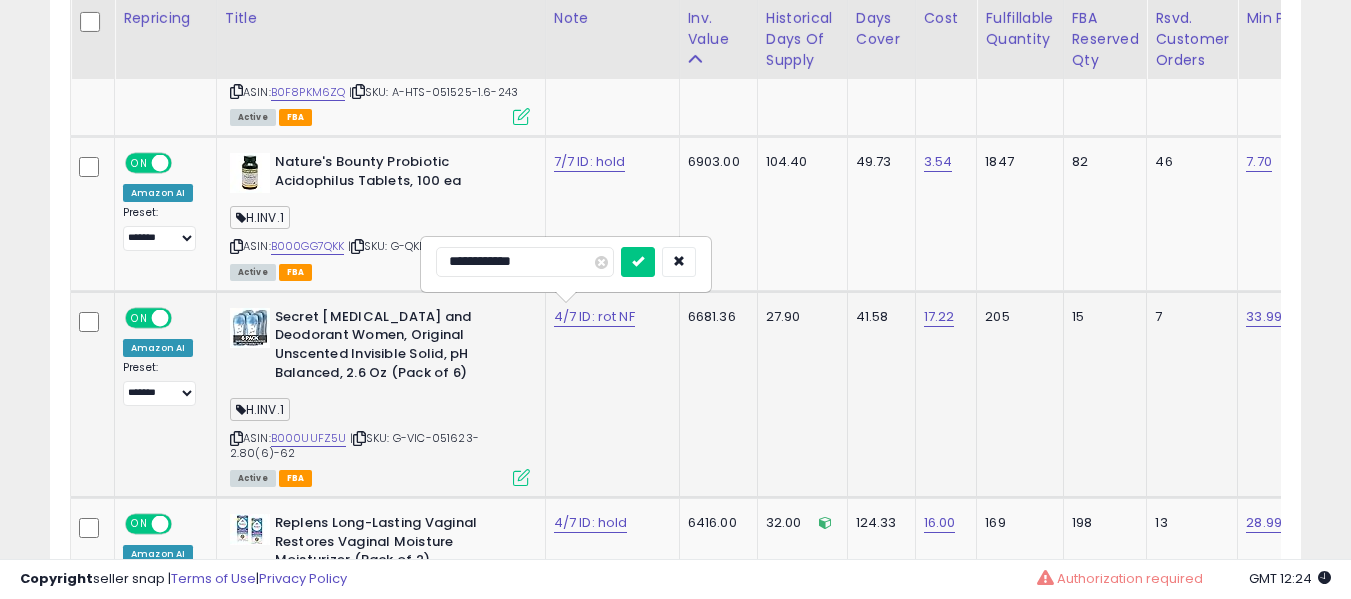 type on "**********" 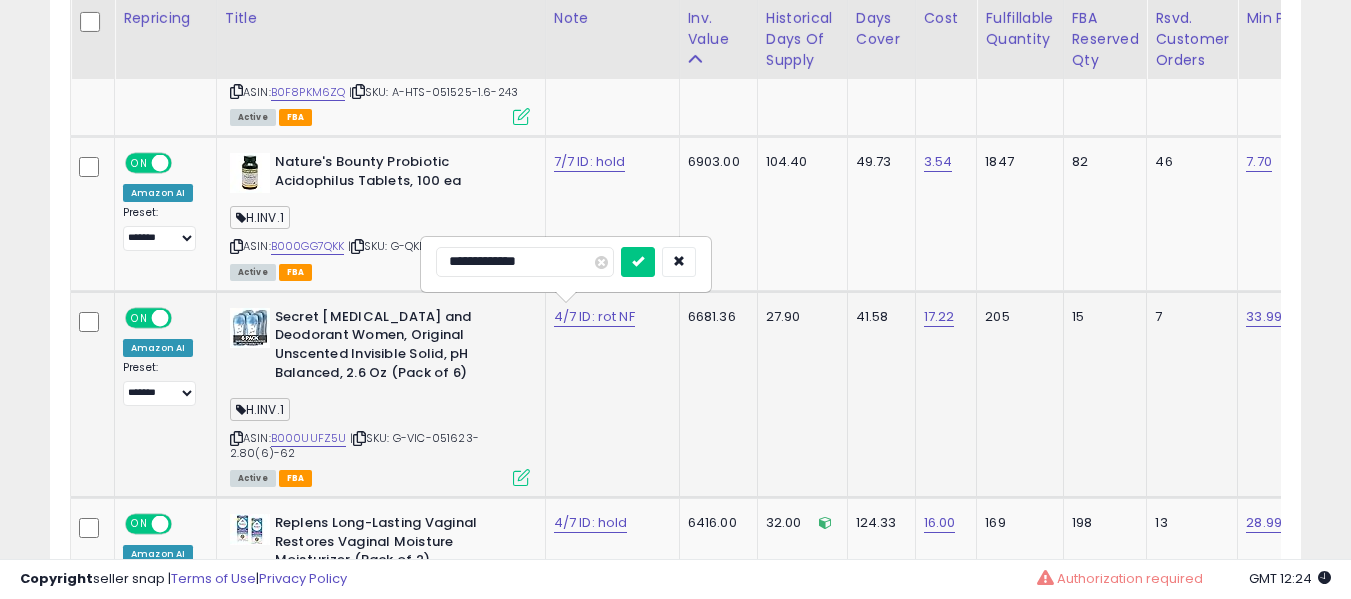 type on "**********" 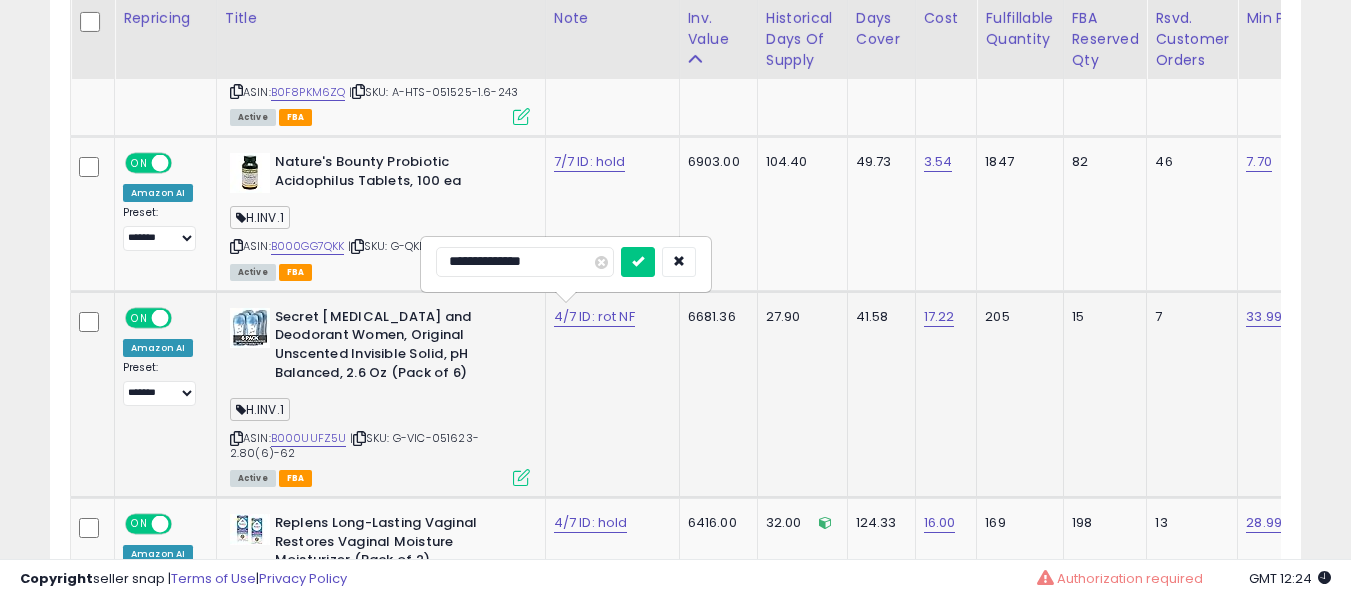 click at bounding box center [638, 262] 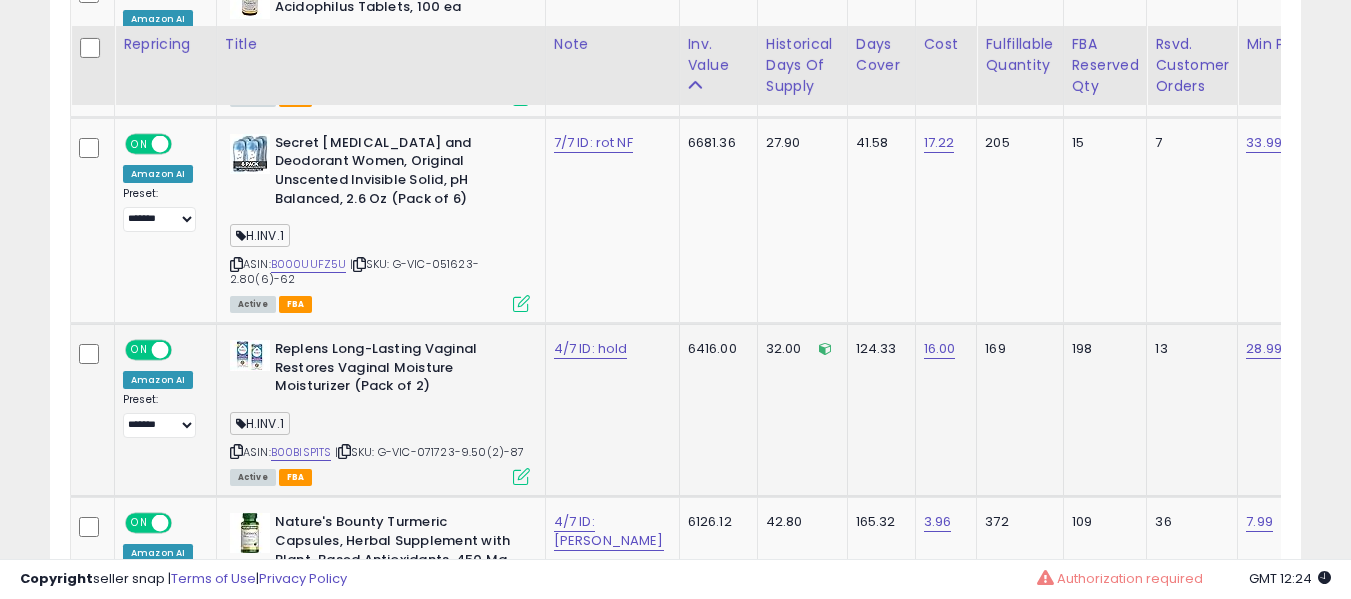 scroll, scrollTop: 1391, scrollLeft: 0, axis: vertical 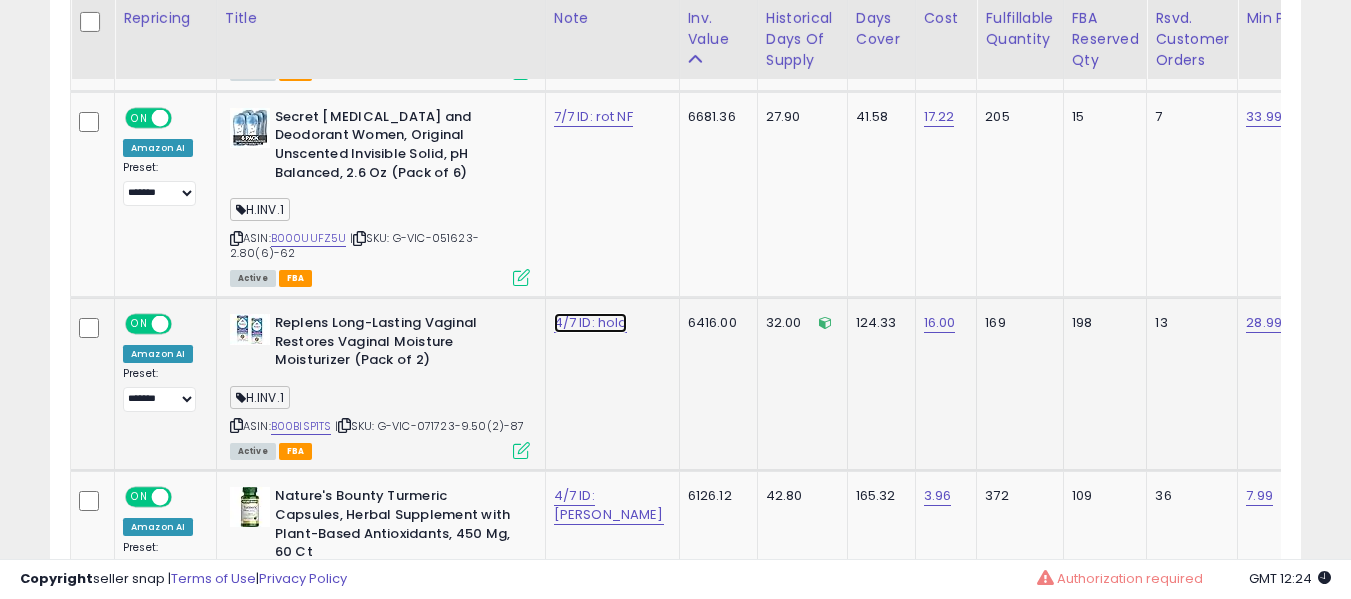 click on "4/7 ID: hold" at bounding box center [592, -267] 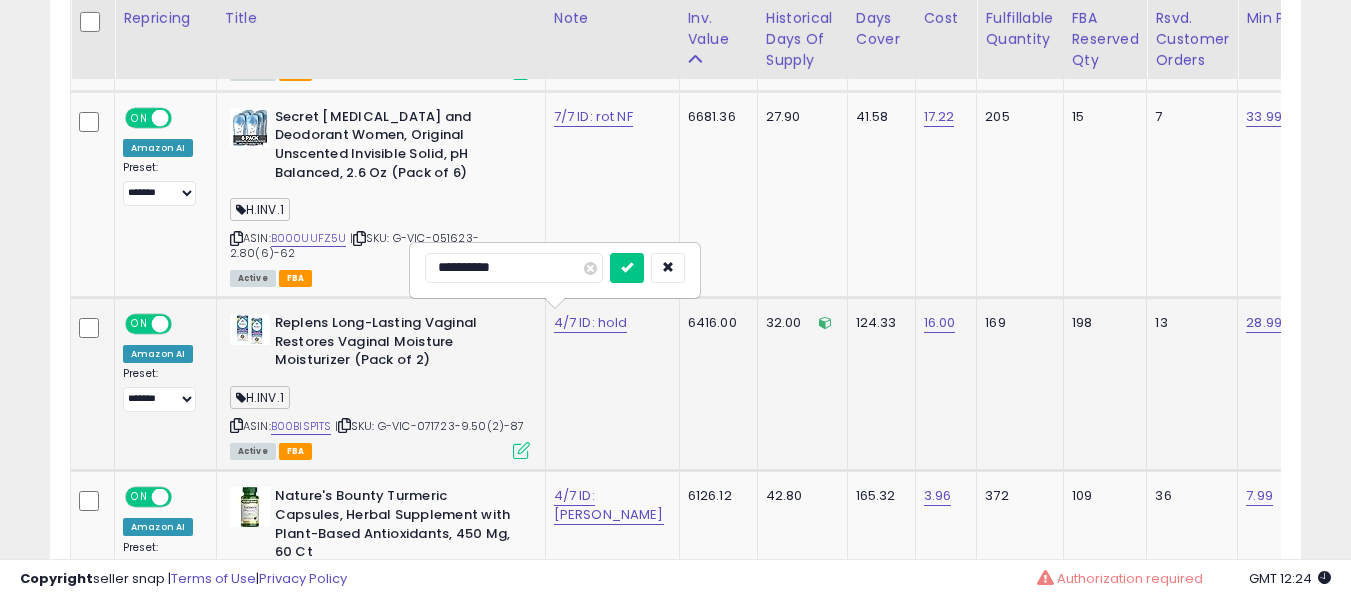 type on "**********" 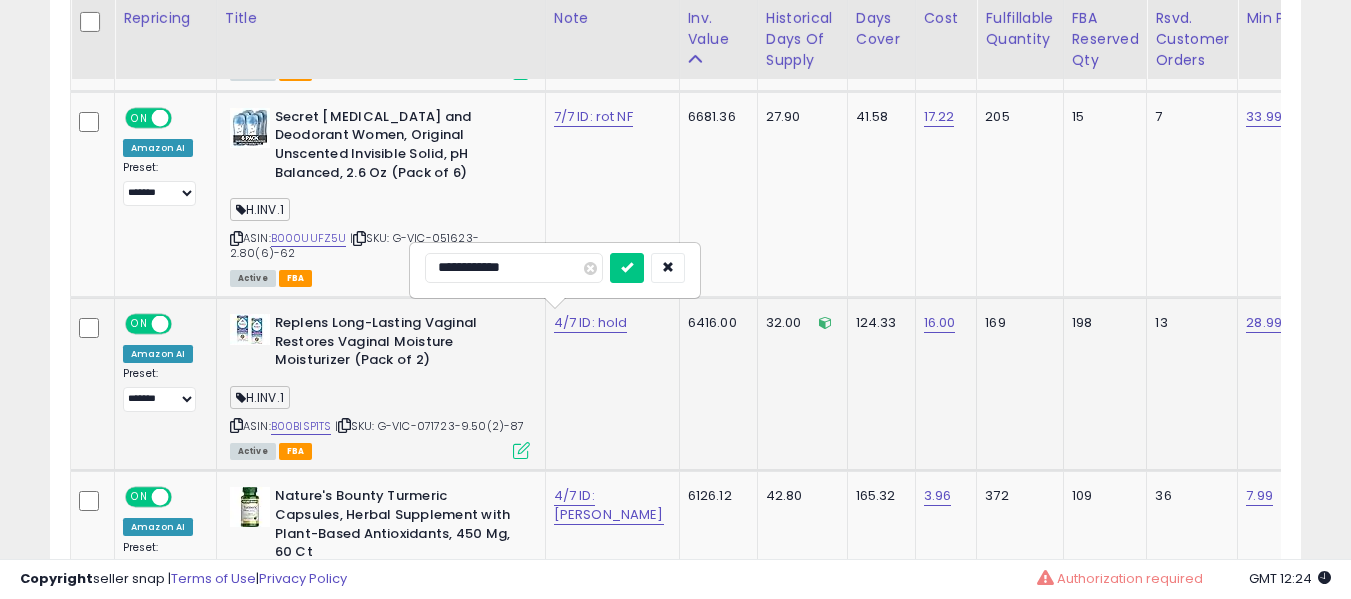 click at bounding box center (627, 268) 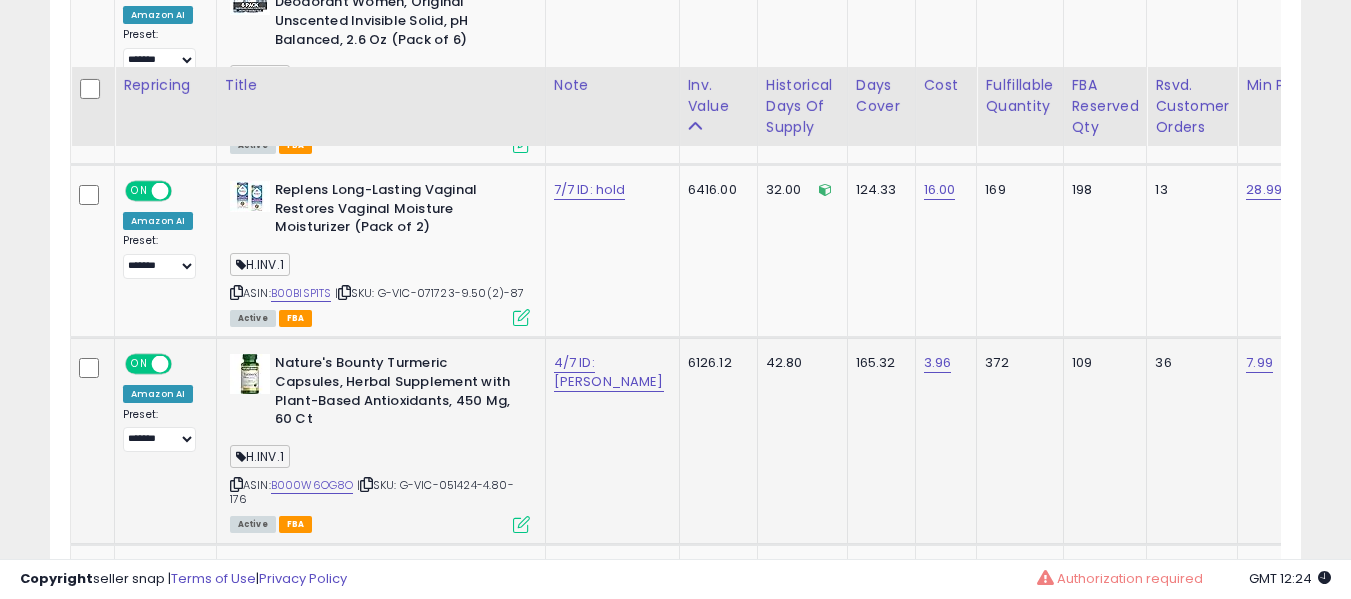 scroll, scrollTop: 1591, scrollLeft: 0, axis: vertical 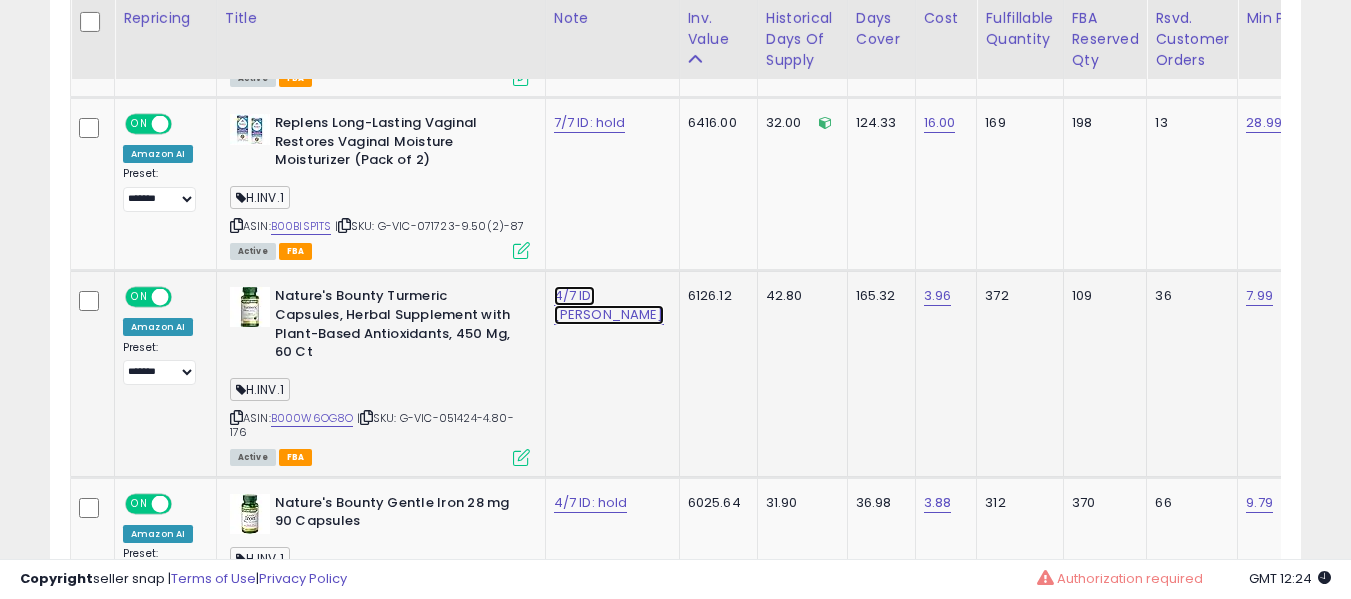 click on "4/7 ID: [PERSON_NAME]" at bounding box center [592, -467] 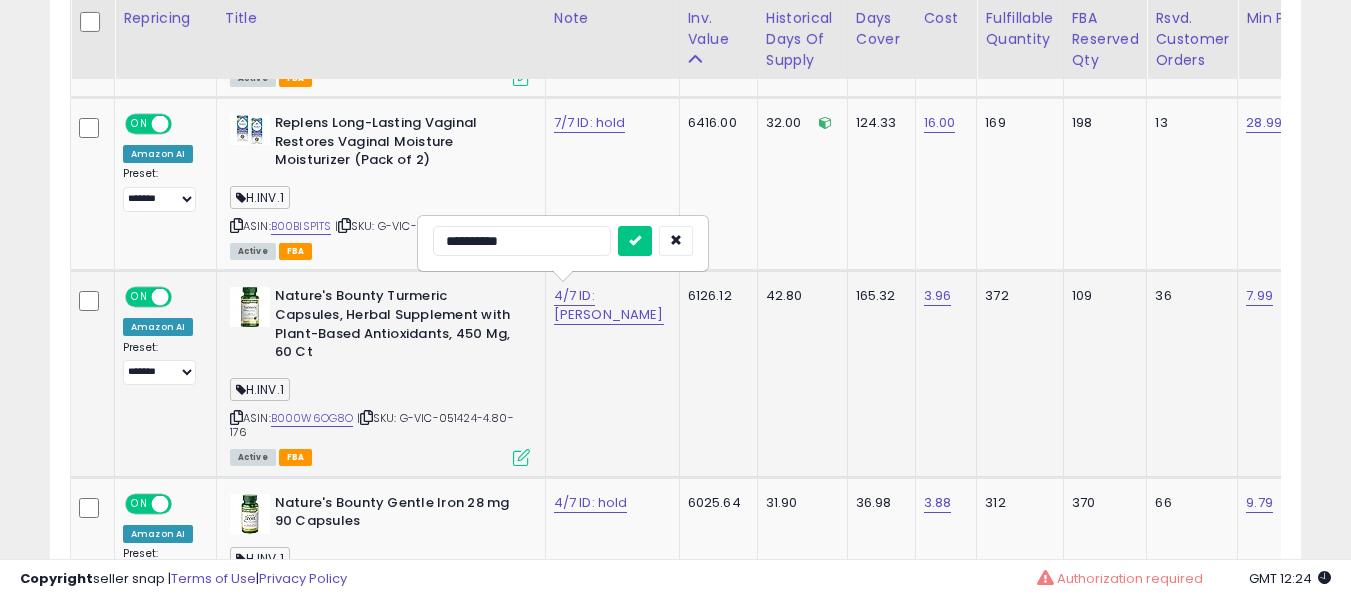 type on "**********" 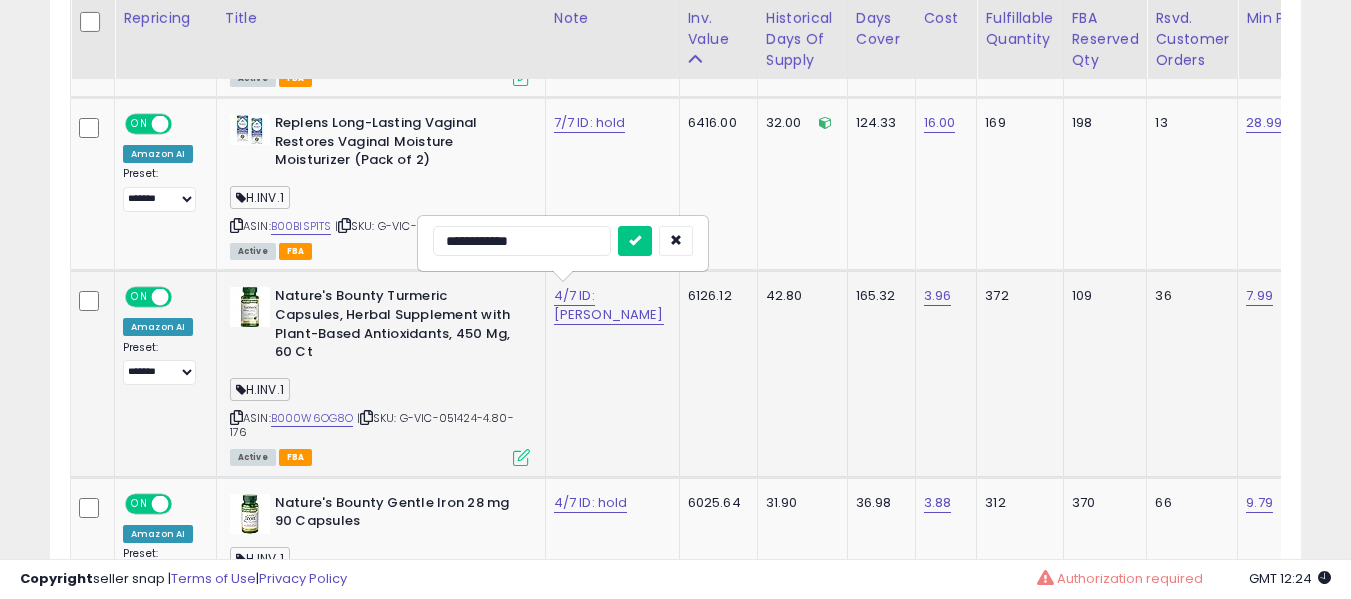 click at bounding box center [635, 241] 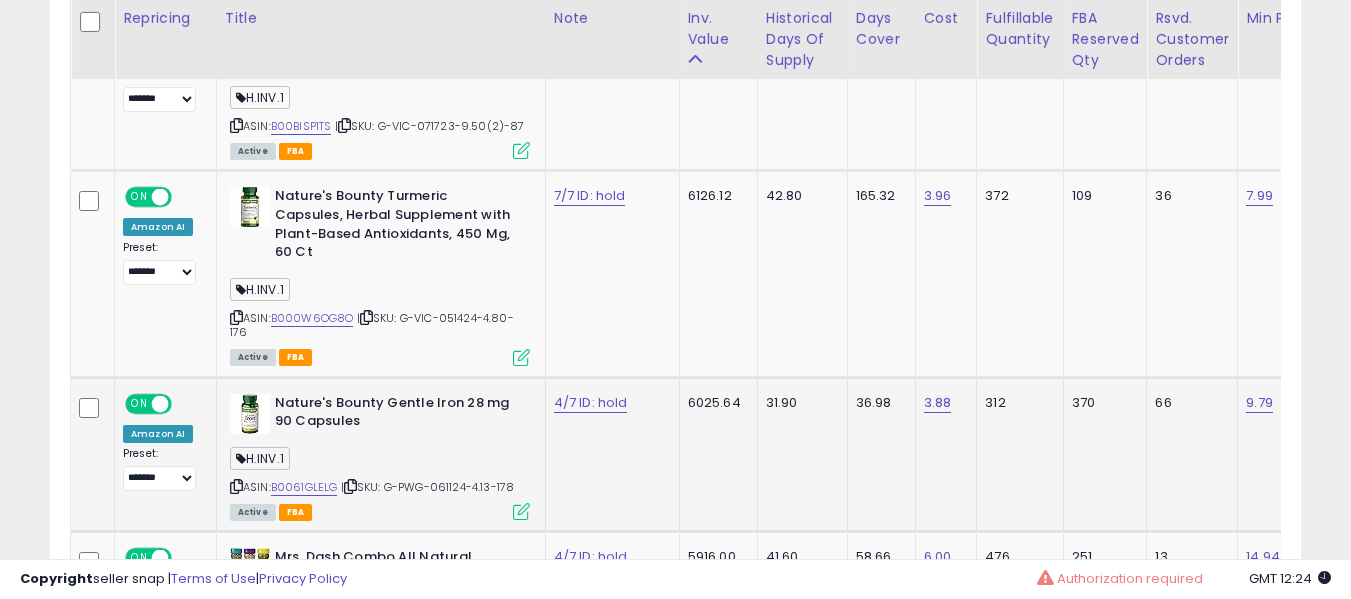 click on "4/7 ID: hold" 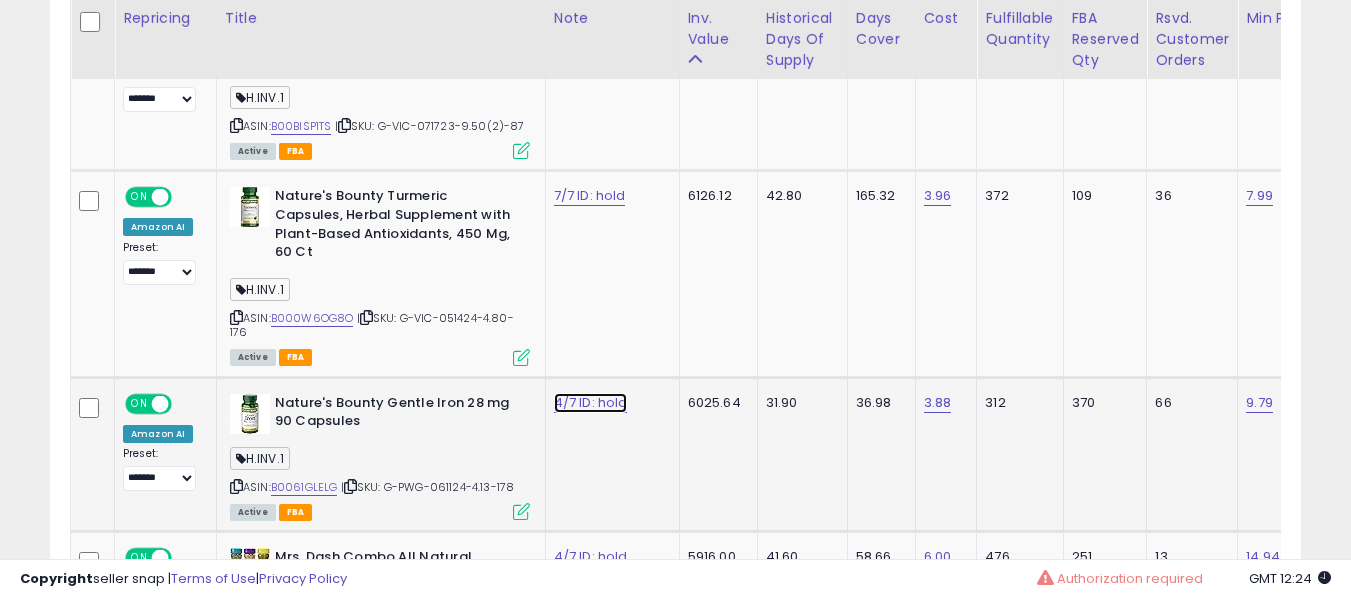 click on "4/7 ID: hold" at bounding box center (592, -567) 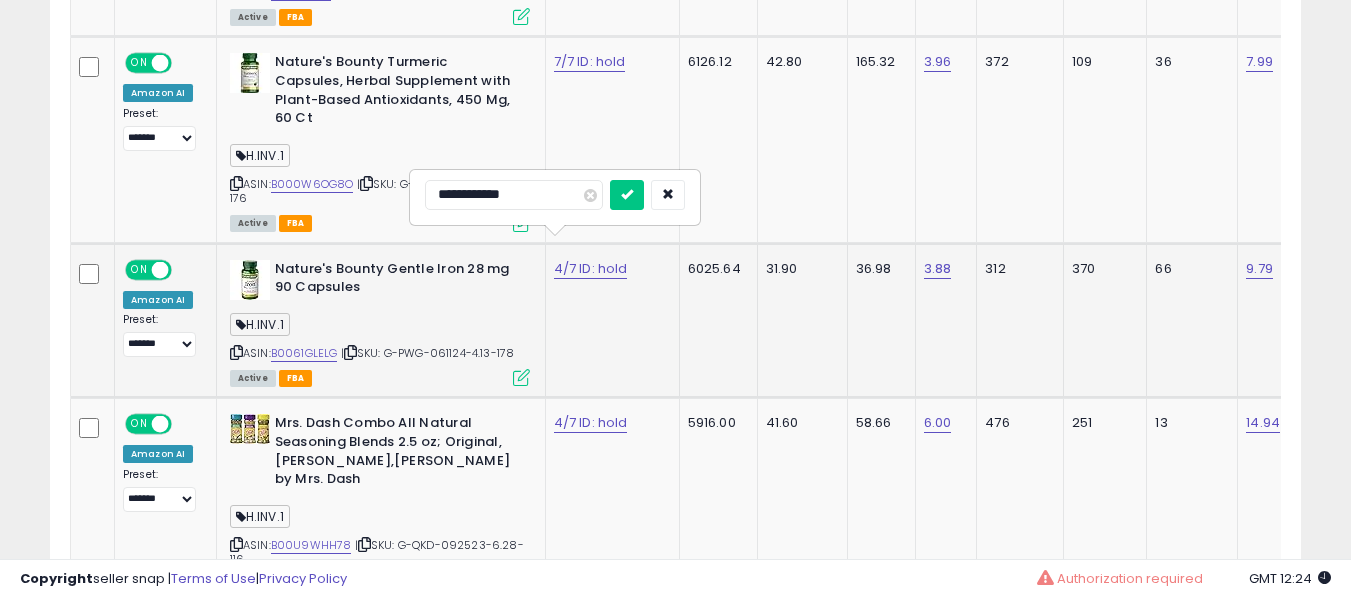scroll, scrollTop: 1891, scrollLeft: 0, axis: vertical 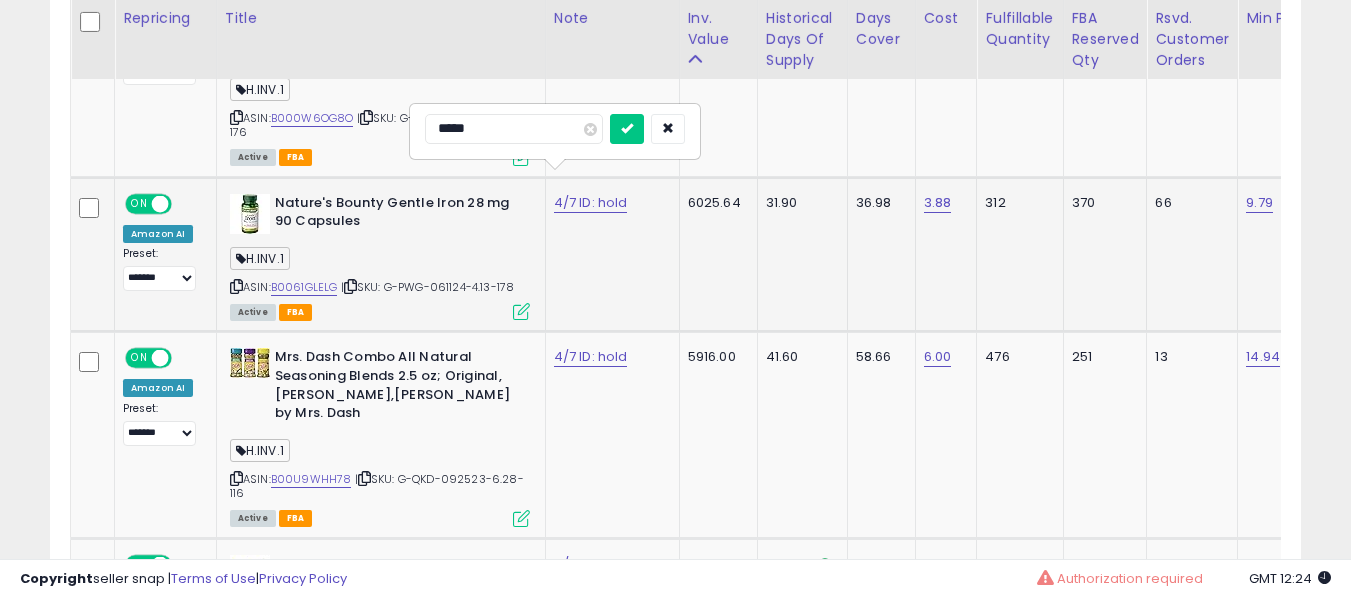 type on "******" 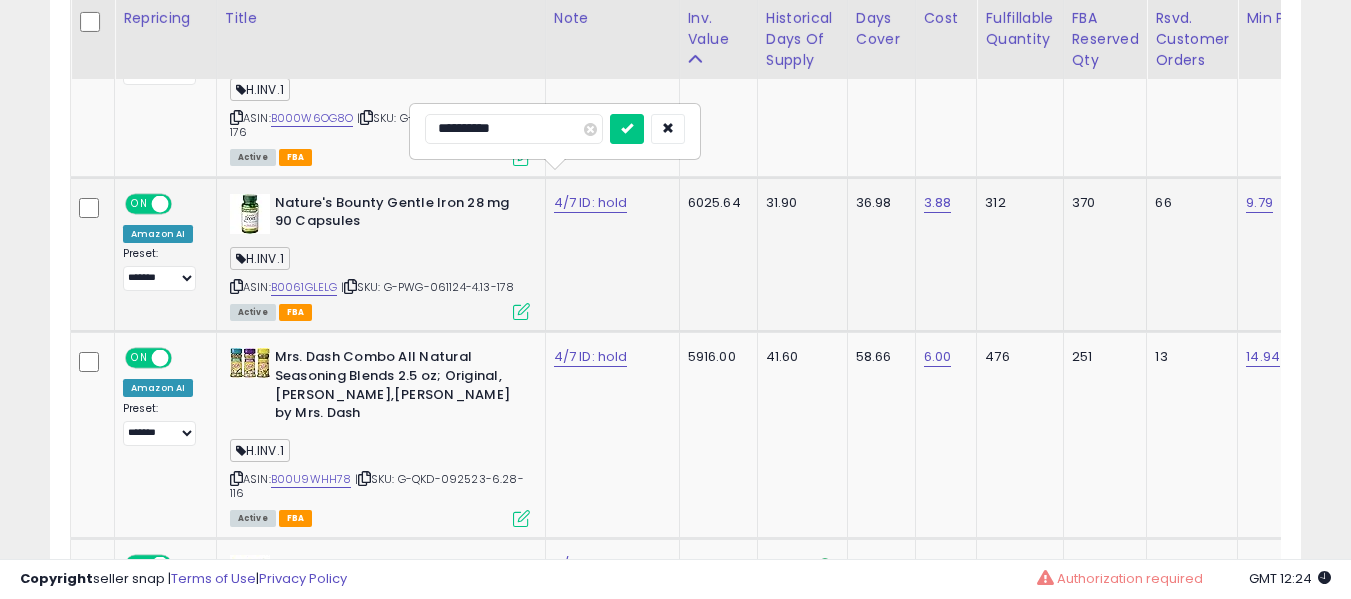 type on "**********" 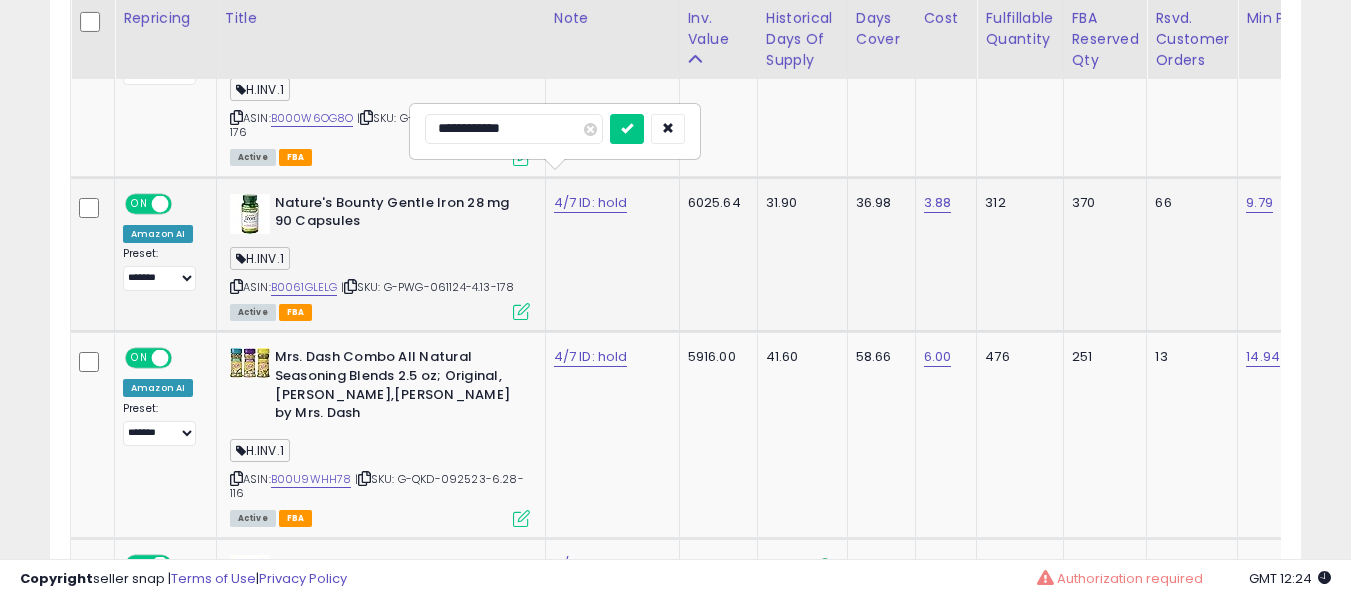 click at bounding box center (627, 129) 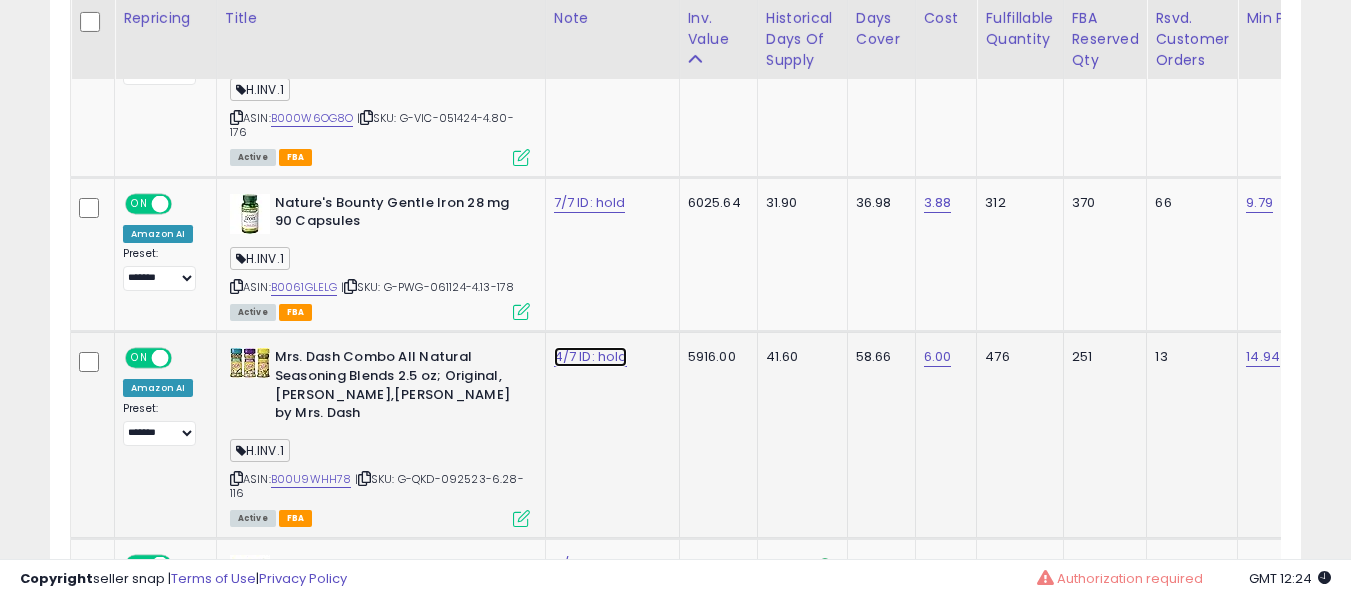 click on "4/7 ID: hold" at bounding box center (592, -767) 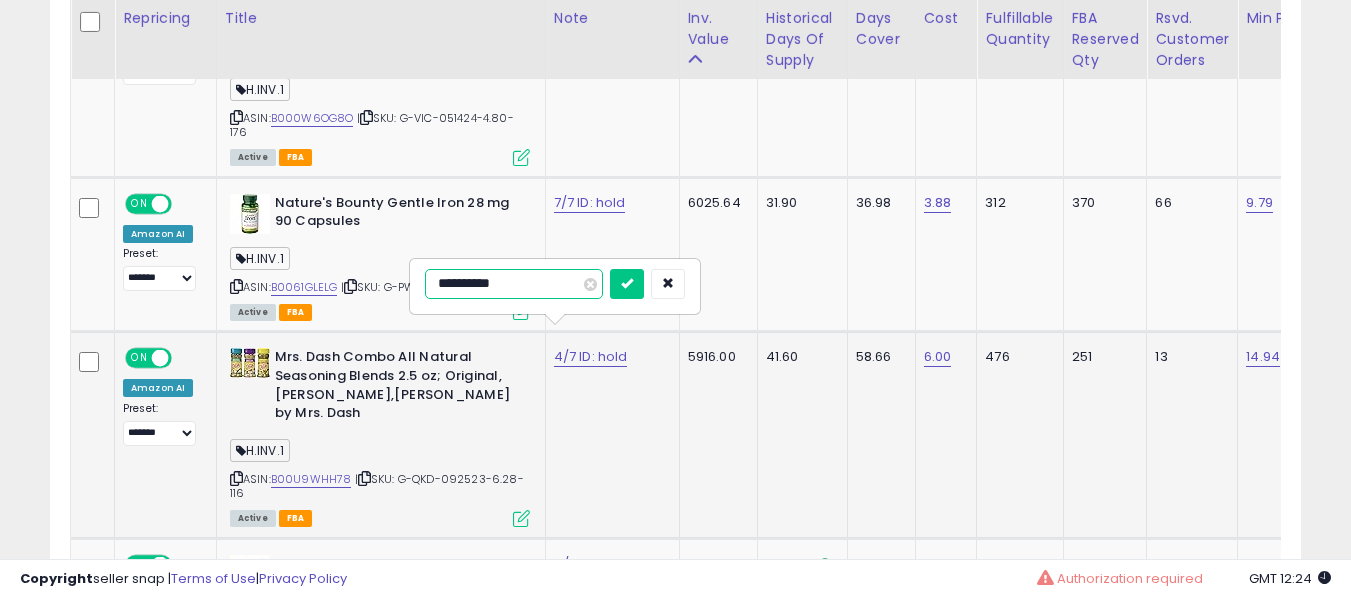 type on "**********" 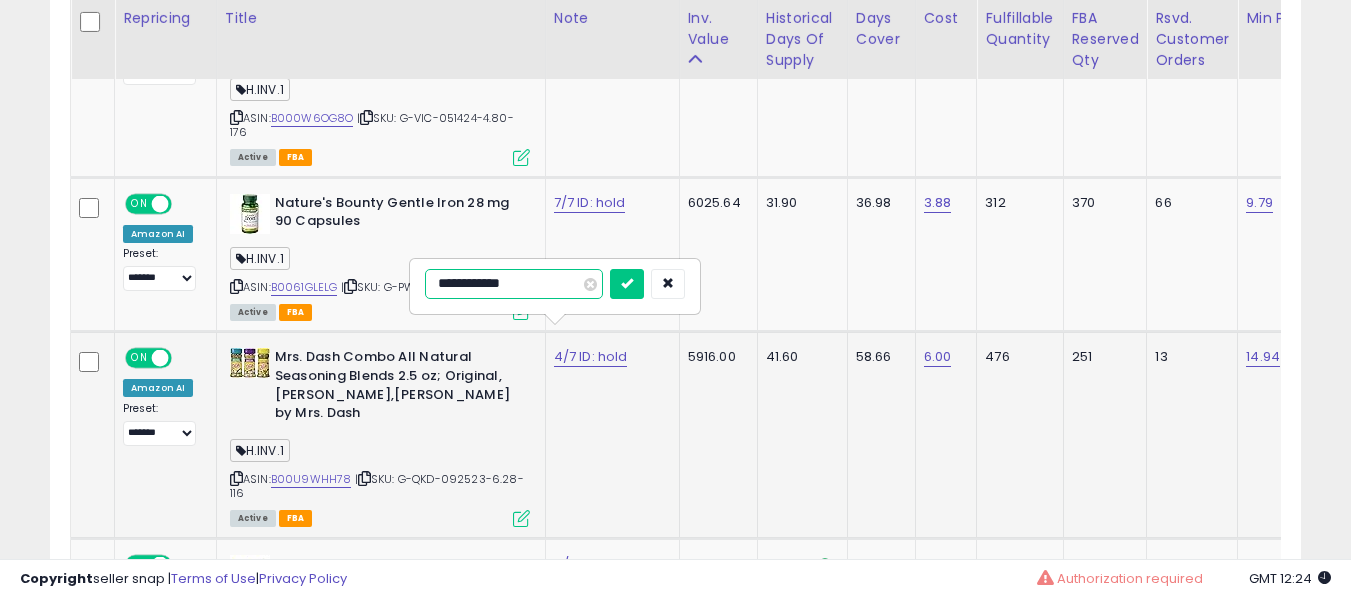 click at bounding box center (627, 284) 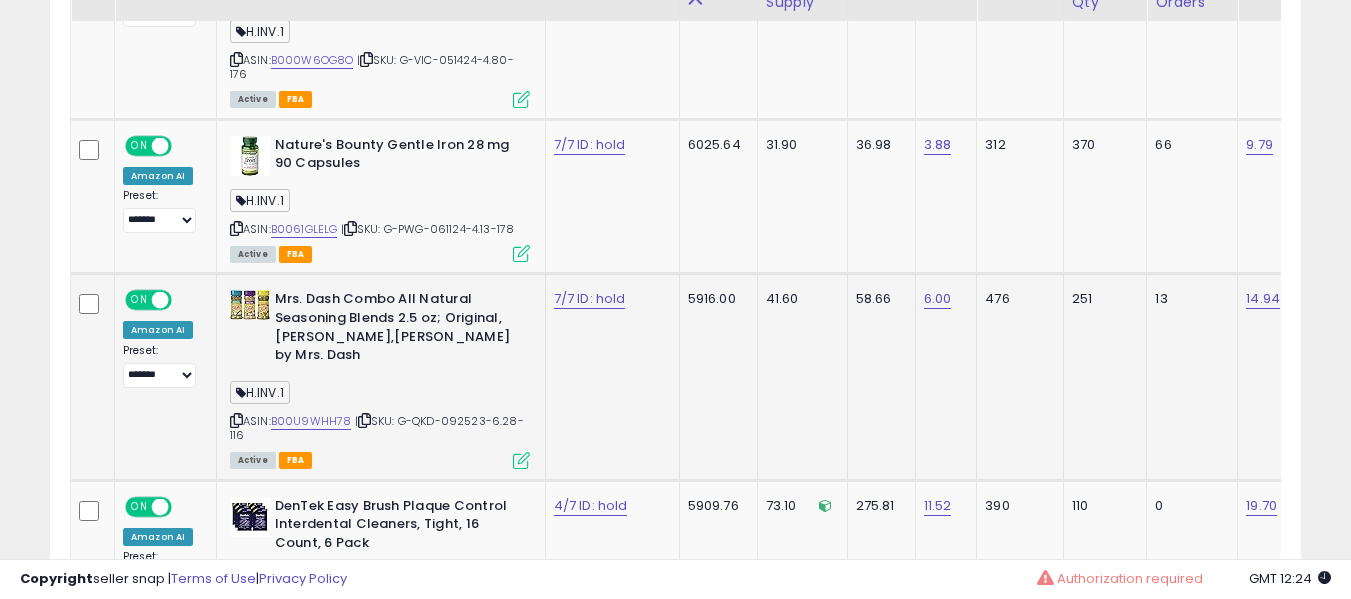 scroll, scrollTop: 1991, scrollLeft: 0, axis: vertical 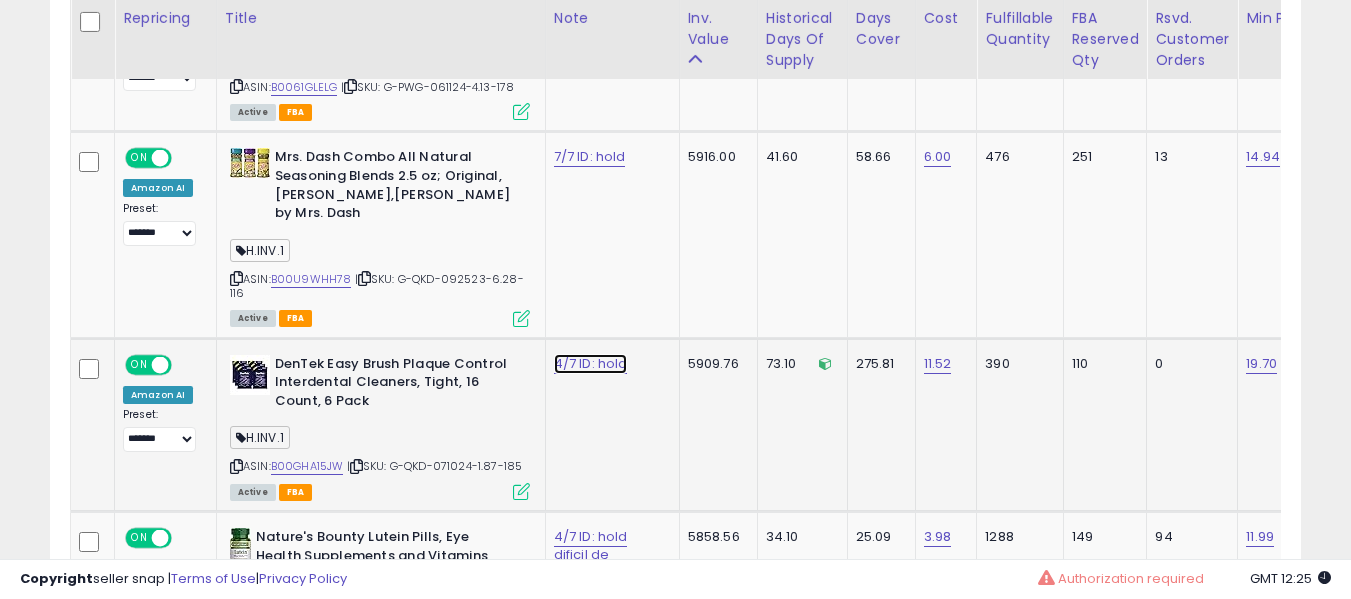 click on "4/7 ID: hold" at bounding box center [592, -967] 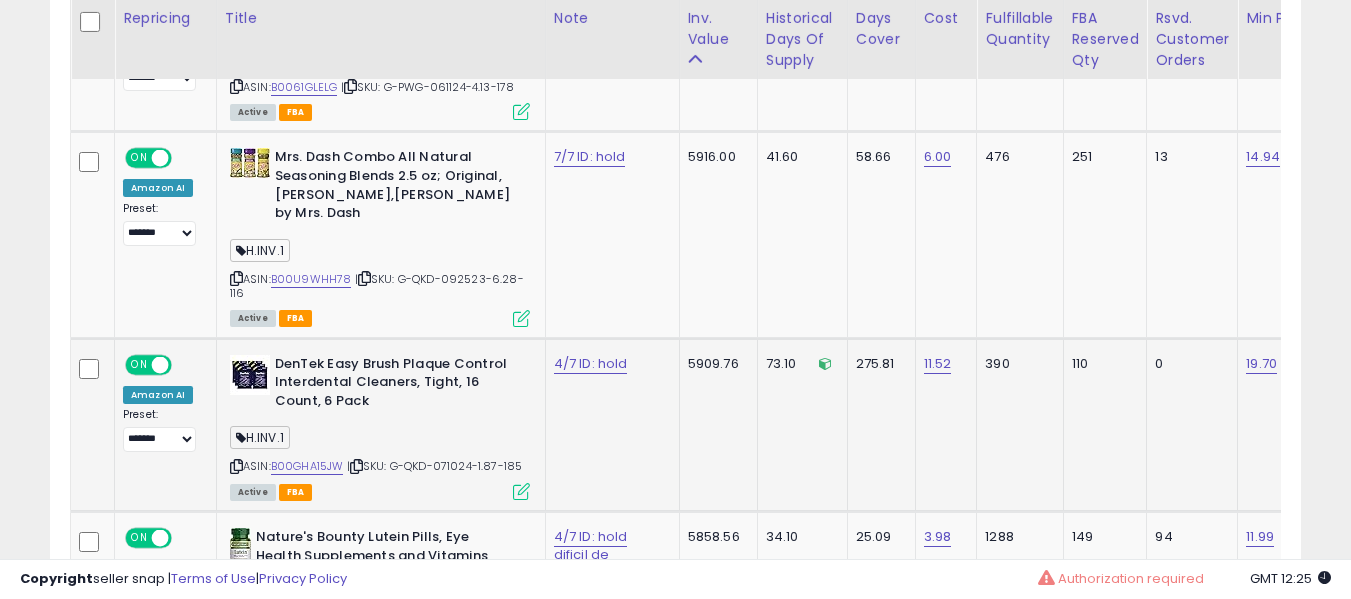 scroll, scrollTop: 2191, scrollLeft: 0, axis: vertical 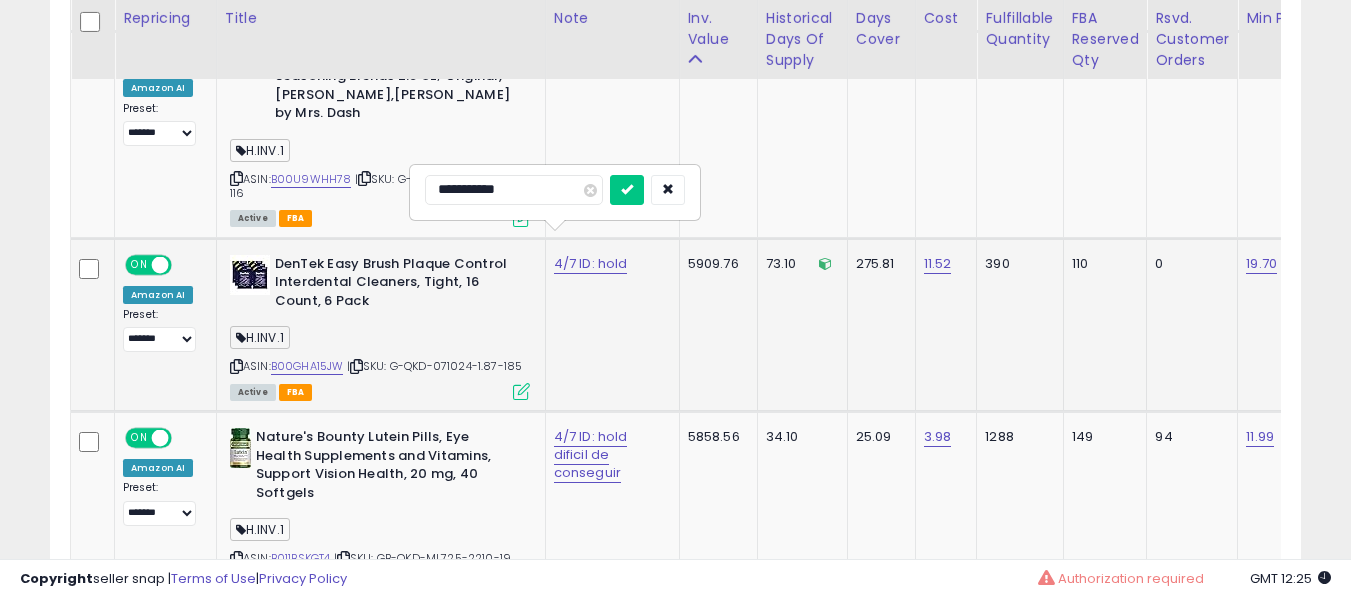 type on "**********" 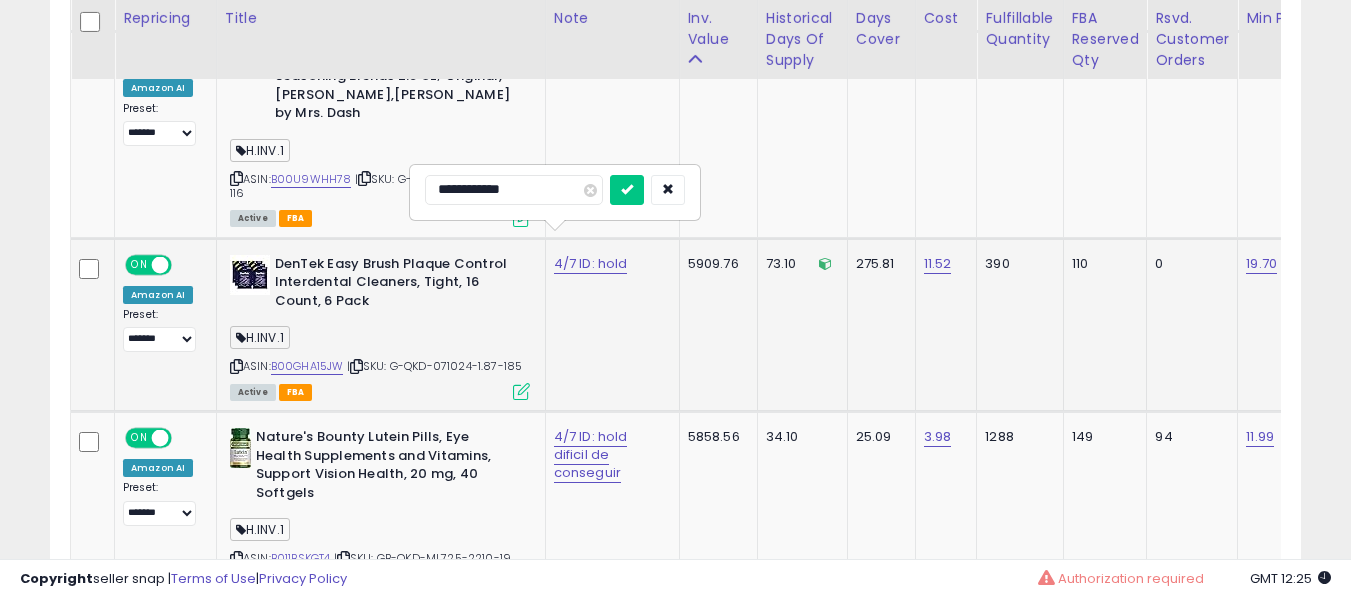 click at bounding box center (627, 190) 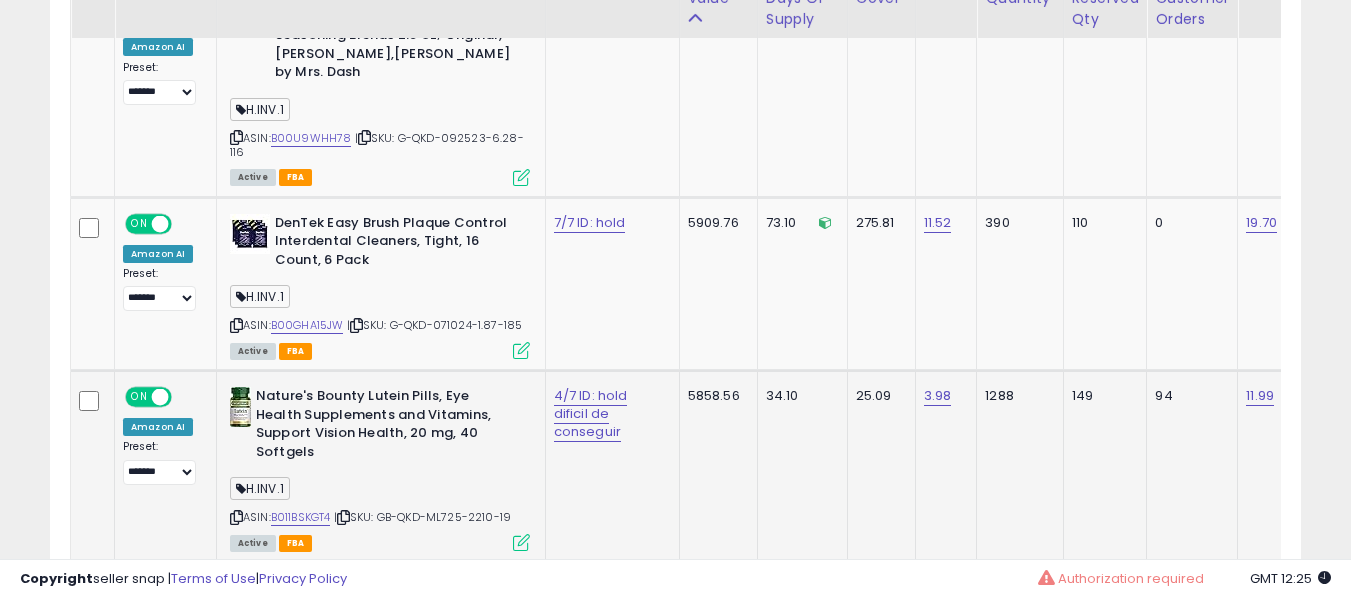 scroll, scrollTop: 2391, scrollLeft: 0, axis: vertical 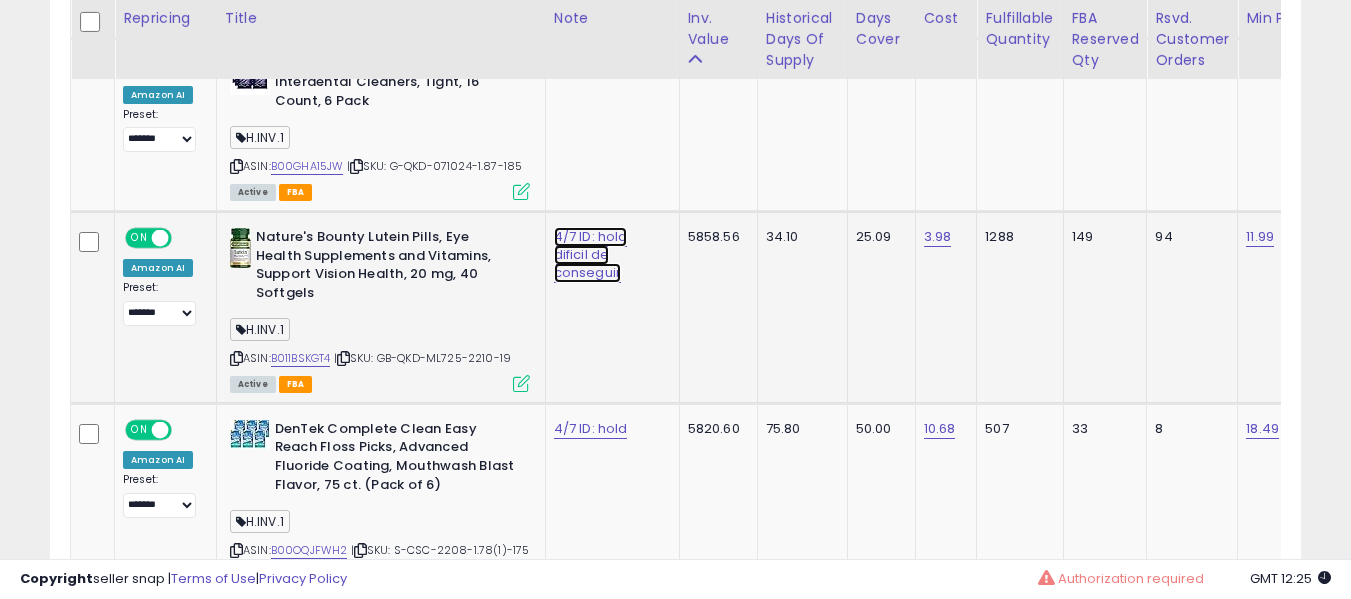 click on "4/7 ID: hold dificil de conseguir" at bounding box center (592, -1267) 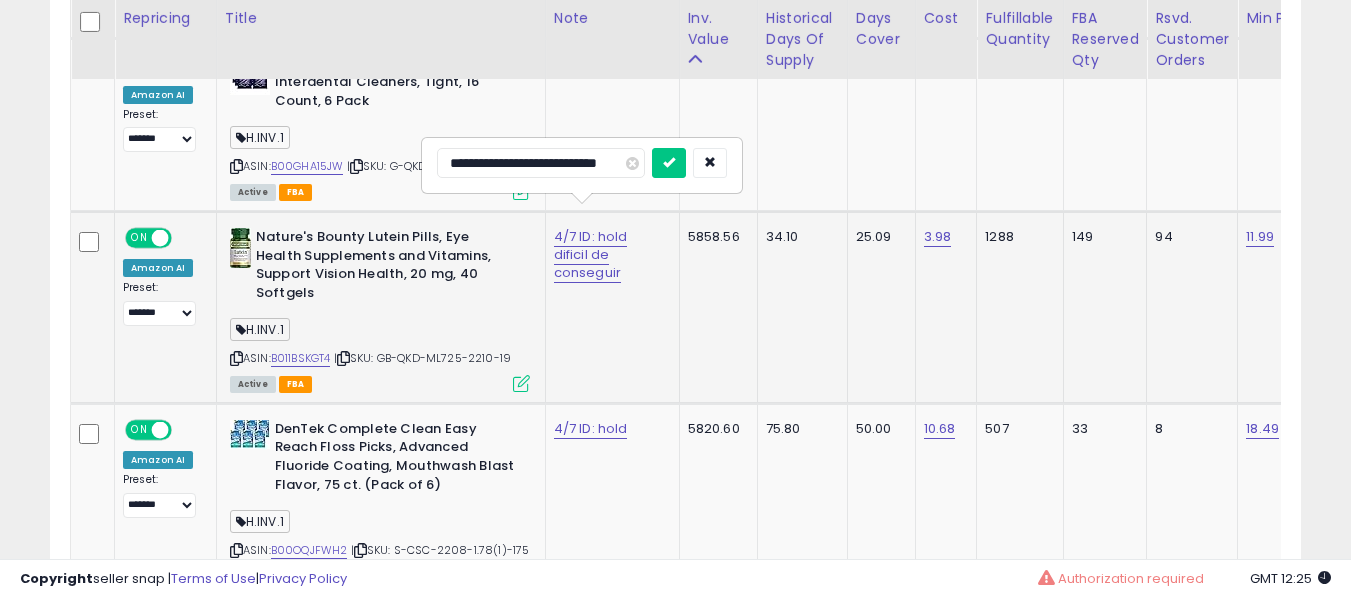 scroll, scrollTop: 0, scrollLeft: 21, axis: horizontal 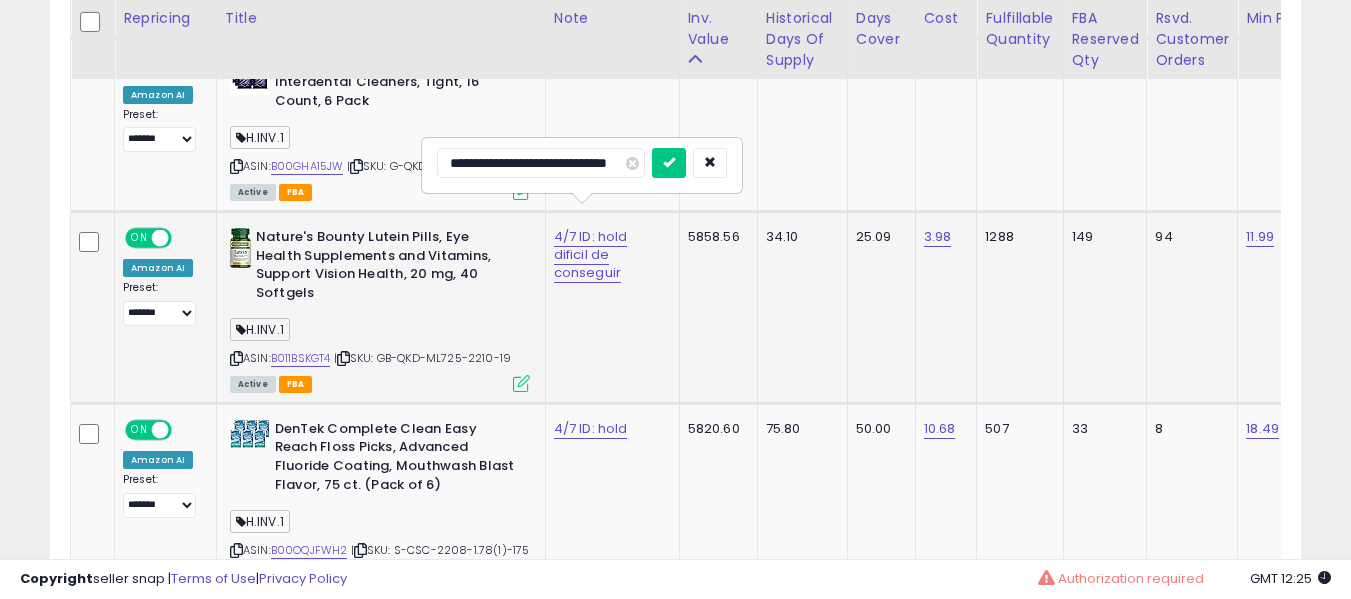 type on "**********" 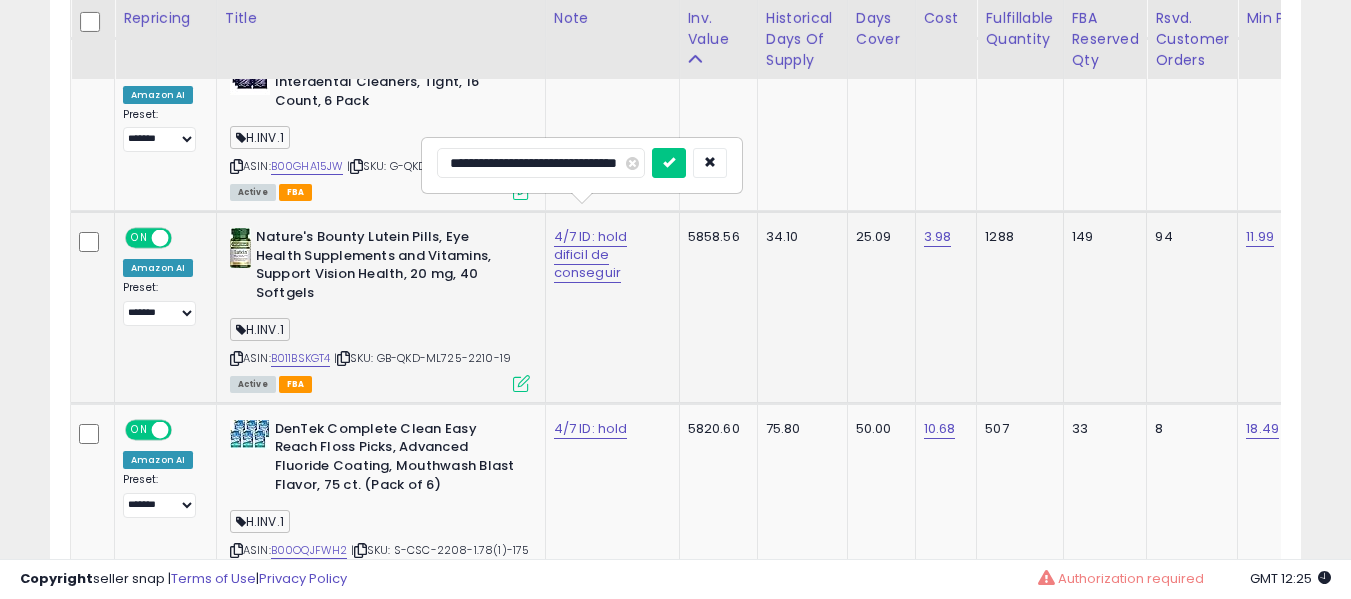 click at bounding box center (669, 163) 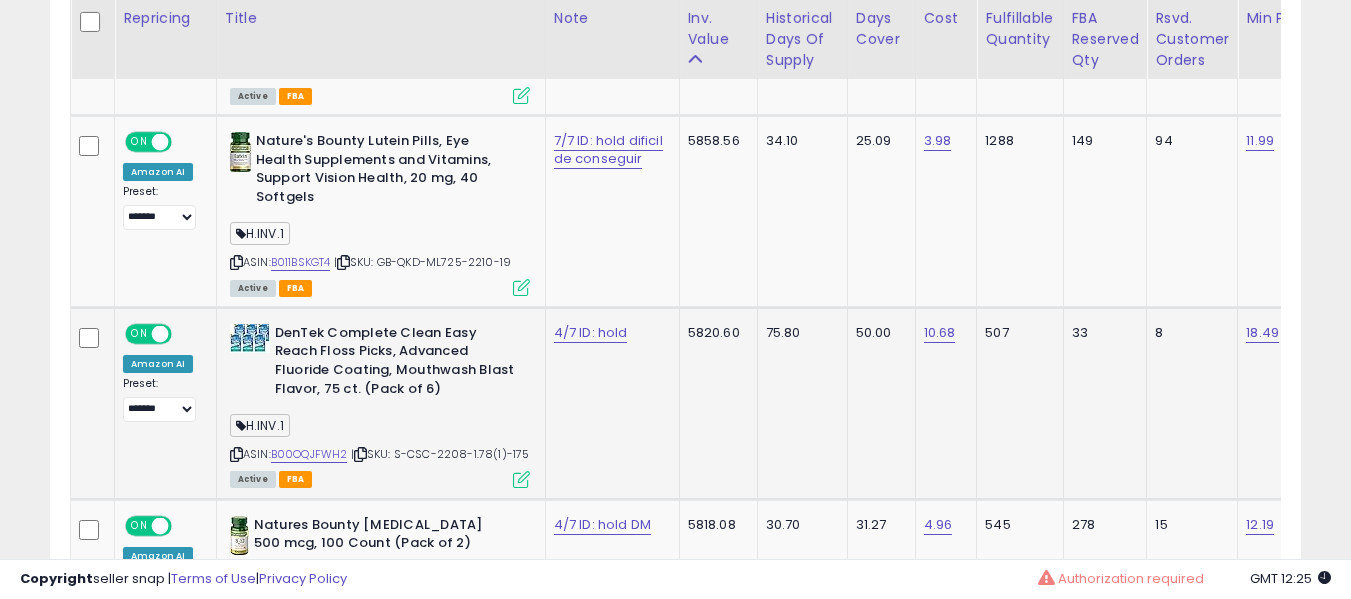 scroll, scrollTop: 2491, scrollLeft: 0, axis: vertical 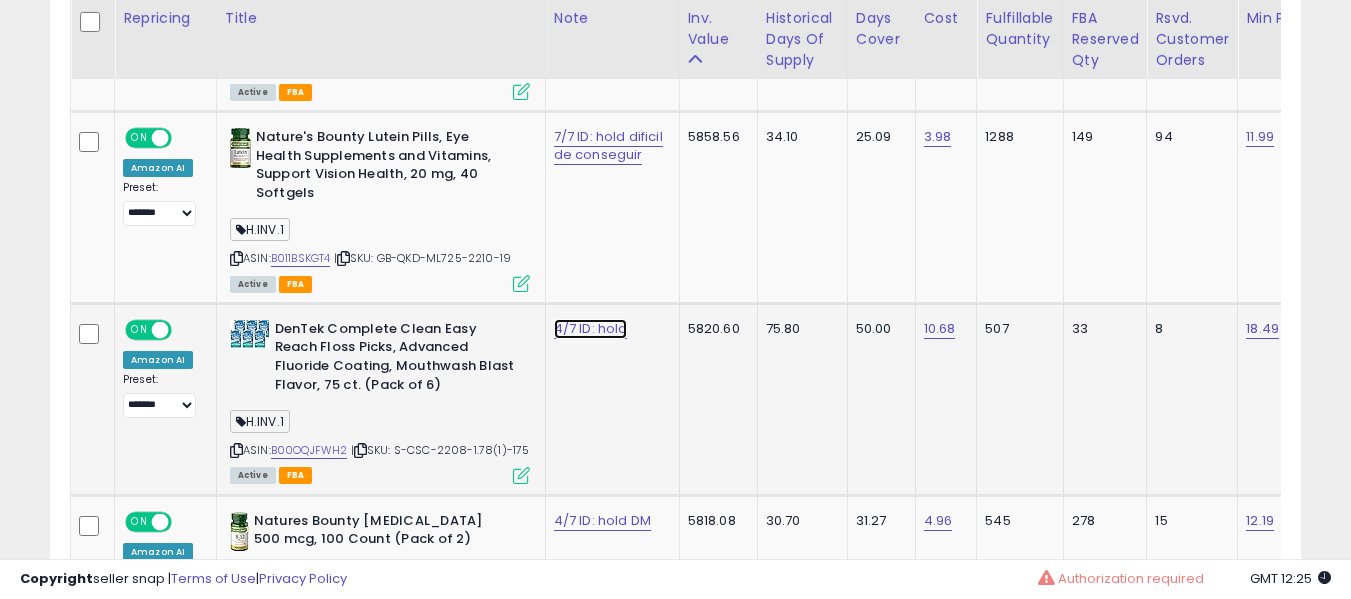click on "4/7 ID: hold" at bounding box center (592, -1367) 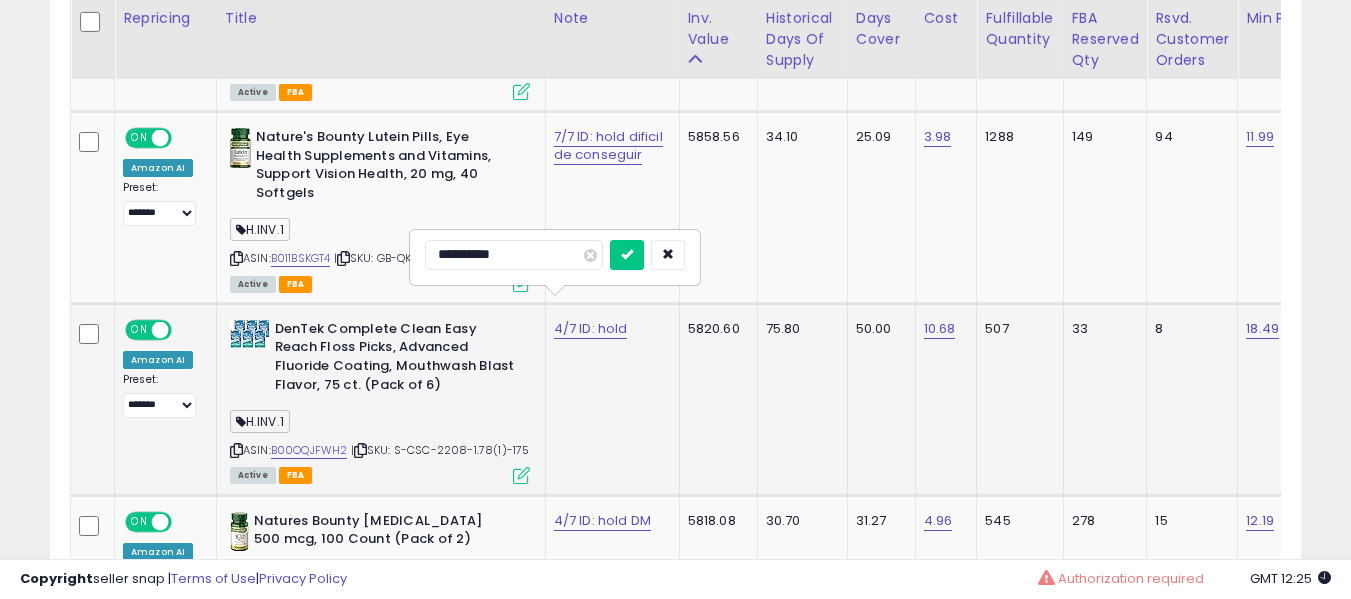 type on "**********" 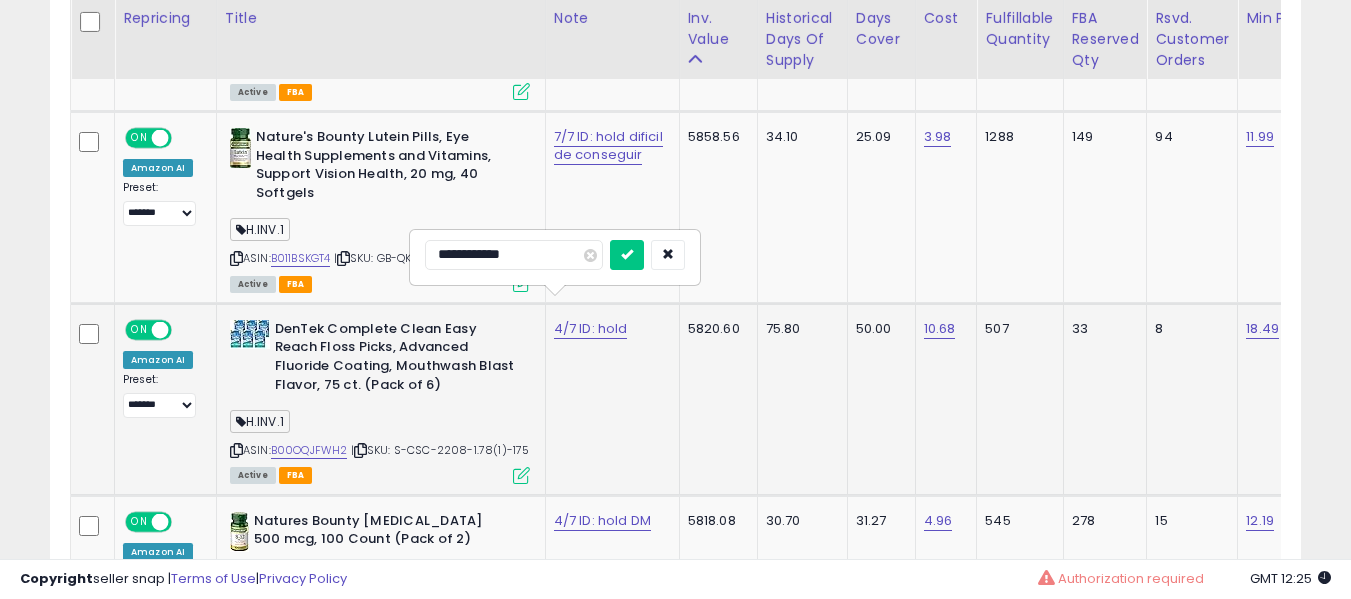 click at bounding box center [627, 255] 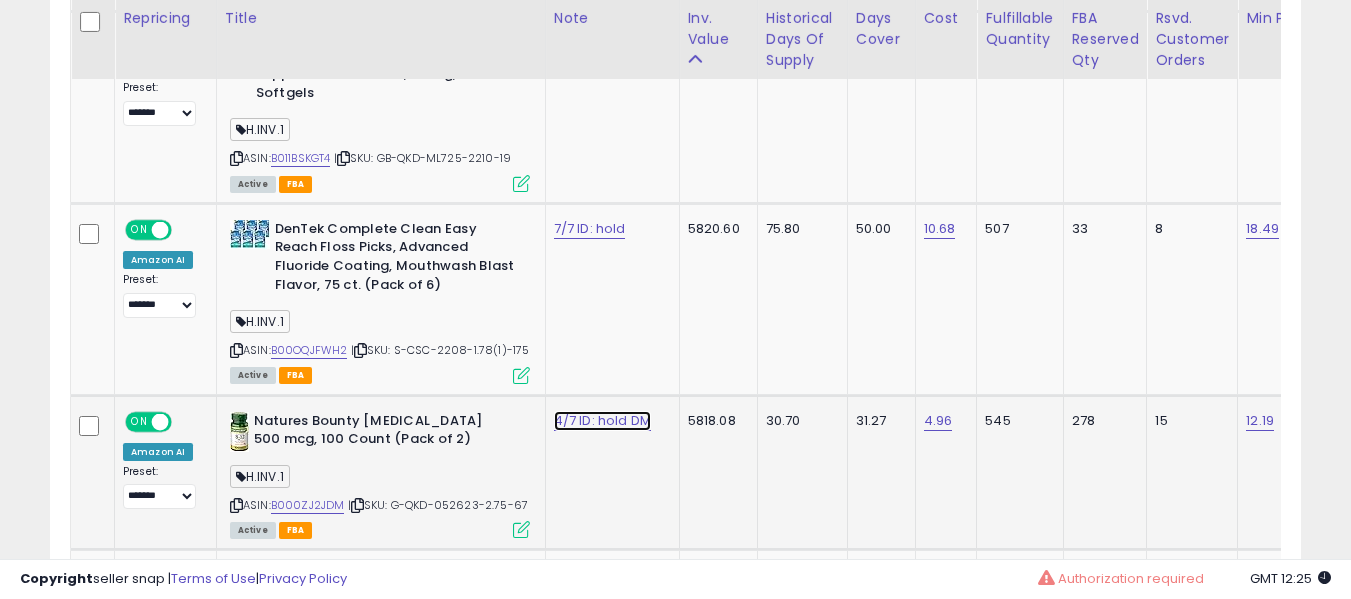 click on "4/7 ID: hold DM" at bounding box center [592, -1467] 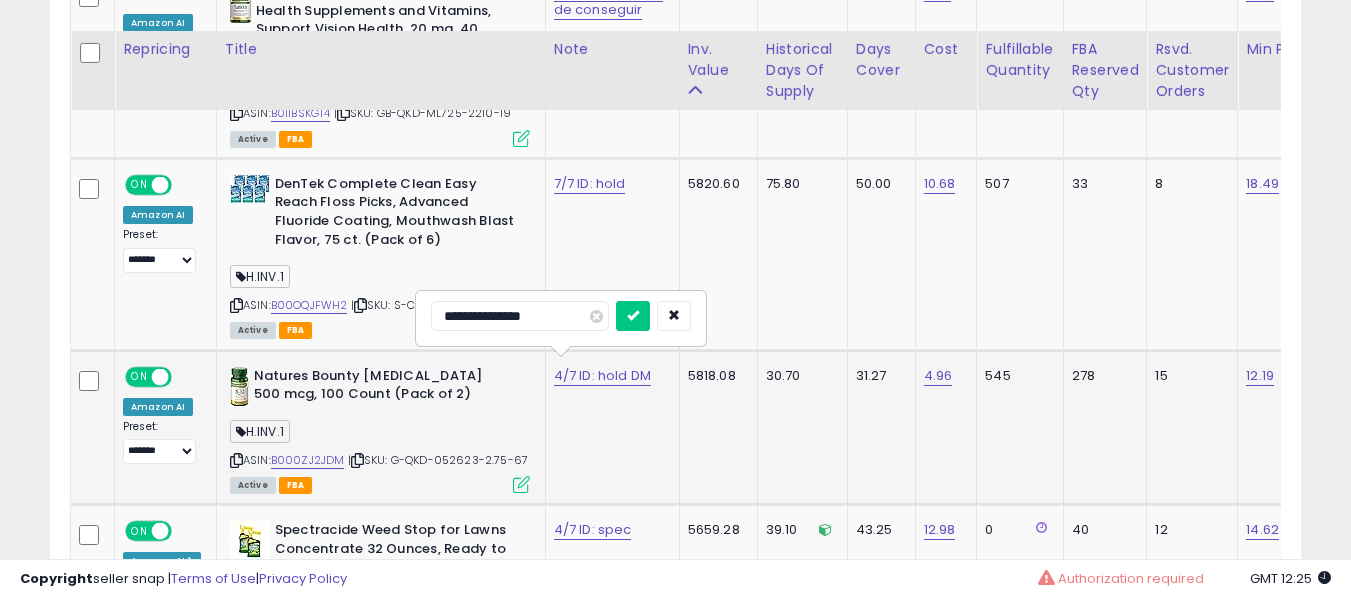 scroll, scrollTop: 2691, scrollLeft: 0, axis: vertical 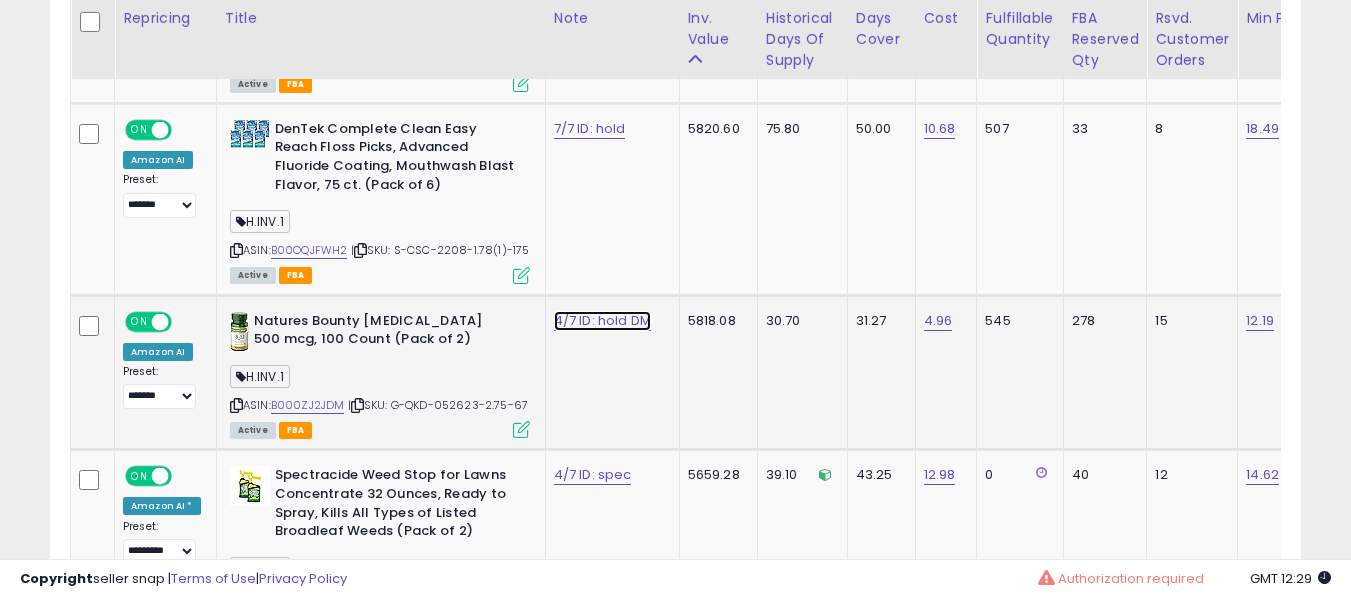 click on "4/7 ID: hold DM" at bounding box center [592, -1567] 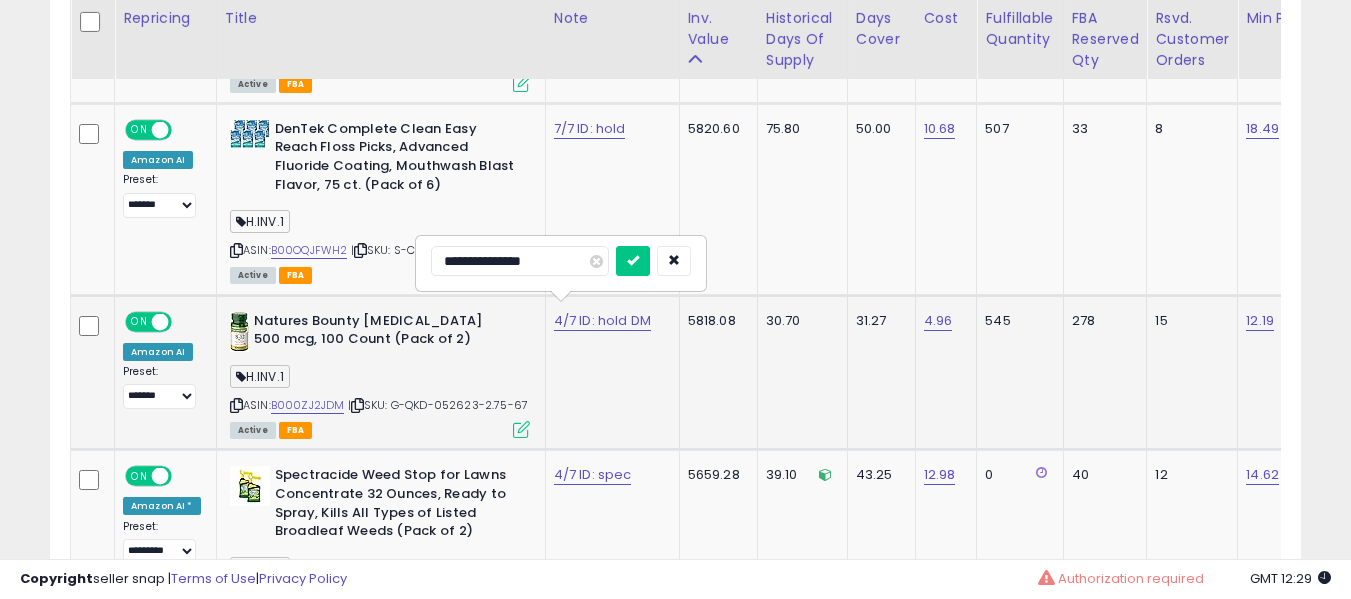 scroll, scrollTop: 2791, scrollLeft: 0, axis: vertical 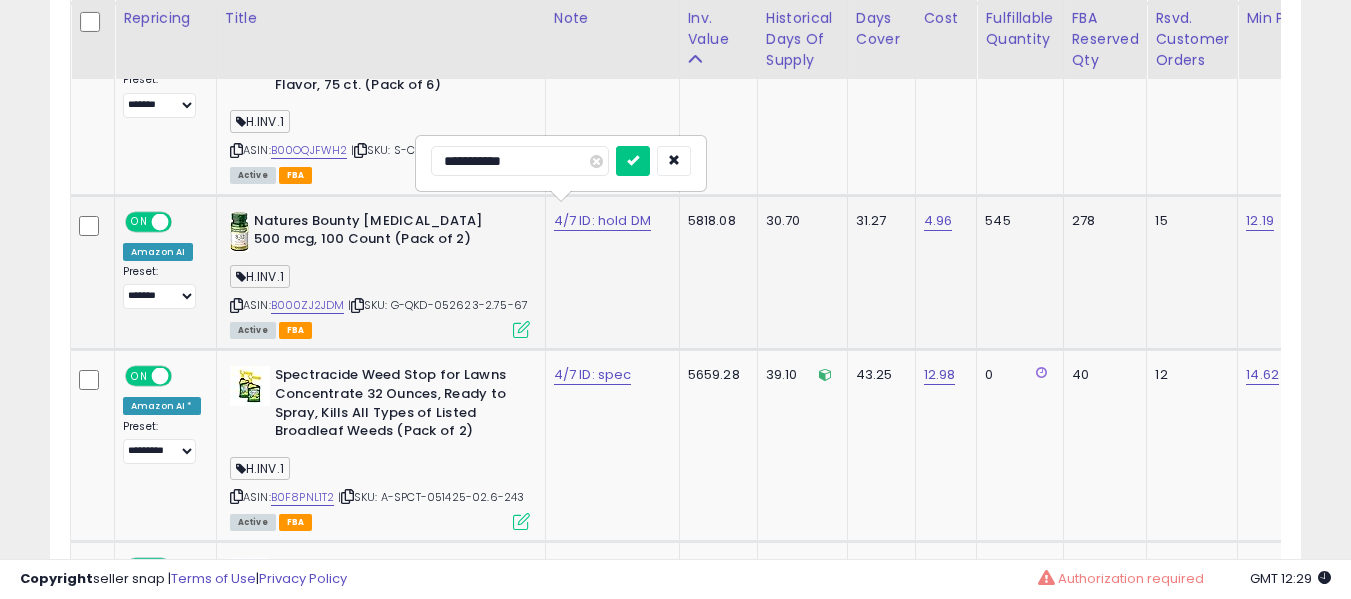 type on "**********" 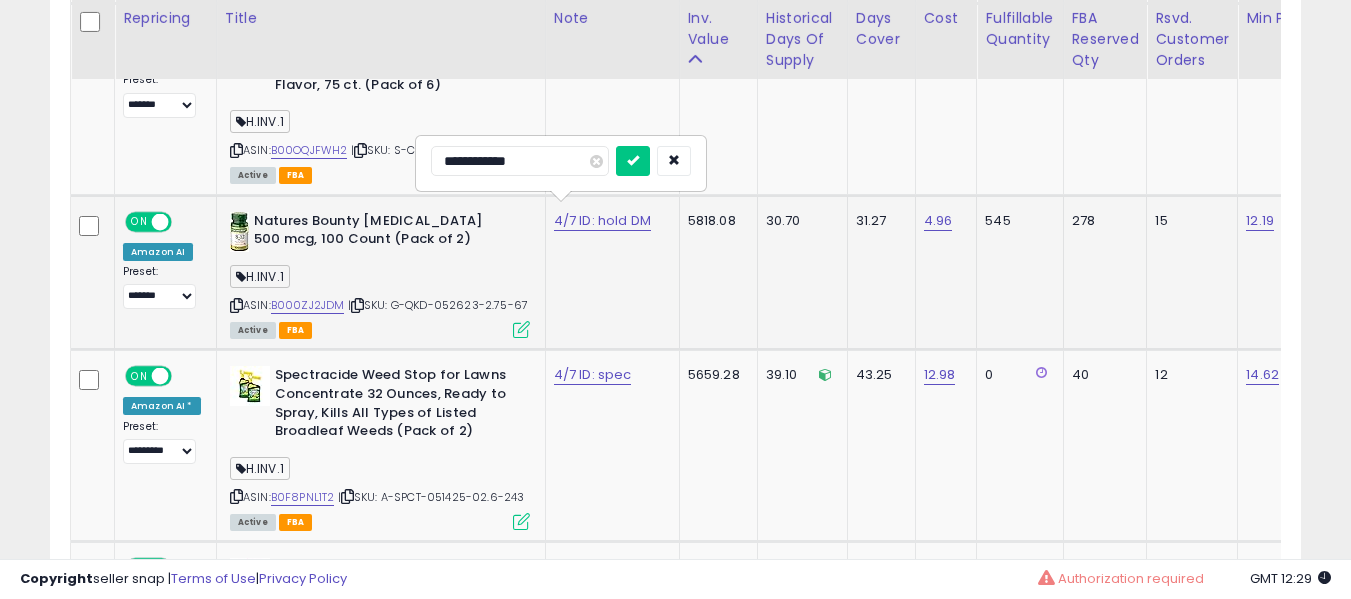 click at bounding box center (633, 161) 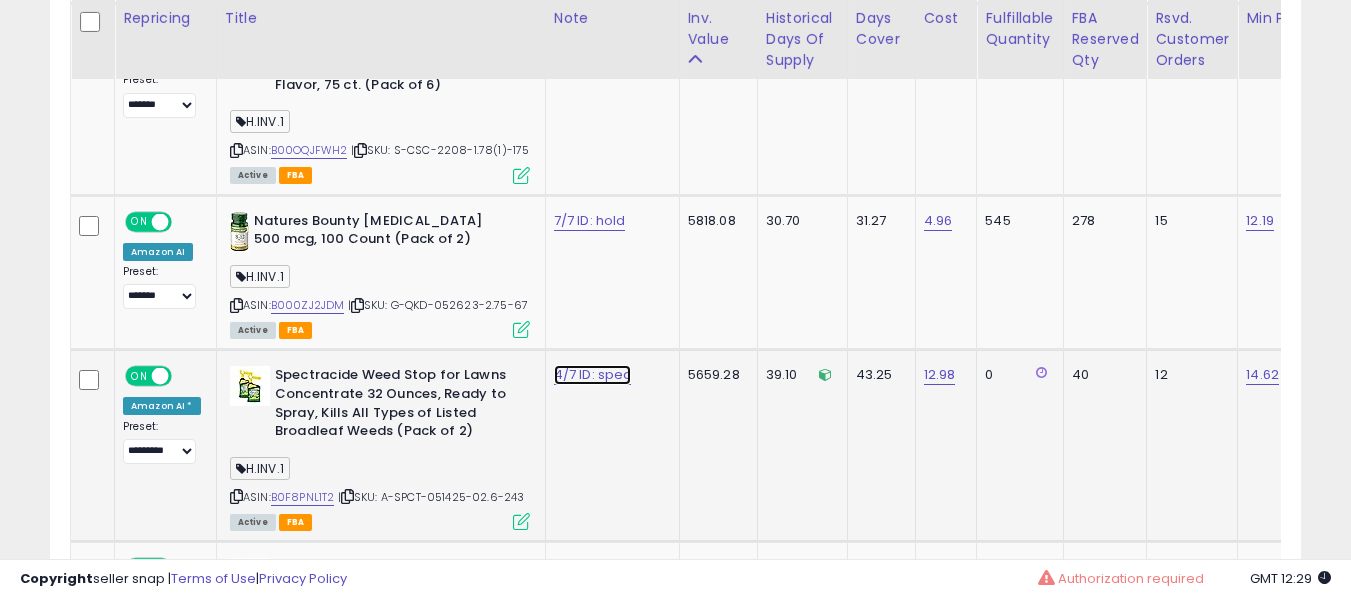 click on "4/7 ID: spec" at bounding box center [592, -1667] 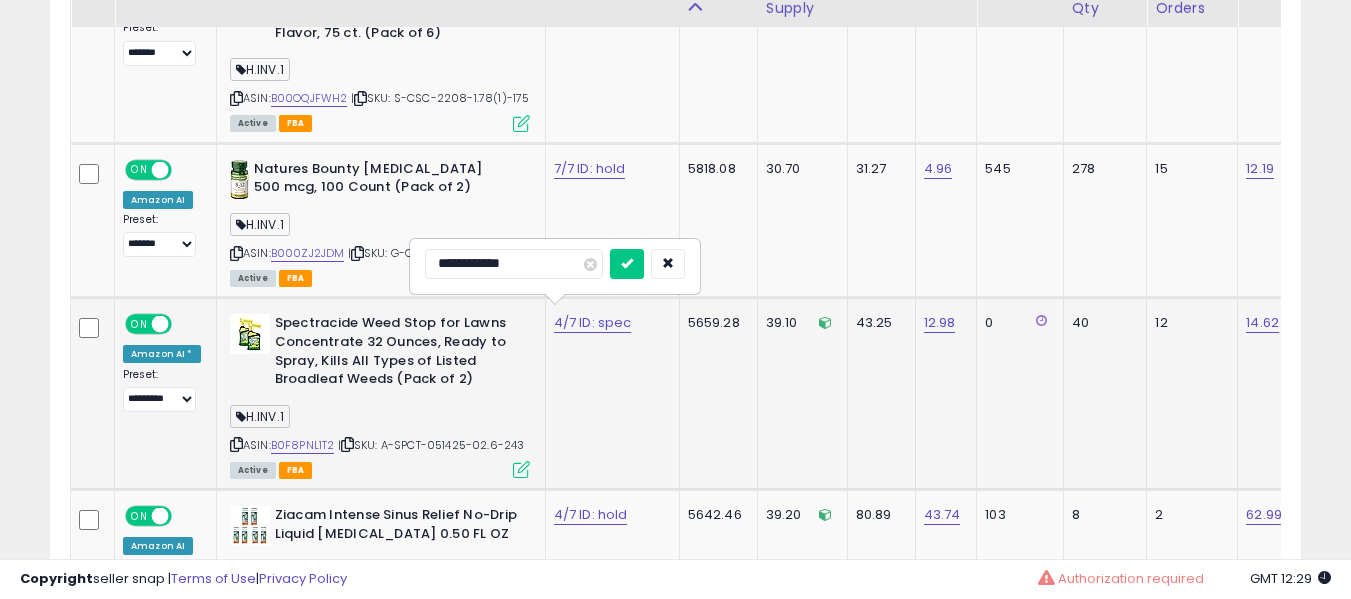 scroll, scrollTop: 2891, scrollLeft: 0, axis: vertical 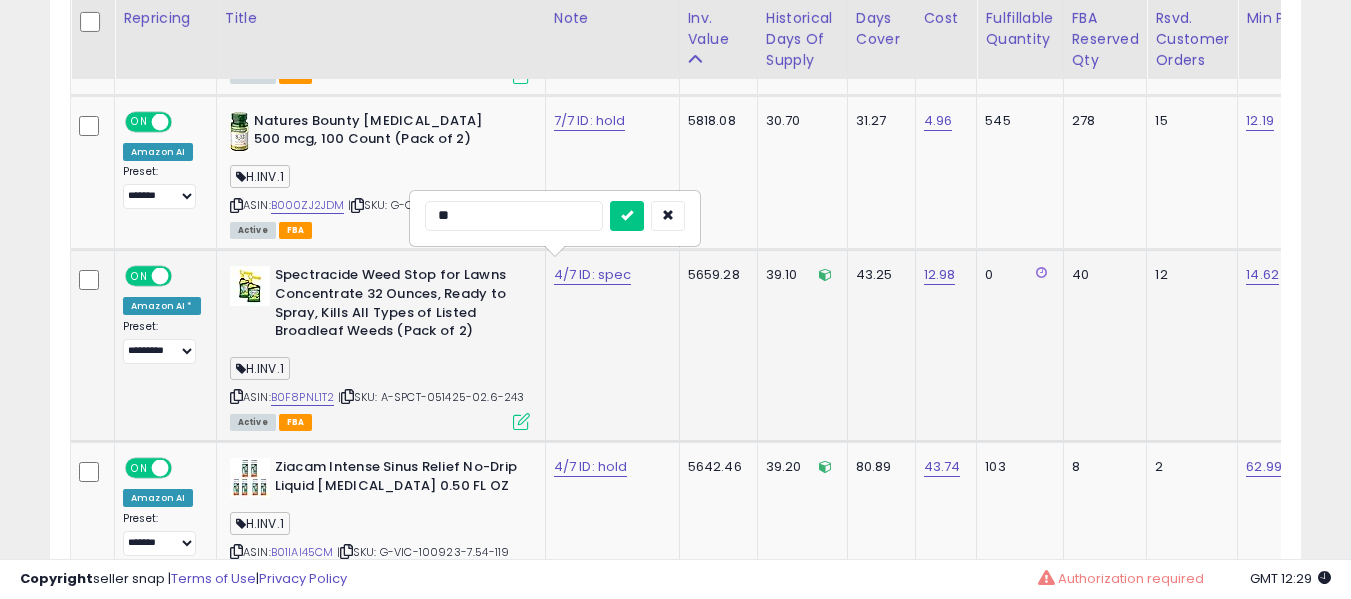 type on "*" 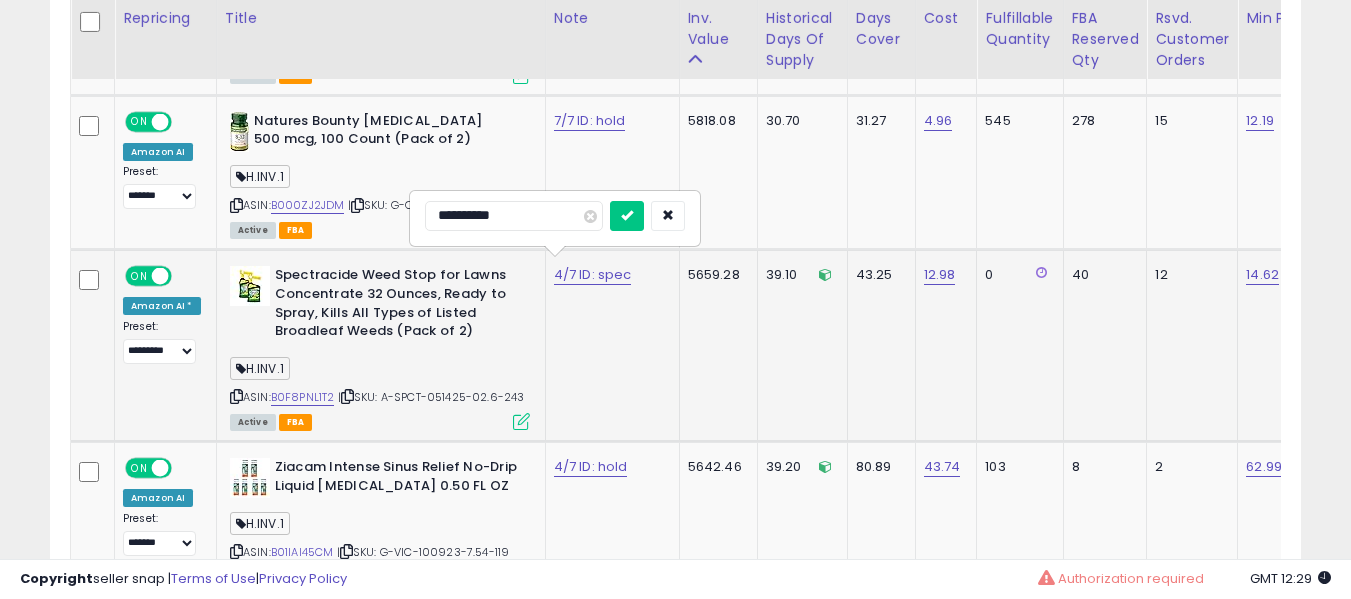type on "**********" 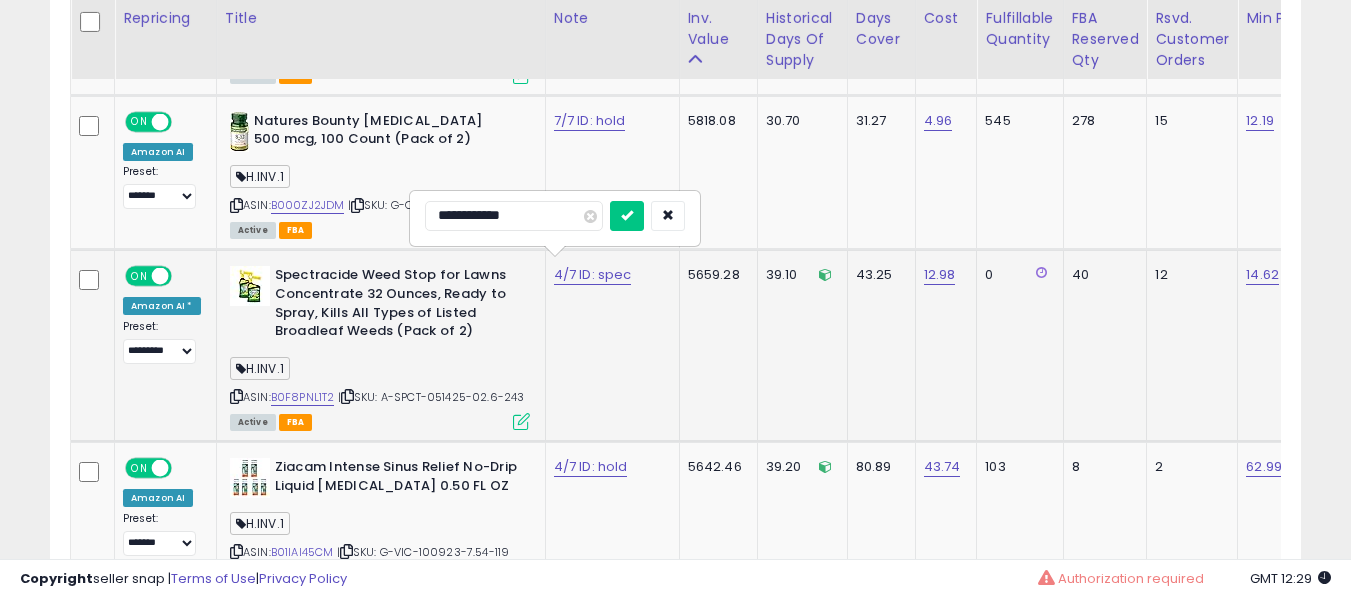 click at bounding box center (627, 216) 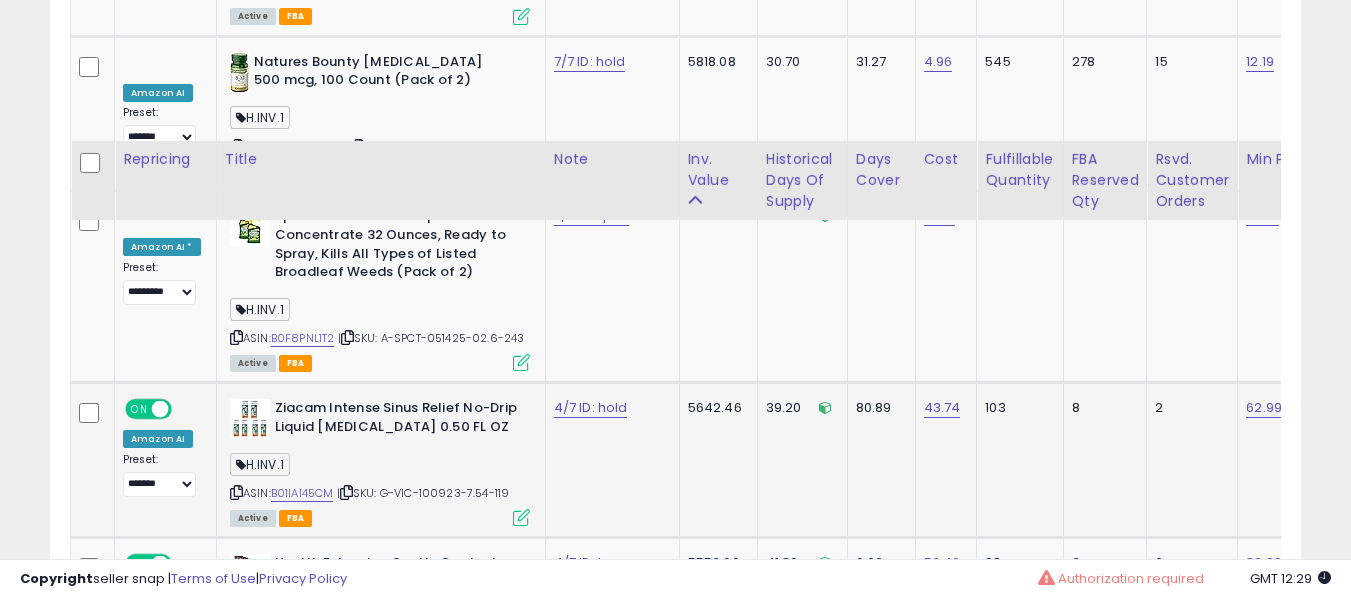 scroll, scrollTop: 3091, scrollLeft: 0, axis: vertical 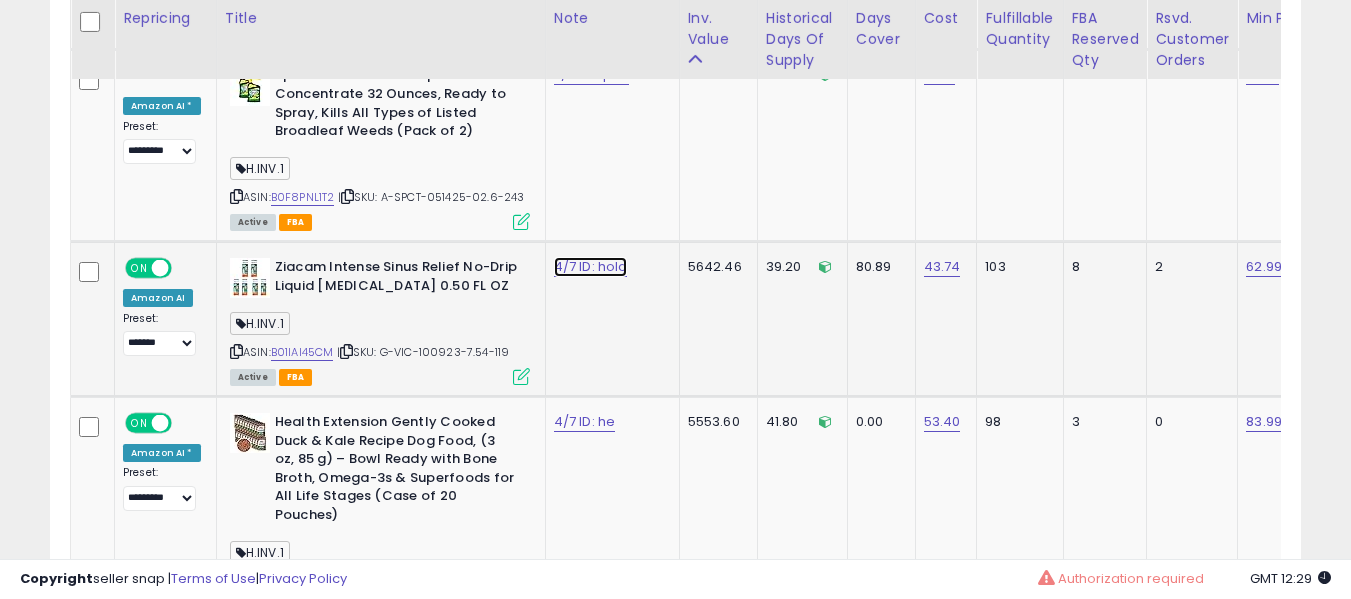 click on "4/7 ID: hold" at bounding box center [592, -1967] 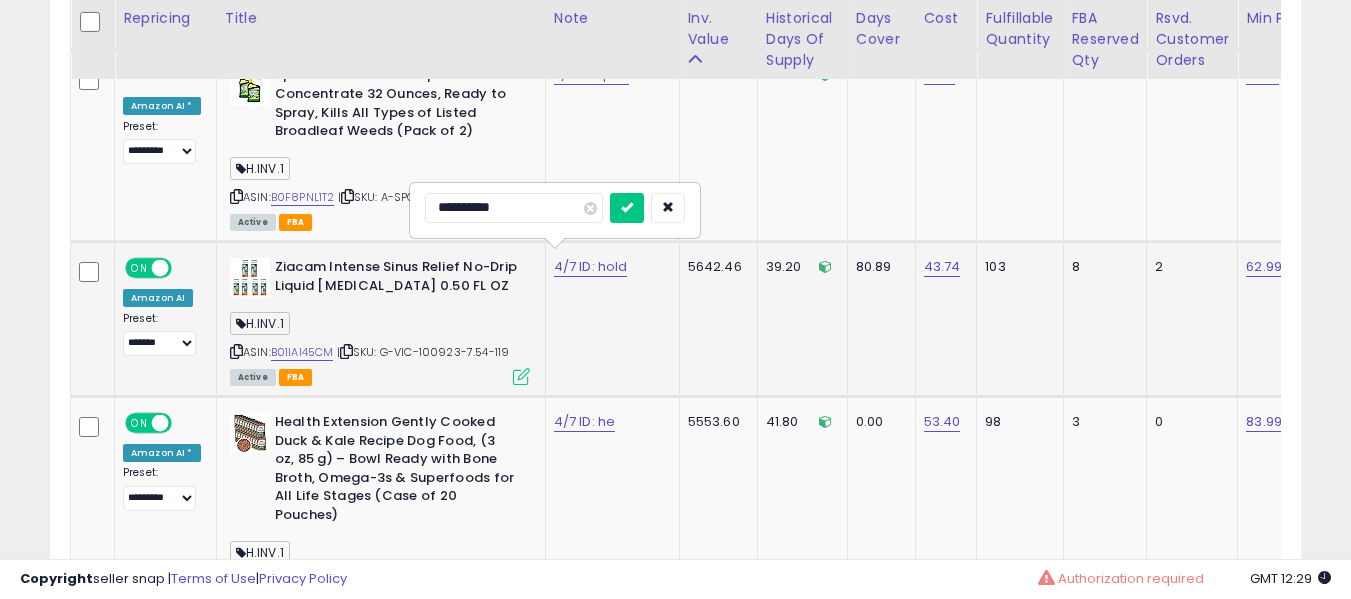 type on "**********" 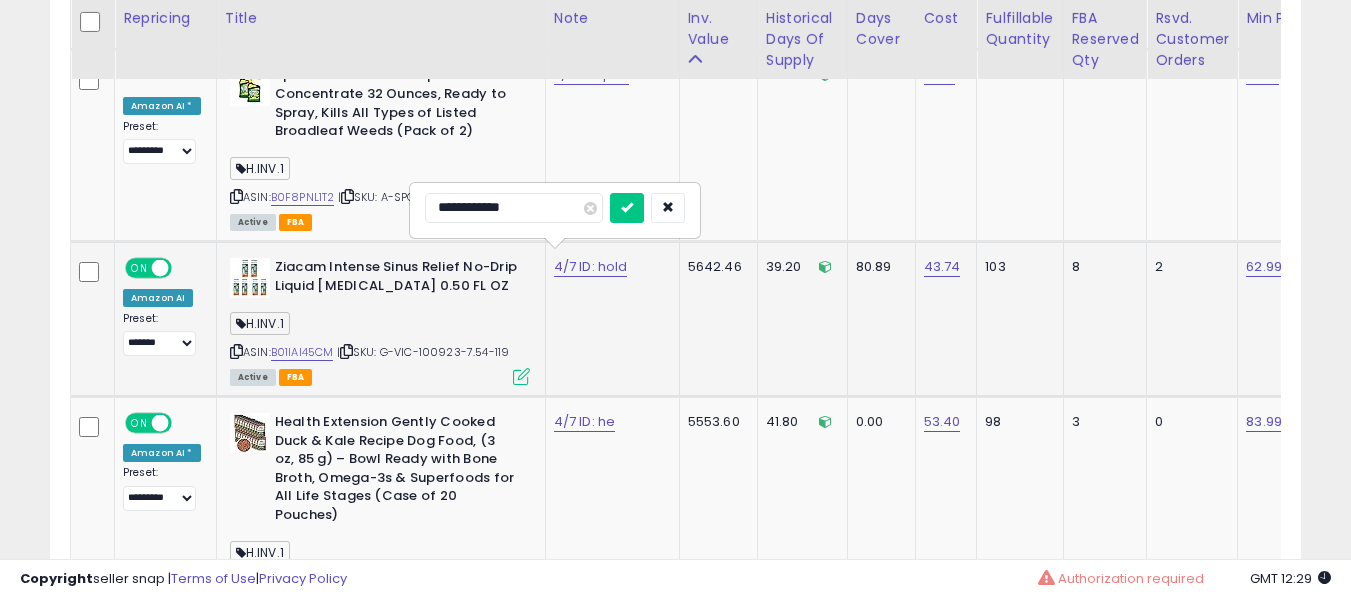 click at bounding box center (627, 208) 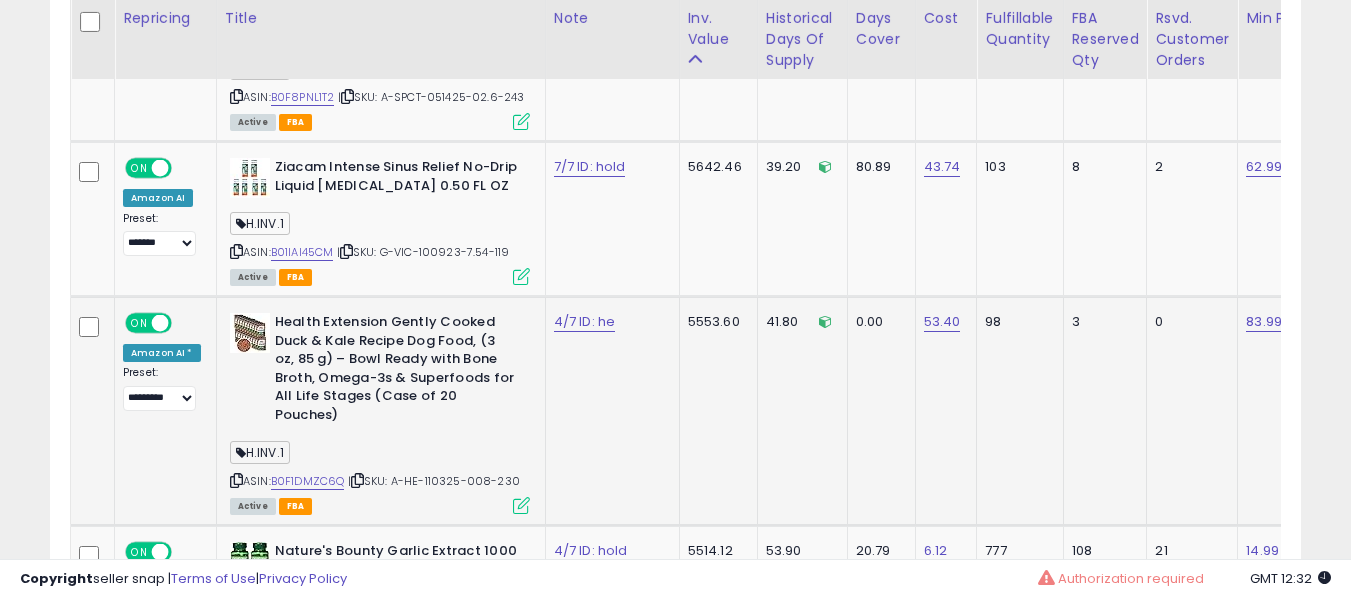click on "4/7 ID: he" 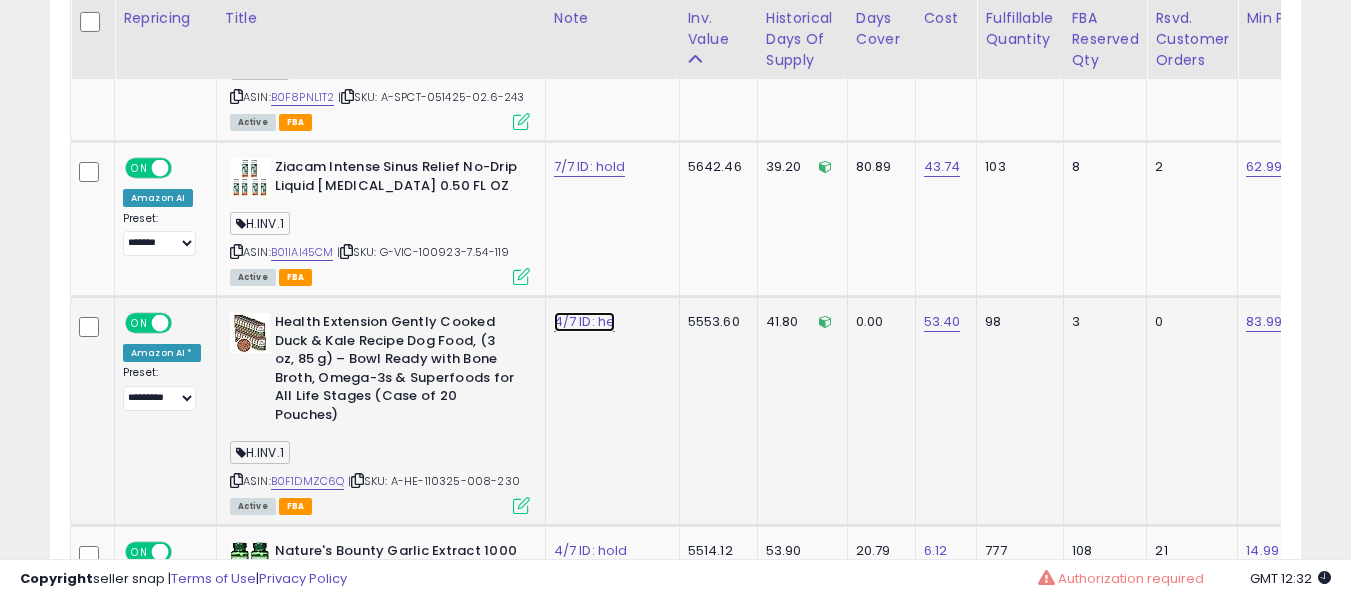 click on "4/7 ID: he" at bounding box center [592, -2067] 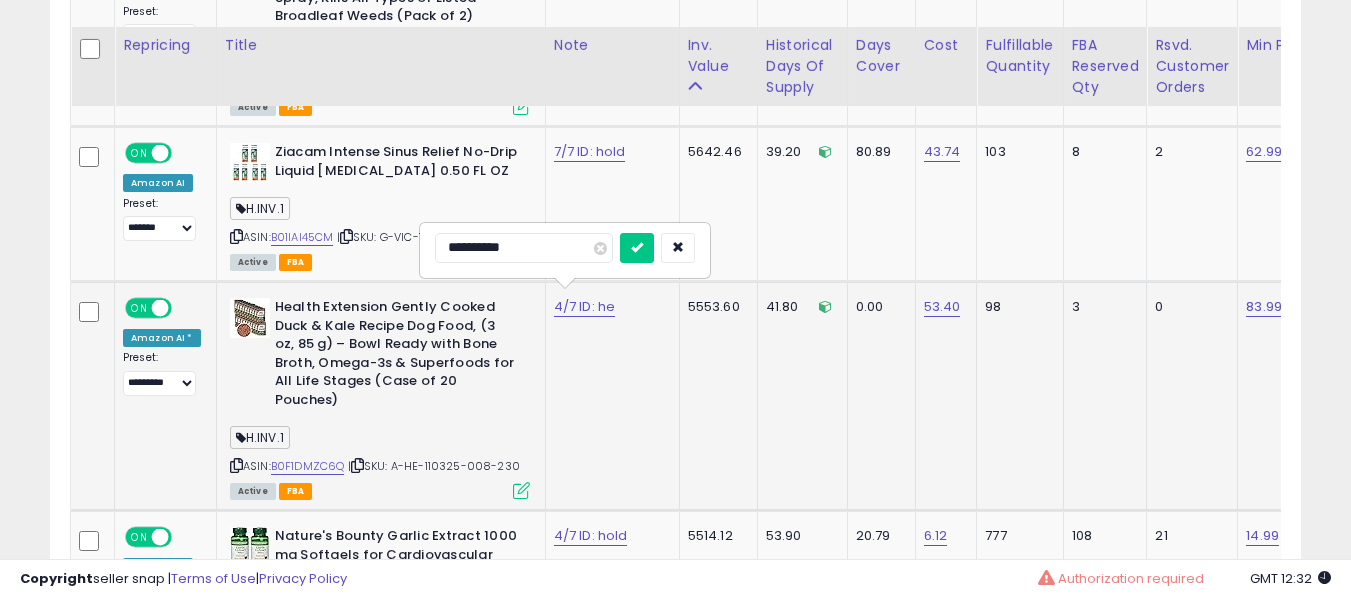 scroll, scrollTop: 3291, scrollLeft: 0, axis: vertical 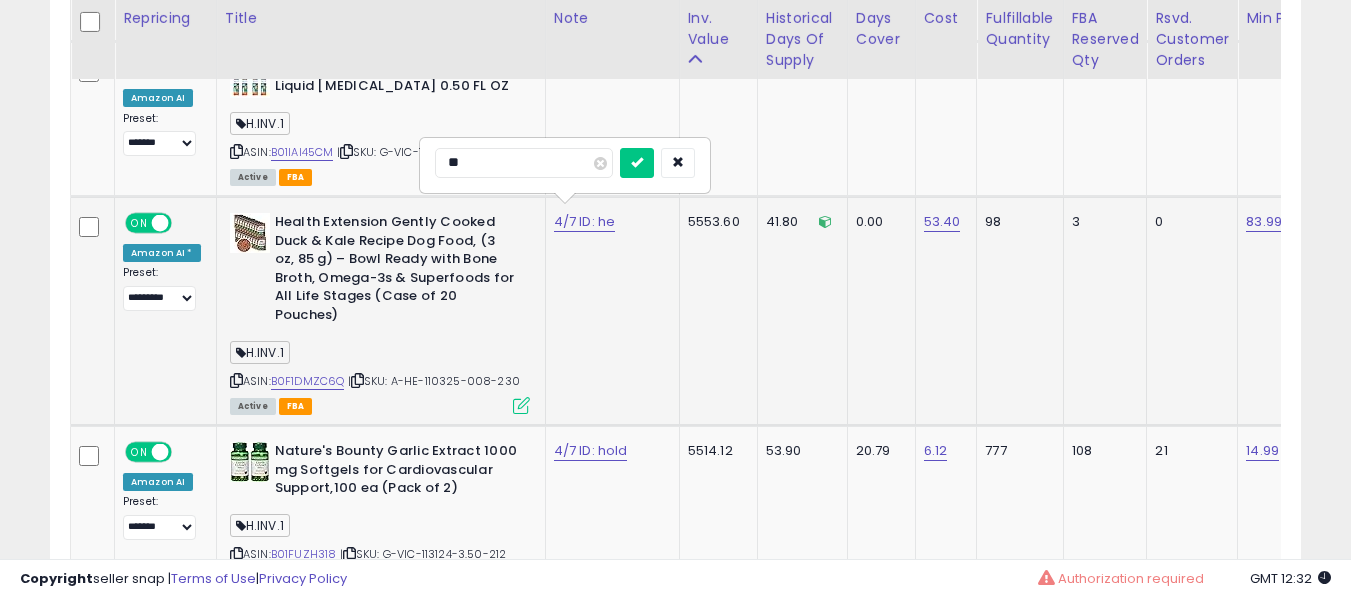 type on "**" 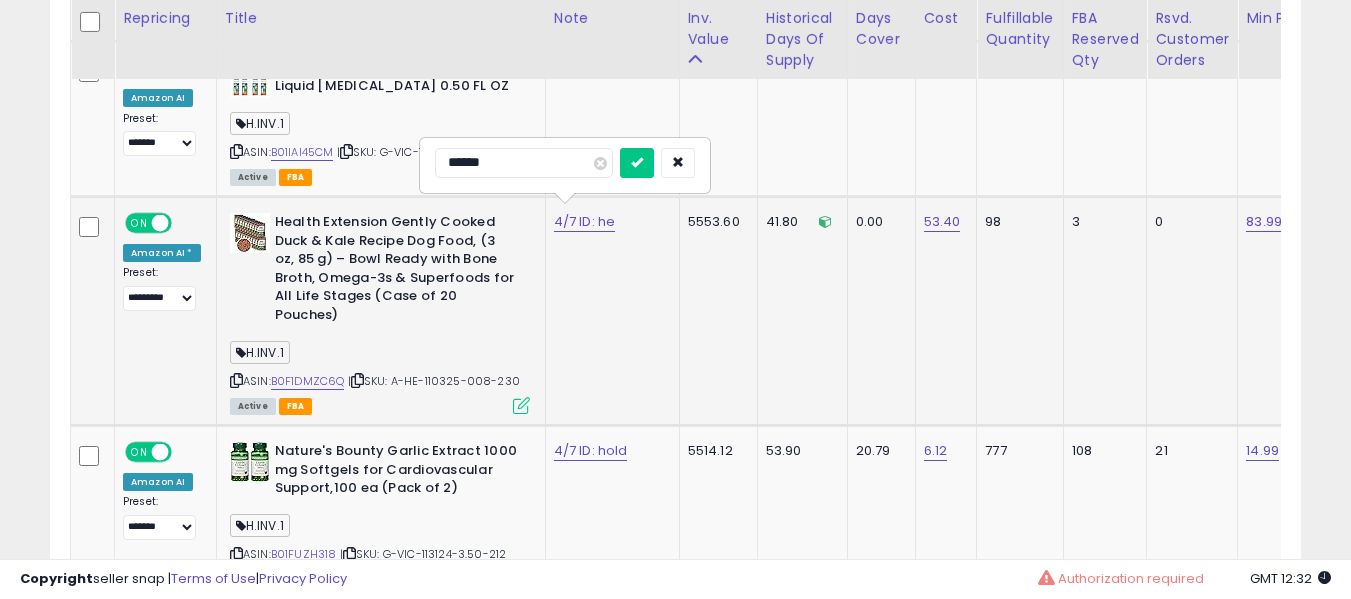 type on "*****" 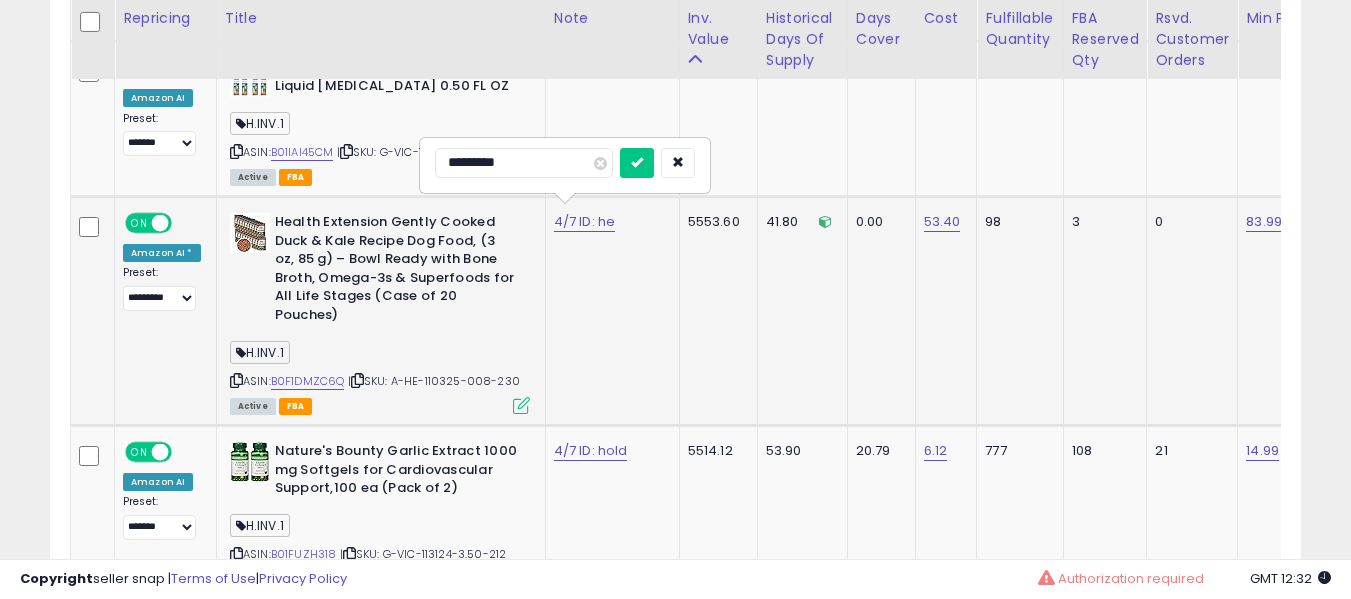 type on "**********" 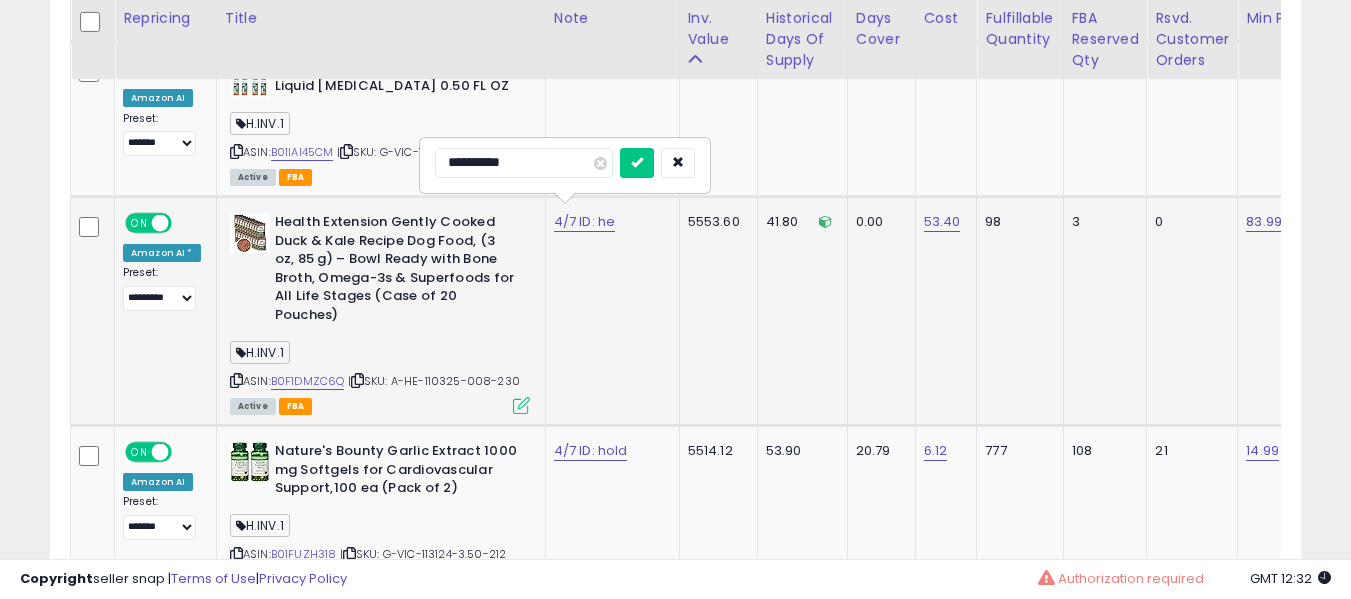 click at bounding box center (637, 163) 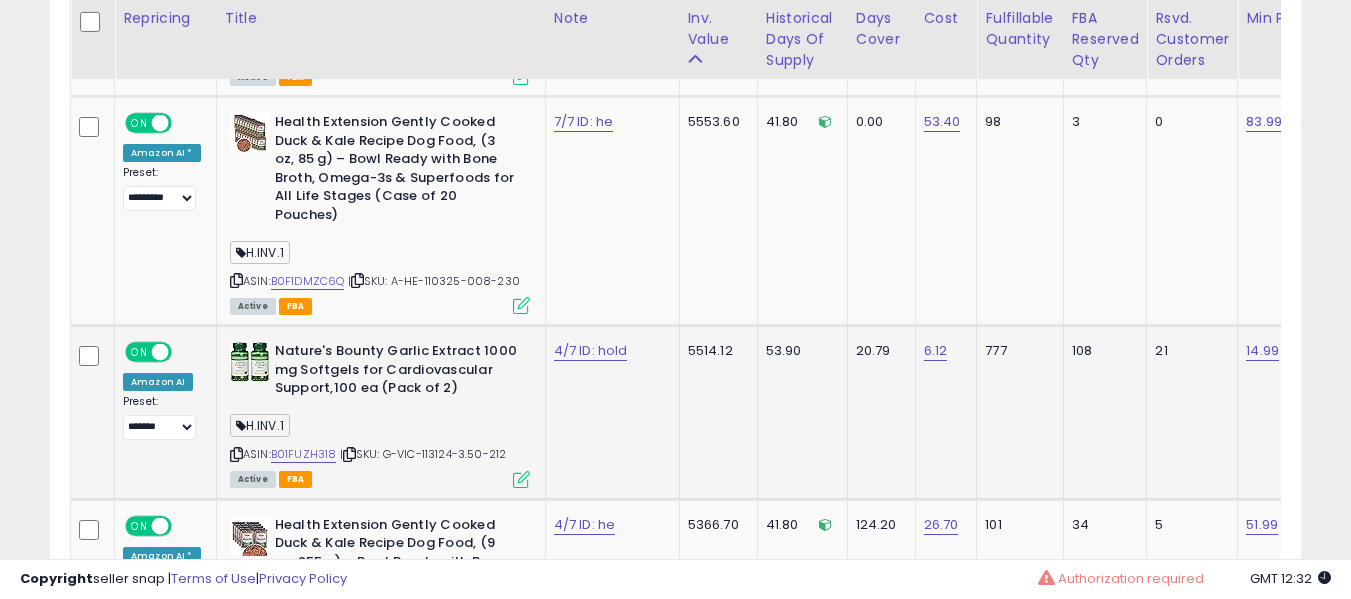 click on "4/7 ID: hold" 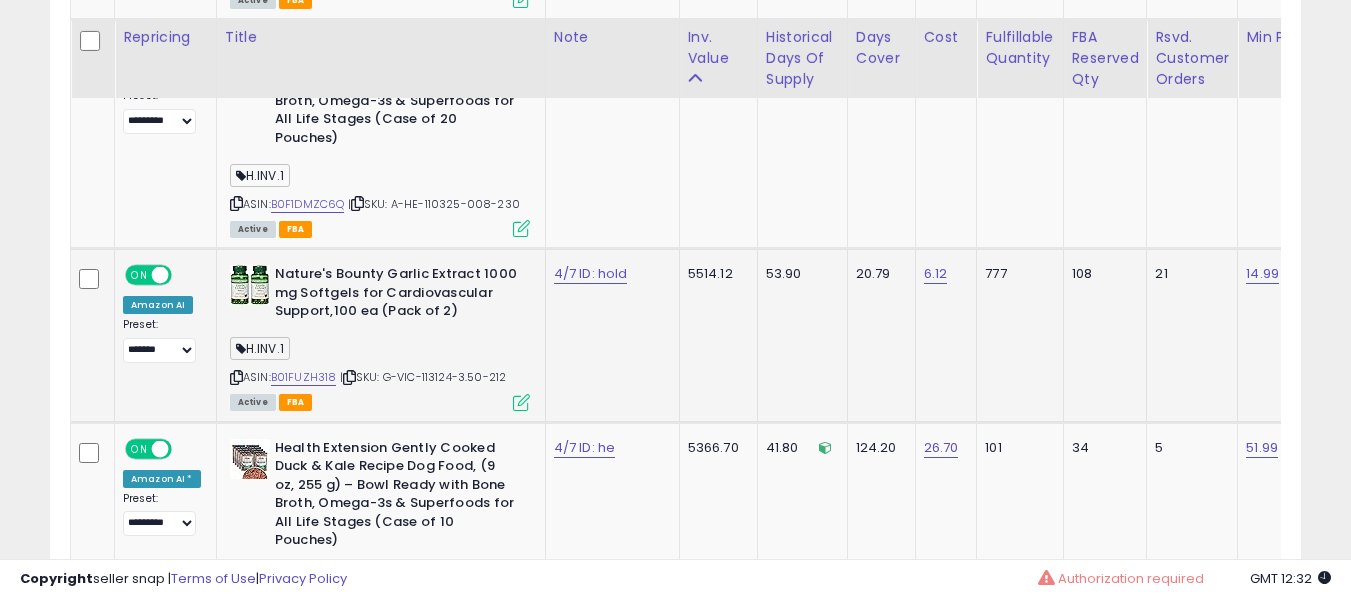 scroll, scrollTop: 3491, scrollLeft: 0, axis: vertical 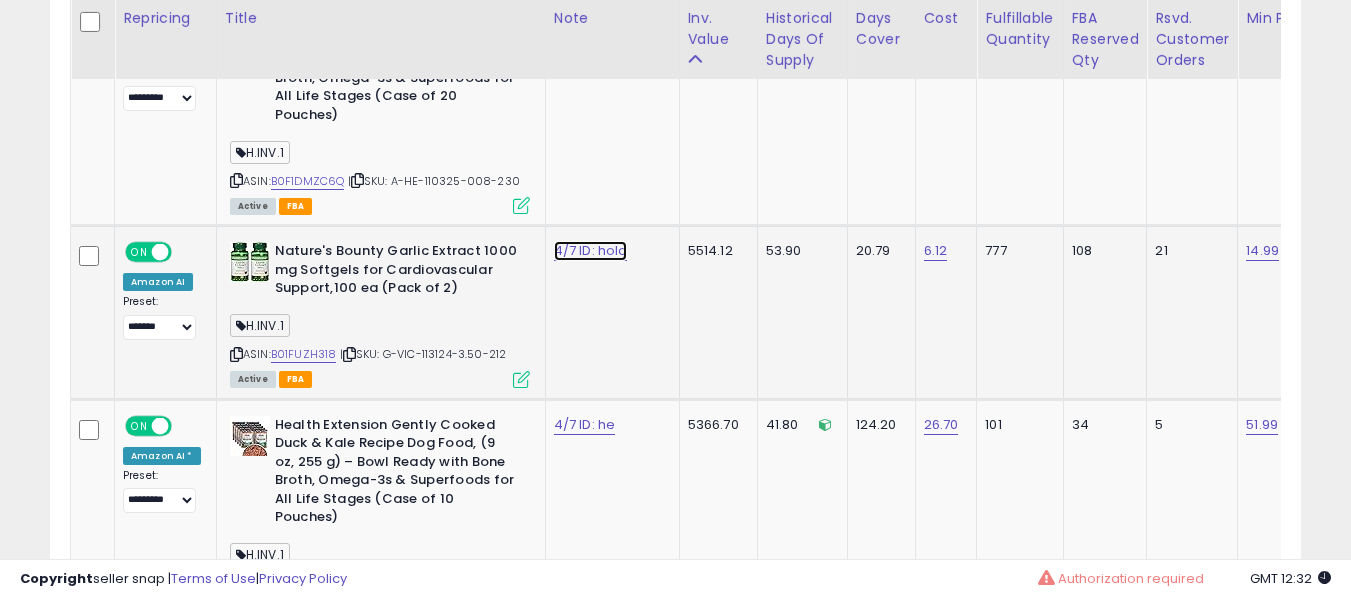 click on "4/7 ID: hold" at bounding box center [592, -2367] 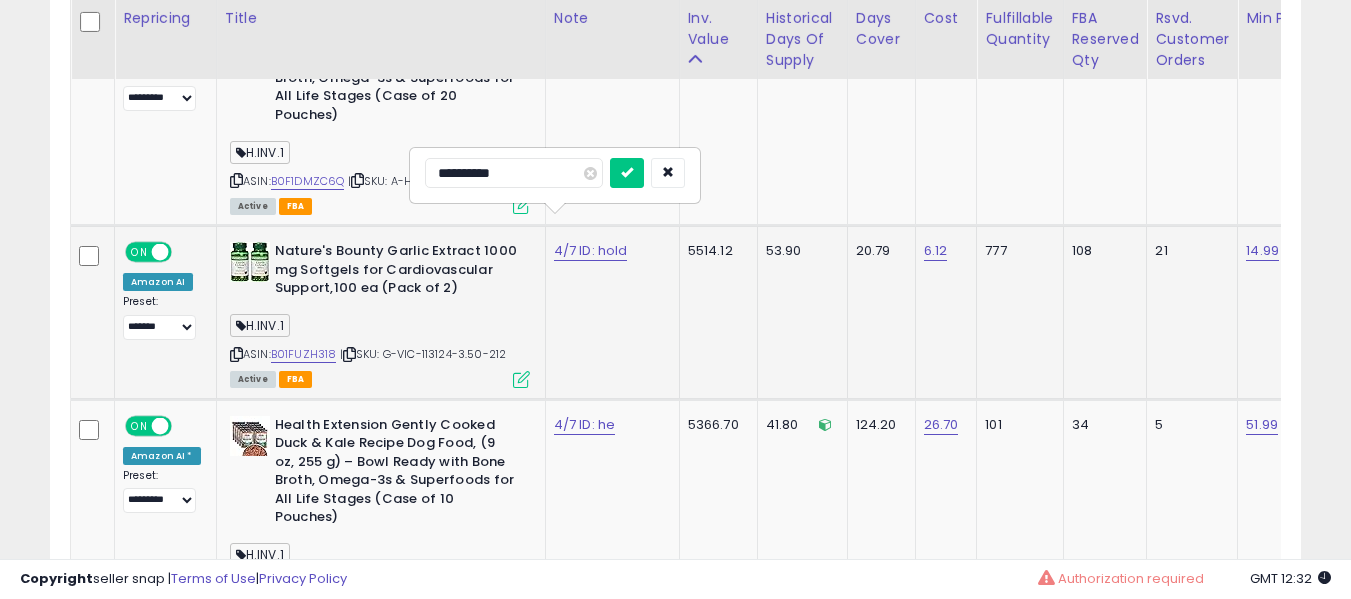 type on "**********" 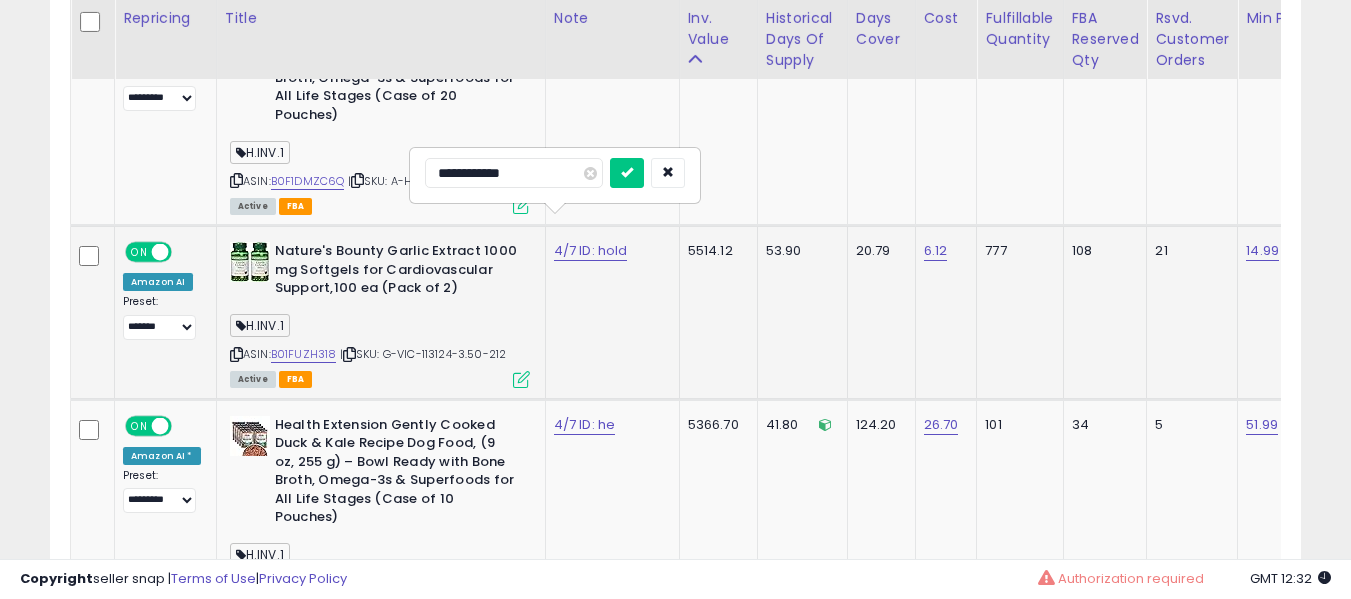 click at bounding box center (627, 173) 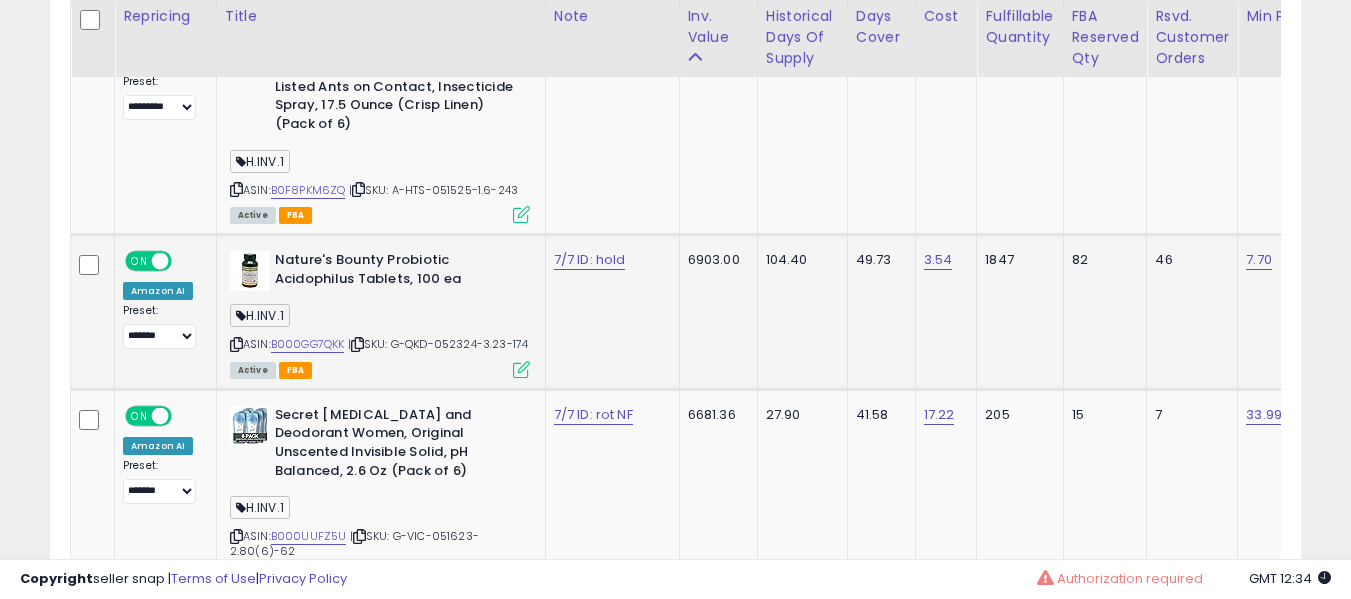 scroll, scrollTop: 1091, scrollLeft: 0, axis: vertical 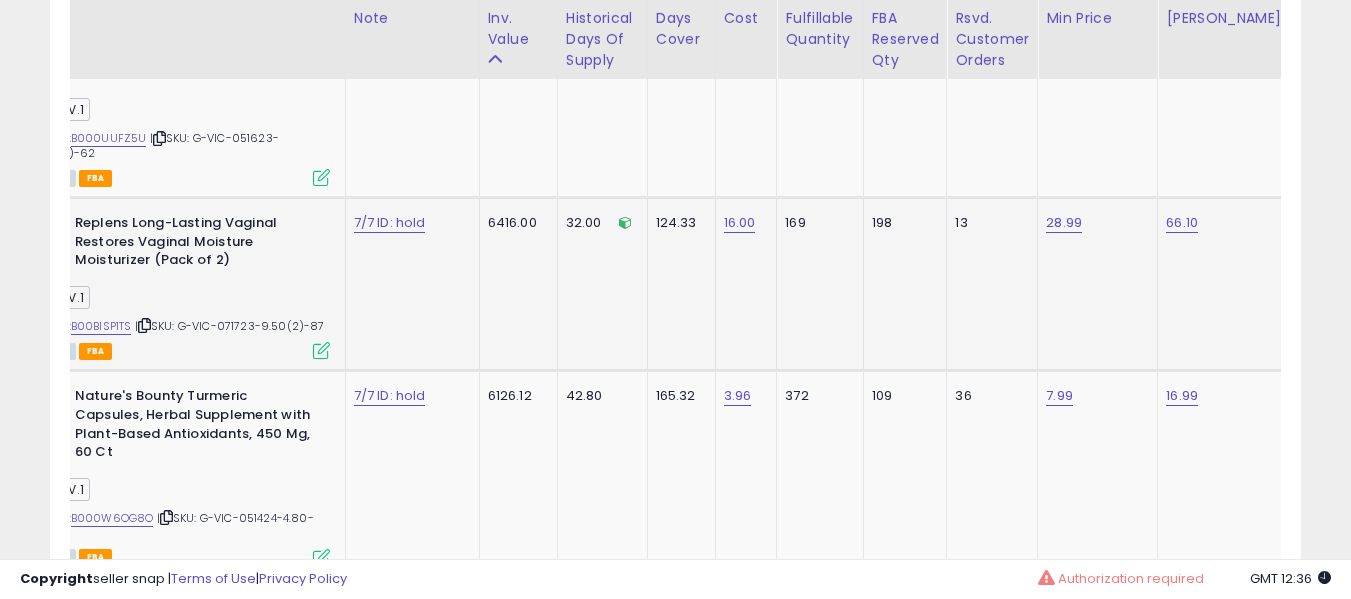 click on "28.99" 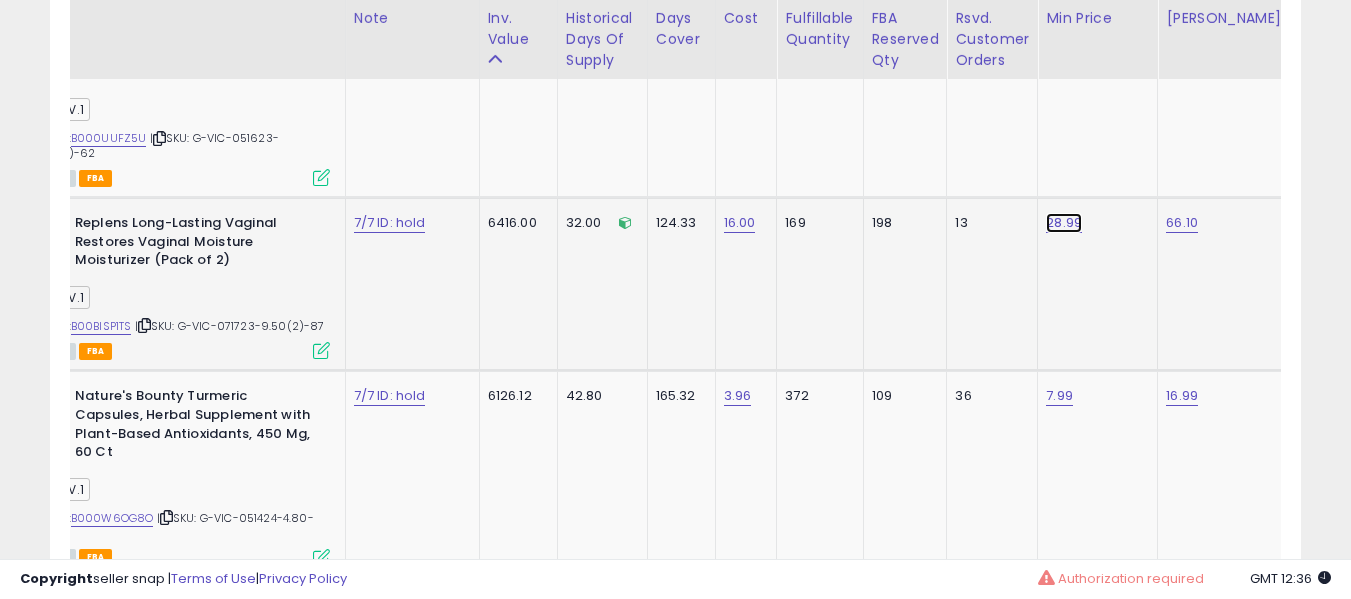 click on "28.99" at bounding box center [1063, -367] 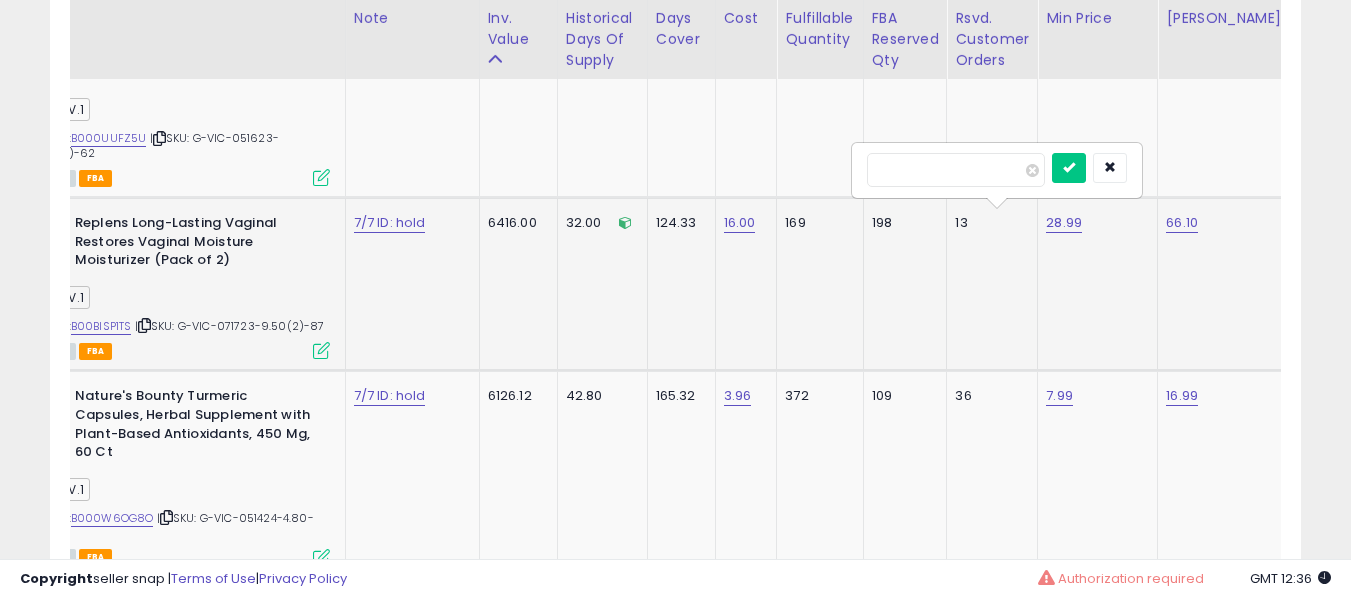 type on "*****" 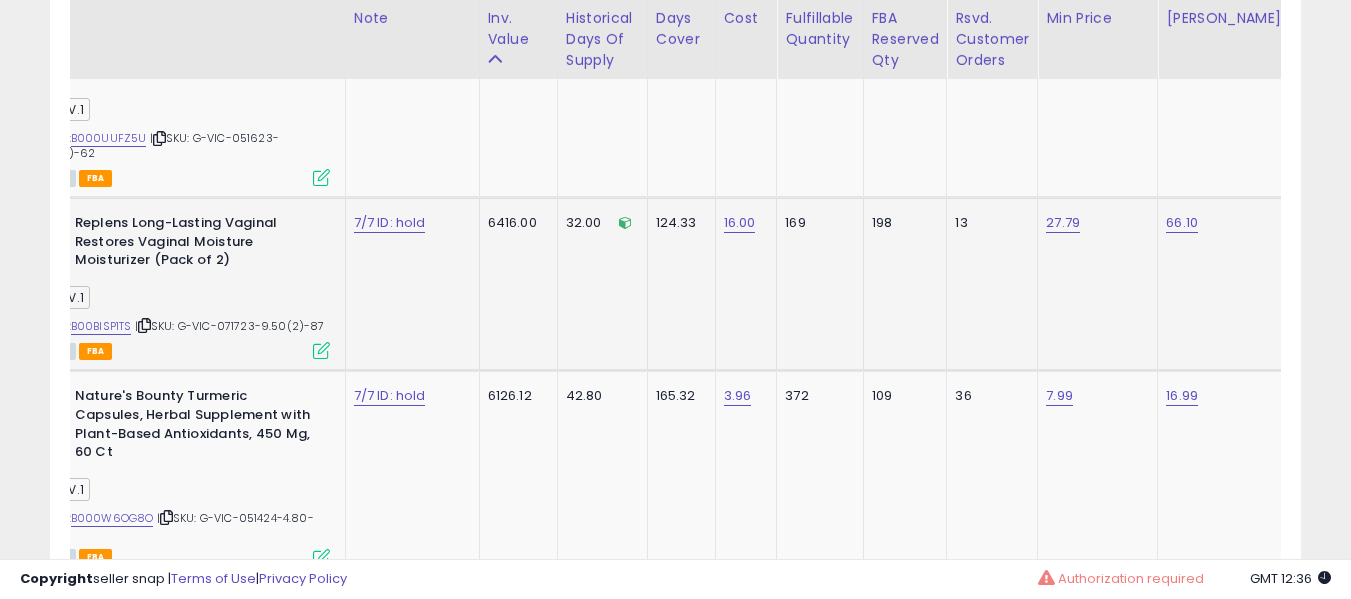 scroll, scrollTop: 0, scrollLeft: 0, axis: both 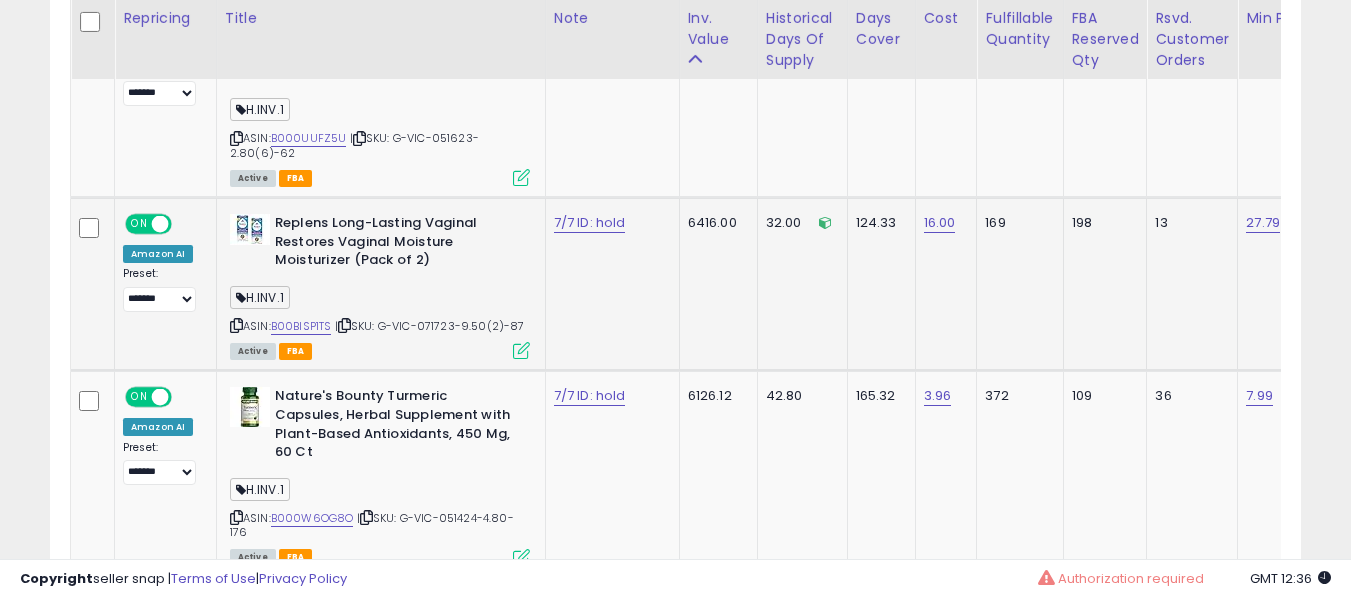 click on "7/7 ID: hold" at bounding box center (609, 223) 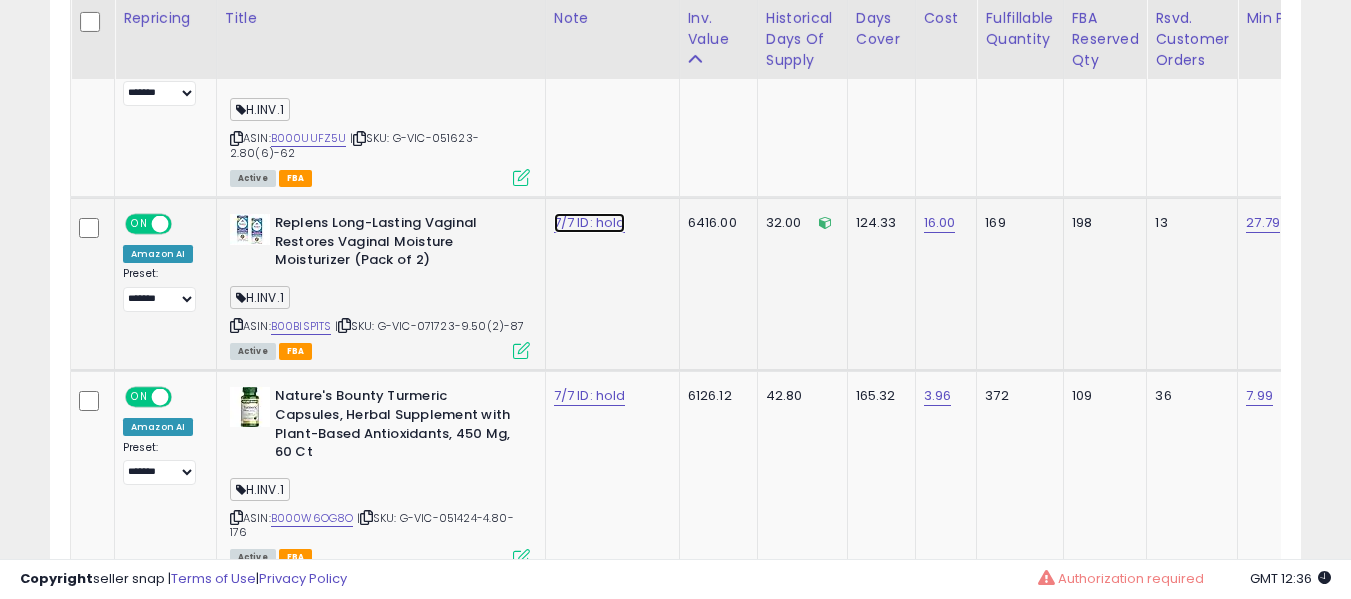 click on "7/7 ID: hold" at bounding box center (592, -367) 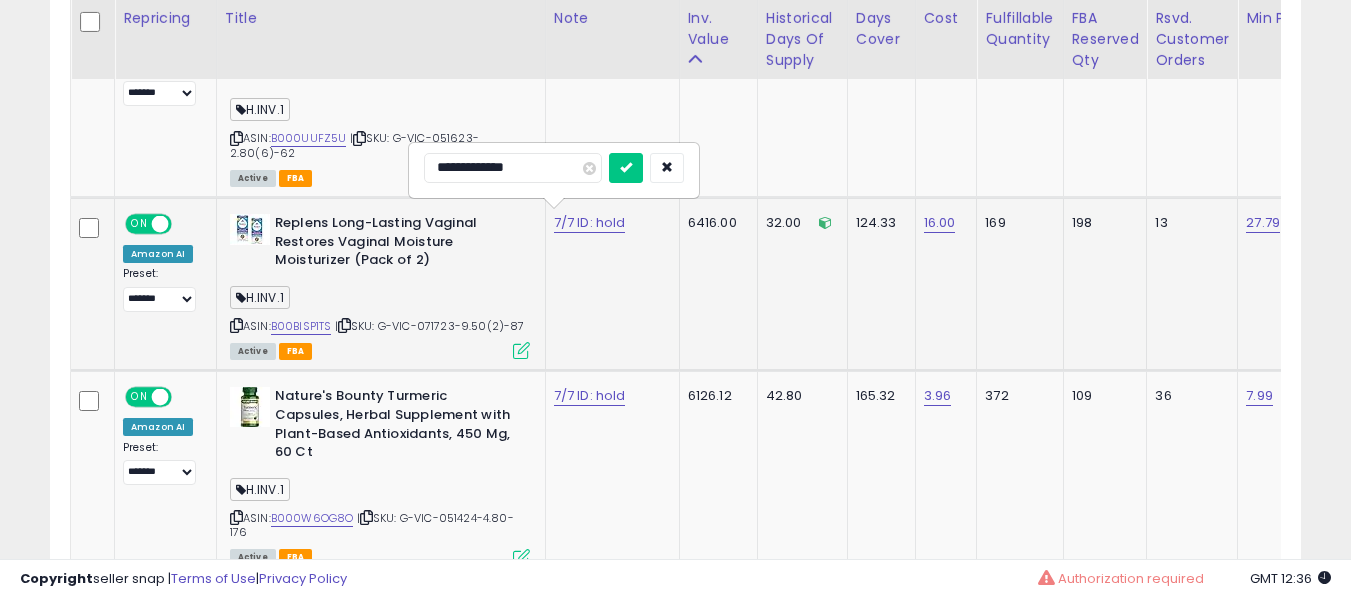 type on "**********" 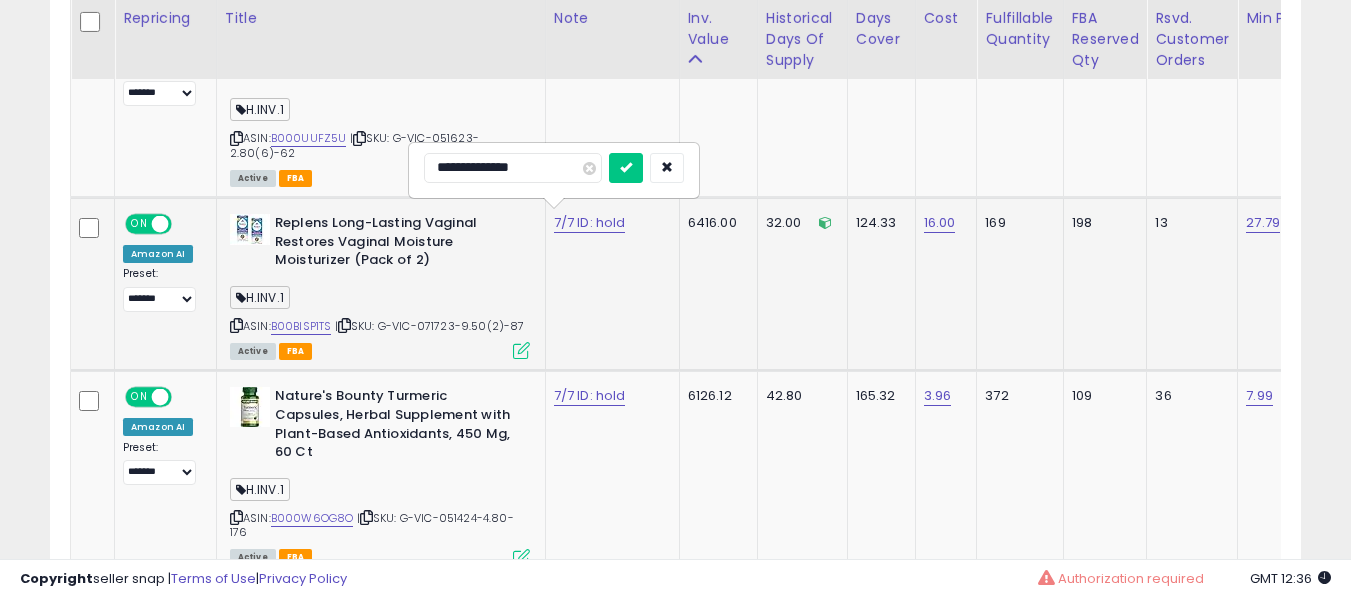 click at bounding box center (626, 168) 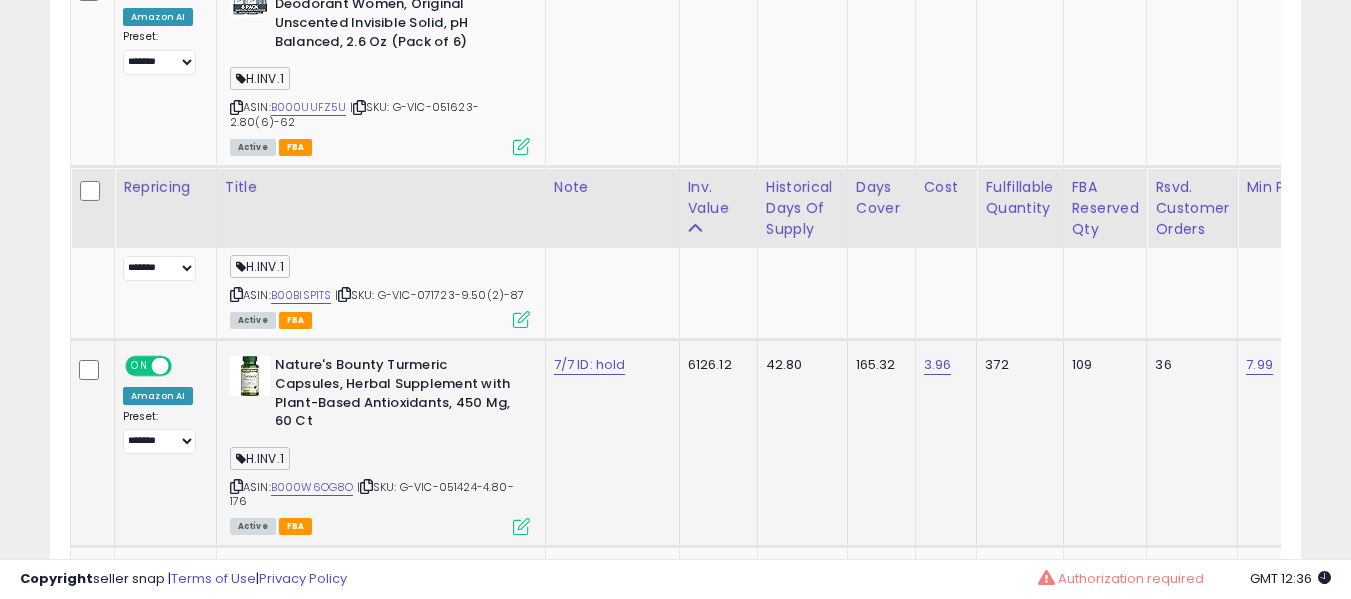 scroll, scrollTop: 1691, scrollLeft: 0, axis: vertical 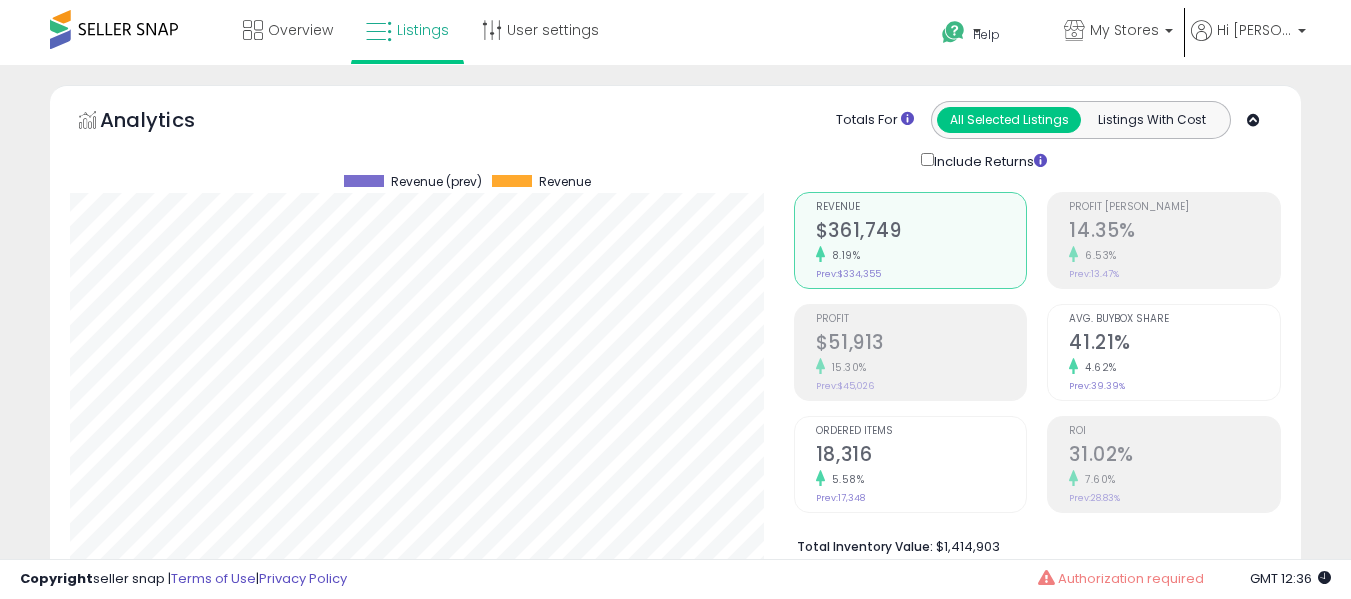 select on "**" 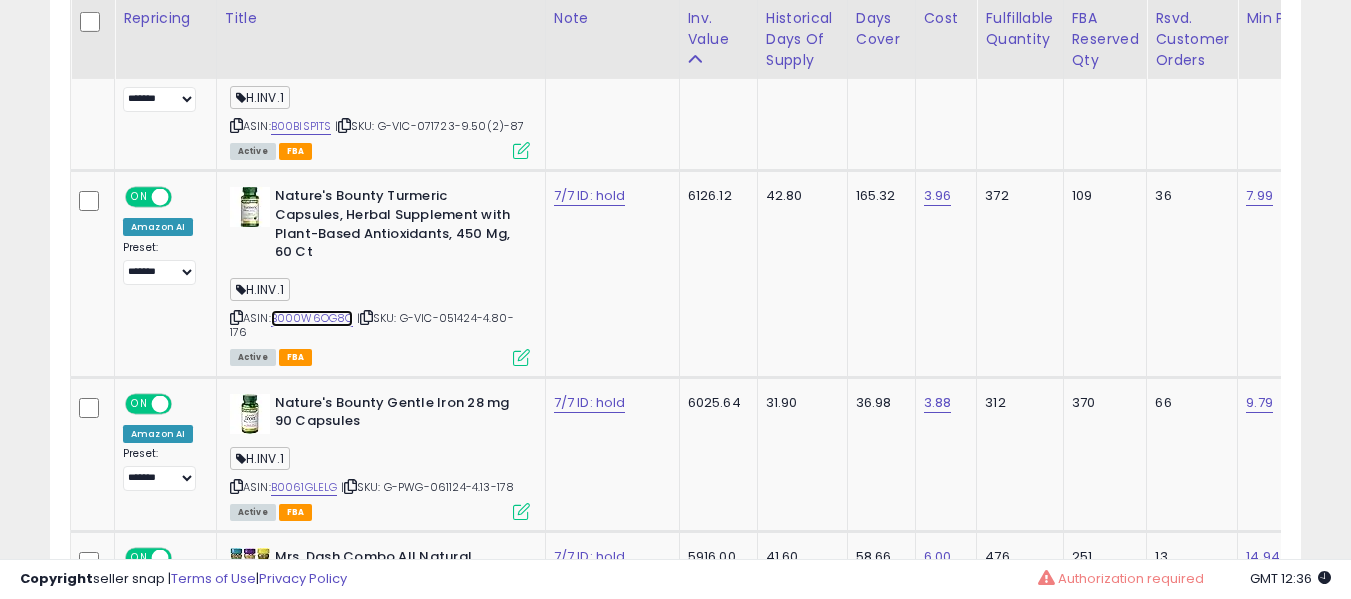scroll, scrollTop: 999590, scrollLeft: 999276, axis: both 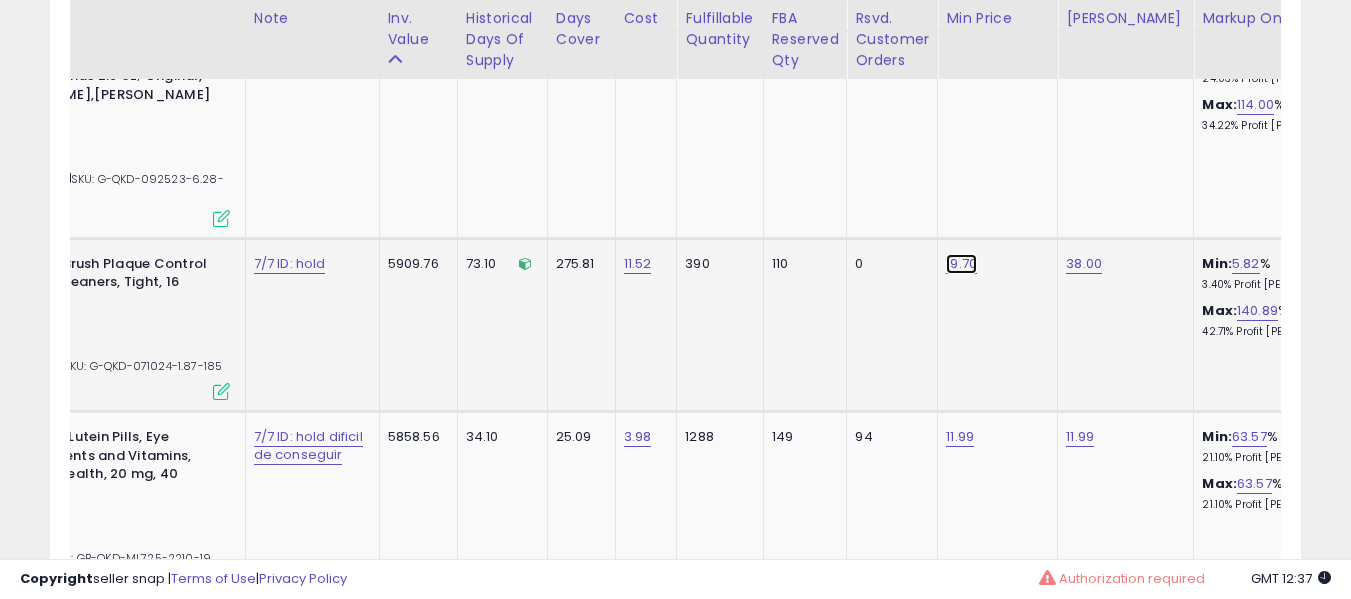 click on "19.70" at bounding box center [963, -1067] 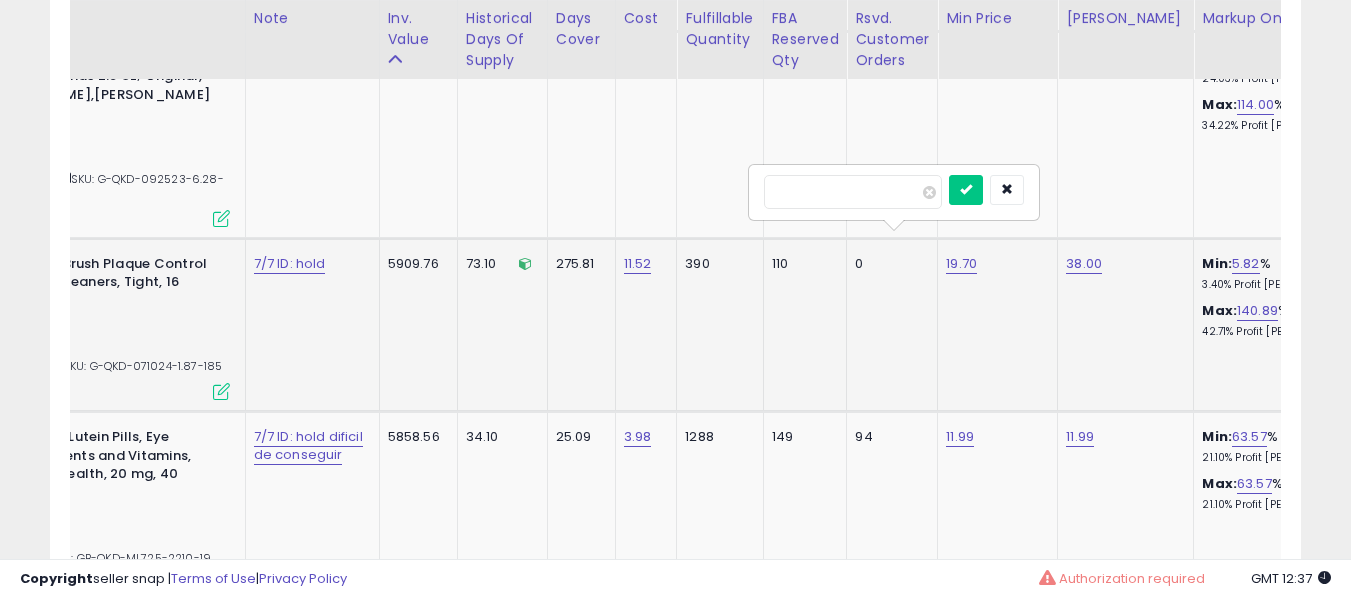type on "*****" 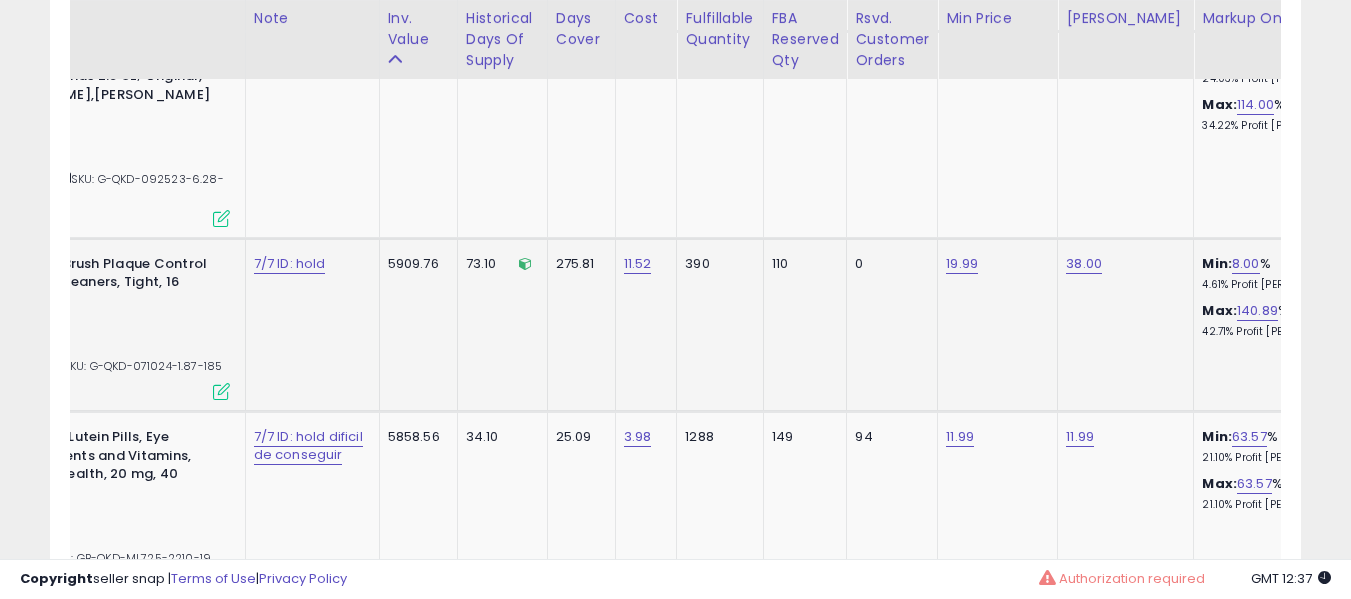 scroll, scrollTop: 0, scrollLeft: 0, axis: both 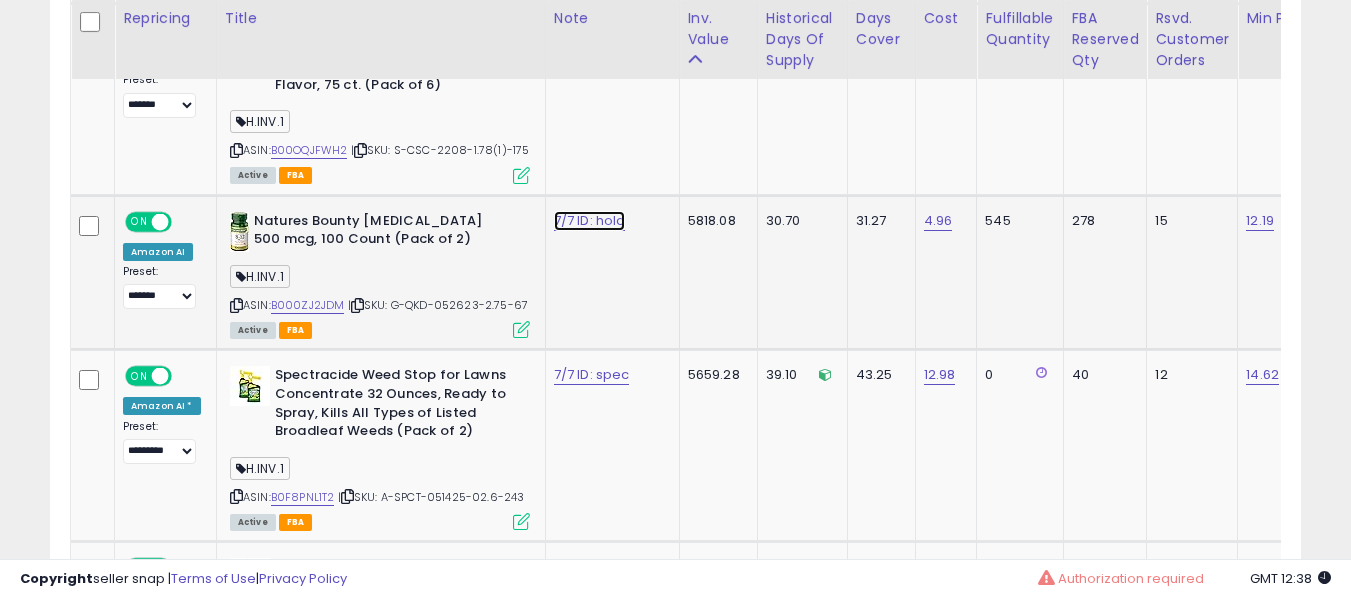 click on "7/7 ID: hold" at bounding box center (592, -1667) 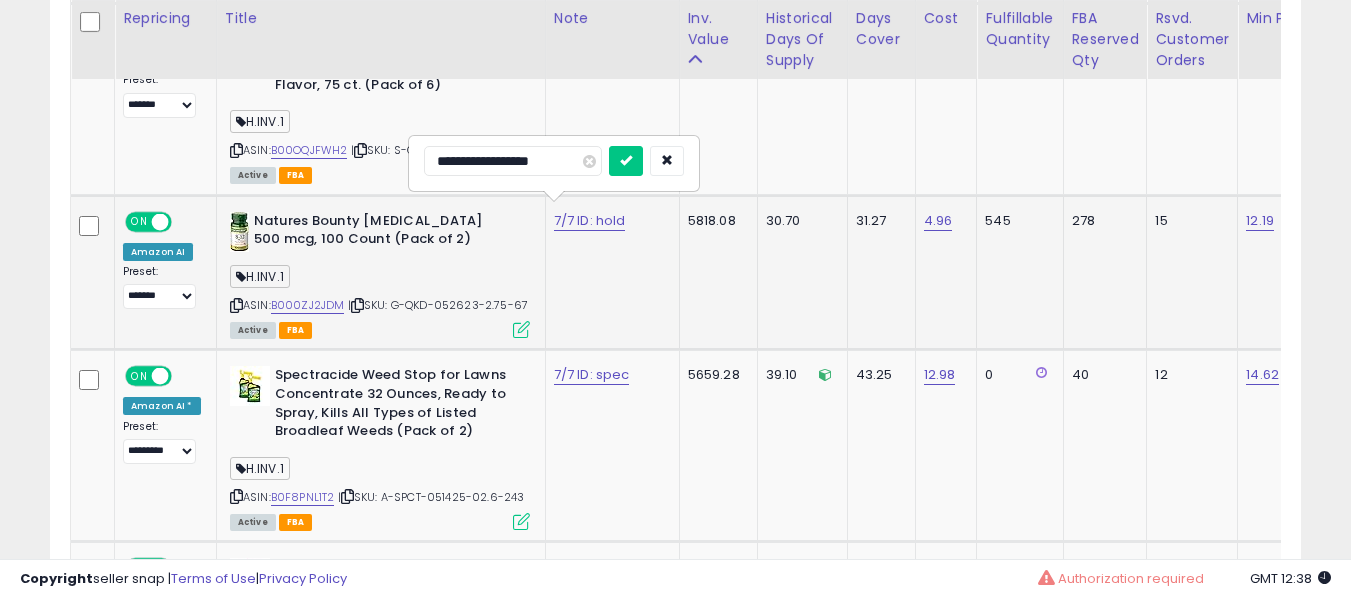 type on "**********" 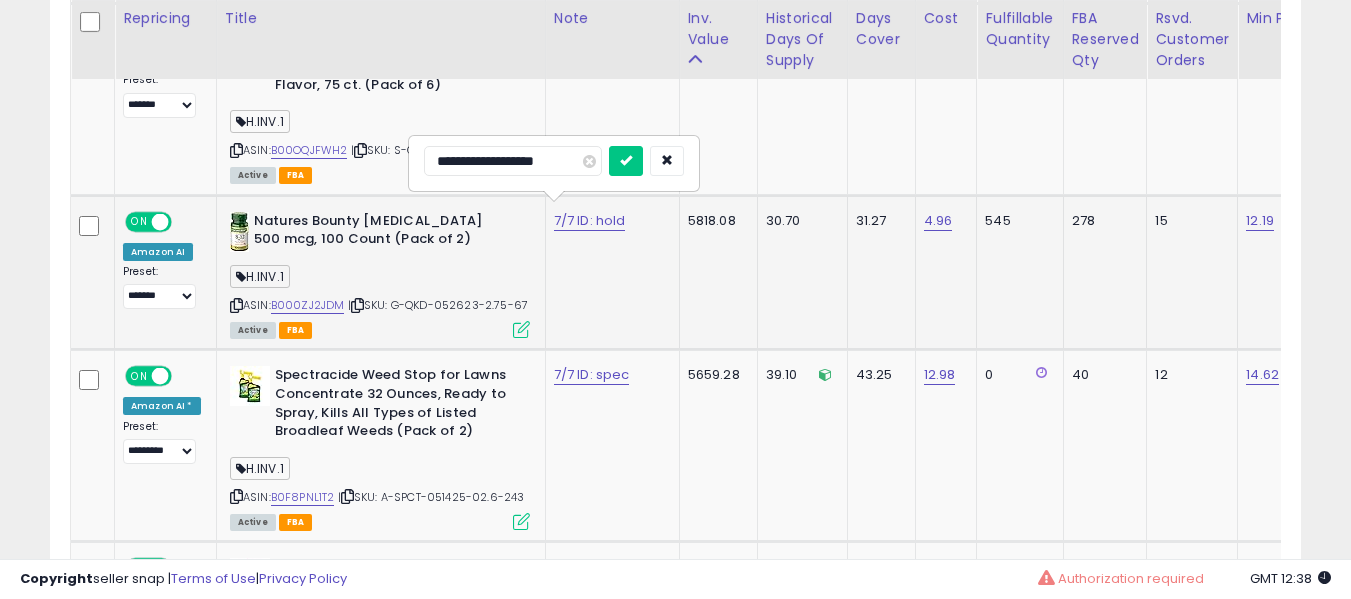 click at bounding box center (626, 161) 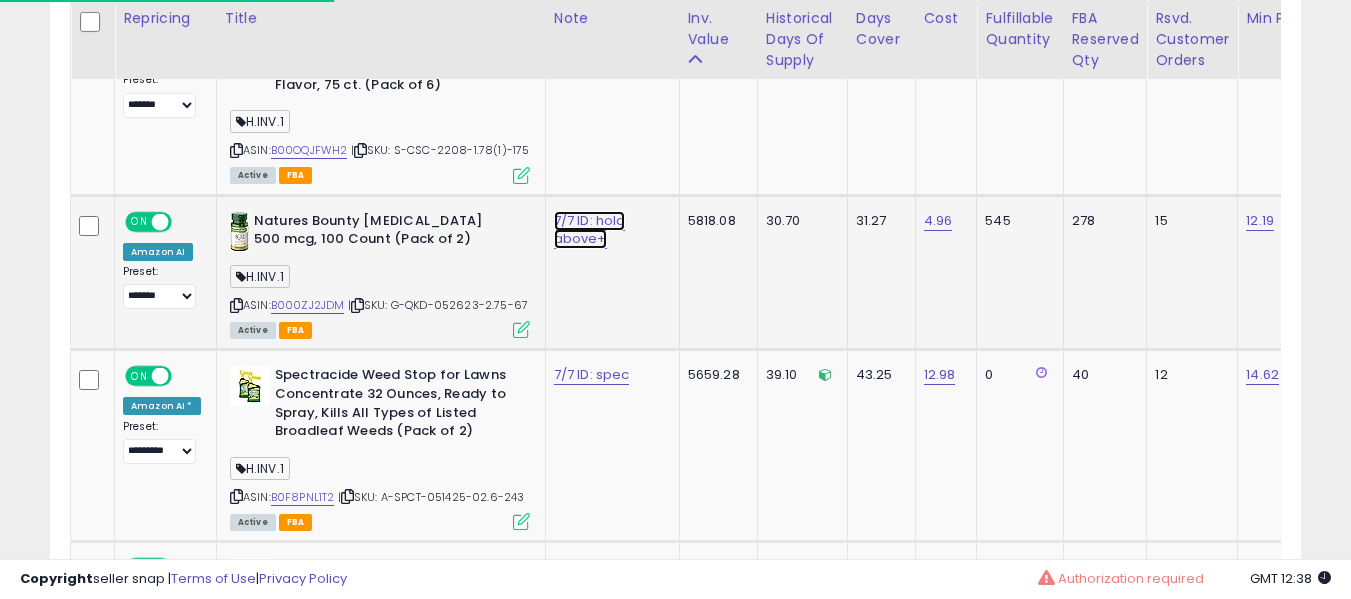 click on "7/7 ID: hold above+" at bounding box center [590, 230] 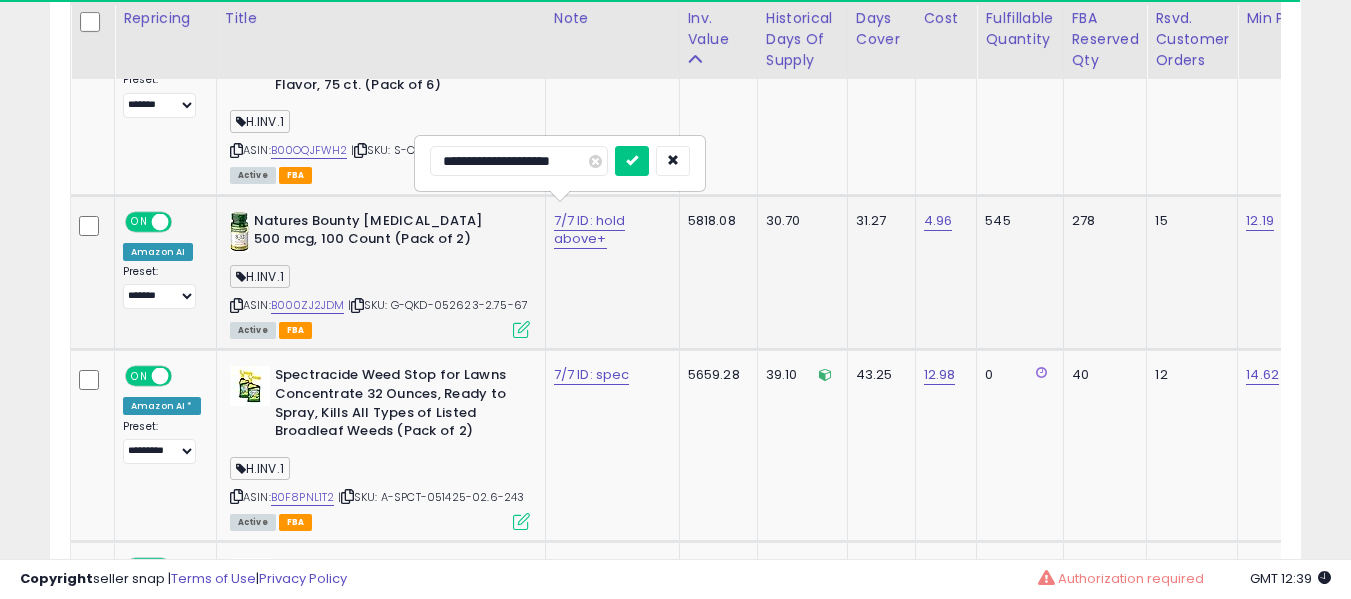type on "**********" 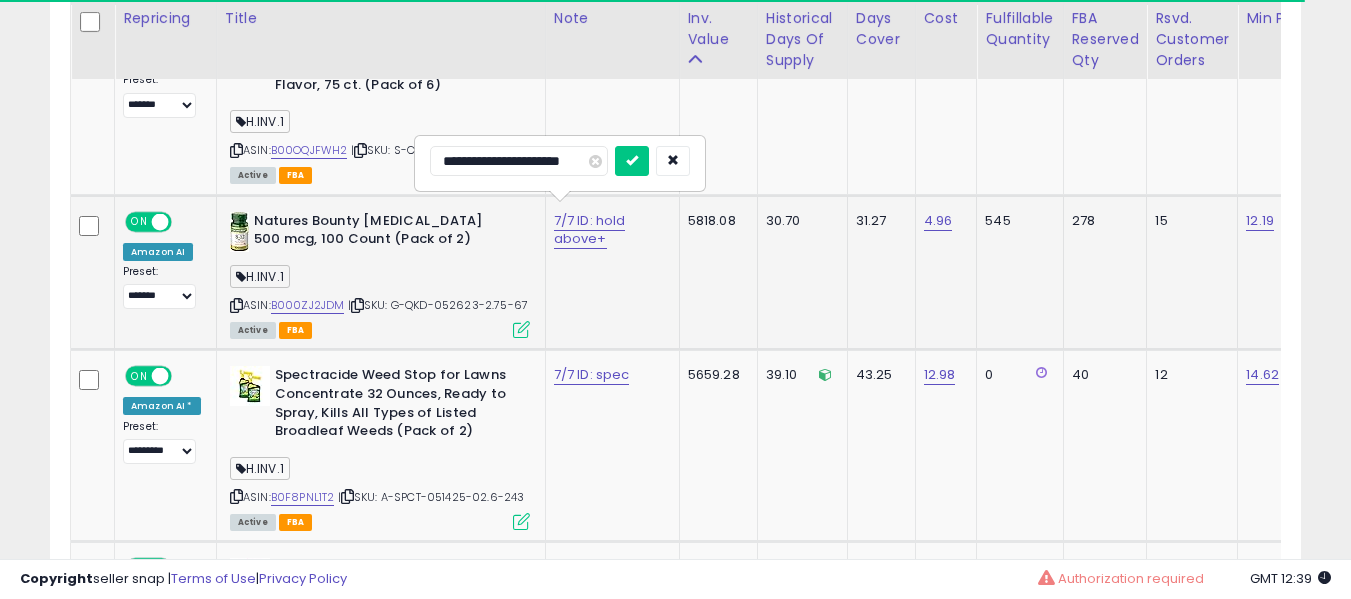 click at bounding box center [632, 161] 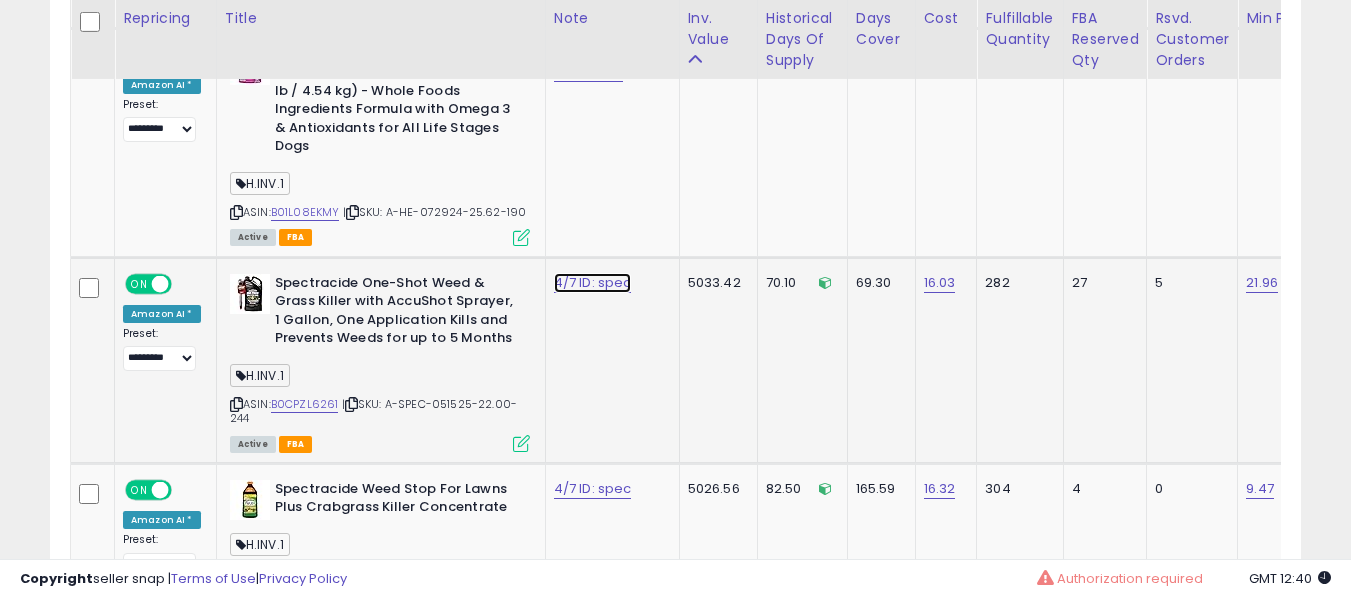 click on "4/7 ID: spec" at bounding box center (592, -2967) 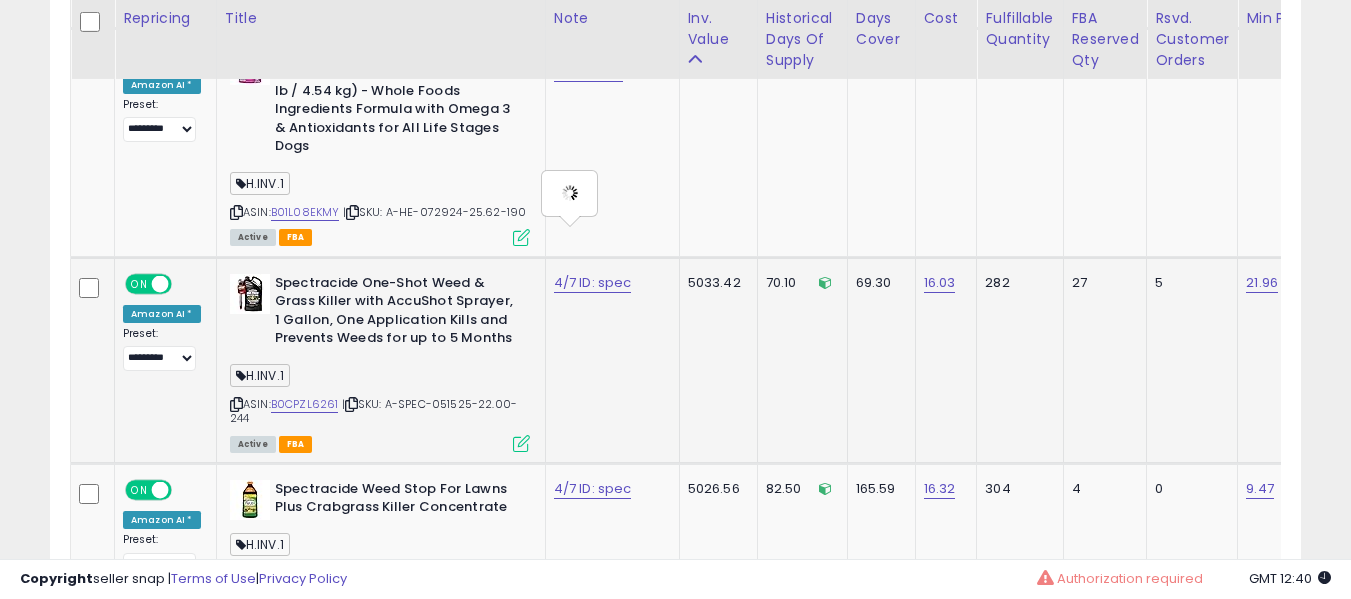 type on "**********" 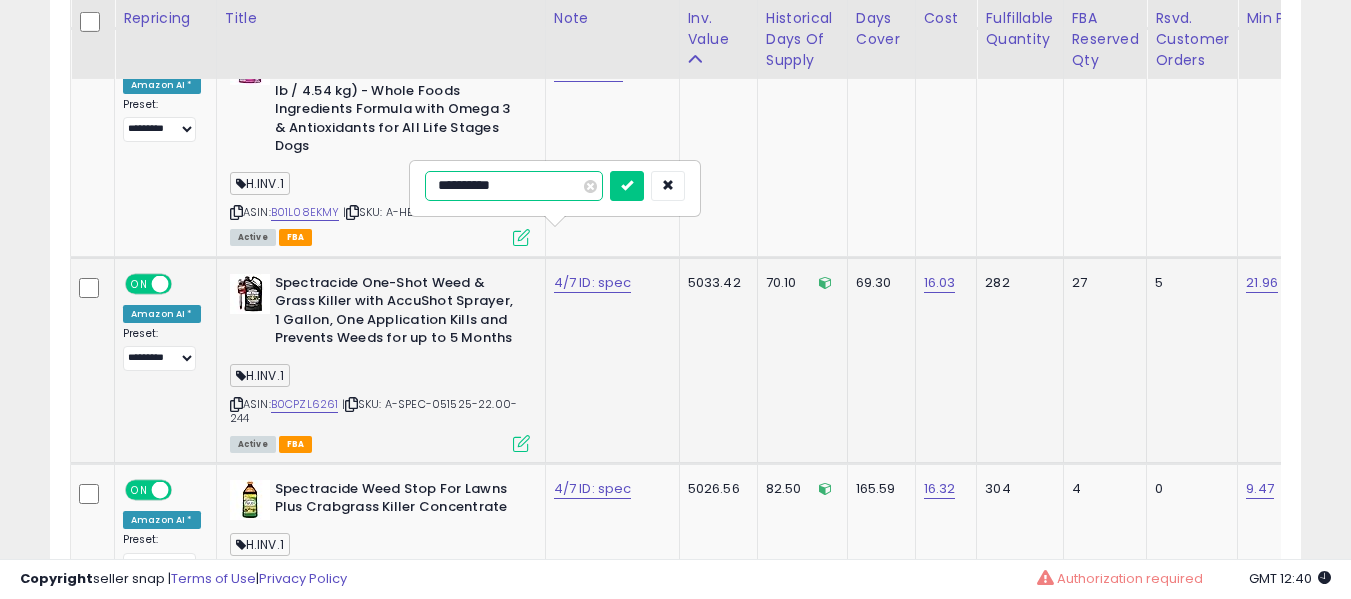 type on "**********" 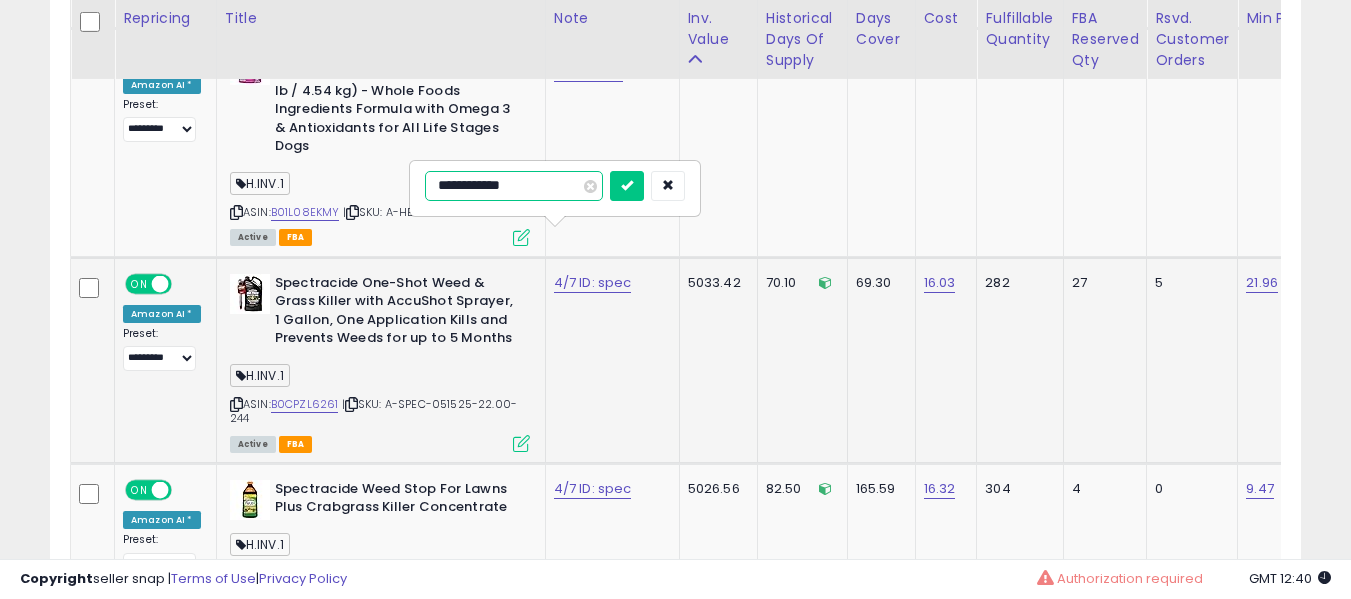 click at bounding box center (627, 186) 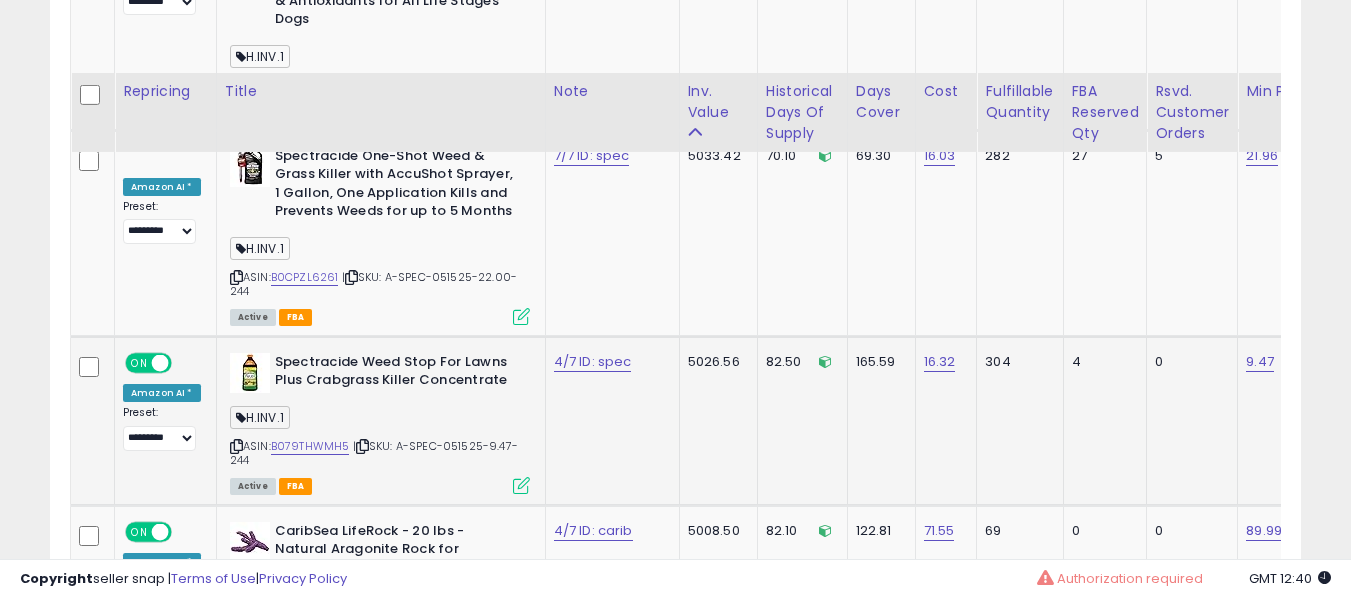 scroll, scrollTop: 4291, scrollLeft: 0, axis: vertical 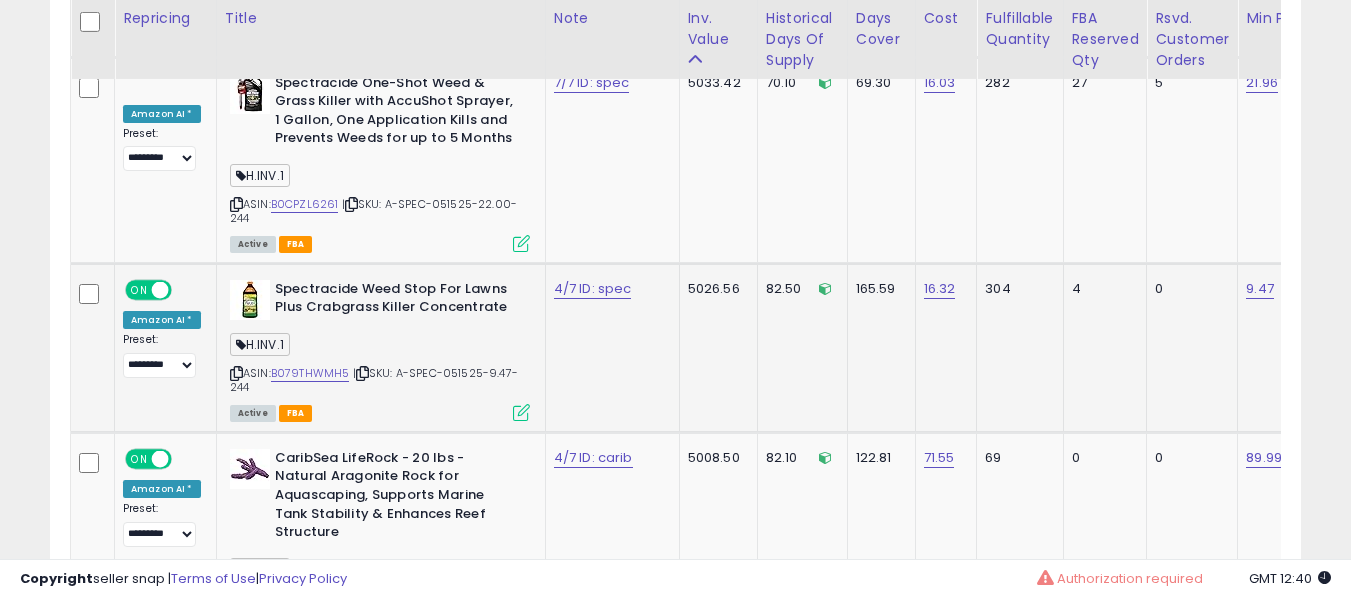 click on "4/7 ID: spec" 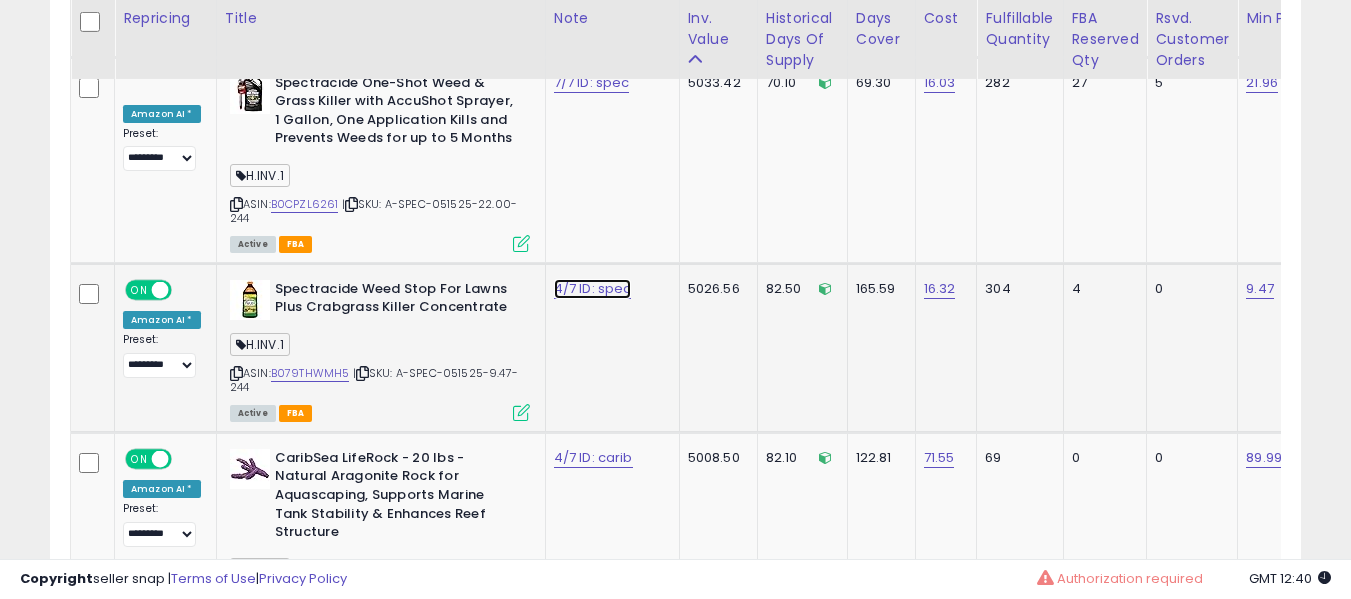 click on "4/7 ID: spec" at bounding box center (592, -3167) 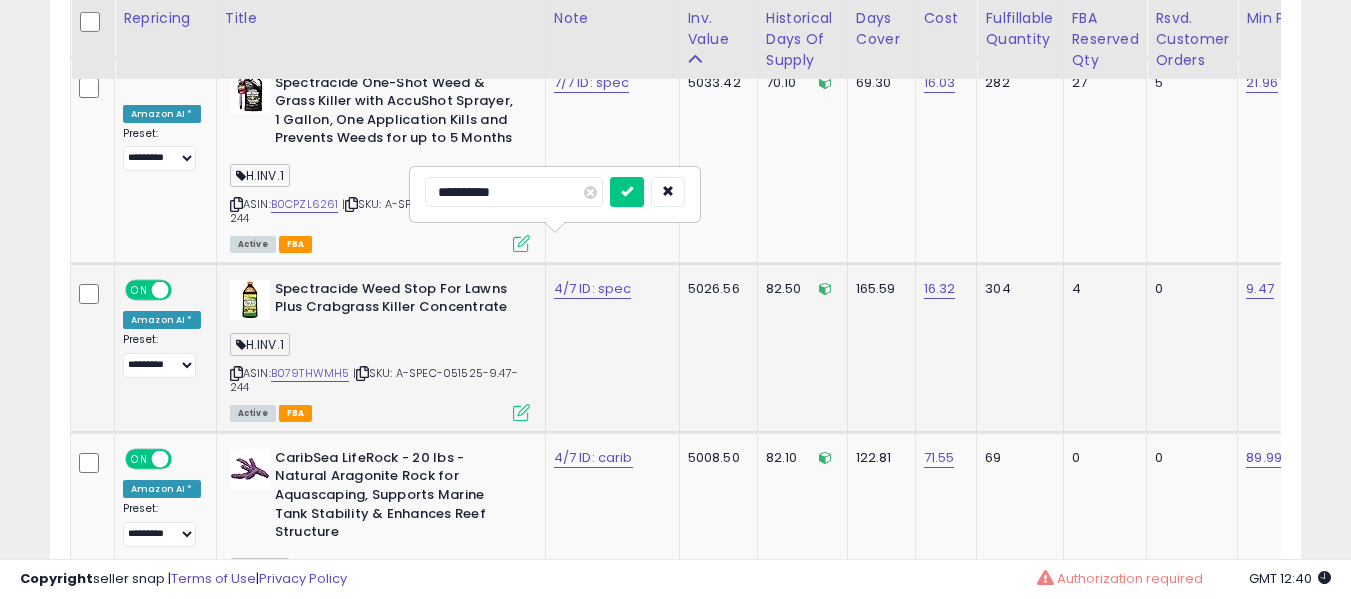 type on "**********" 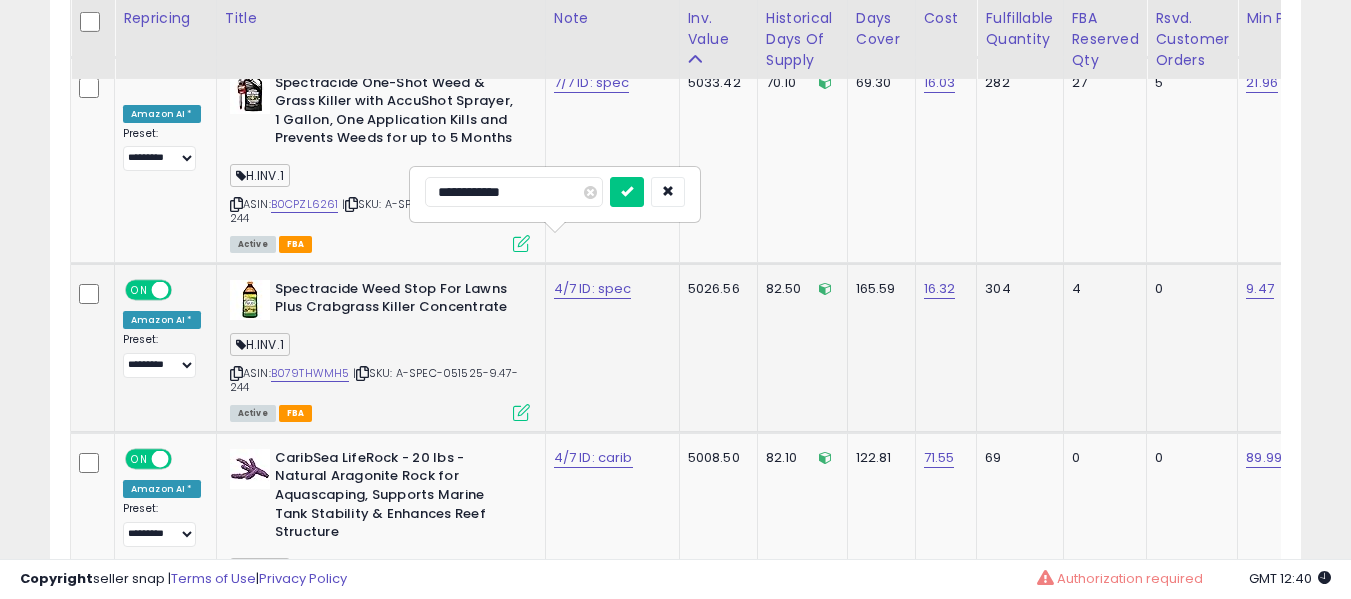 click at bounding box center (627, 192) 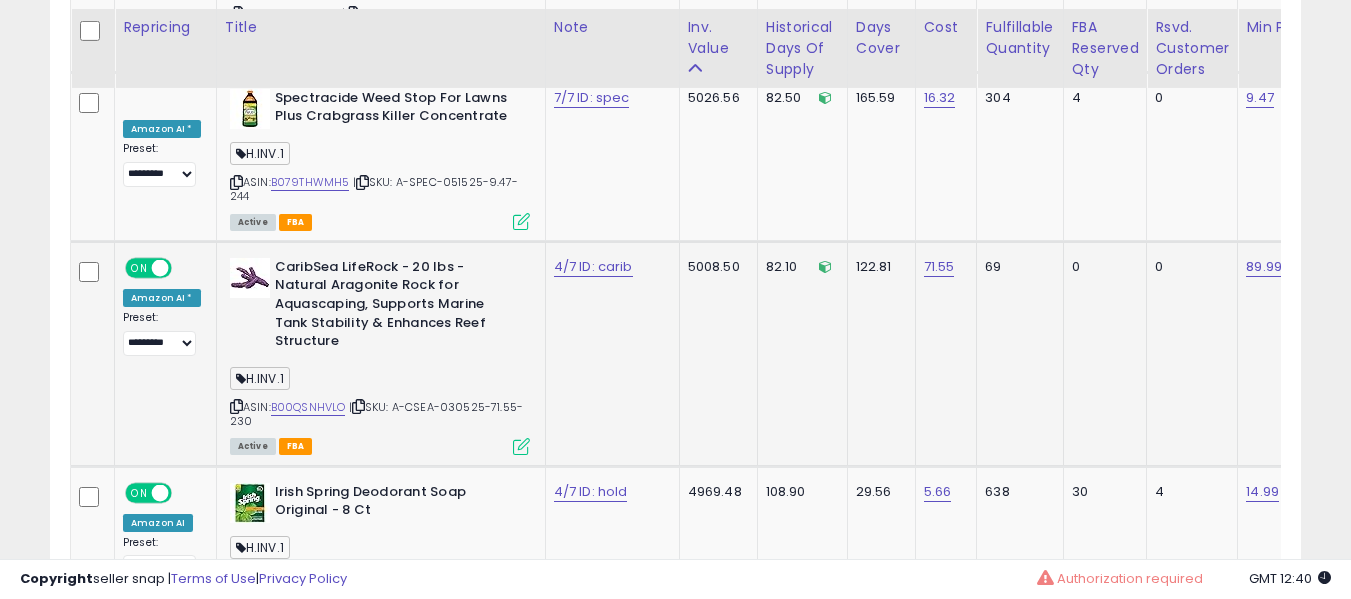 scroll, scrollTop: 4491, scrollLeft: 0, axis: vertical 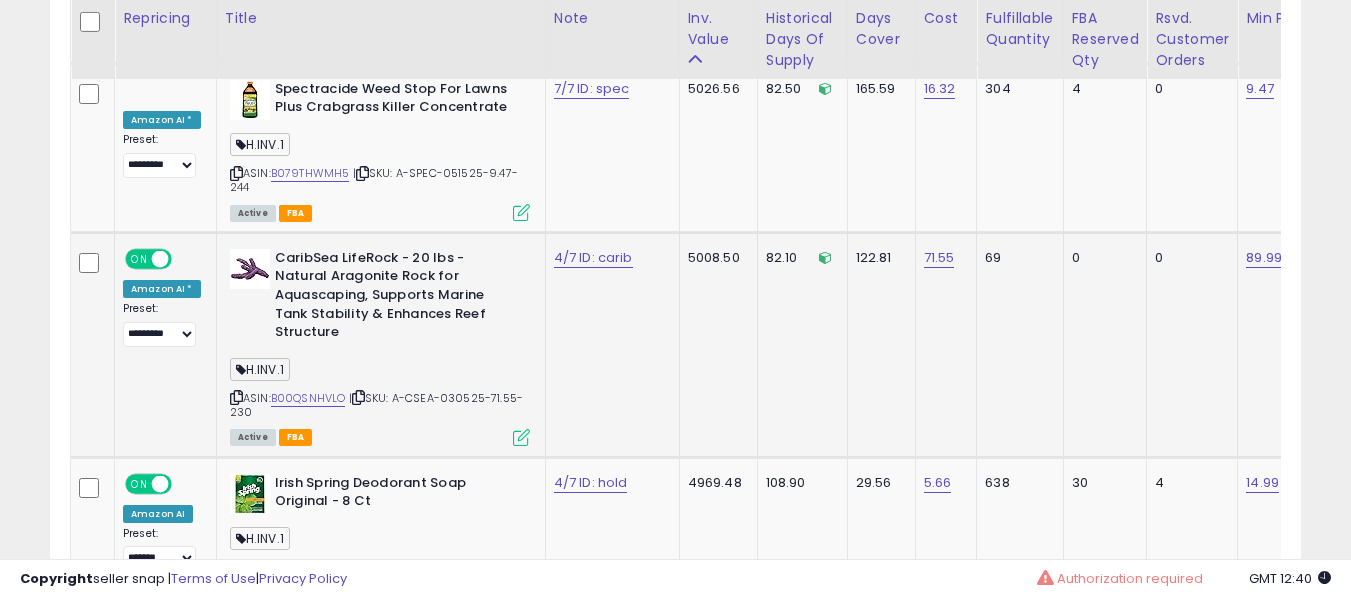 click on "4/7 ID: carib" 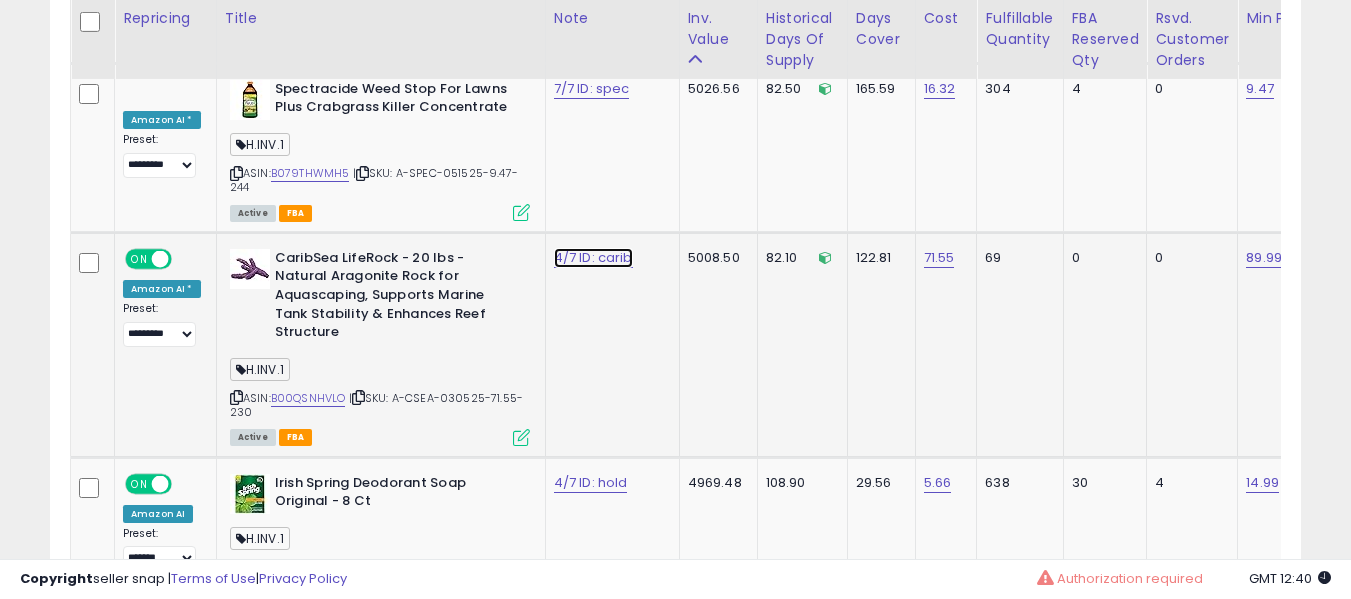 click on "4/7 ID: carib" at bounding box center [592, -3367] 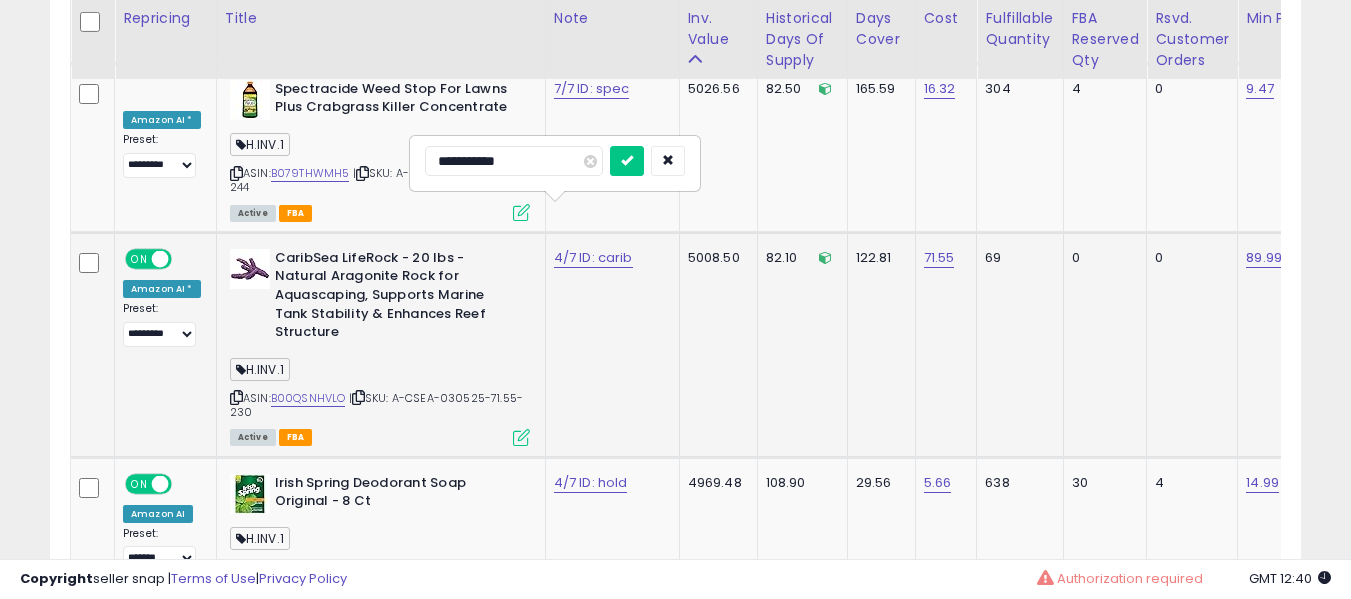 type on "**********" 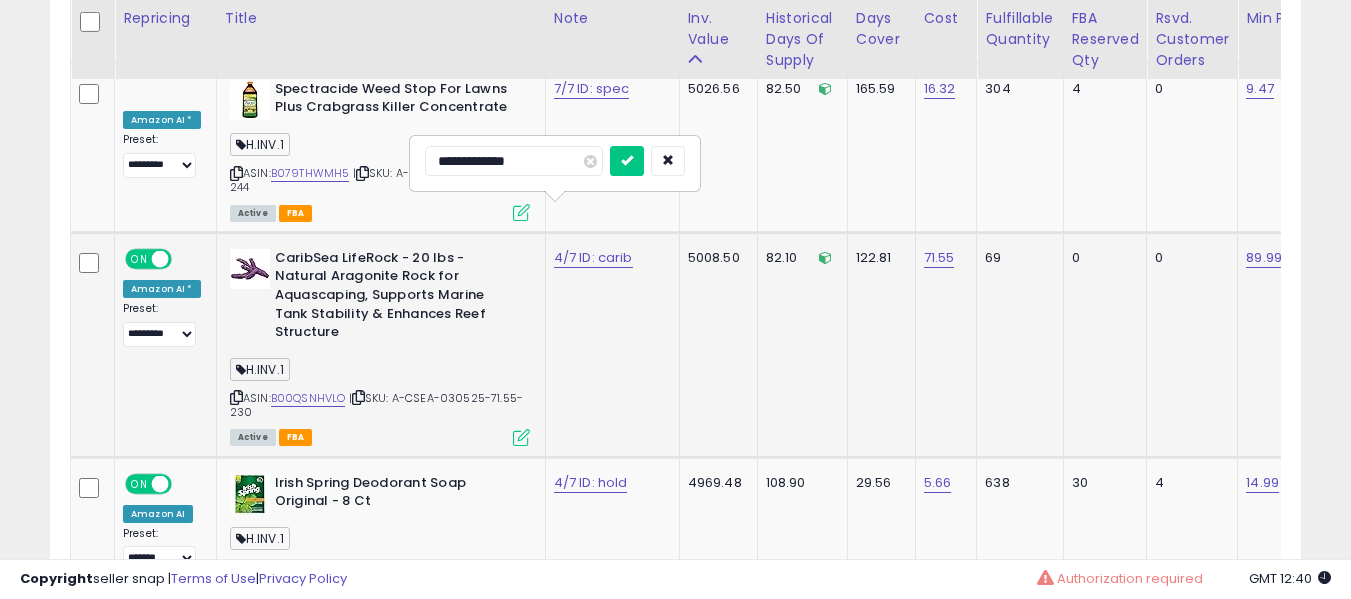 click at bounding box center (627, 161) 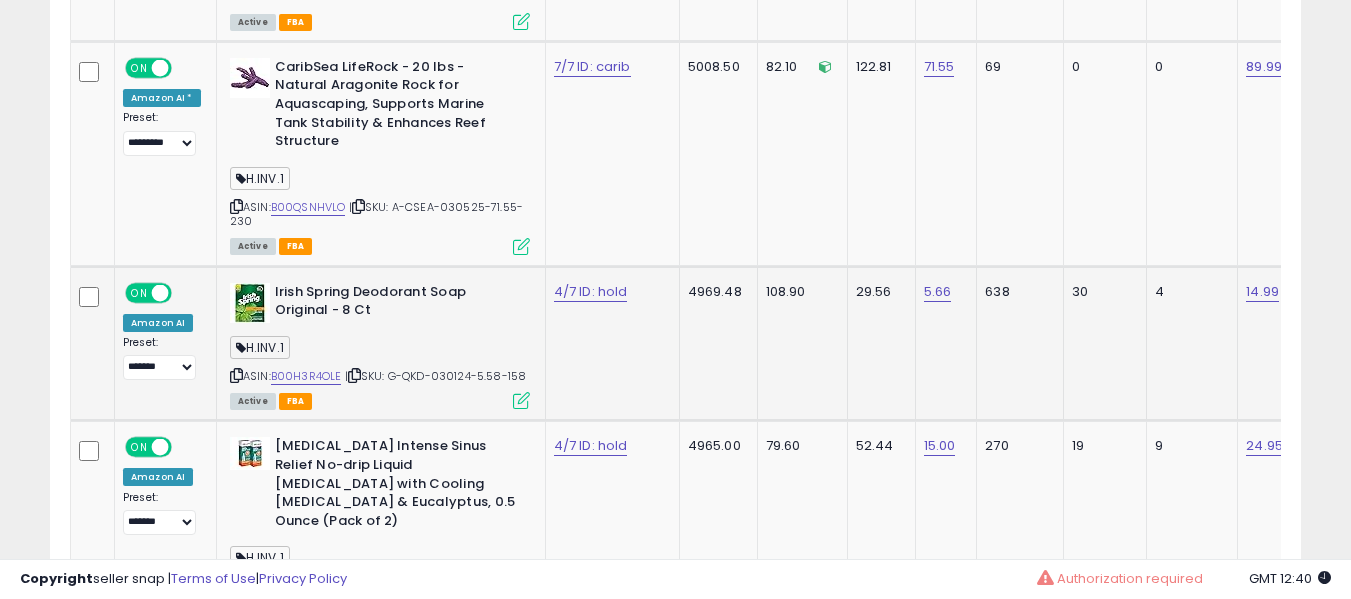 scroll, scrollTop: 4691, scrollLeft: 0, axis: vertical 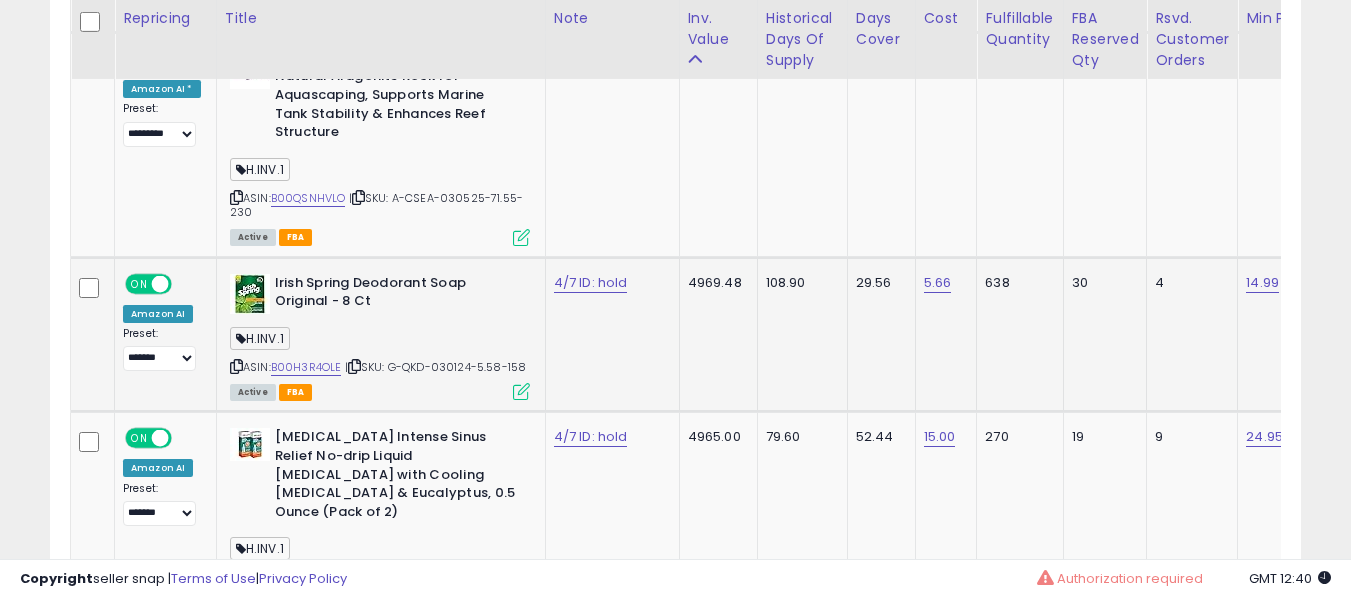 click on "4/7 ID: hold" 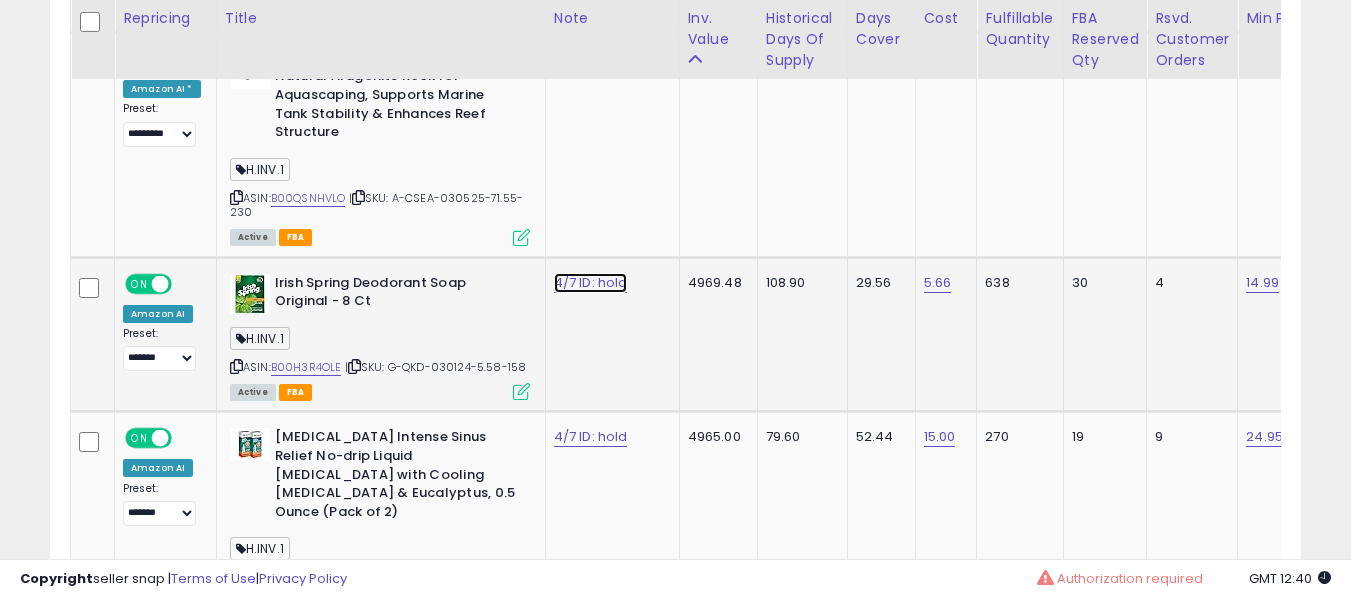 click on "4/7 ID: hold" at bounding box center [592, -3567] 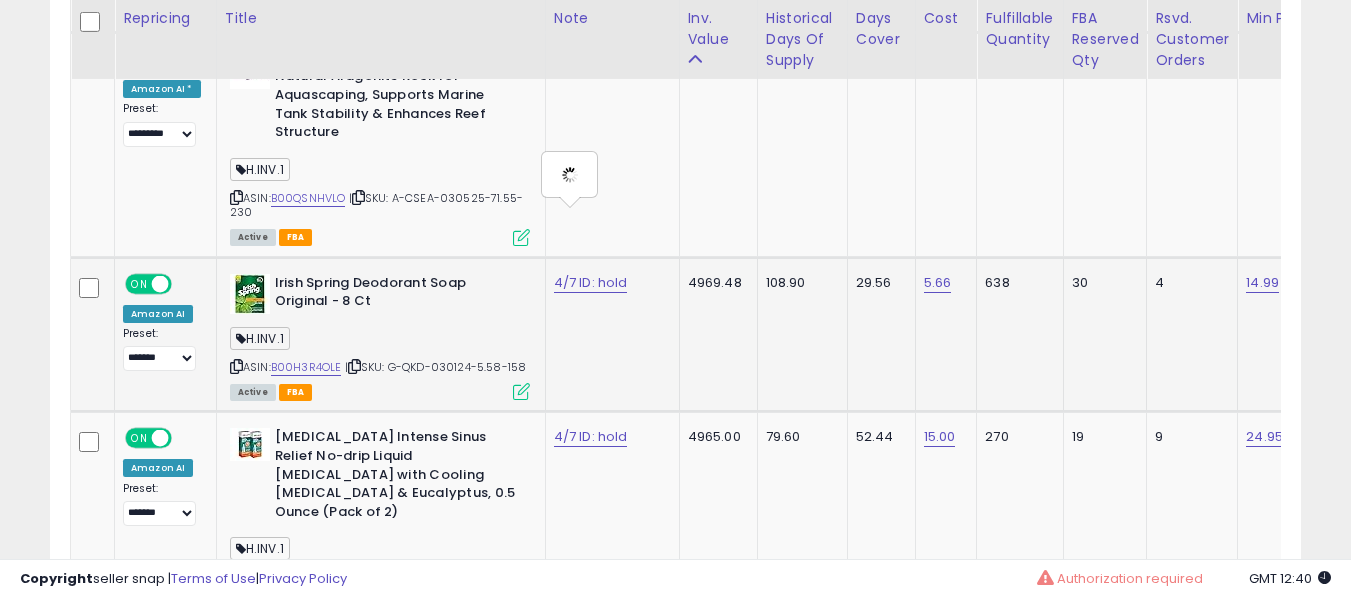 type on "**********" 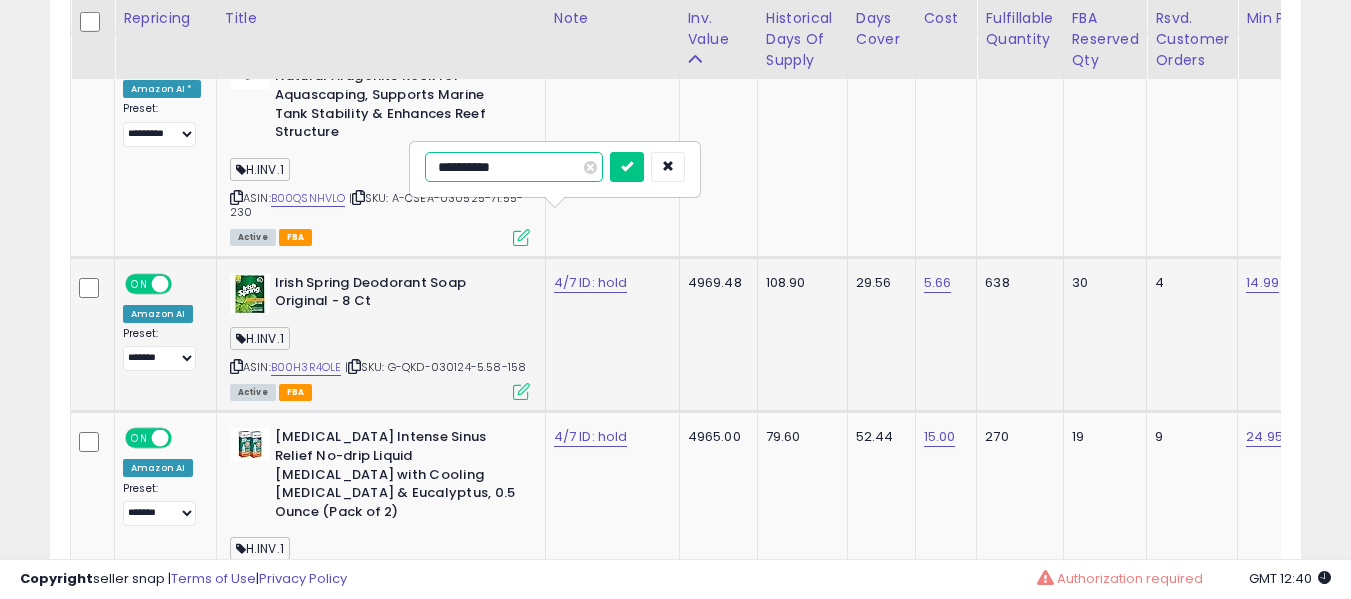 type on "**********" 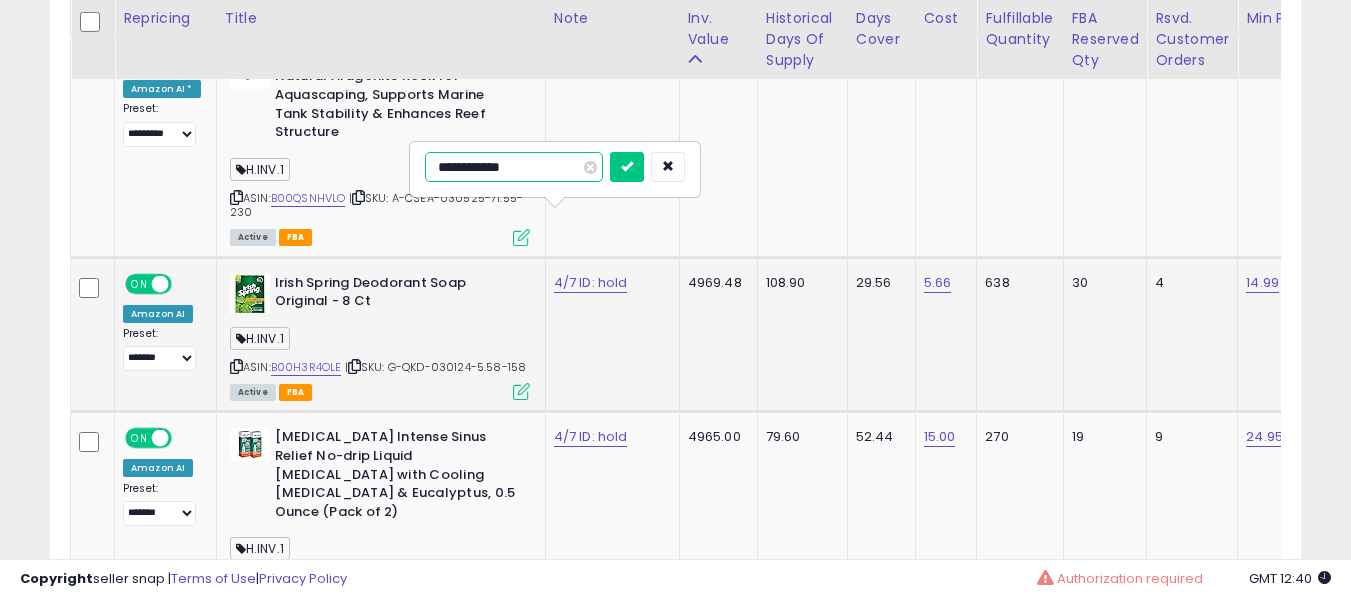 click at bounding box center (627, 167) 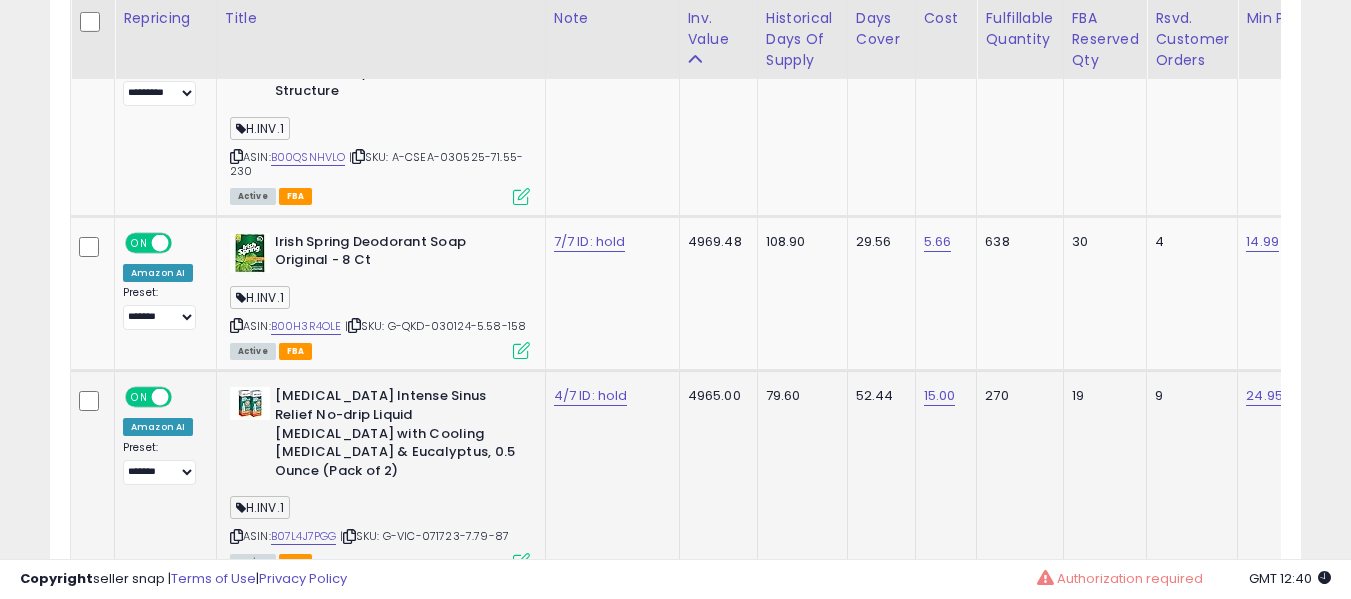 scroll, scrollTop: 4791, scrollLeft: 0, axis: vertical 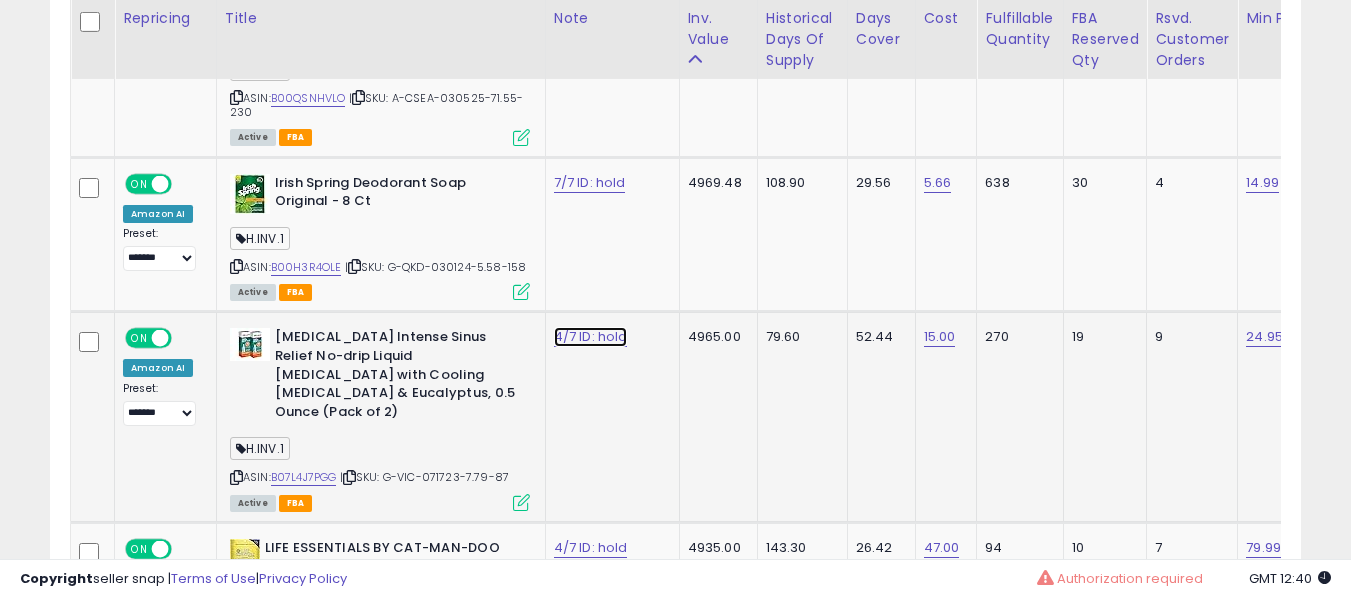 click on "4/7 ID: hold" at bounding box center [592, -3667] 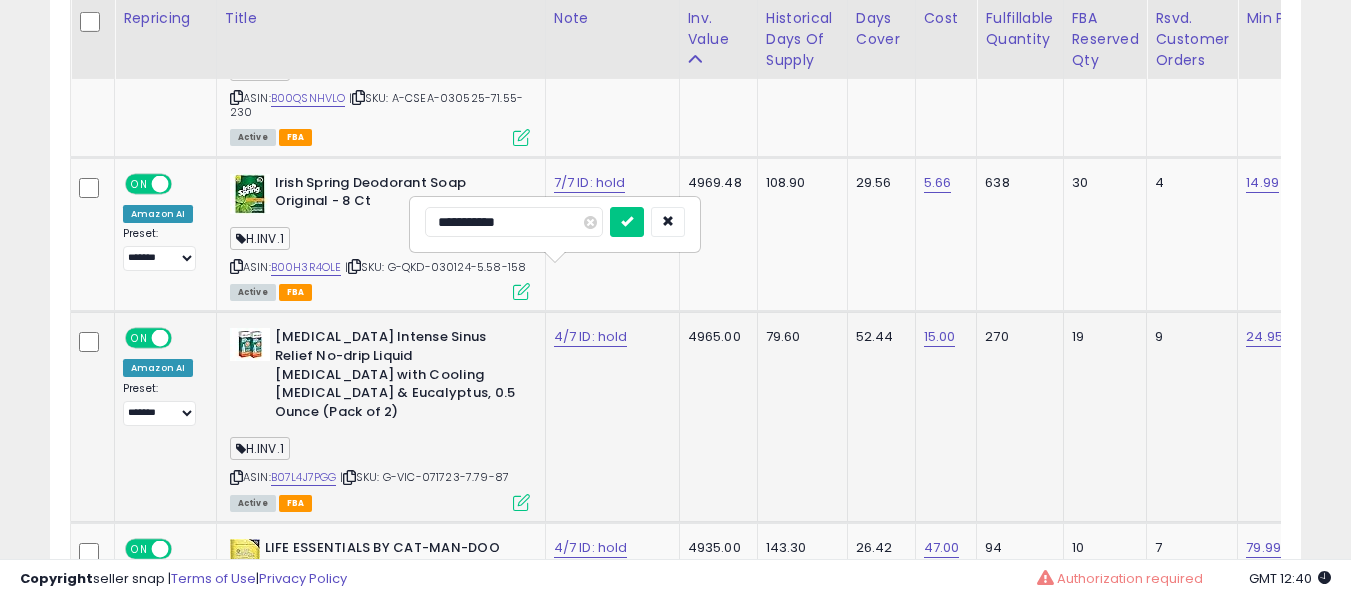type on "**********" 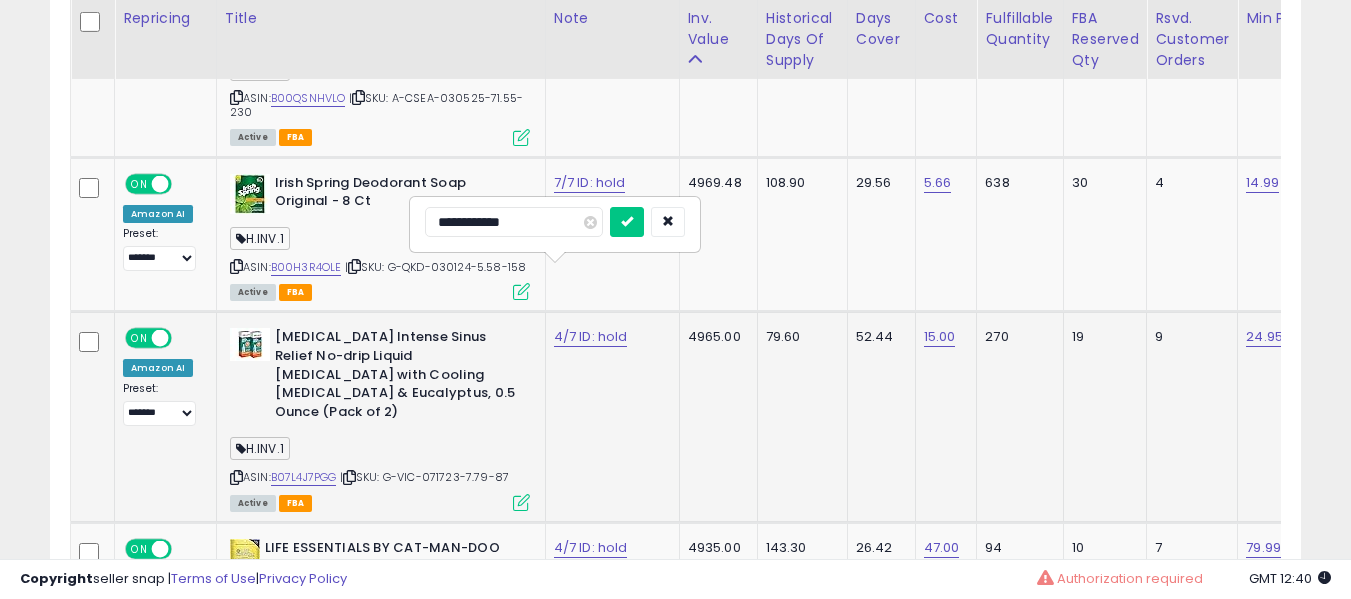 click at bounding box center (627, 222) 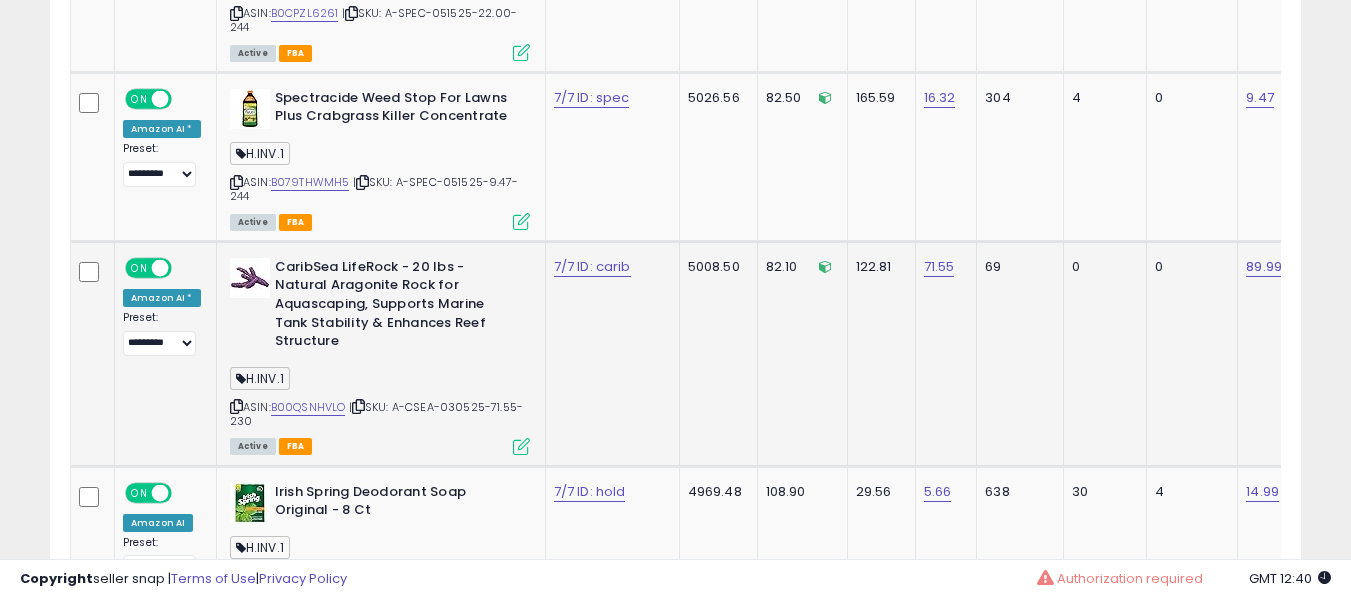 scroll, scrollTop: 4491, scrollLeft: 0, axis: vertical 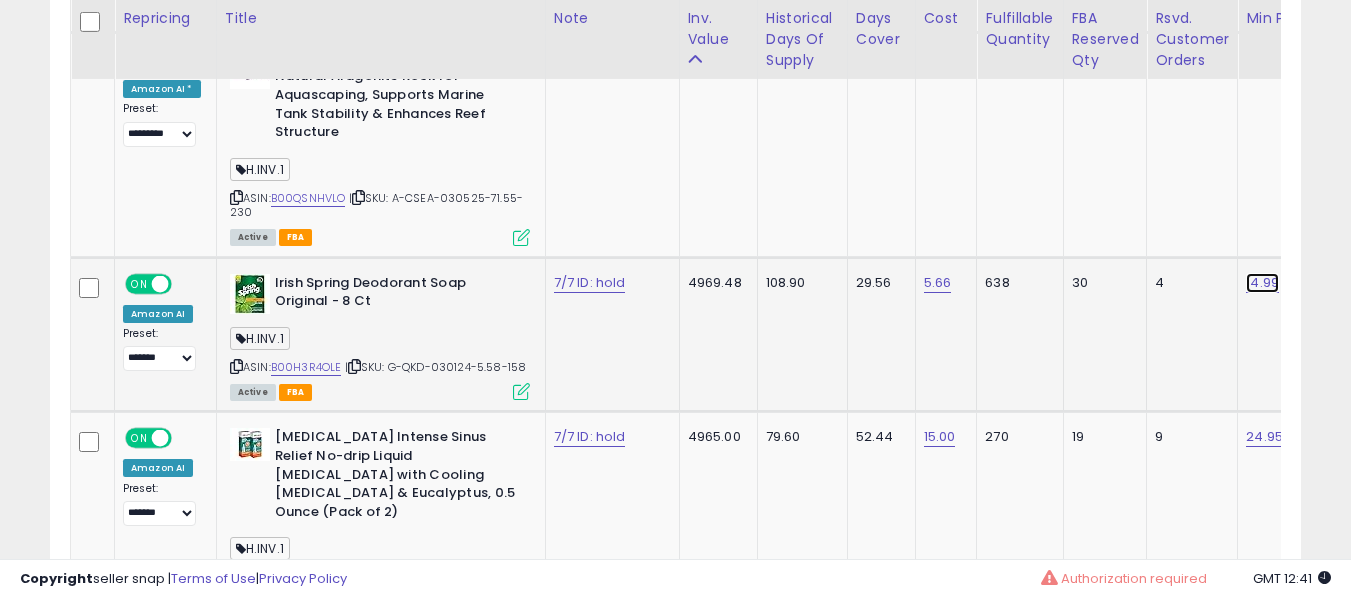 click on "14.99" at bounding box center (1263, -3567) 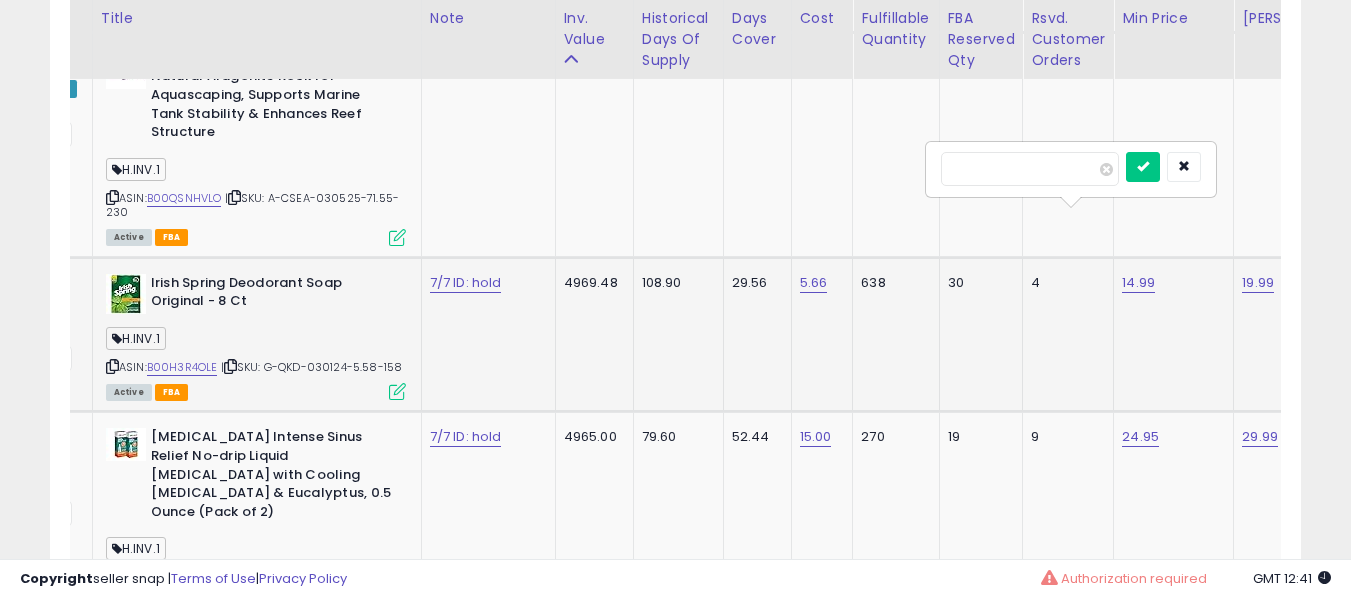 type on "*****" 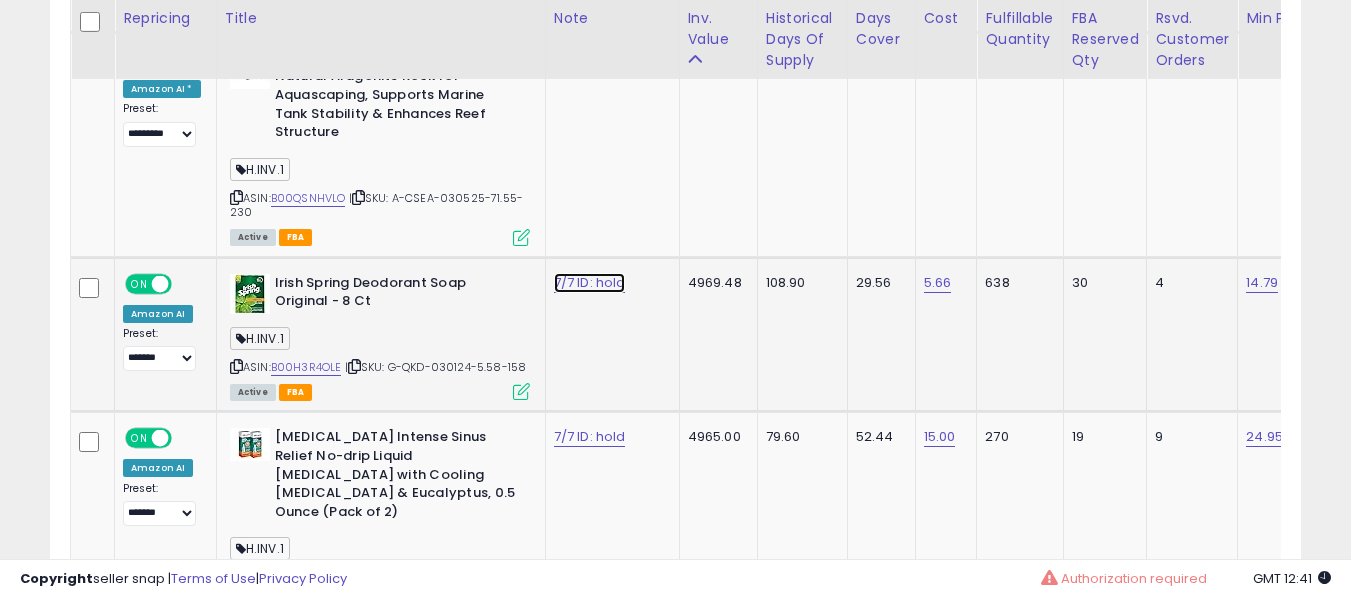 click on "7/7 ID: hold" at bounding box center (592, -3567) 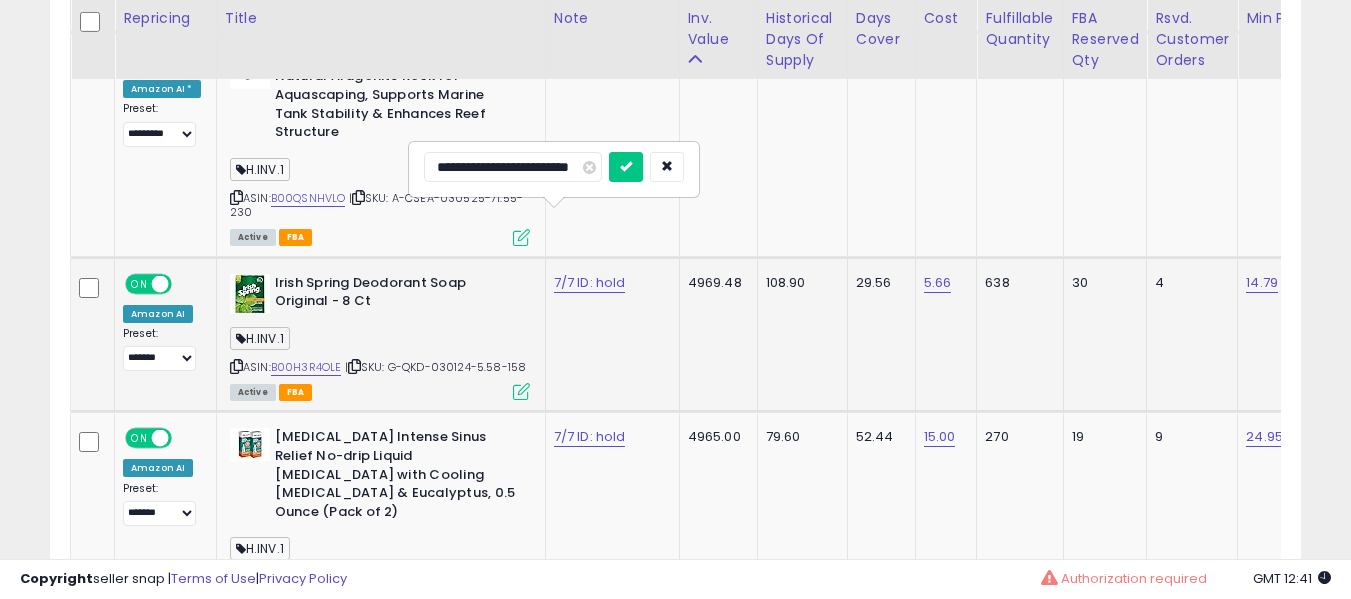 type on "**********" 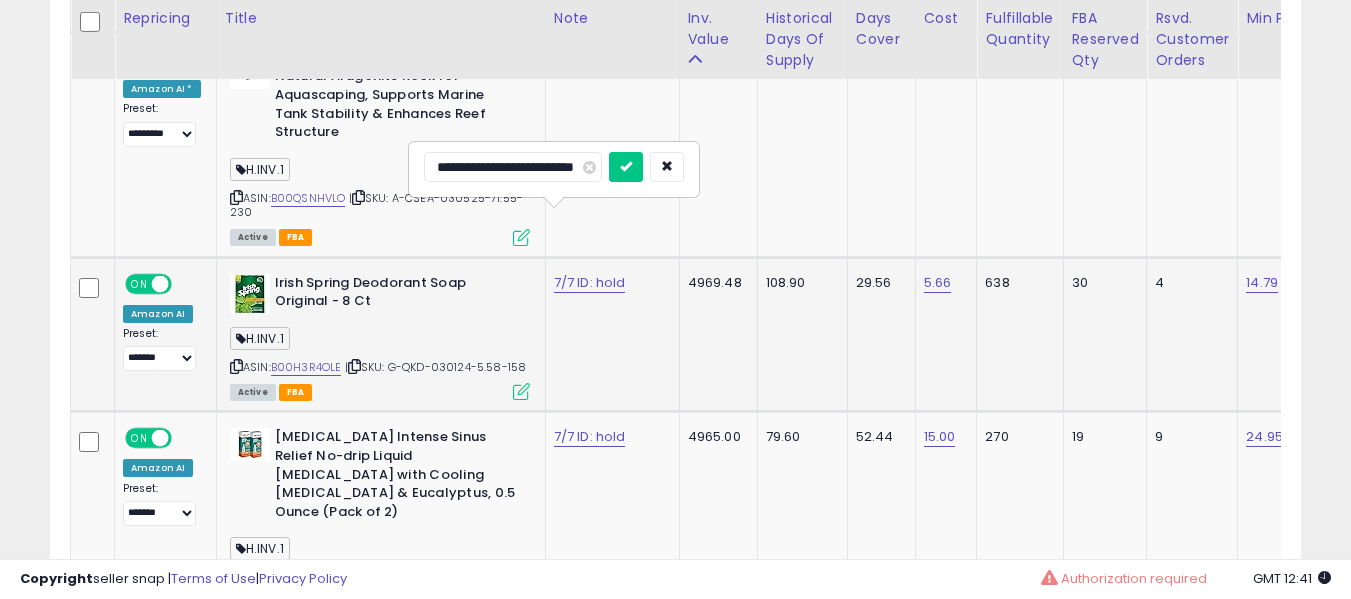 click at bounding box center (626, 167) 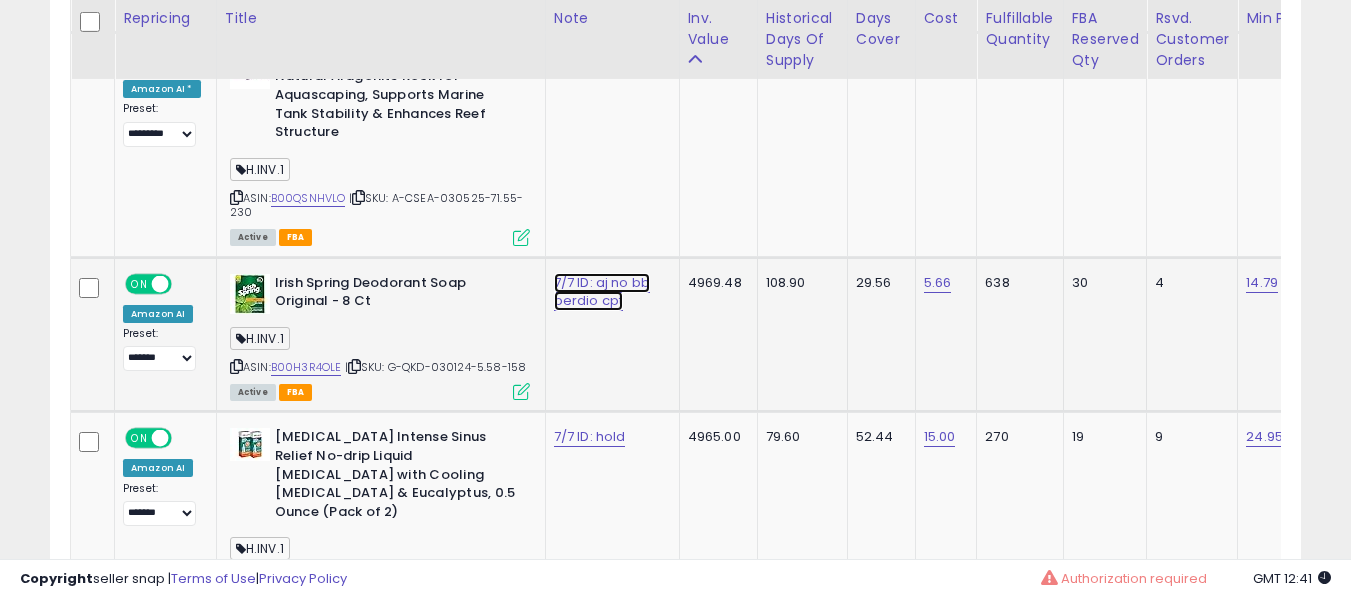 click on "7/7 ID: aj no bb perdio cpt" at bounding box center [602, 292] 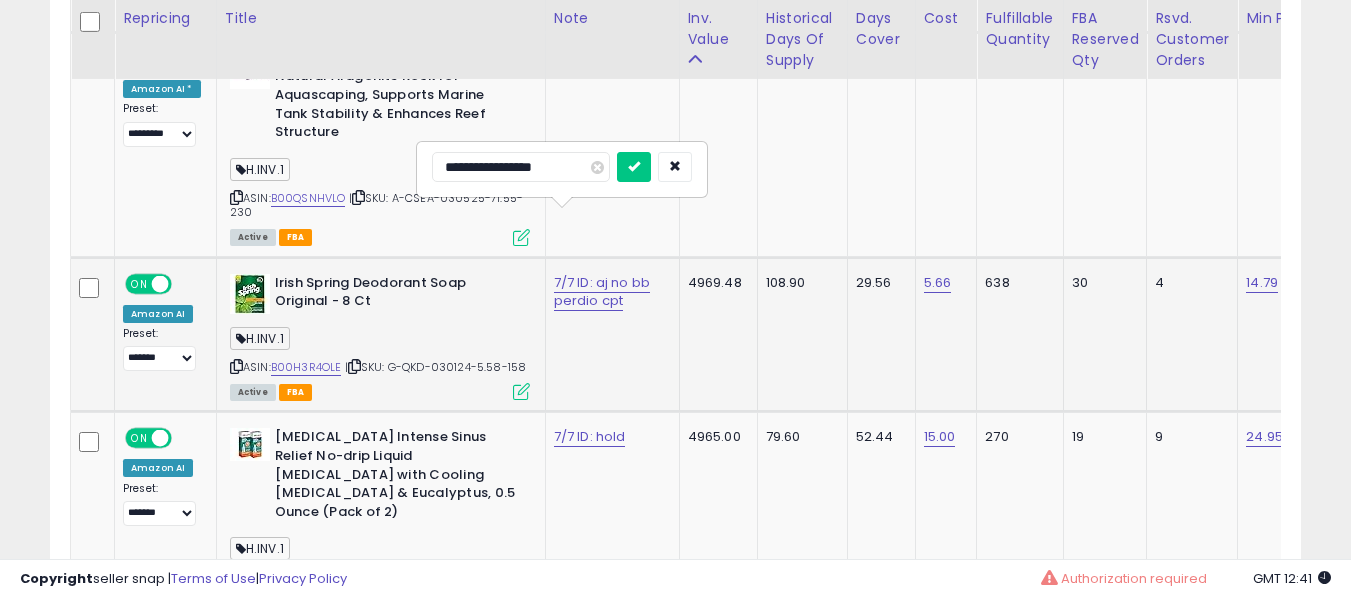 type on "**********" 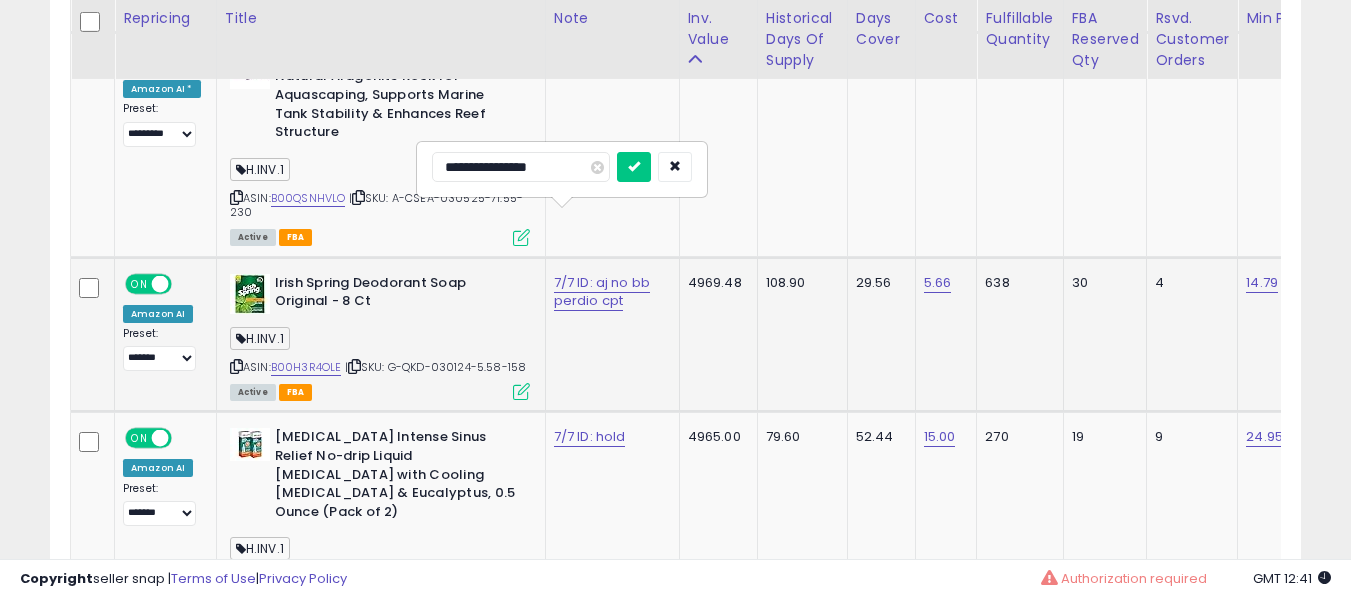 click at bounding box center [634, 167] 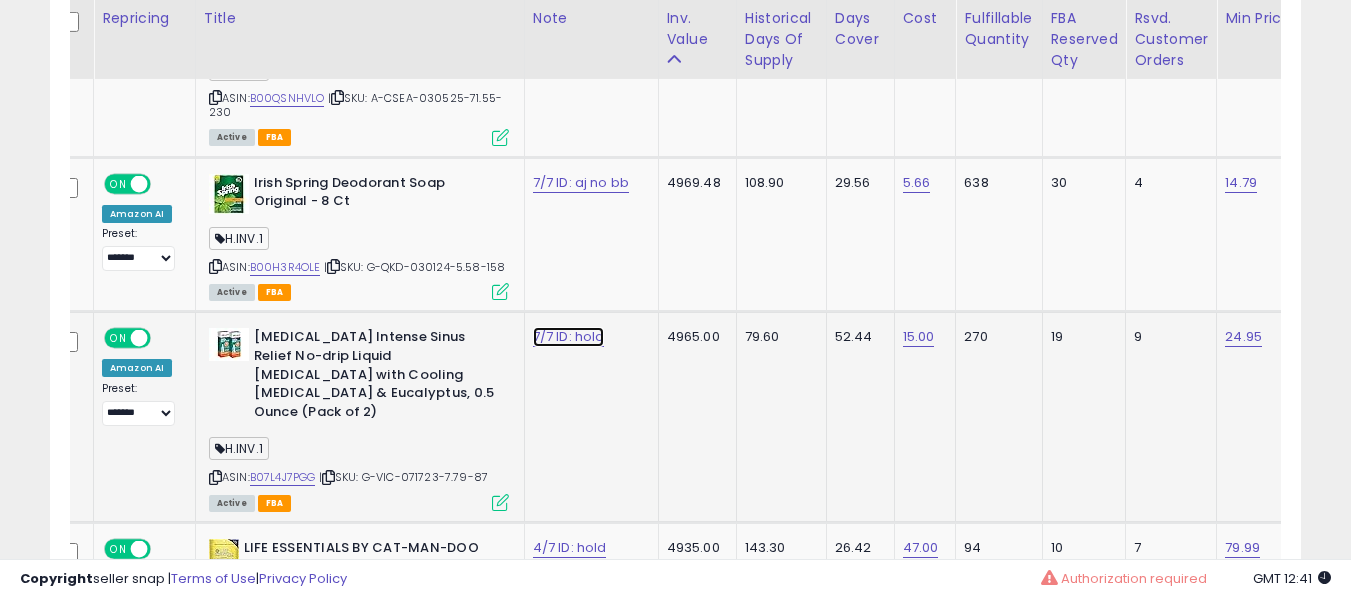 click on "7/7 ID: hold" at bounding box center [571, -3667] 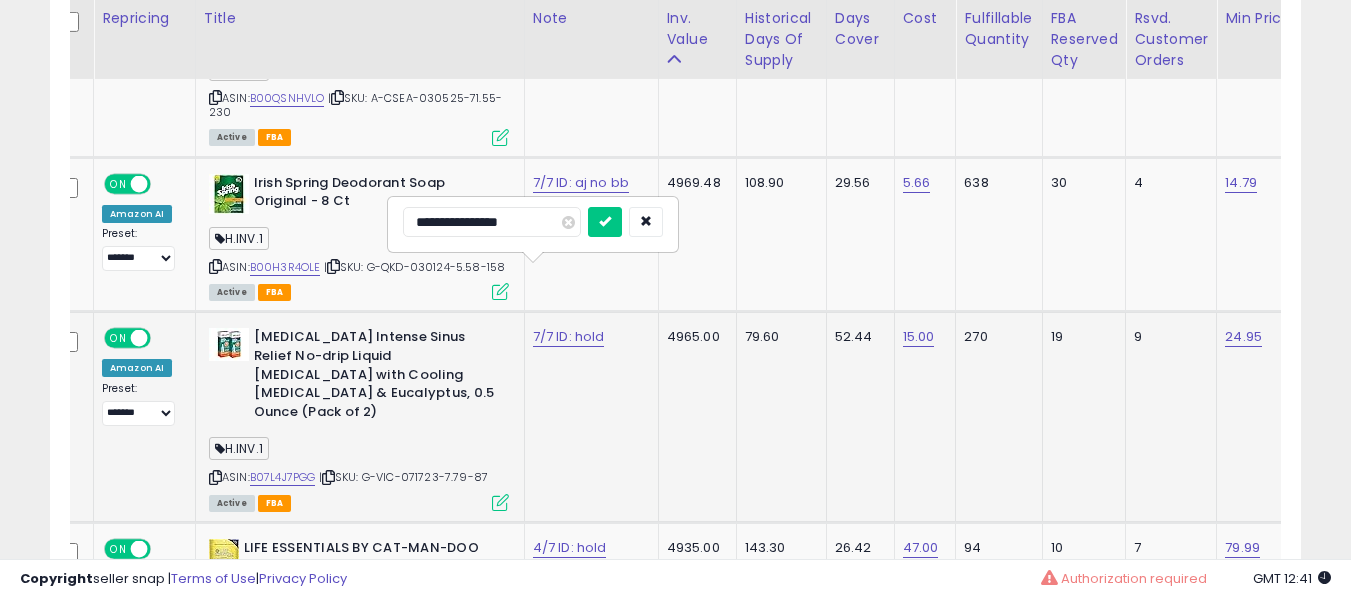 type on "**********" 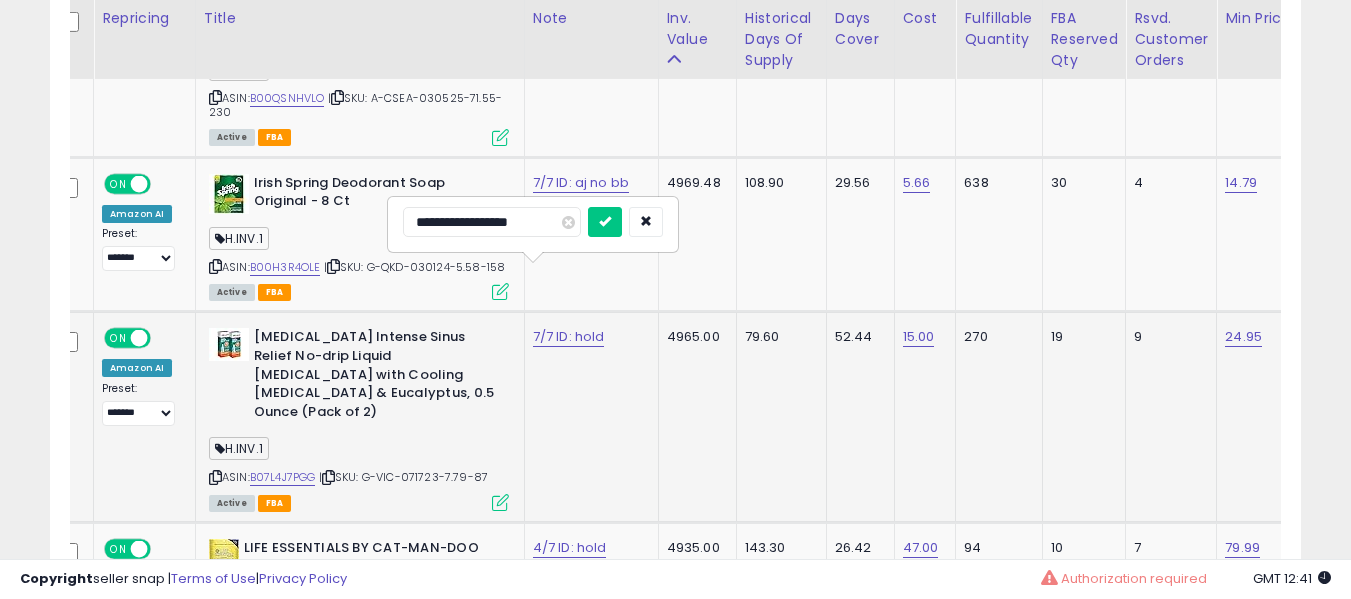 click at bounding box center (605, 222) 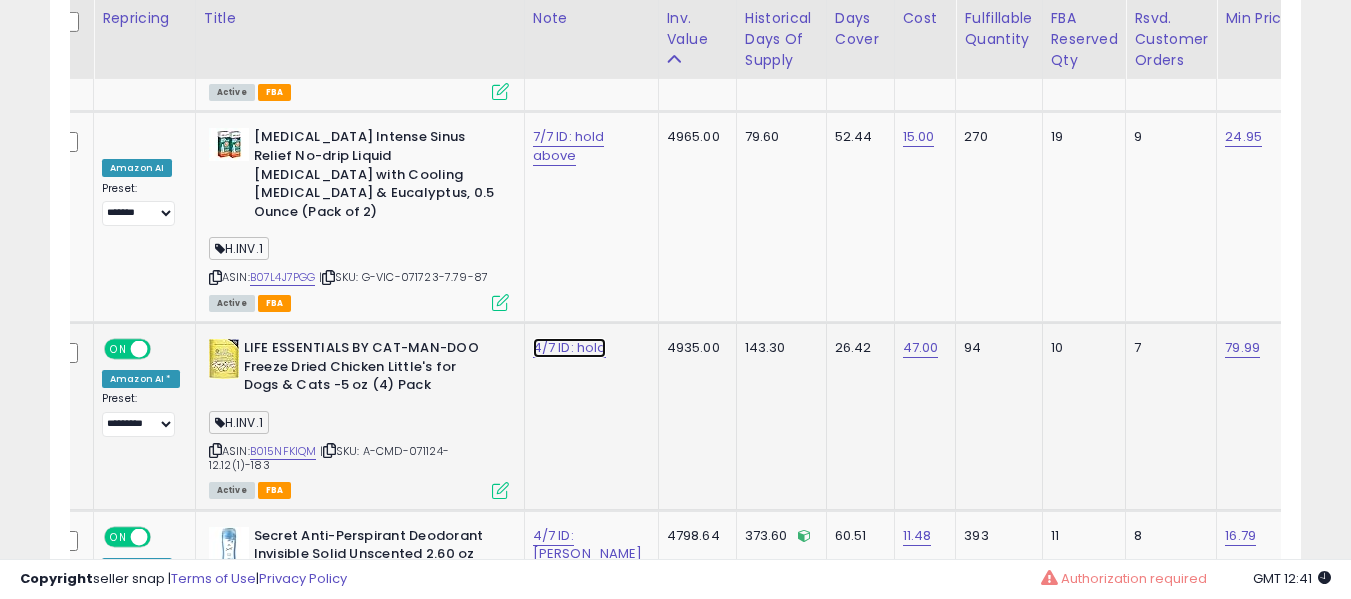 click on "4/7 ID: hold" at bounding box center (571, -3867) 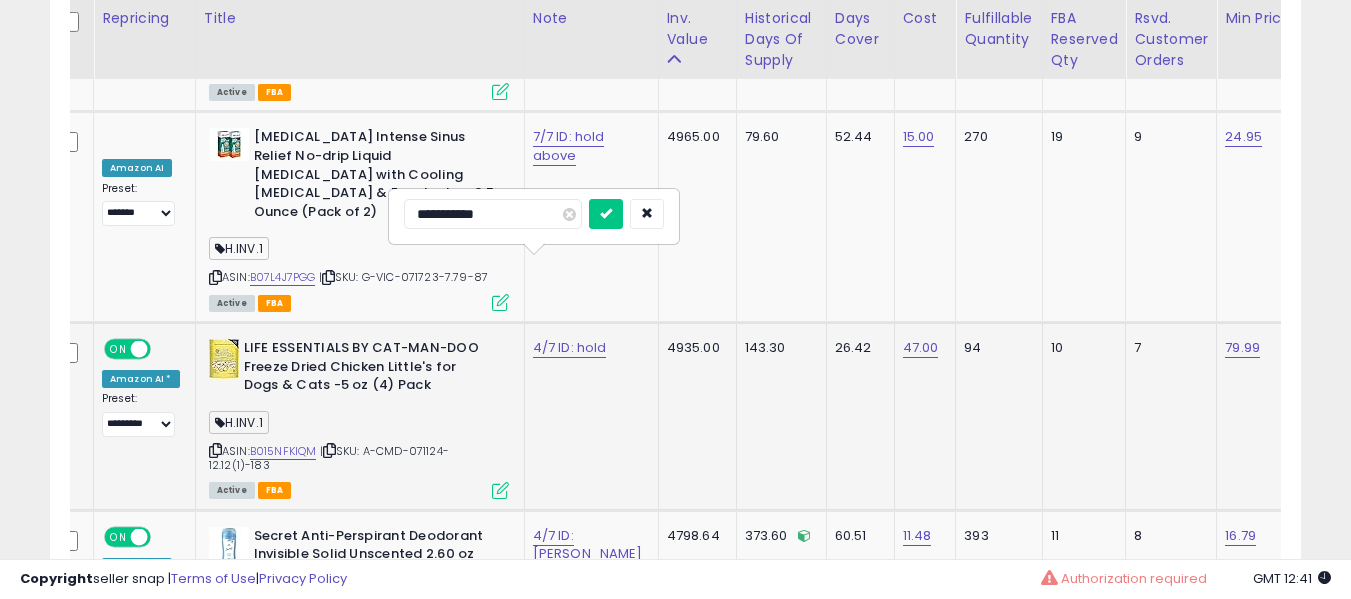 type on "**********" 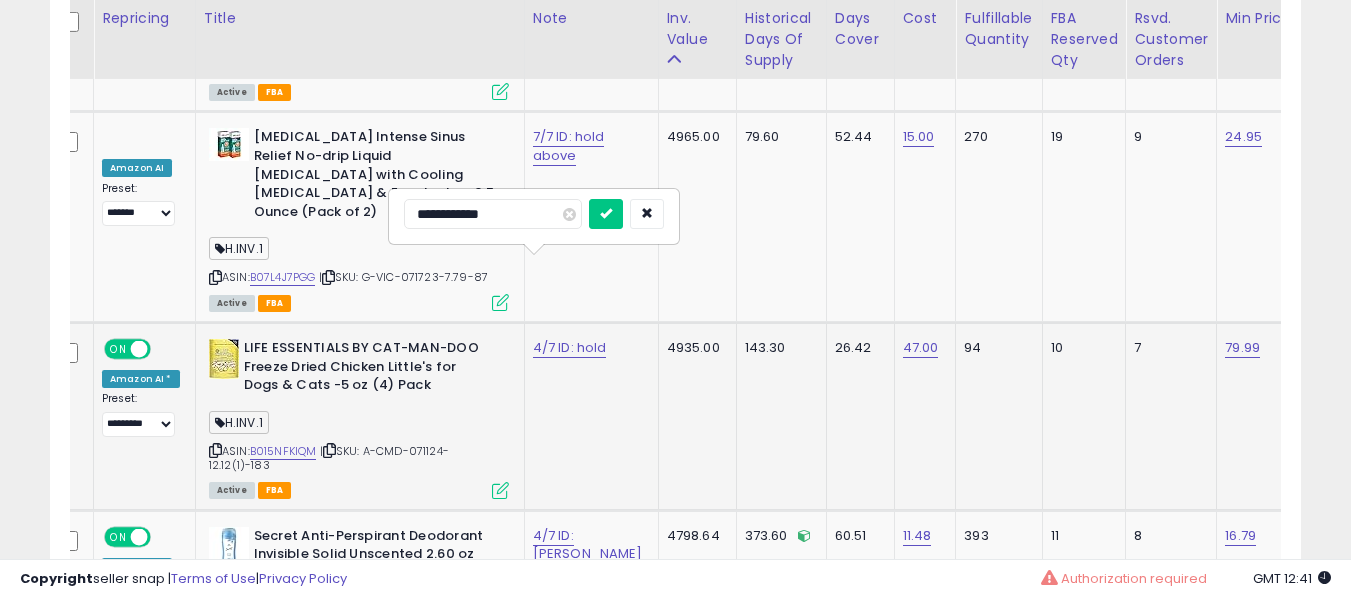 click at bounding box center [606, 214] 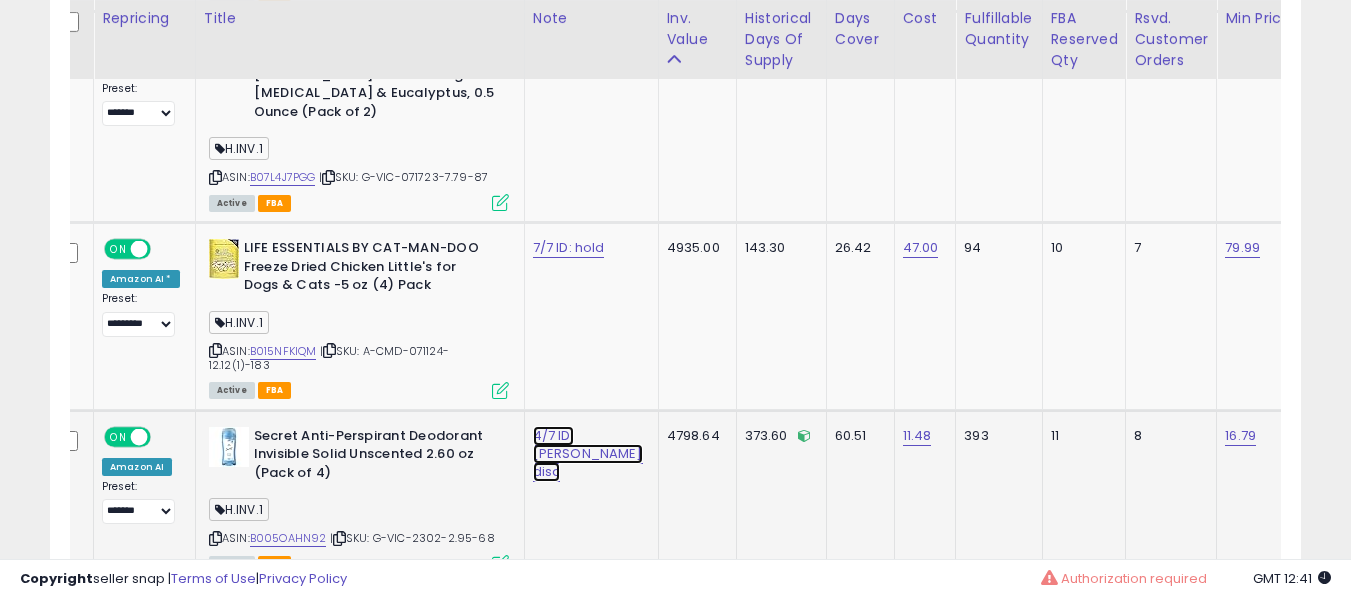 click on "4/7 ID: [PERSON_NAME] disc" at bounding box center (571, -3967) 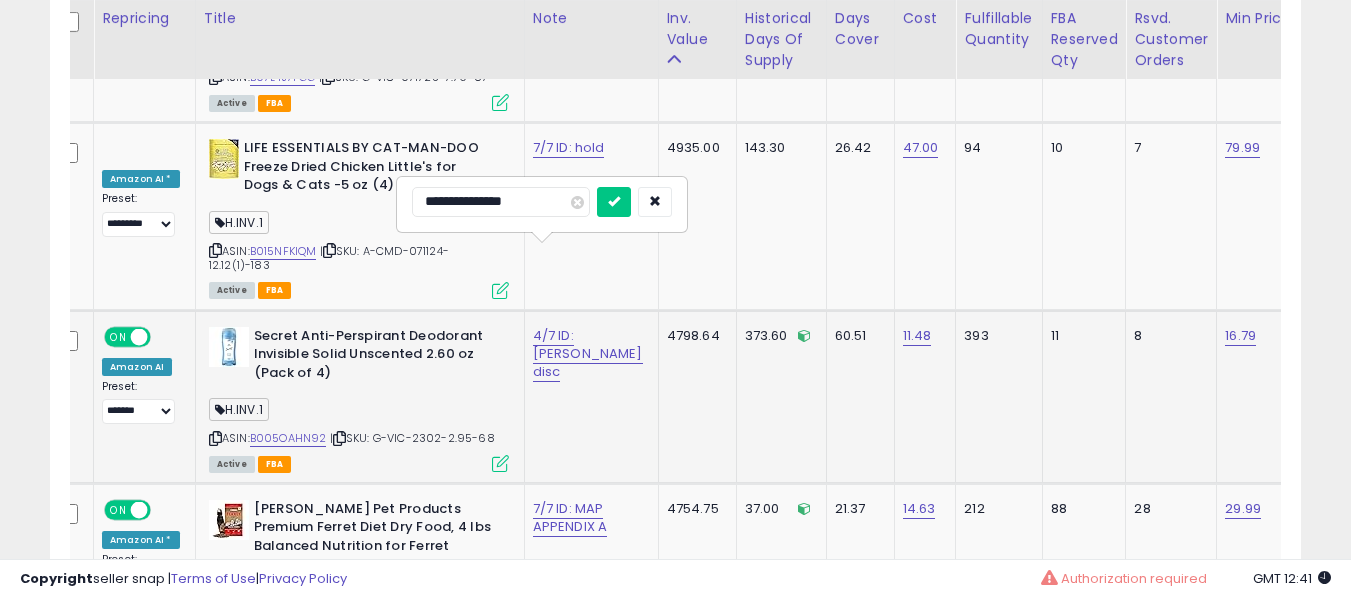 type on "**********" 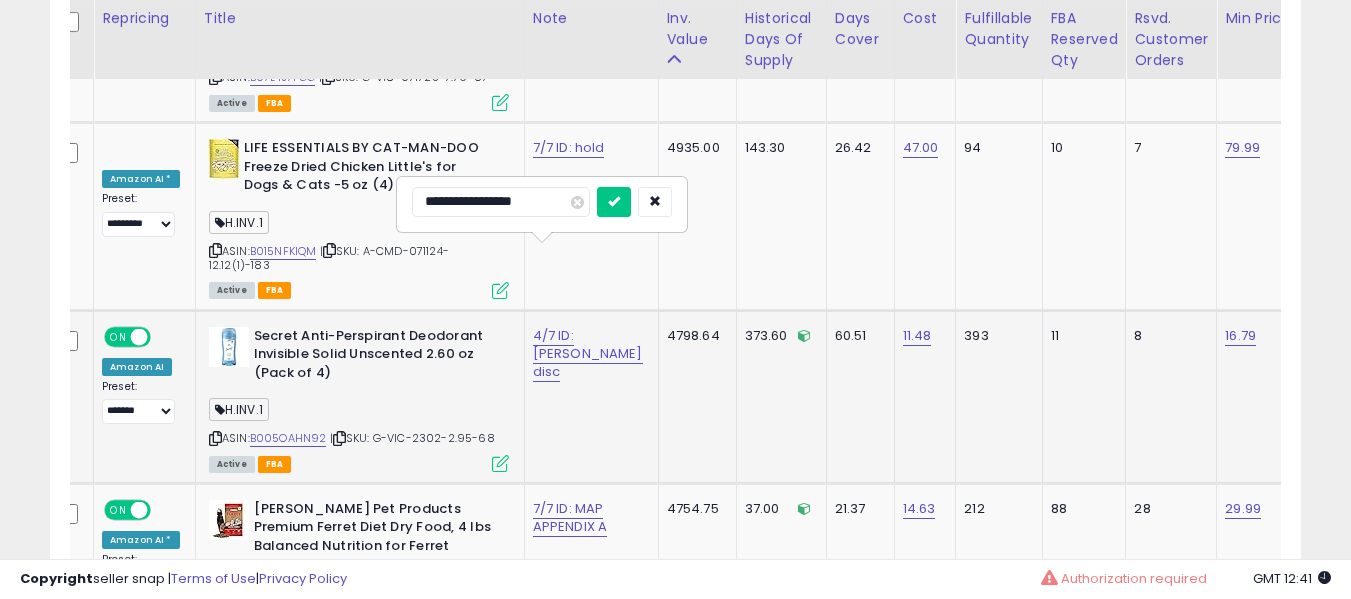 click at bounding box center (614, 202) 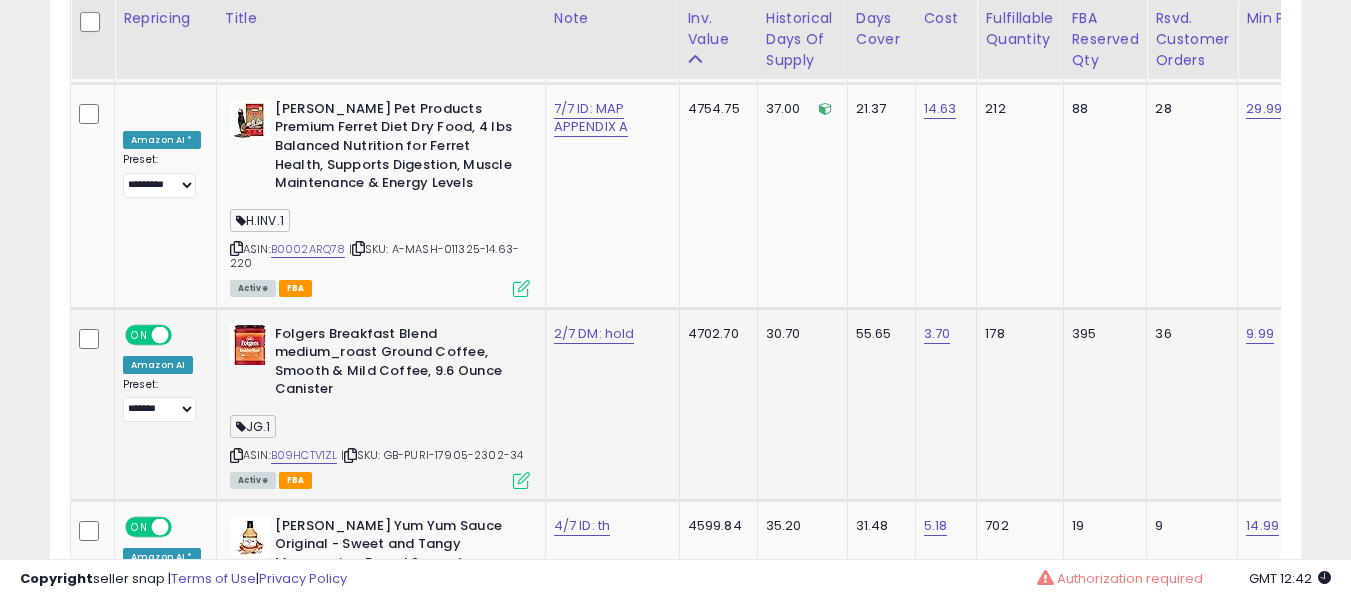 drag, startPoint x: 335, startPoint y: 351, endPoint x: 304, endPoint y: 376, distance: 39.824615 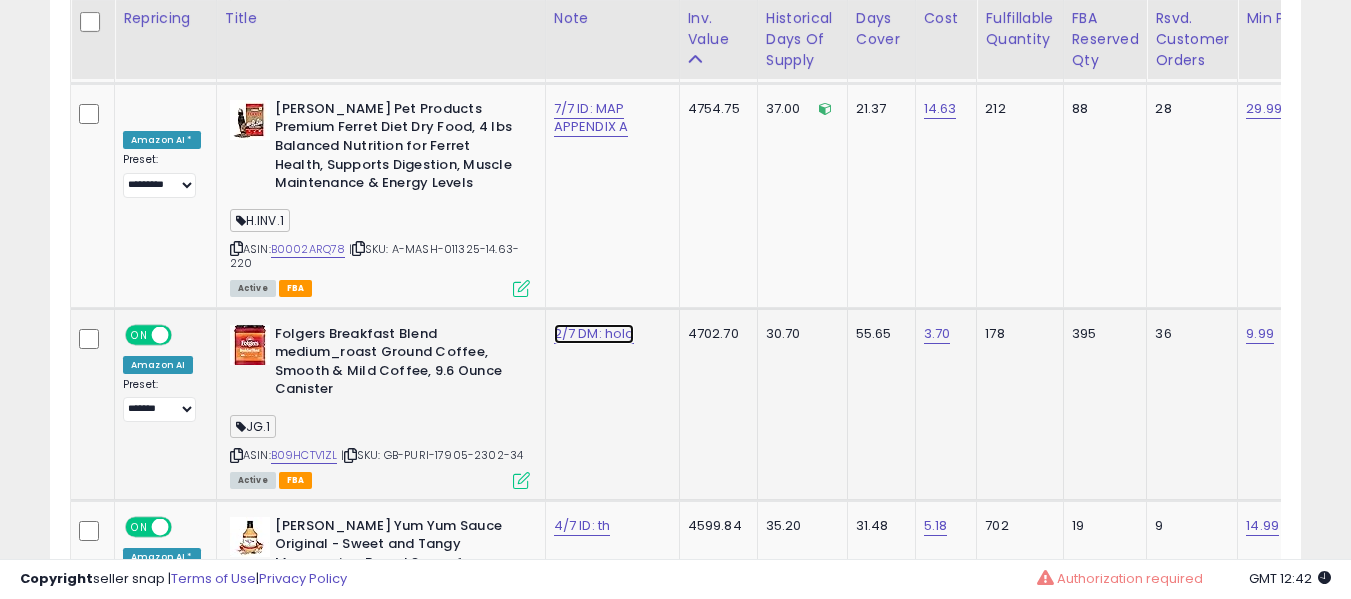 click on "2/7 DM: hold" at bounding box center [592, -4467] 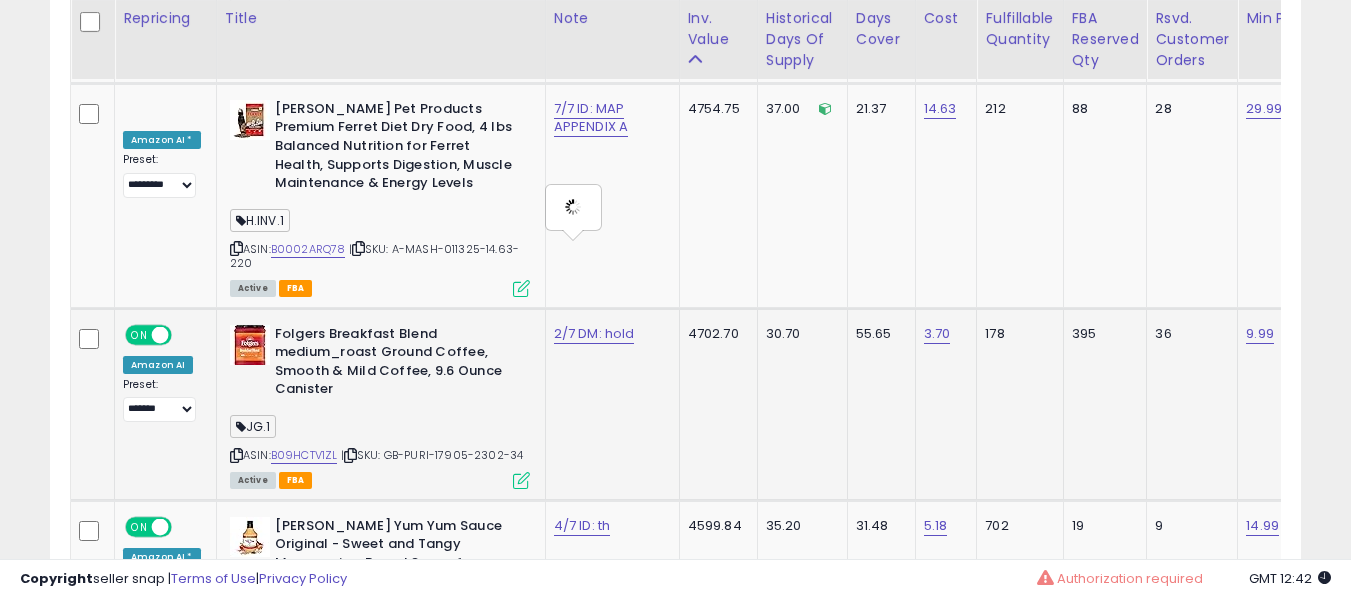 type on "**********" 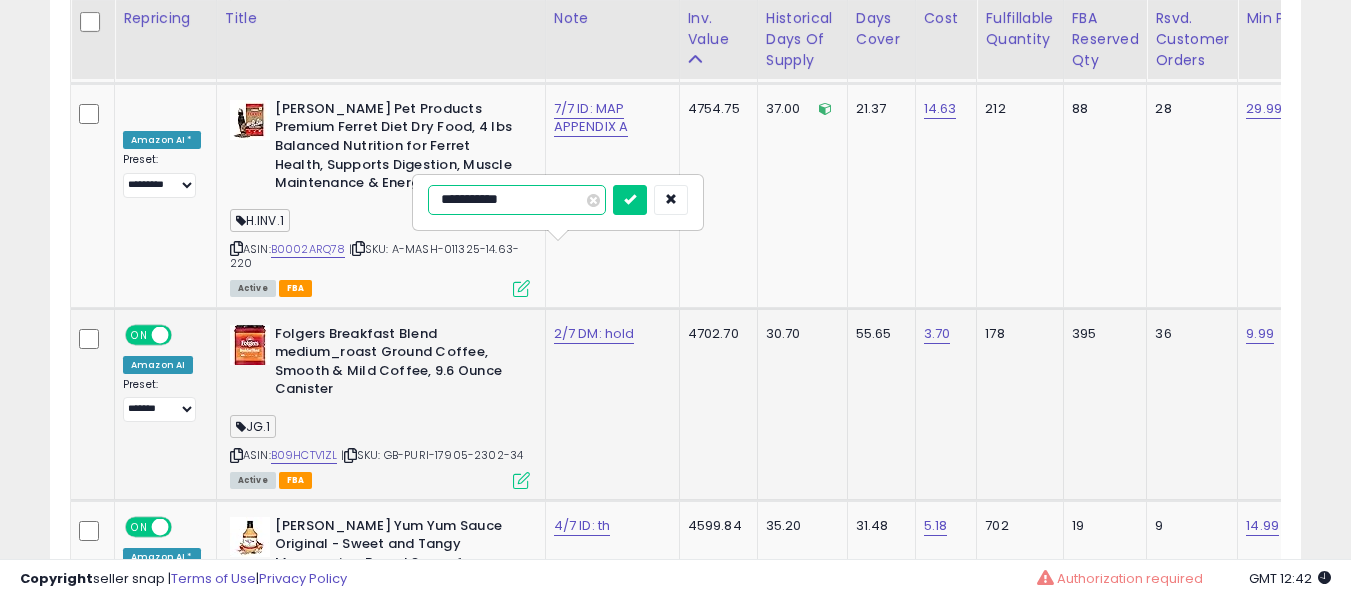 type on "**********" 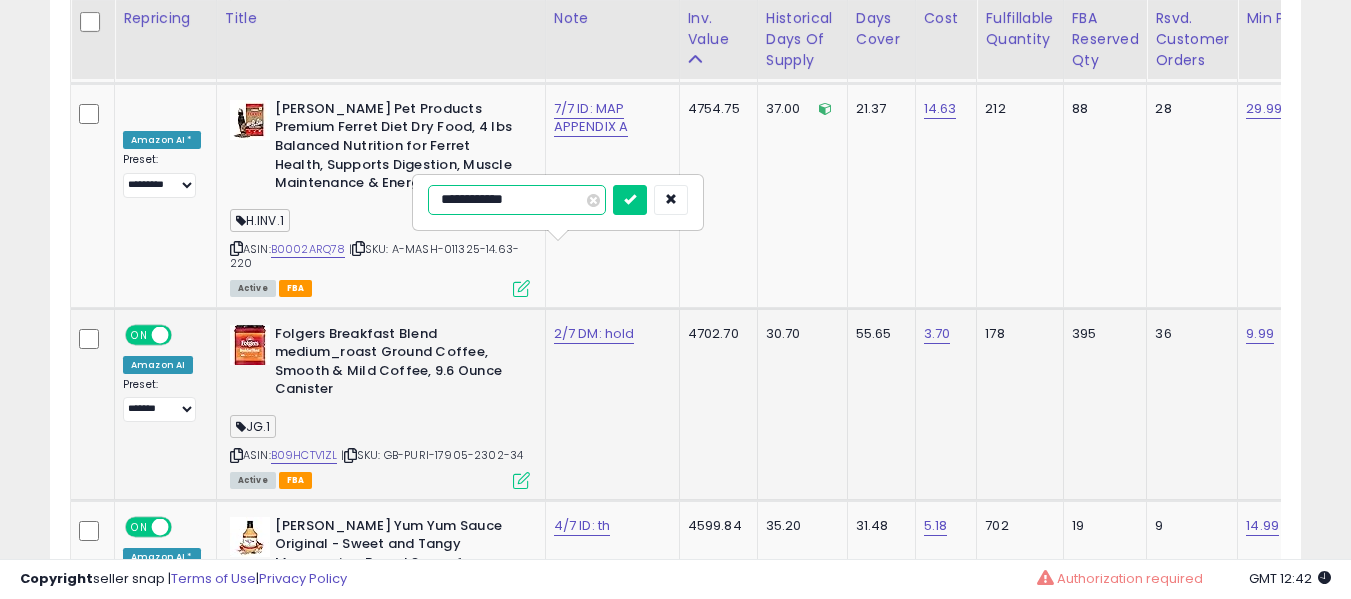 click at bounding box center (630, 200) 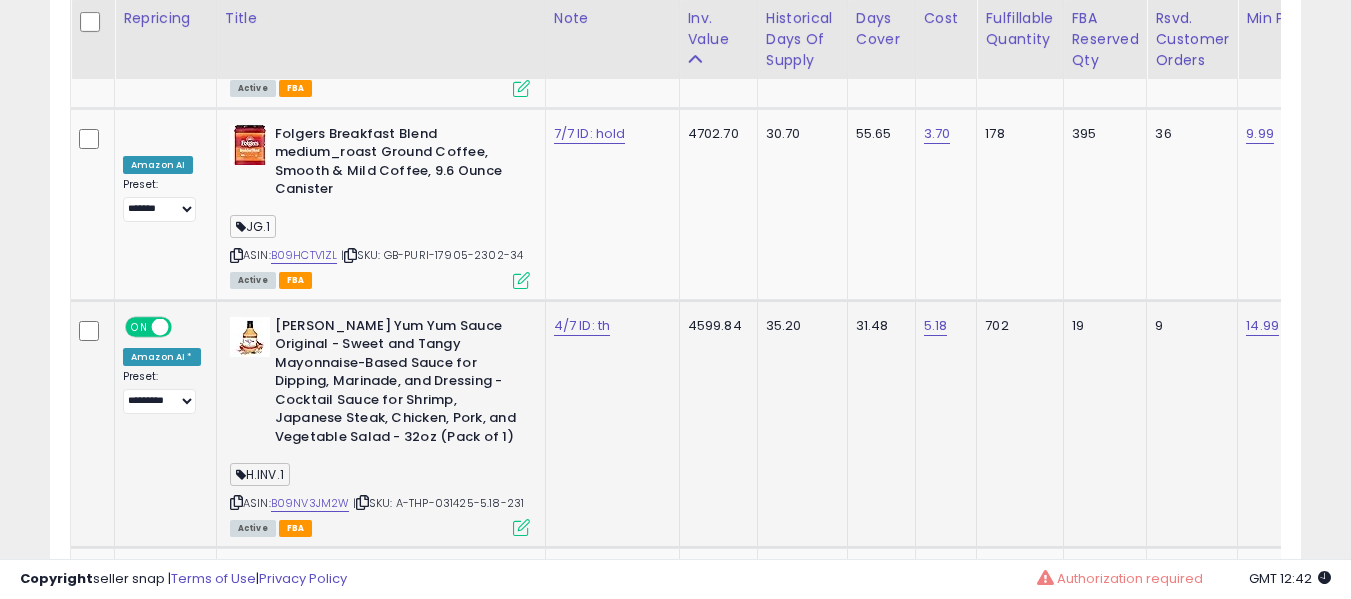 click on "4/7 ID: th" 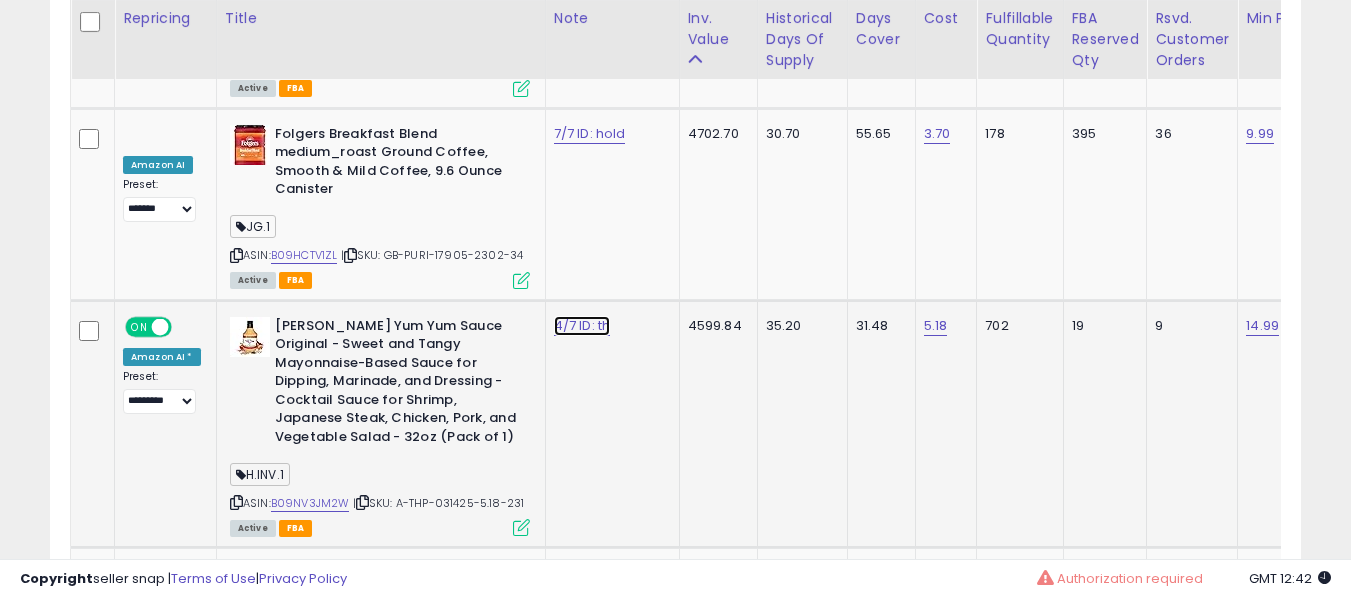 click on "4/7 ID: th" at bounding box center [592, -4667] 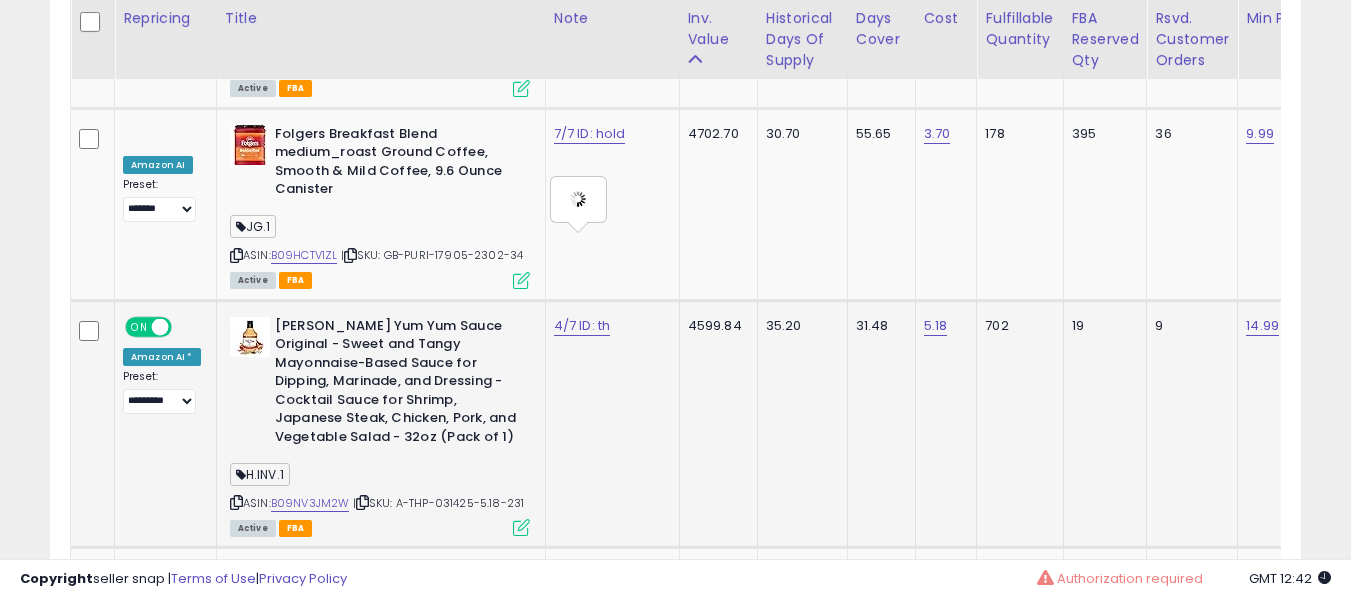 type on "**********" 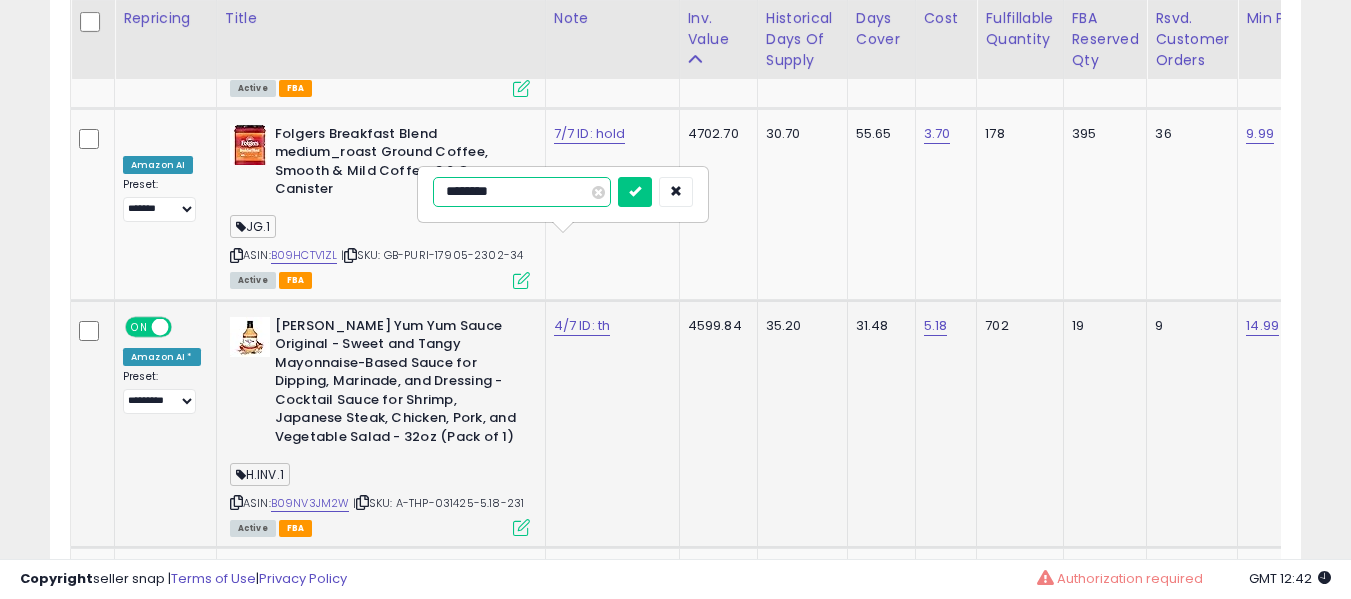 type on "*********" 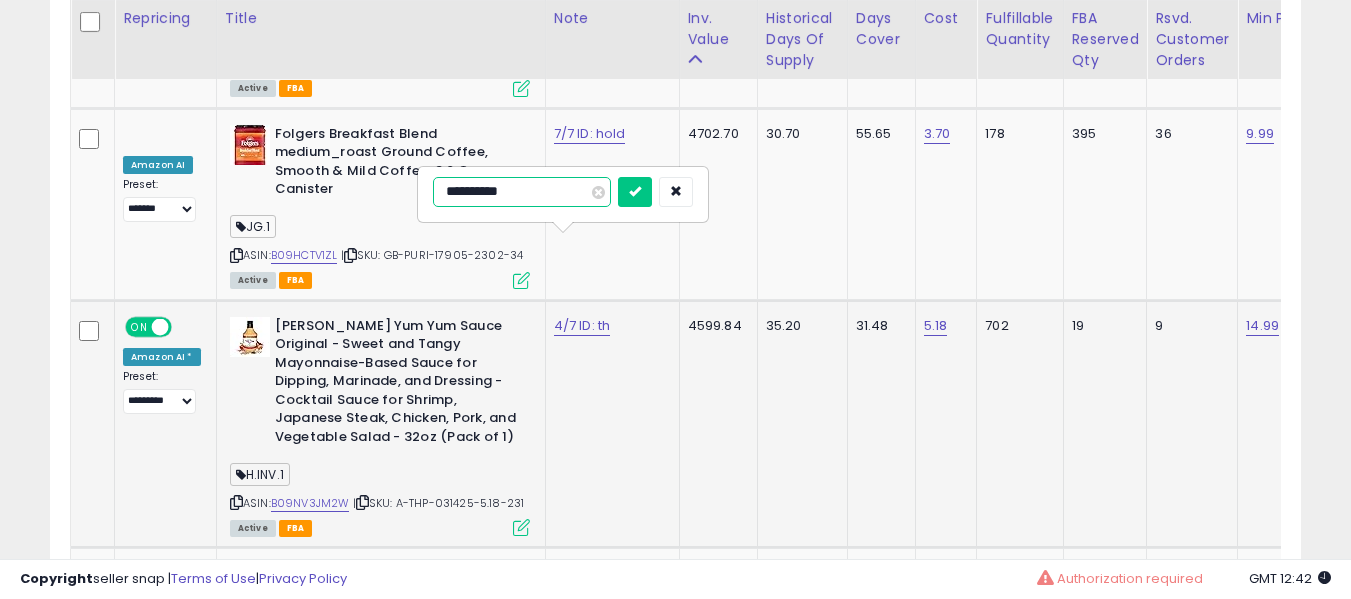 click at bounding box center (635, 192) 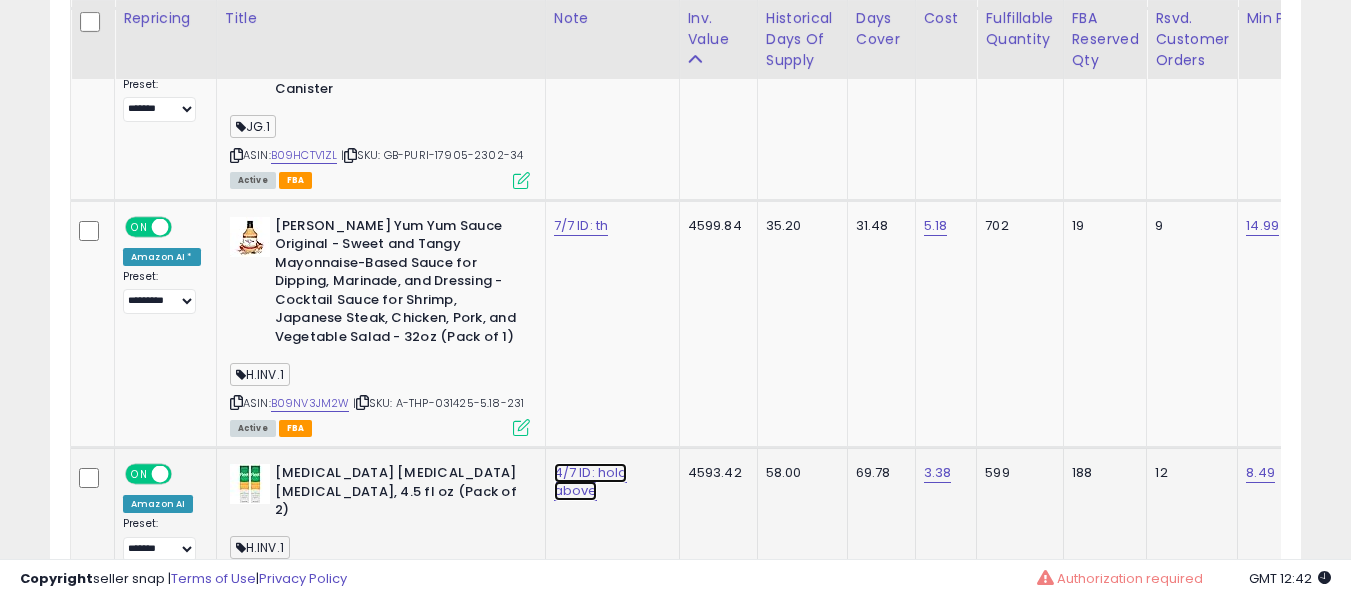 click on "4/7 ID: hold above" at bounding box center (592, -4767) 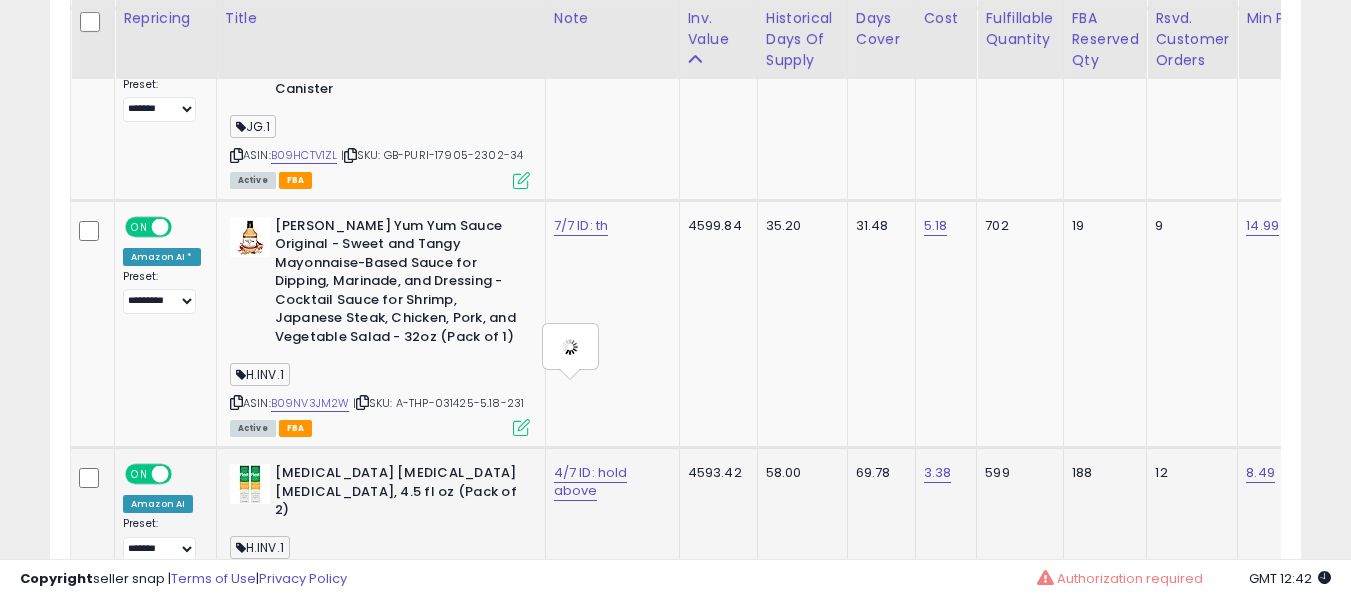 type on "**********" 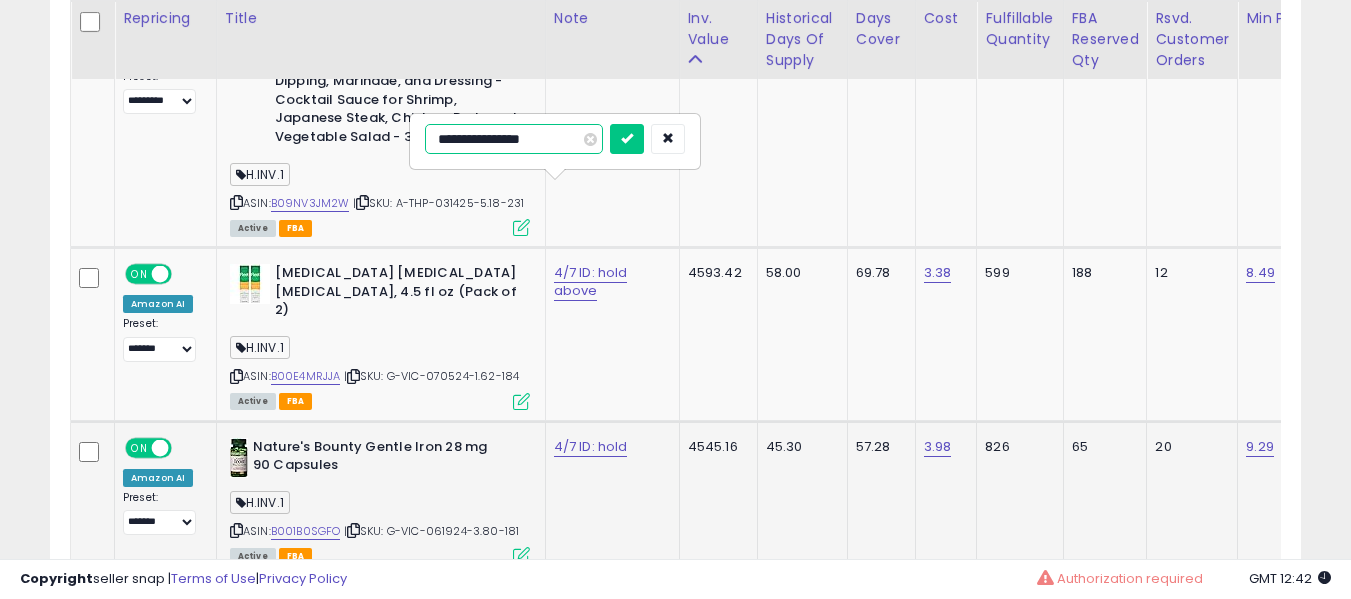 type on "**********" 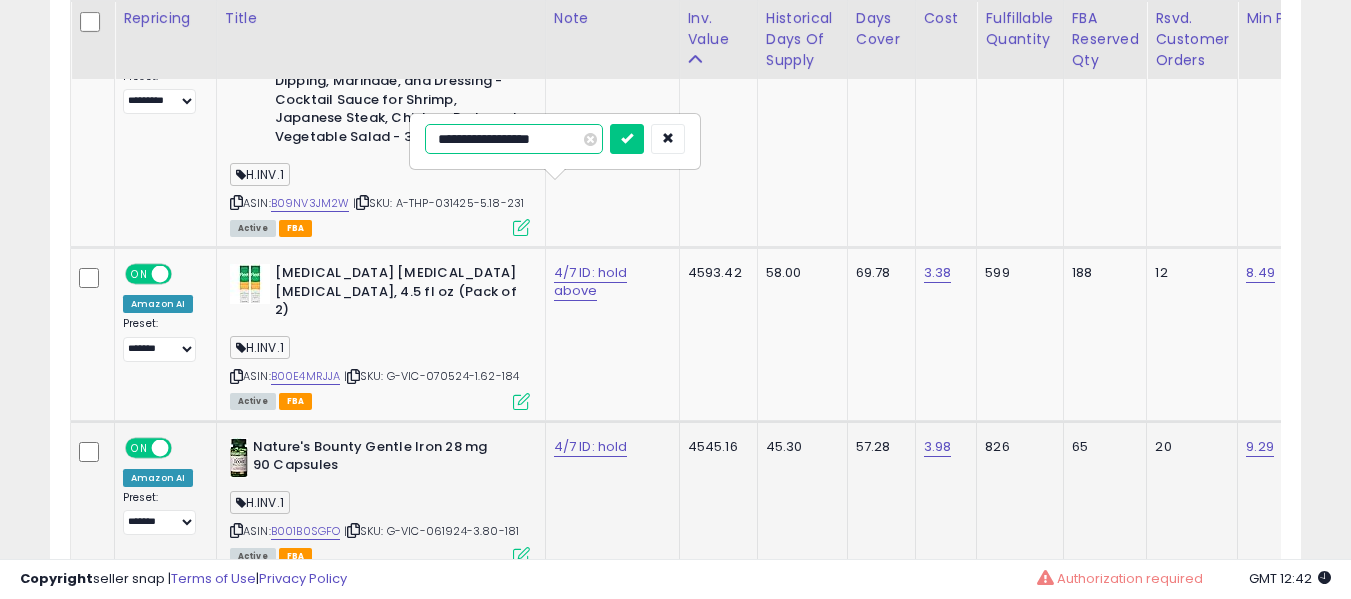 click at bounding box center [627, 139] 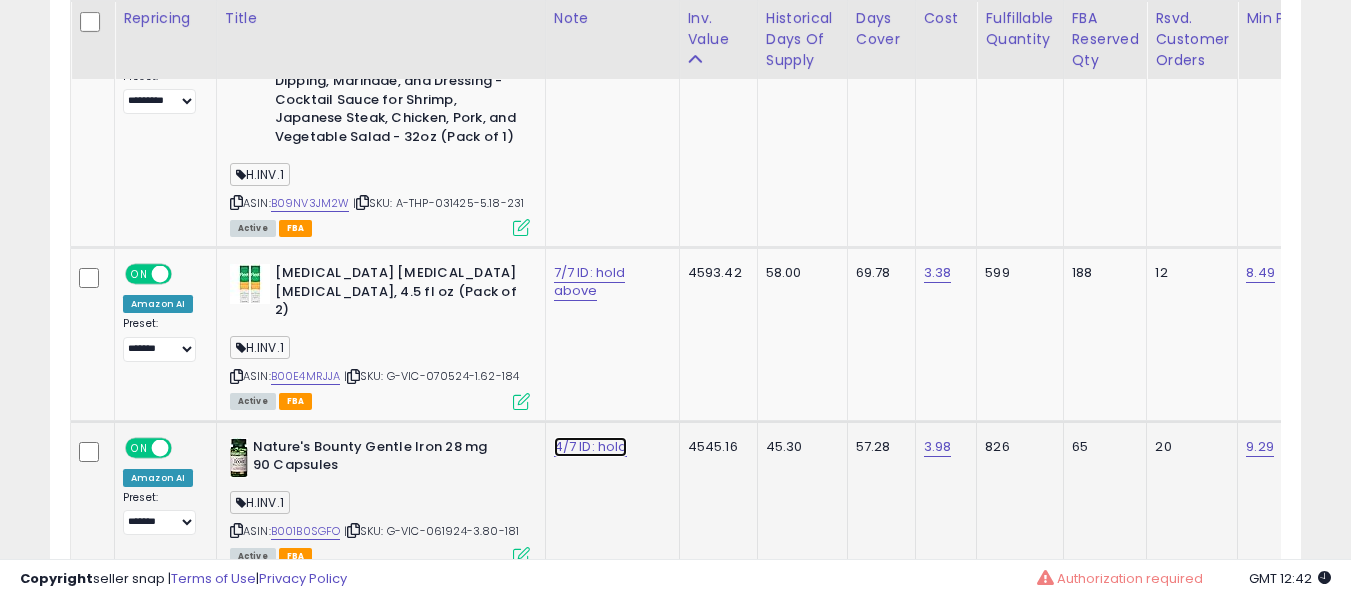 click on "4/7 ID: hold" at bounding box center [592, -4967] 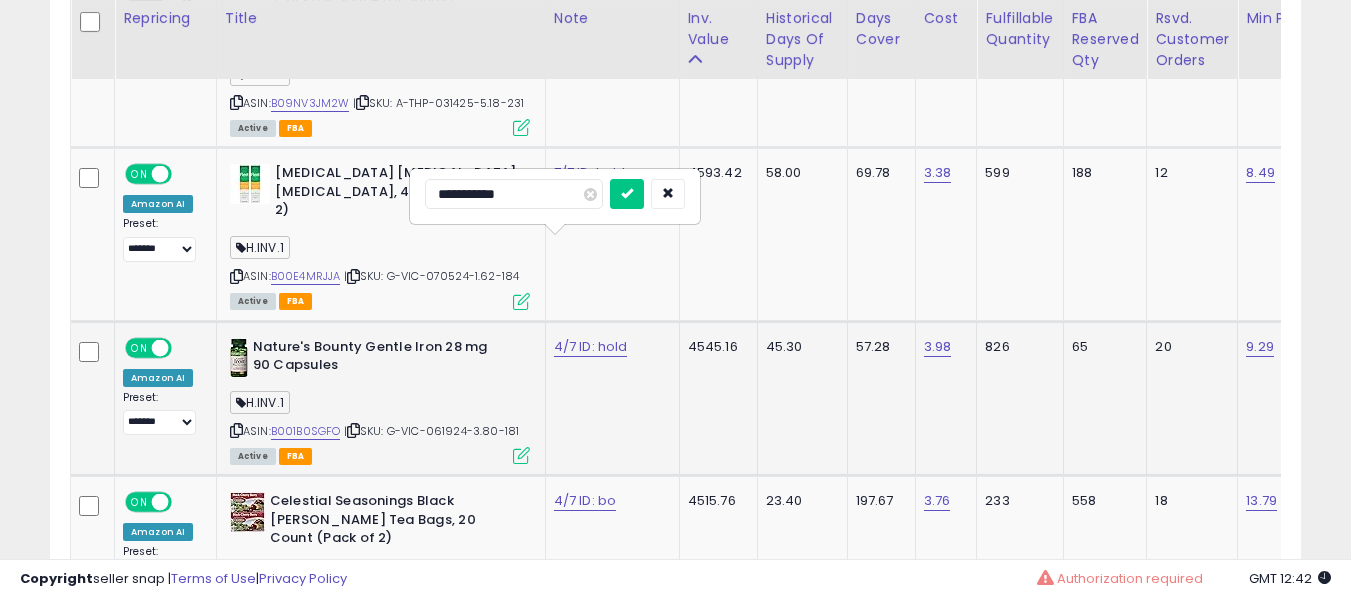 type on "**********" 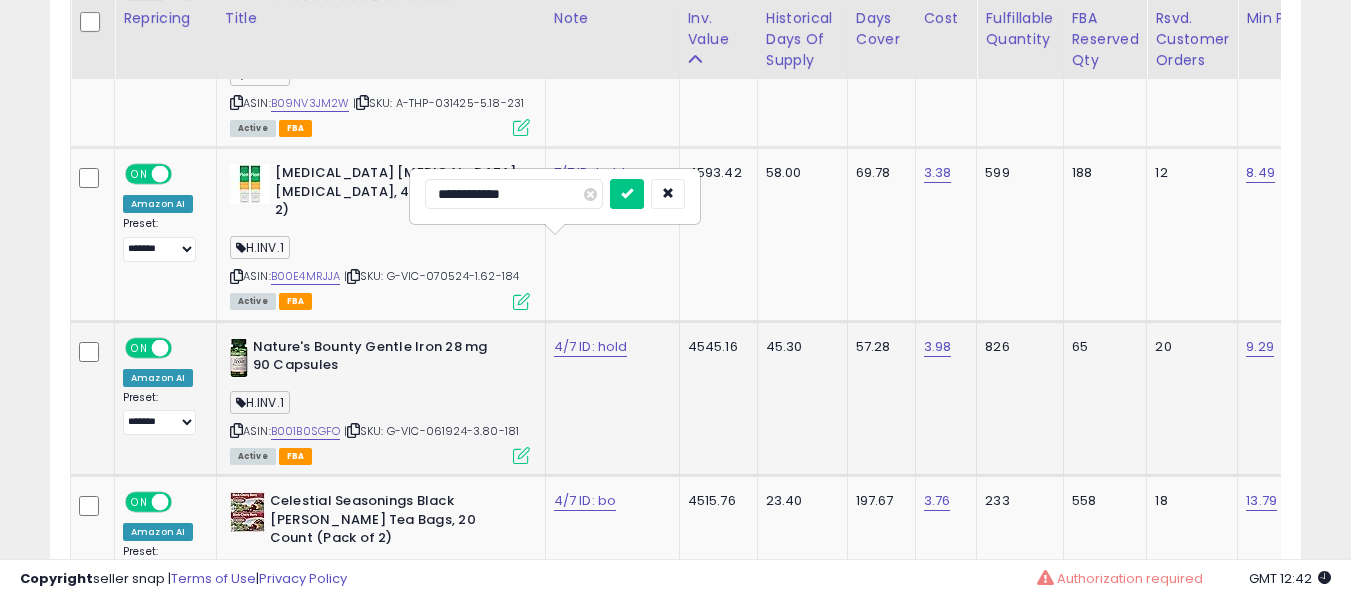 click at bounding box center (627, 194) 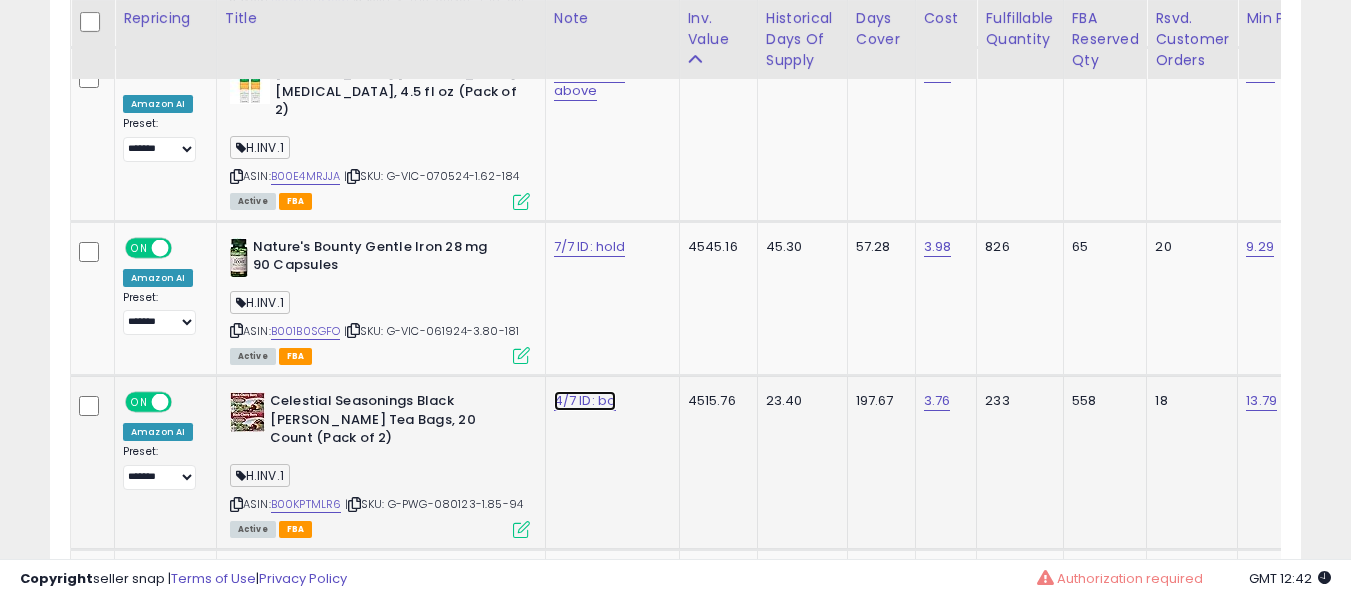 click on "4/7 ID: bo" at bounding box center [592, -5167] 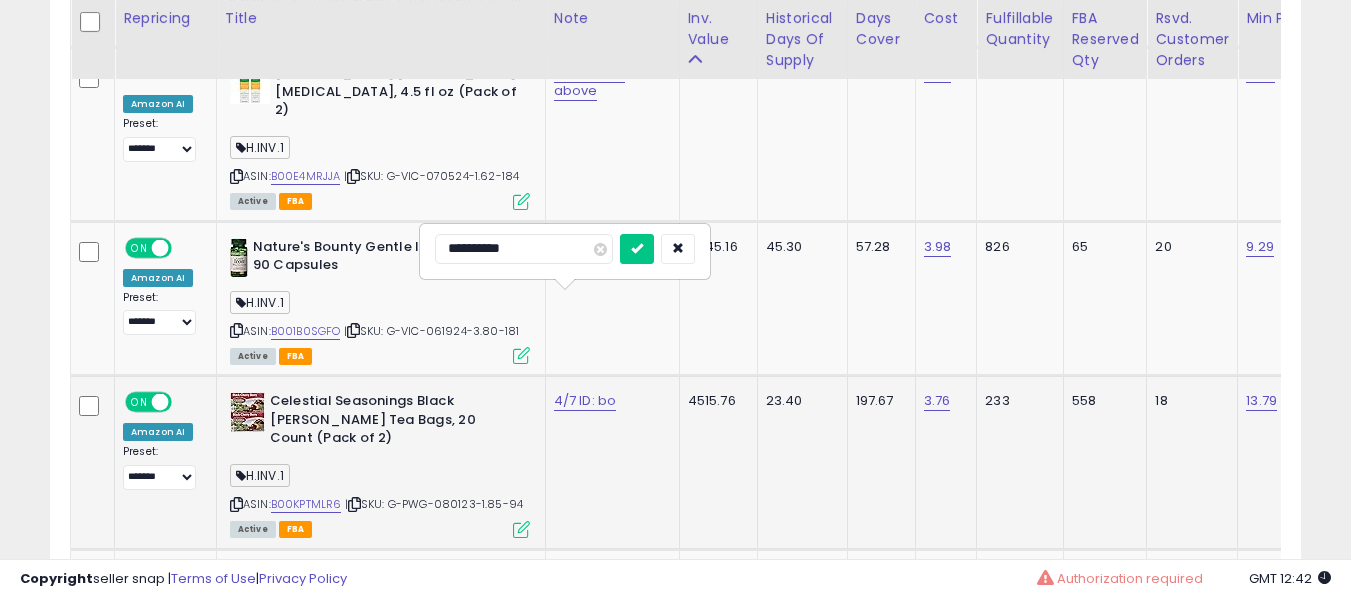 type on "**********" 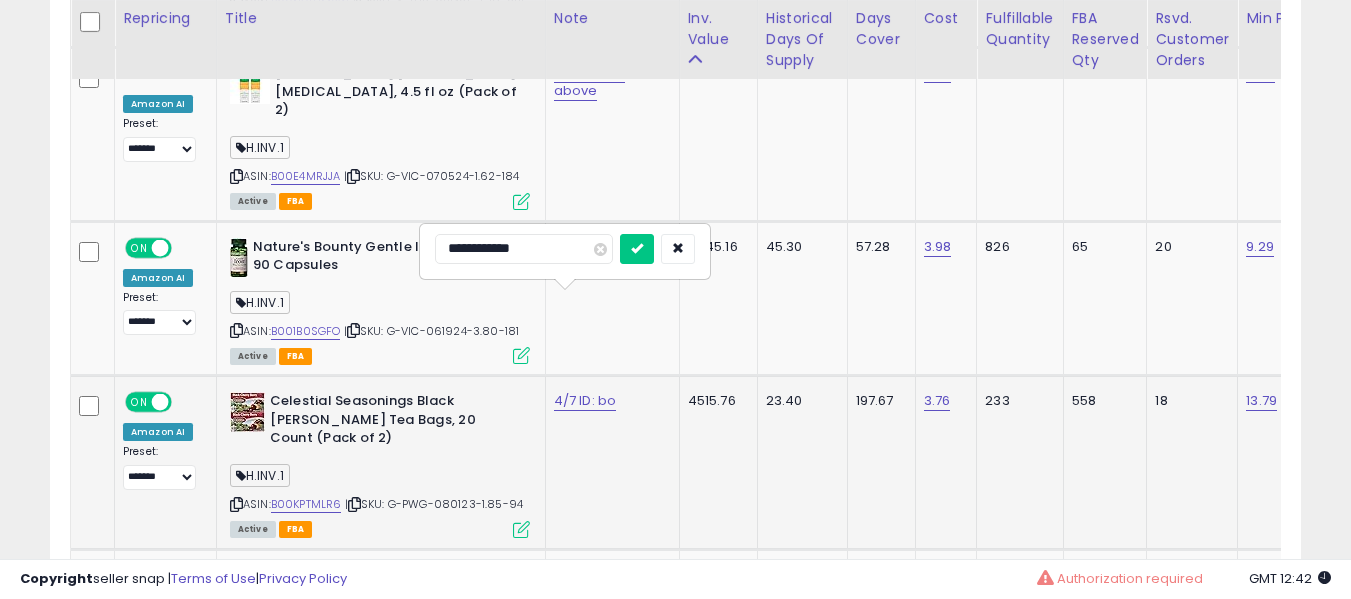 click at bounding box center (637, 249) 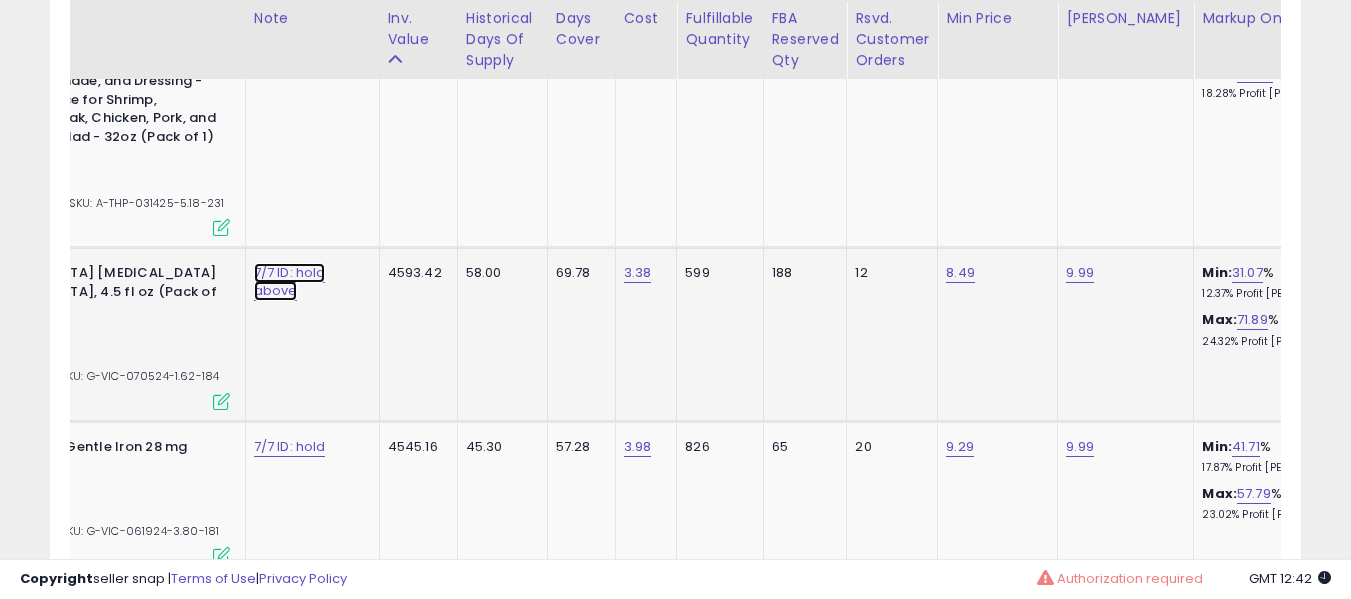 click on "7/7 ID: hold above" at bounding box center (292, -4967) 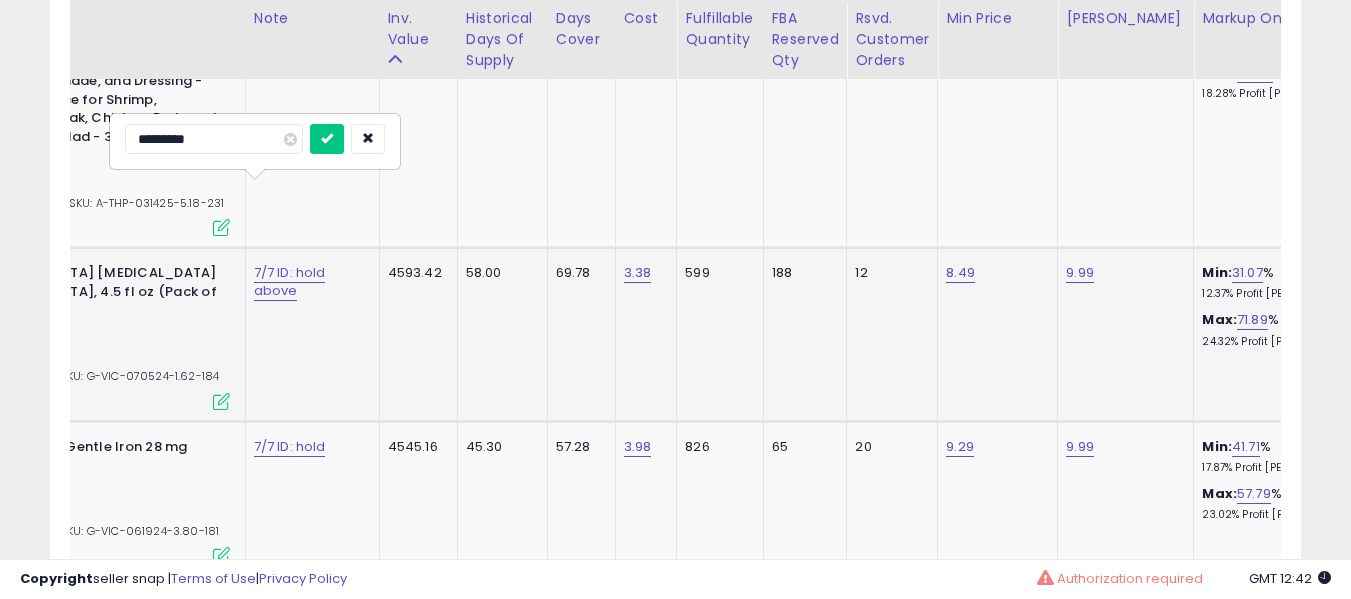 type on "**********" 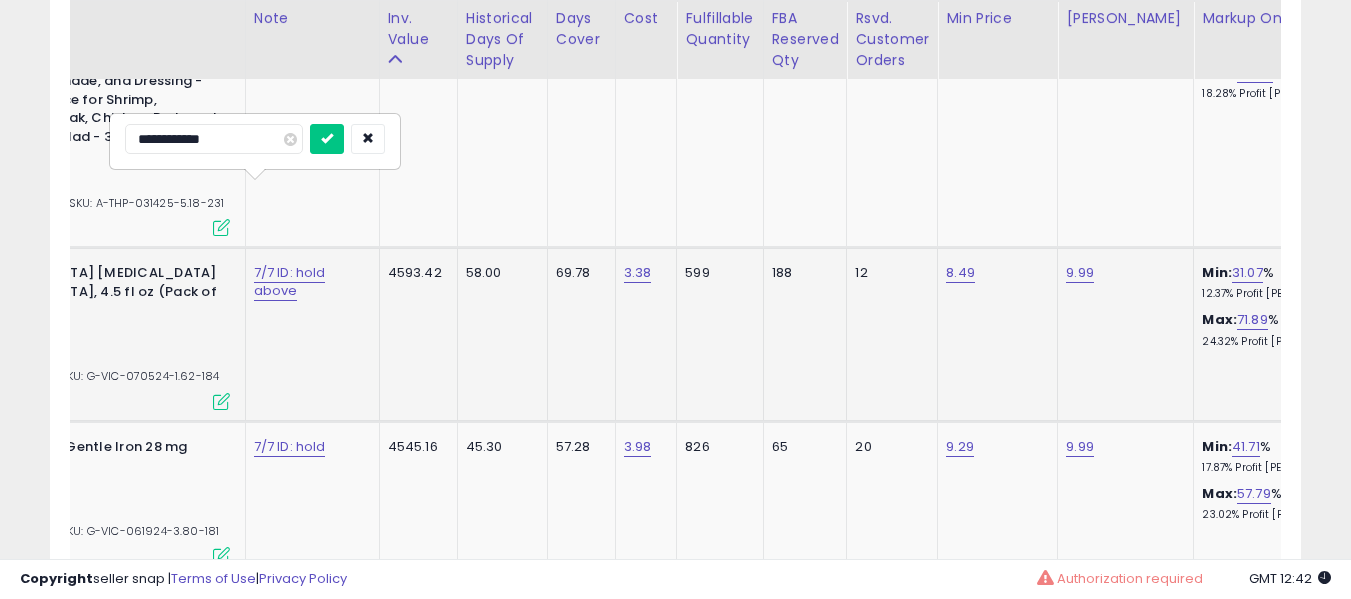 click at bounding box center (327, 139) 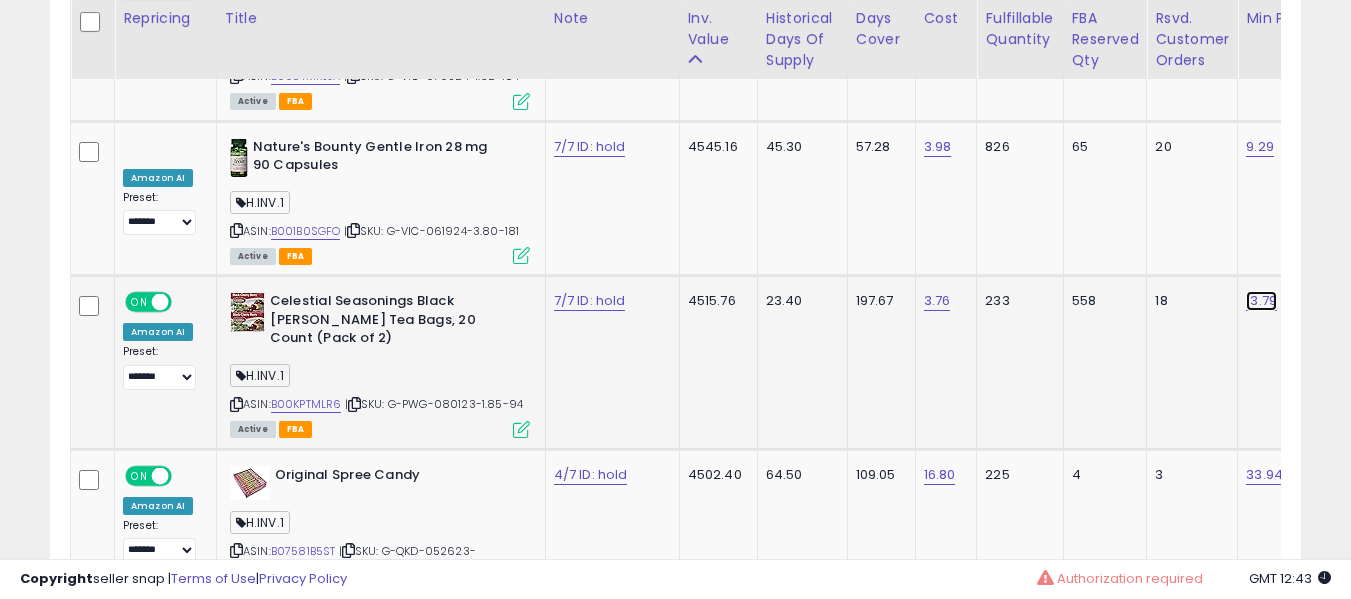 click on "13.79" at bounding box center [1263, -5267] 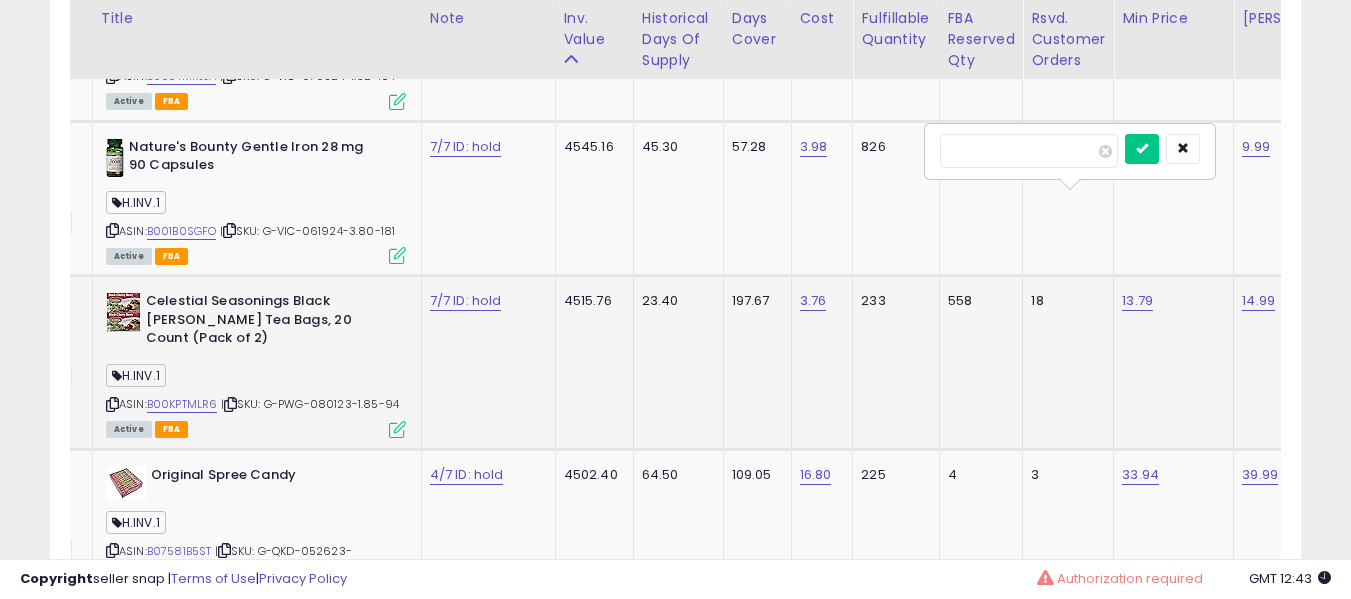 type on "*****" 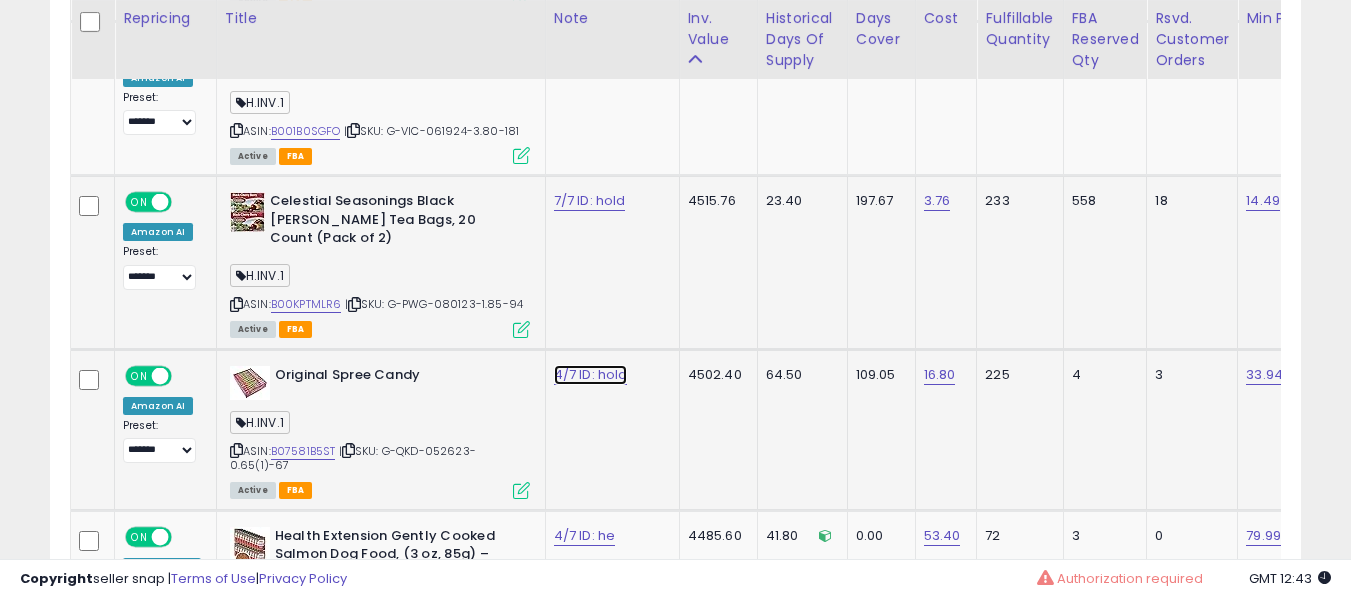 click on "4/7 ID: hold" at bounding box center (592, -5367) 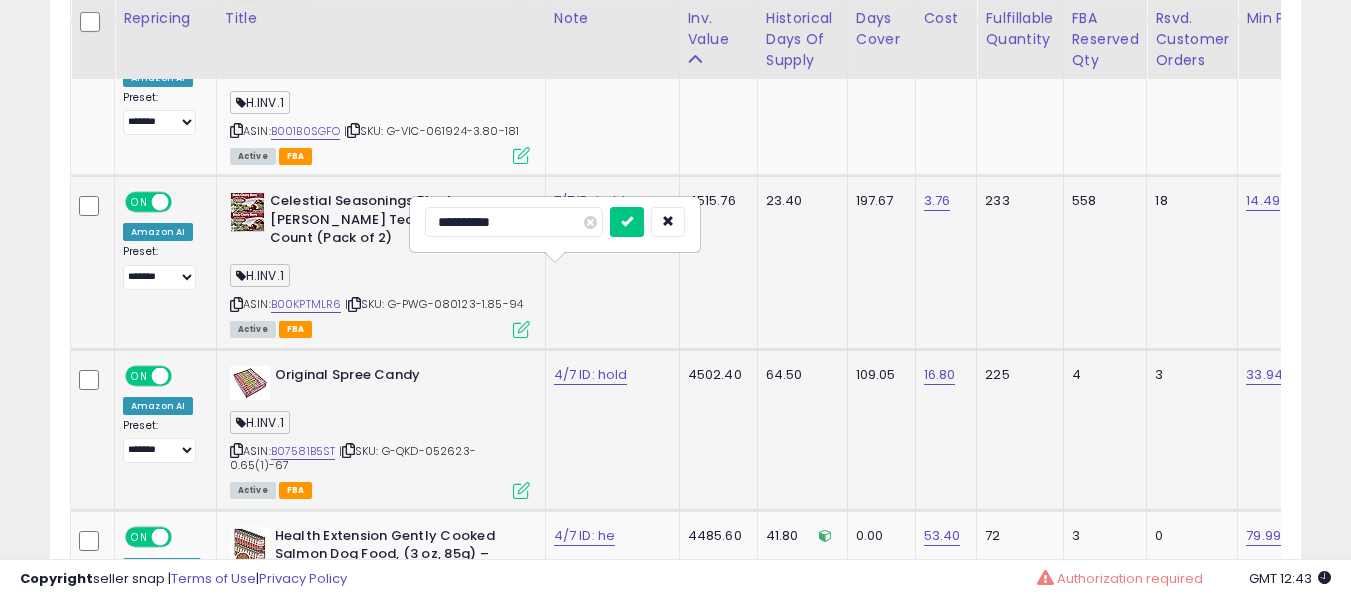 type on "**********" 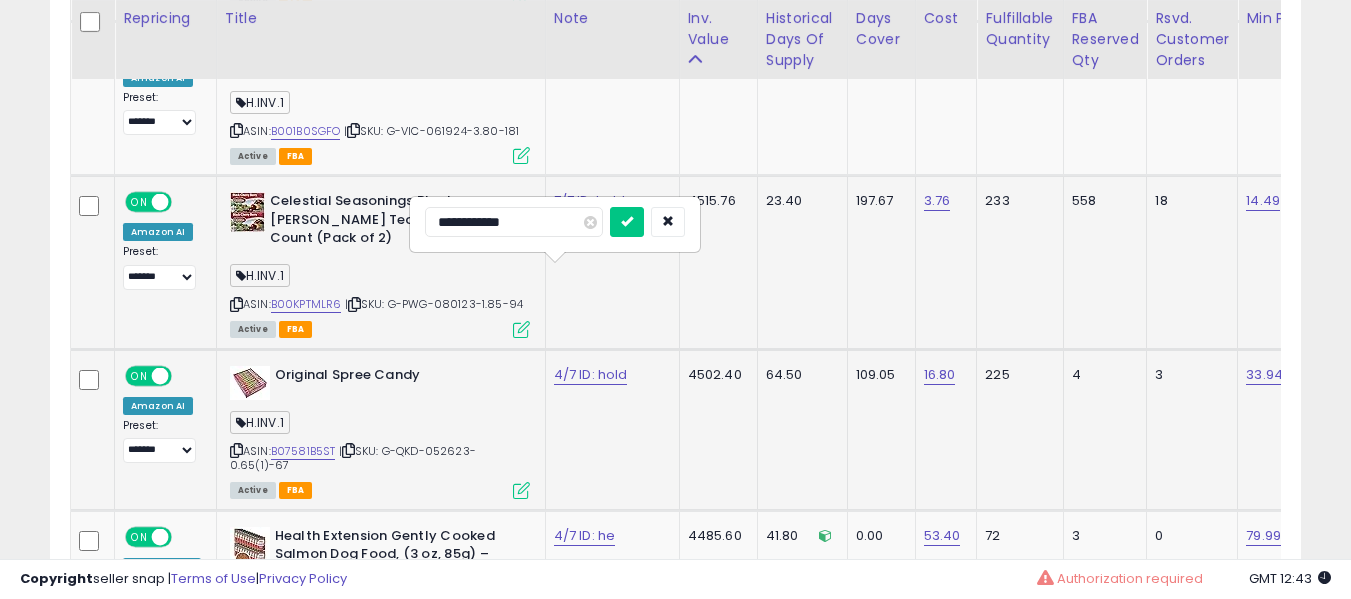 click at bounding box center [627, 222] 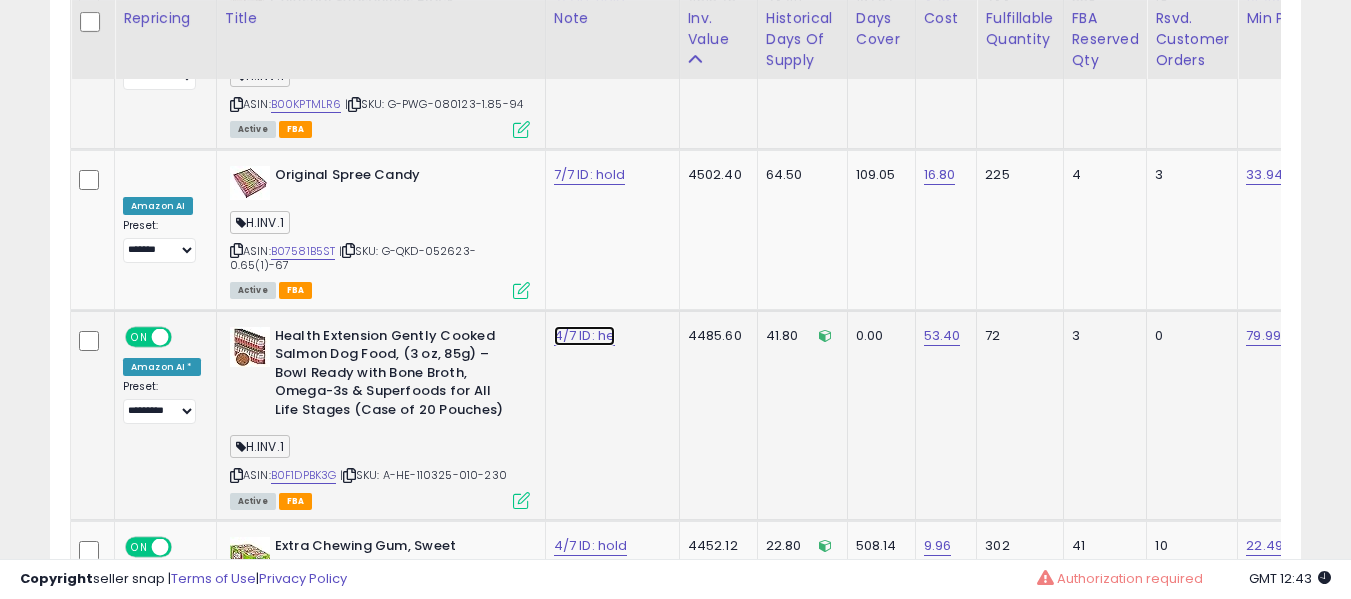 click on "4/7 ID: he" at bounding box center [592, -5567] 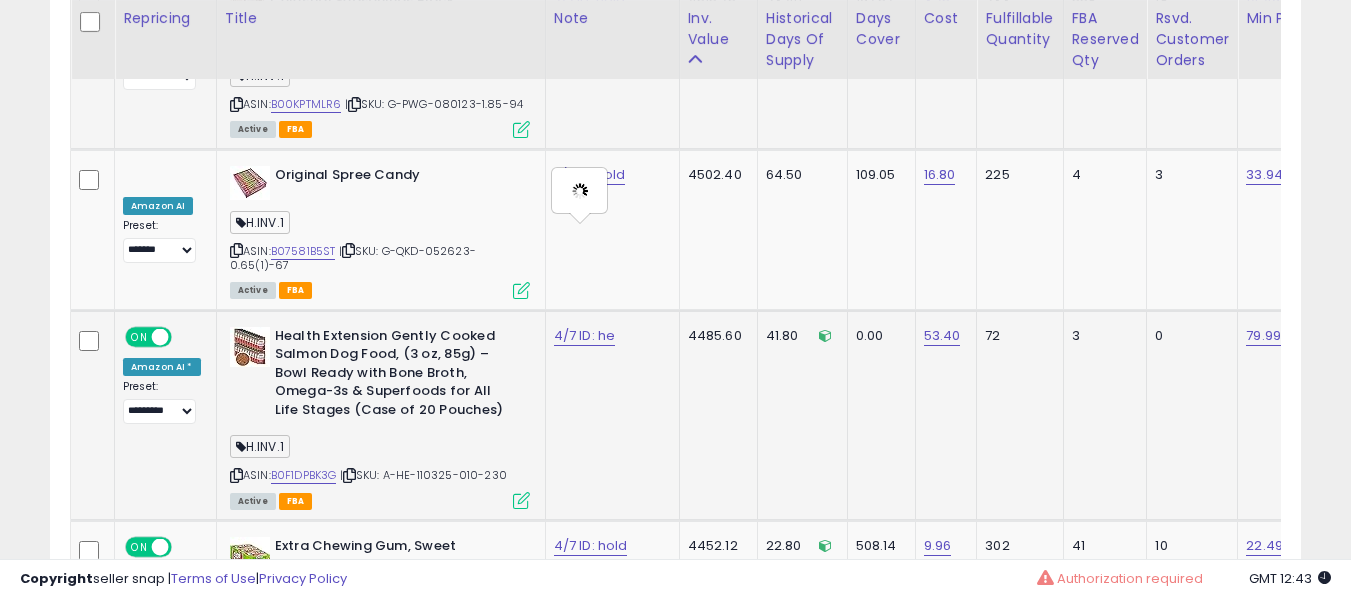 type on "**********" 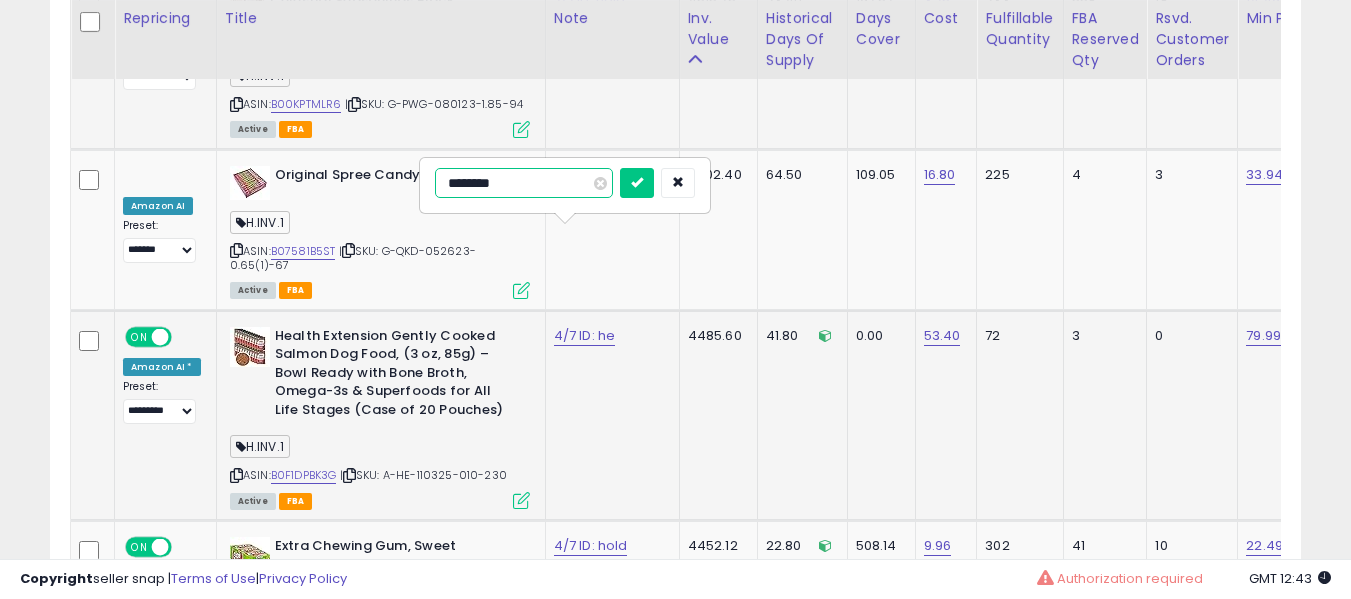 type on "*********" 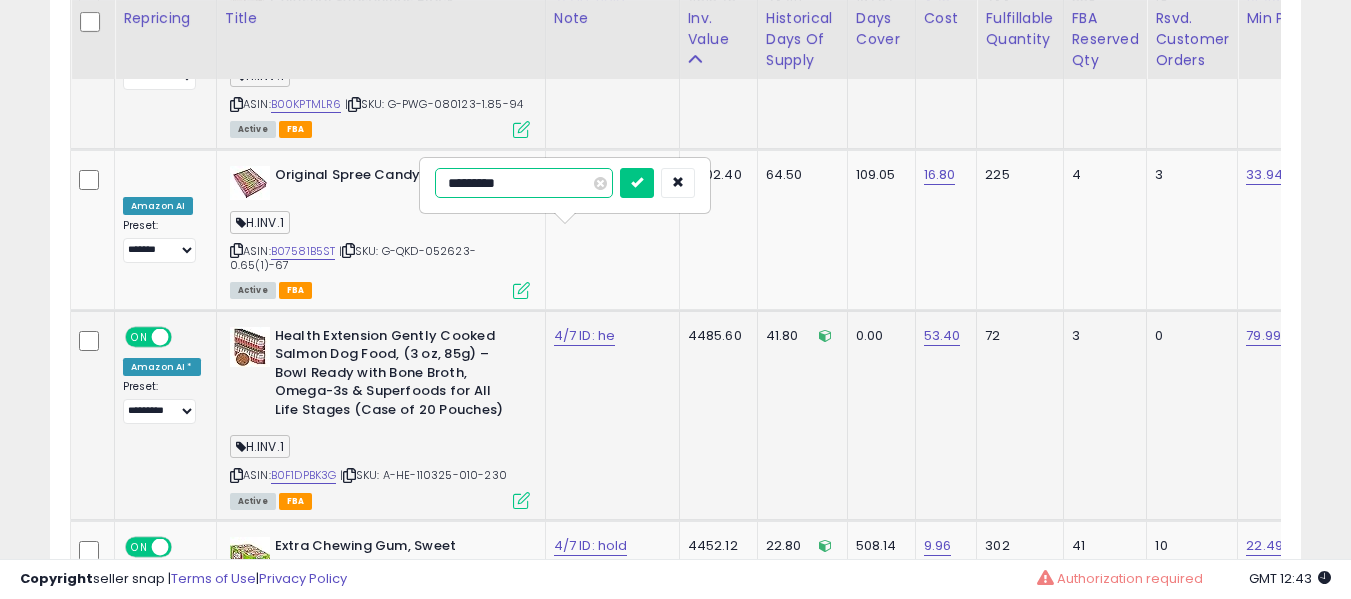 click at bounding box center [637, 183] 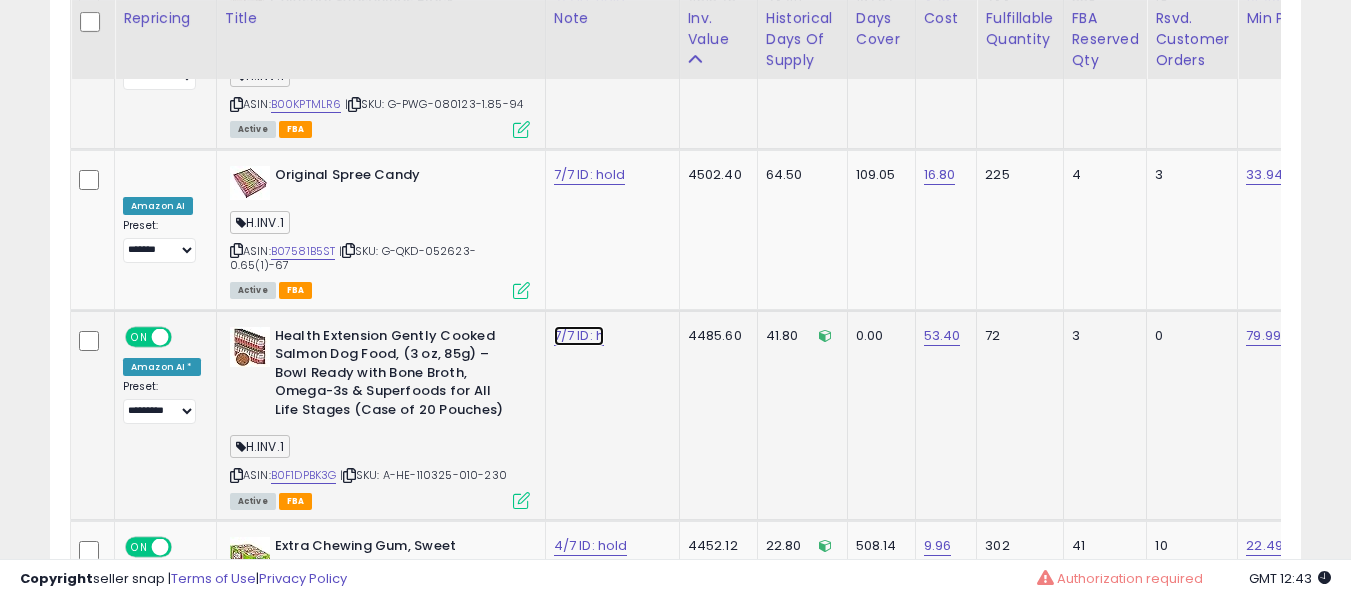 click on "7/7 ID: h" at bounding box center (579, 336) 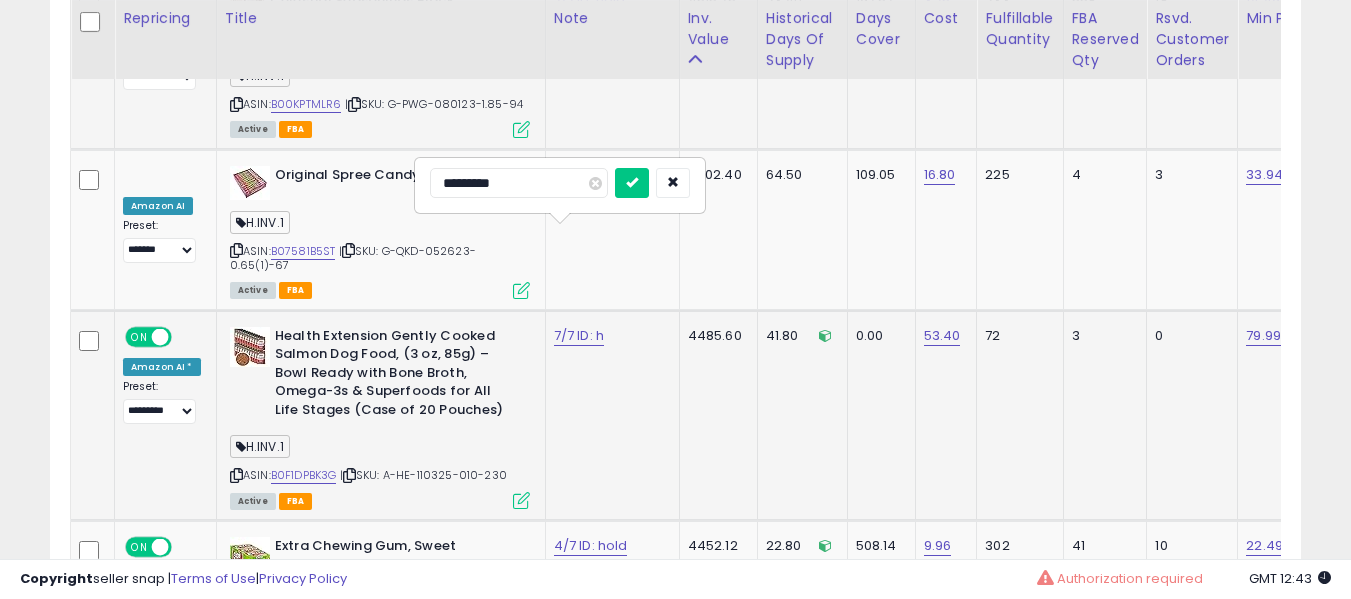 type on "**********" 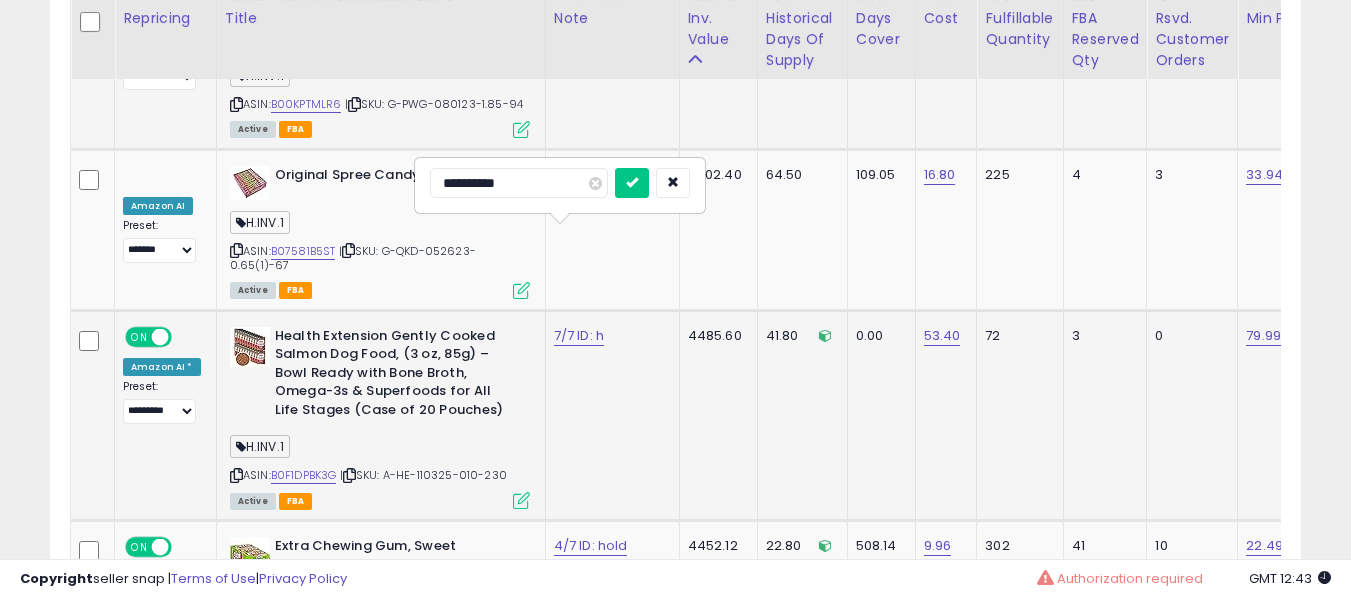 click at bounding box center (632, 183) 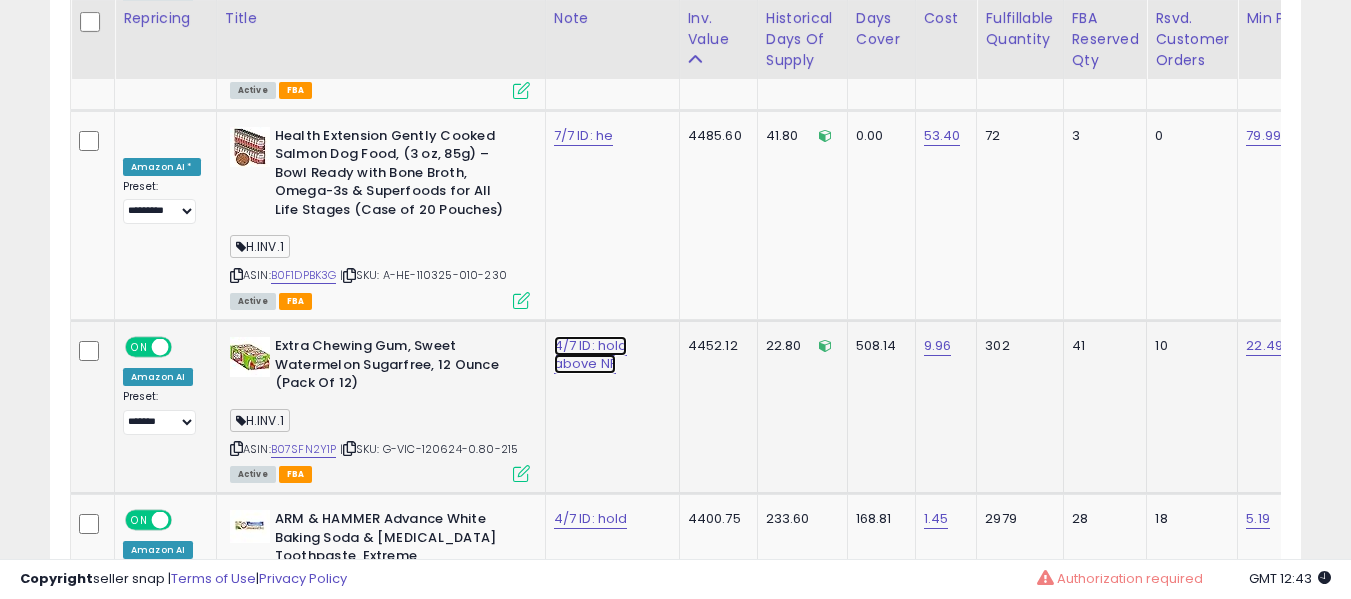 click on "4/7 ID: hold above NF" at bounding box center [592, -5767] 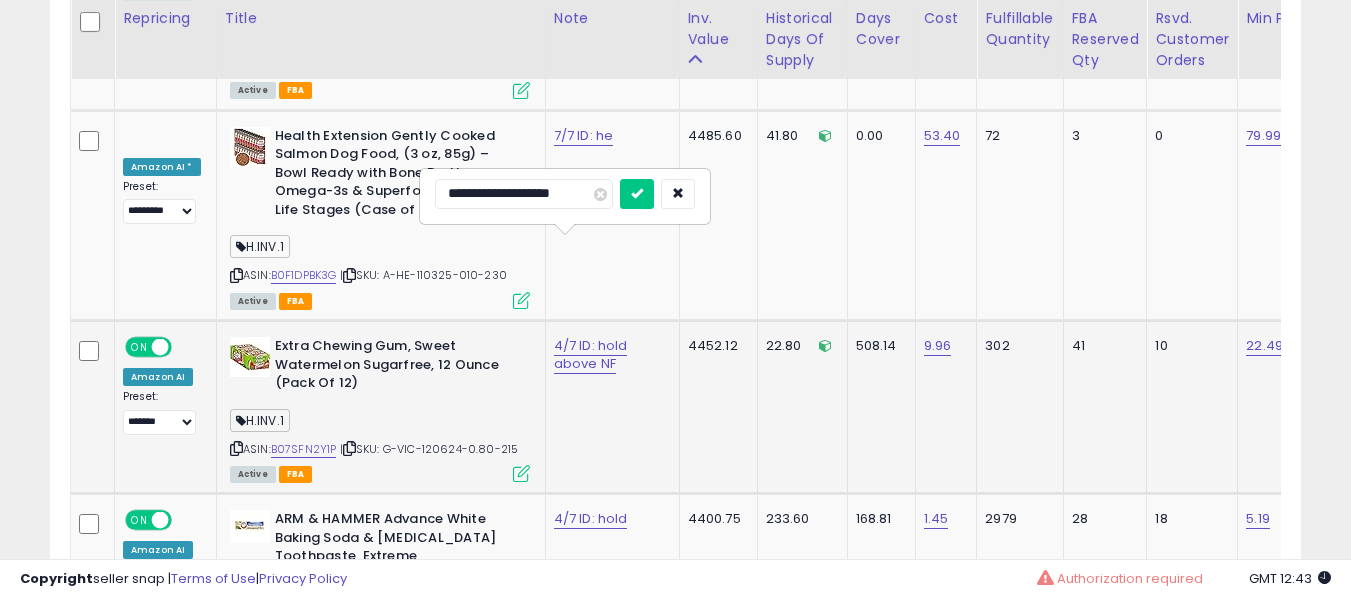 type on "**********" 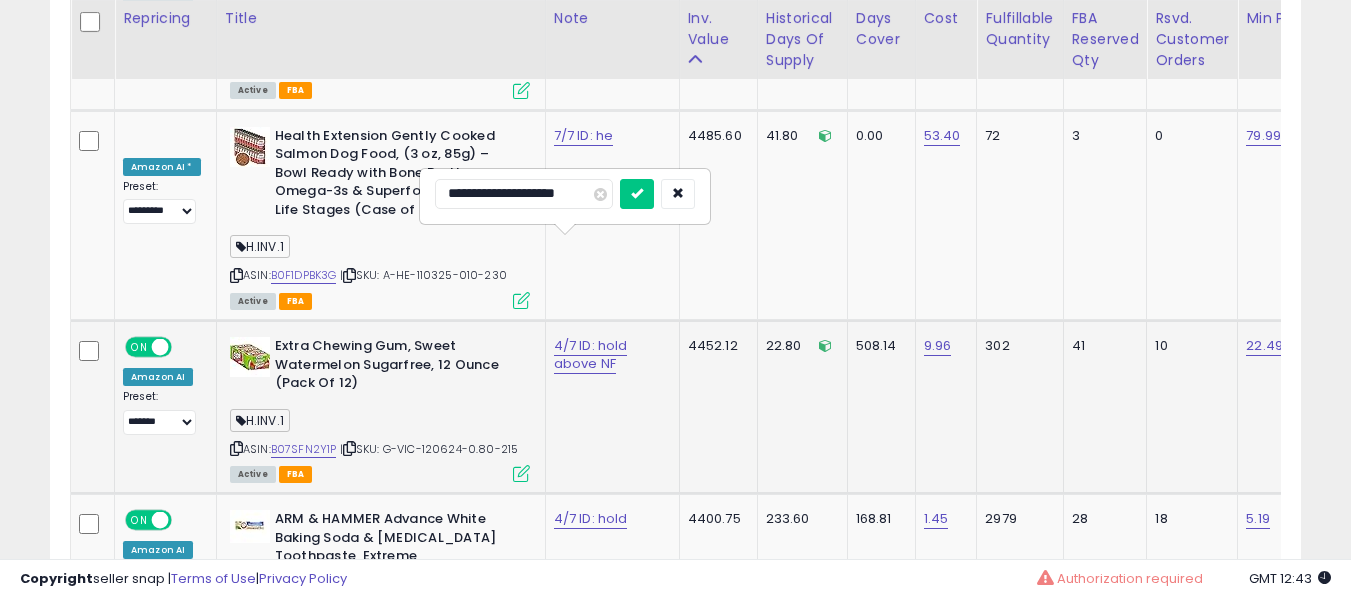 click at bounding box center [637, 194] 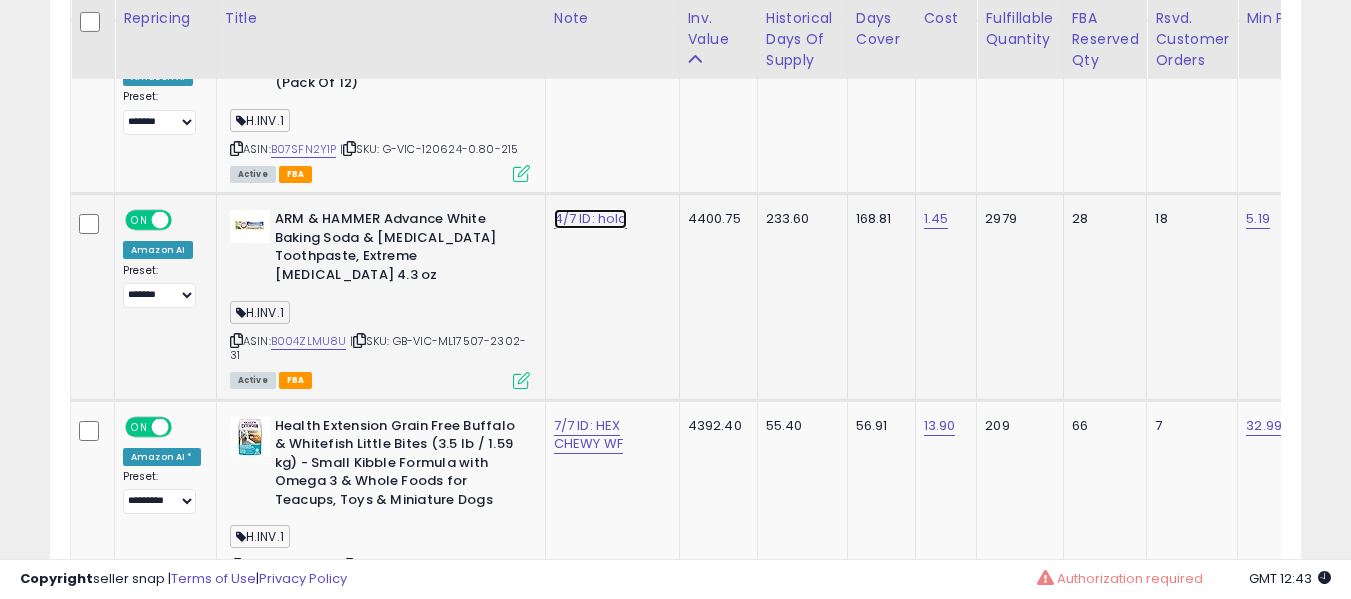 click on "4/7 ID: hold" at bounding box center [592, -6067] 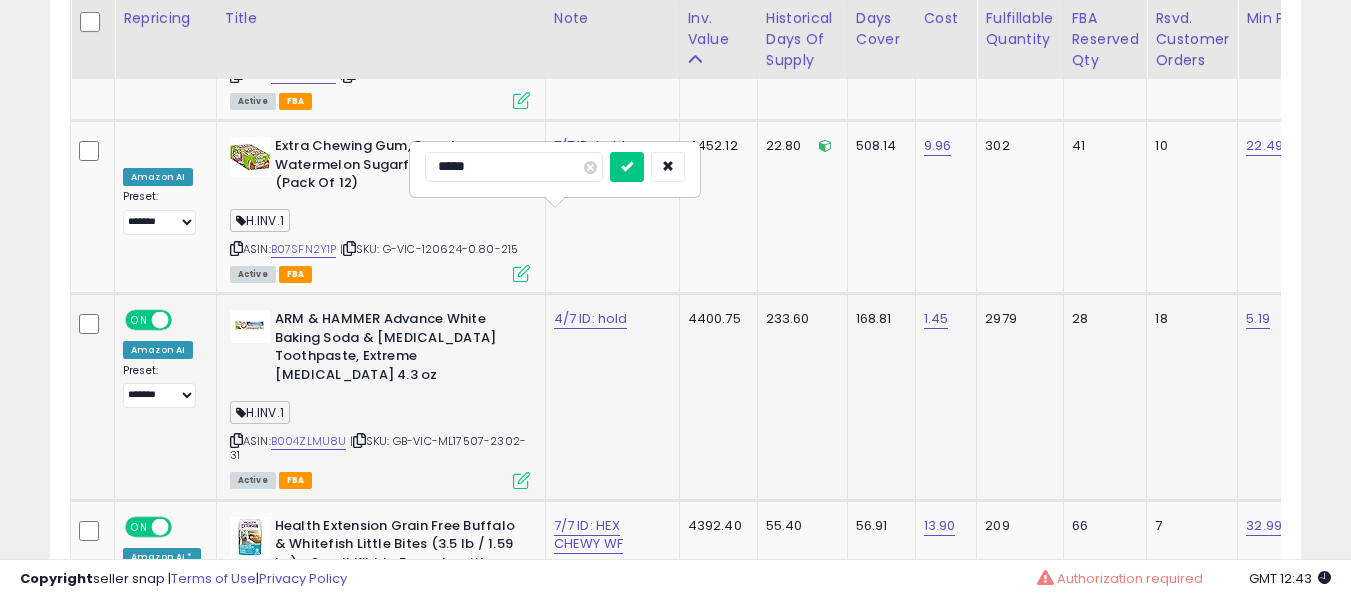 type on "******" 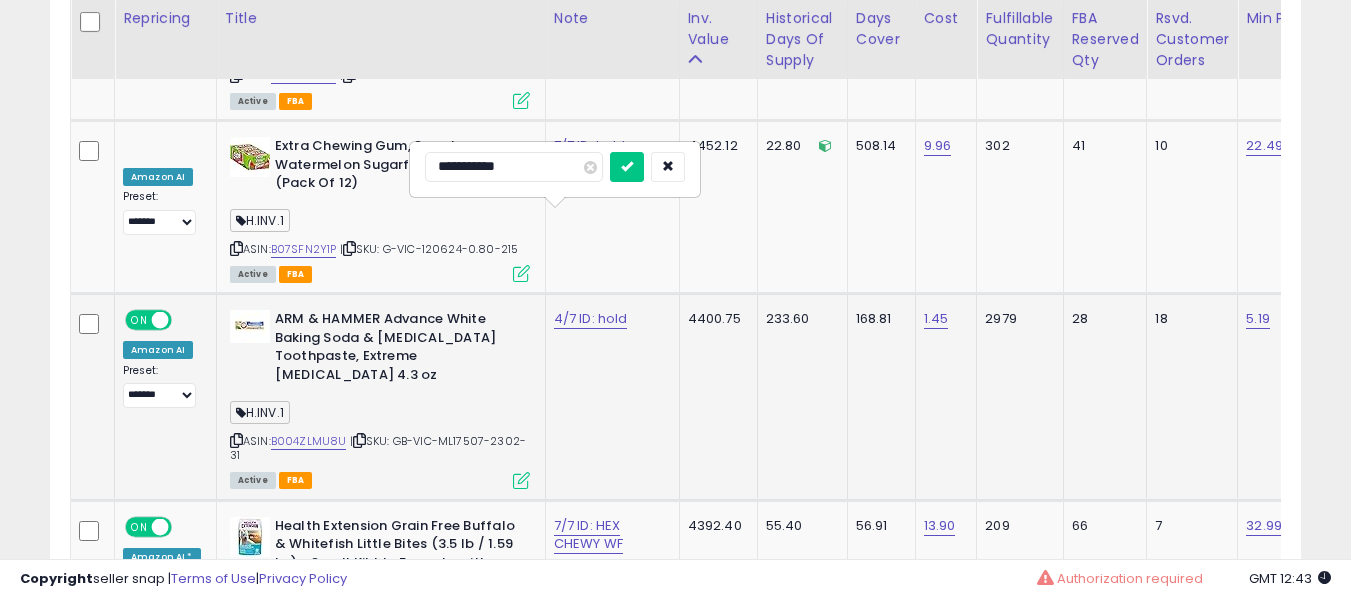 type on "**********" 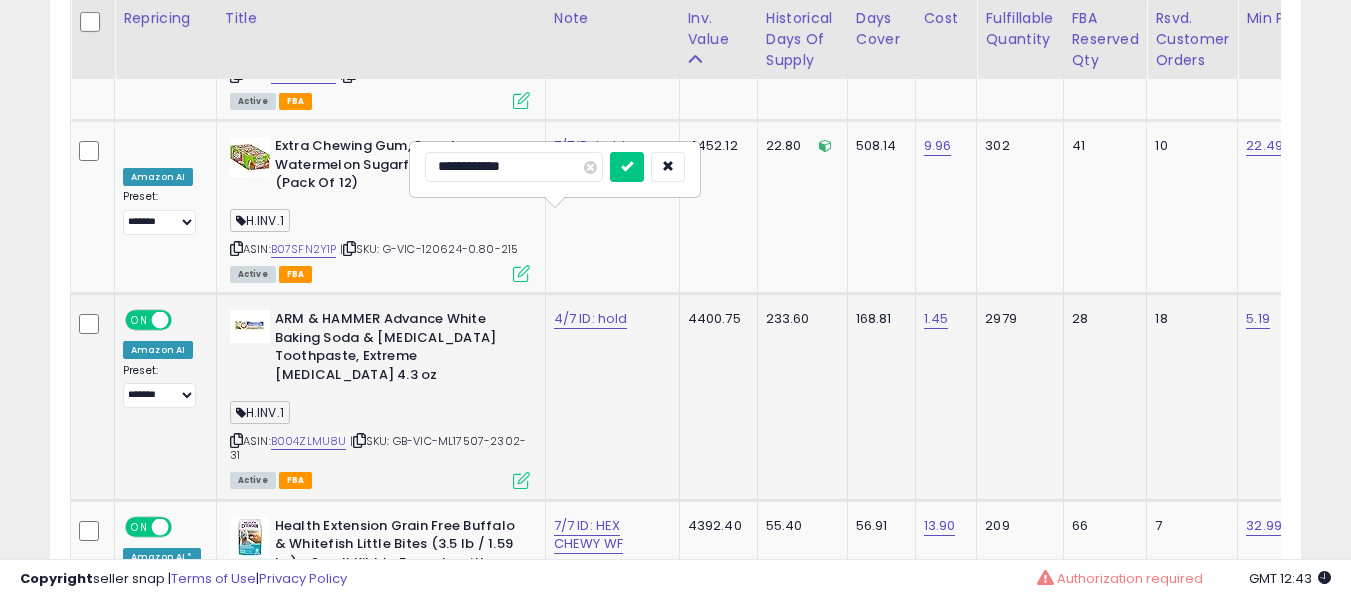click at bounding box center (627, 167) 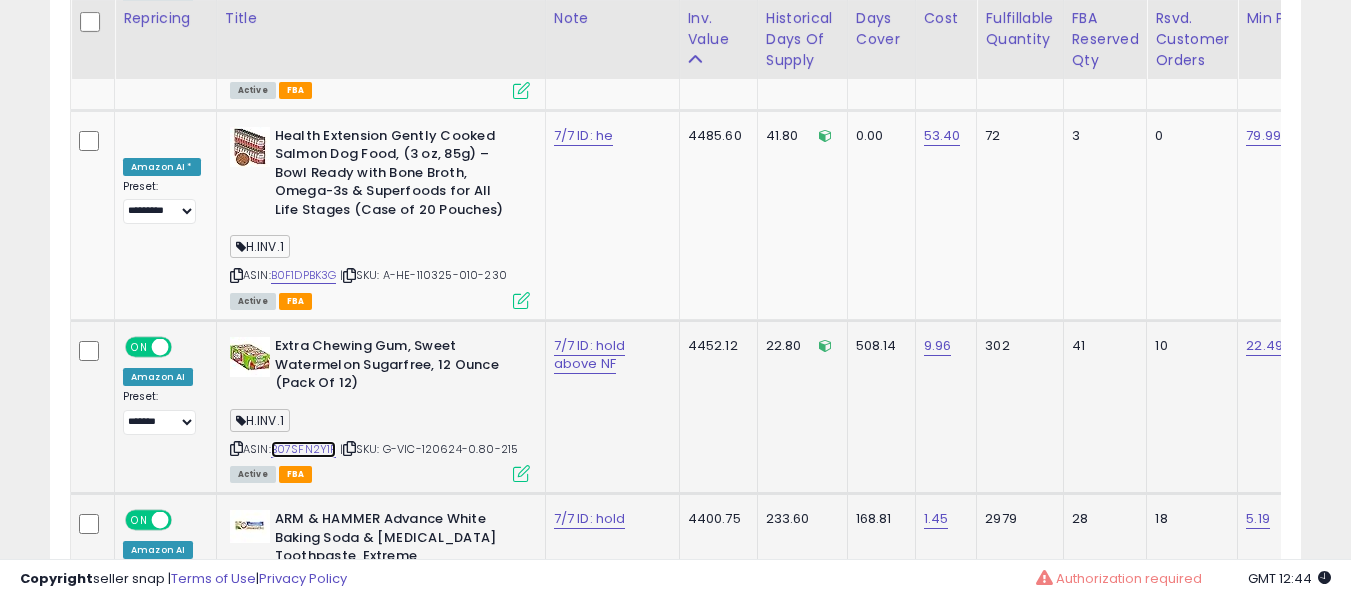 scroll, scrollTop: 0, scrollLeft: 600, axis: horizontal 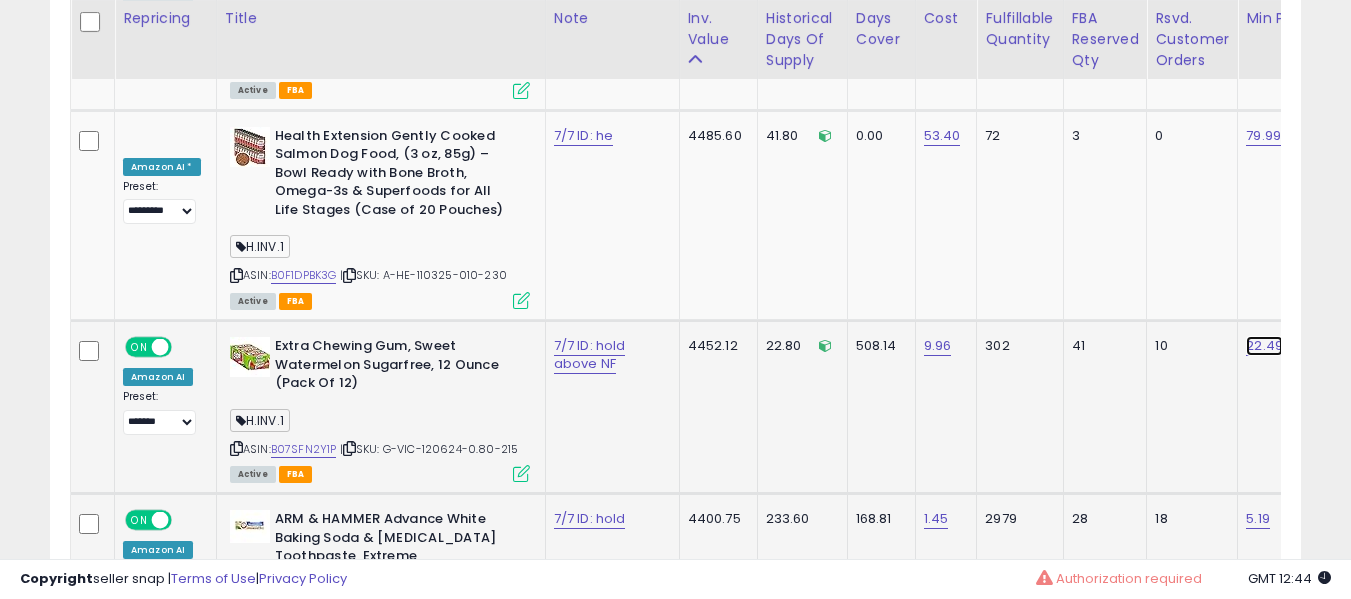 click on "22.49" at bounding box center (1263, -5767) 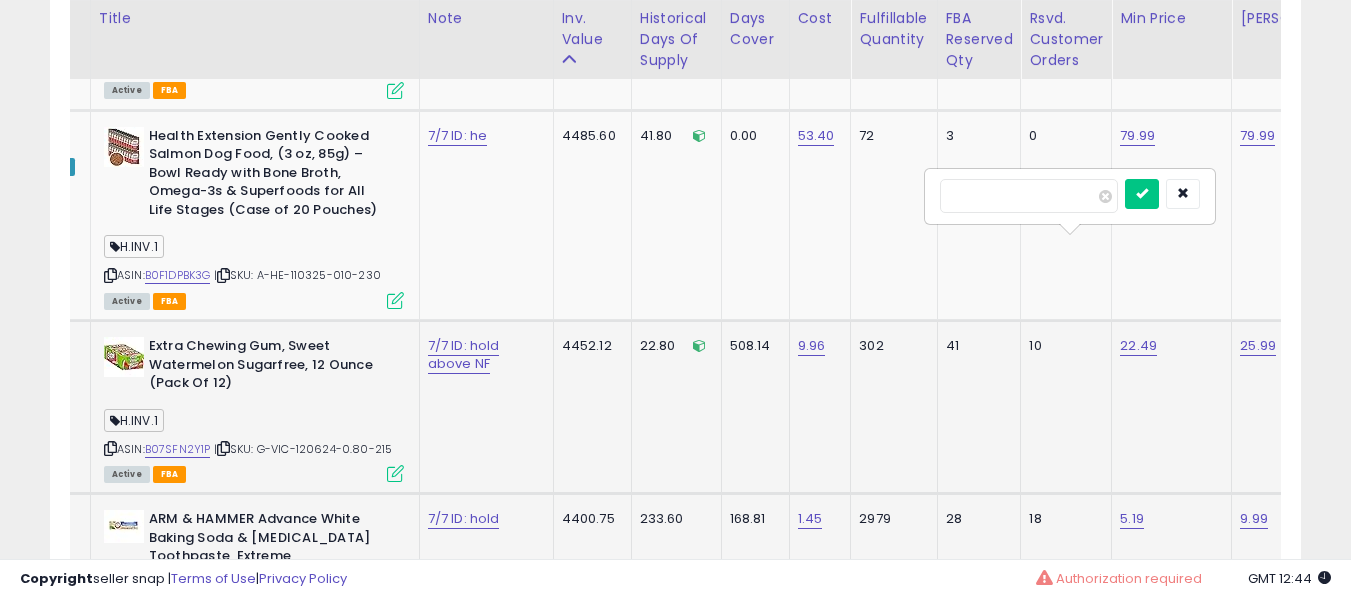 type on "*****" 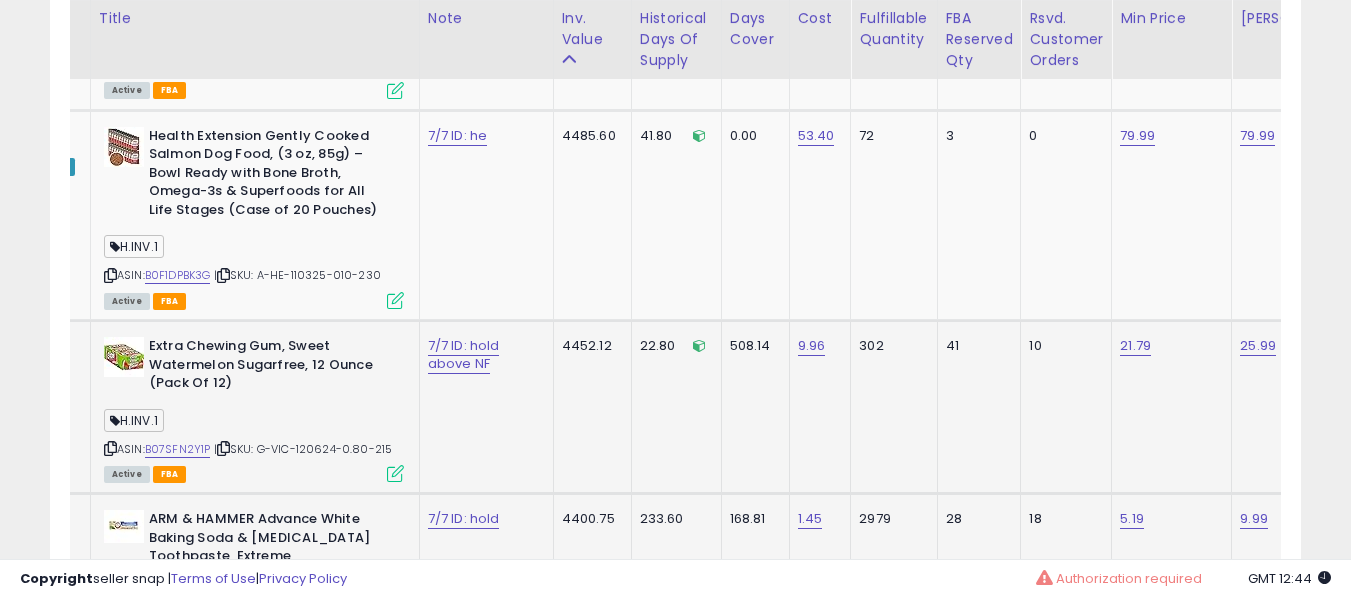 click on "7/7 ID: hold above NF" at bounding box center (483, 355) 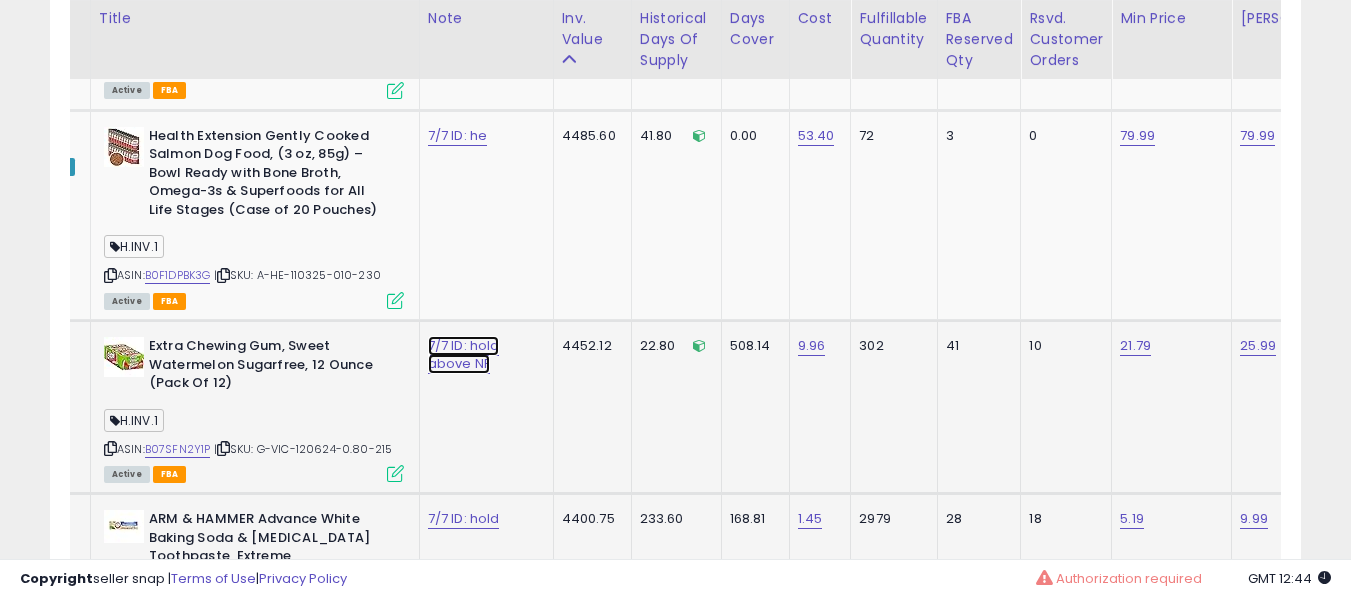 click on "7/7 ID: hold above NF" at bounding box center [466, -5767] 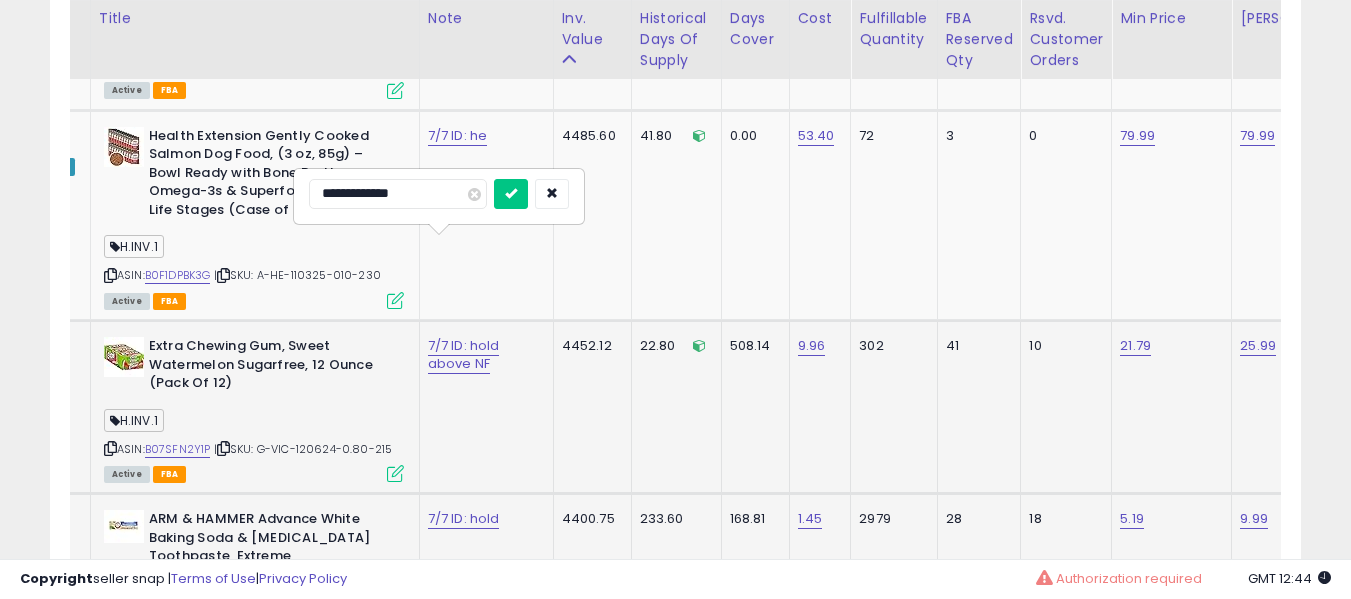 type on "**********" 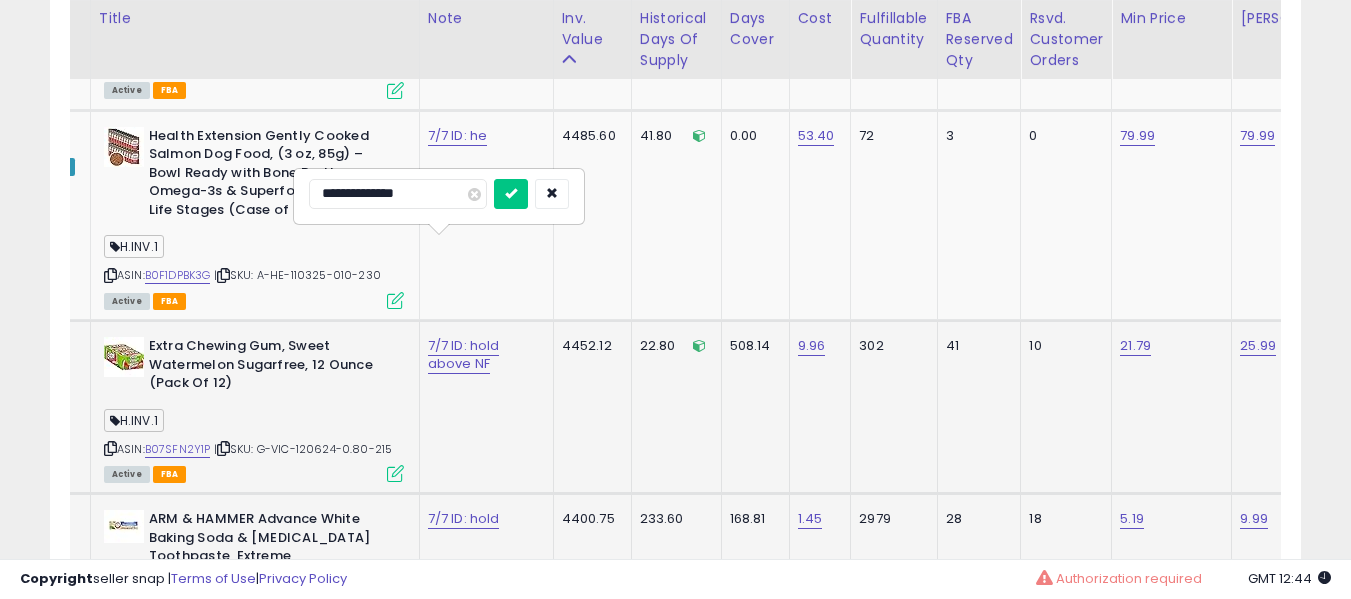 click at bounding box center (511, 194) 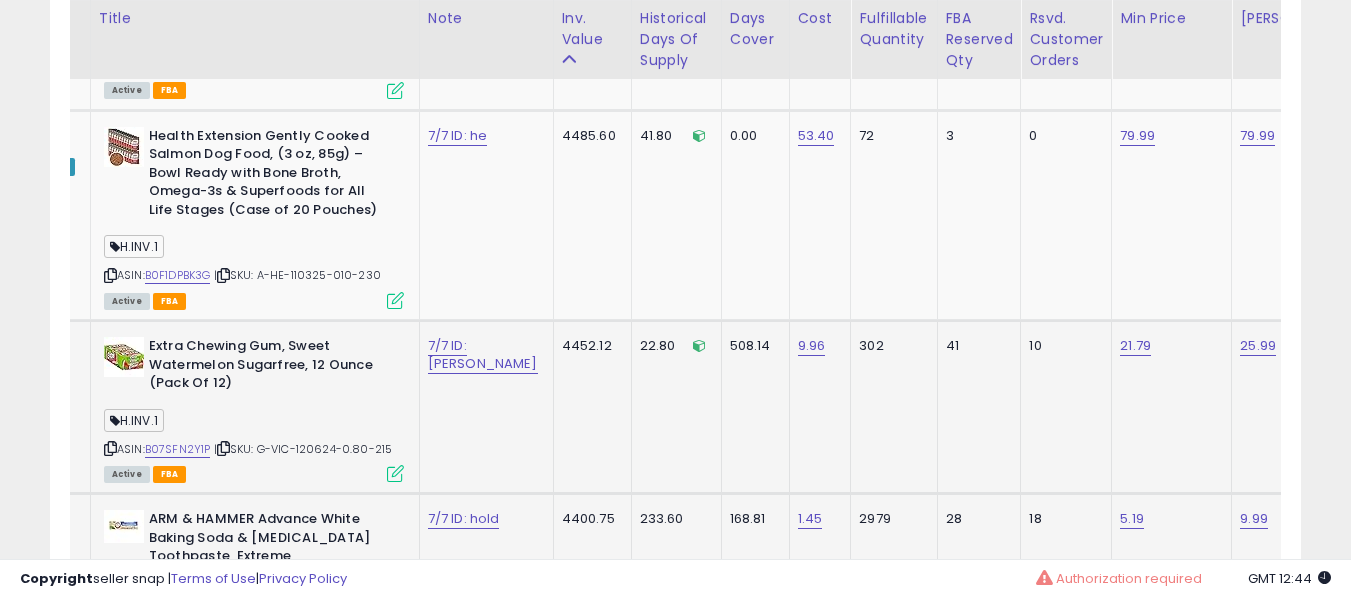 scroll, scrollTop: 0, scrollLeft: 0, axis: both 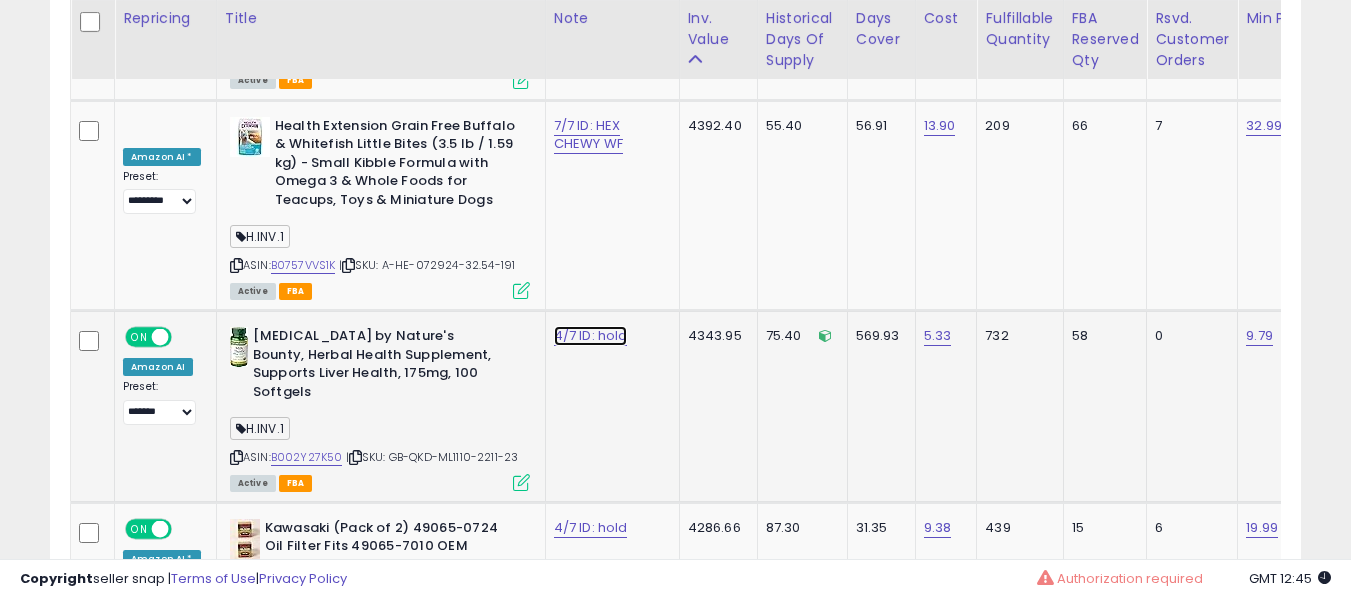 click on "4/7 ID: hold" at bounding box center [592, -6367] 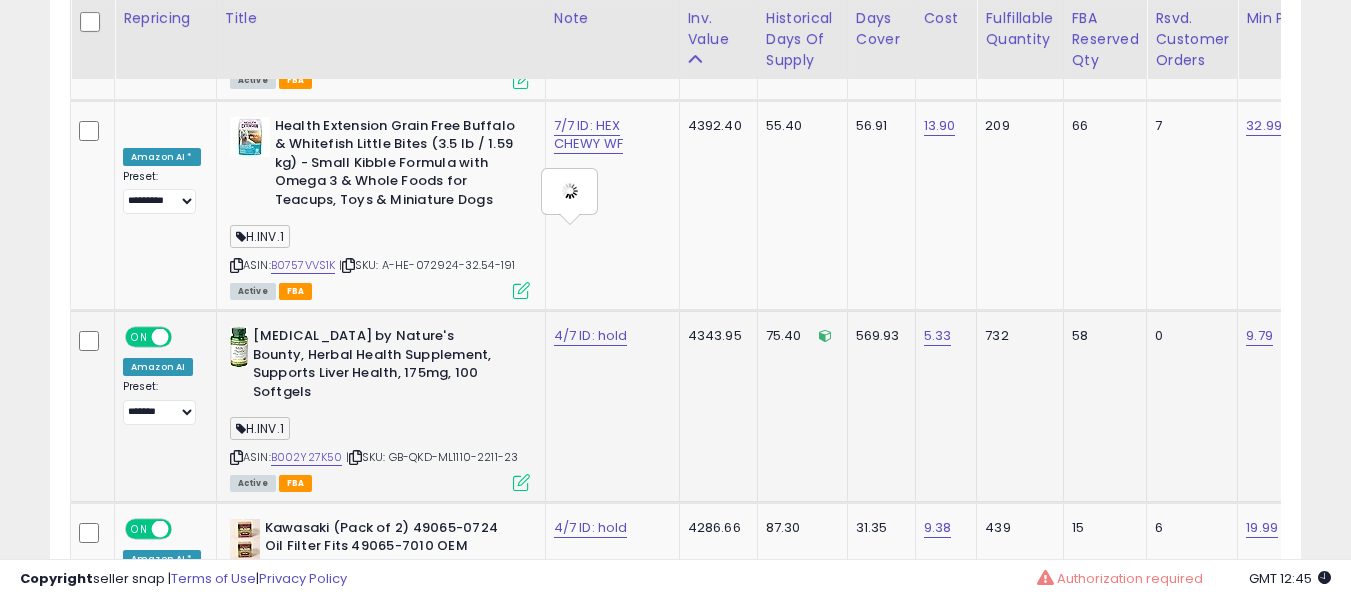 type on "**********" 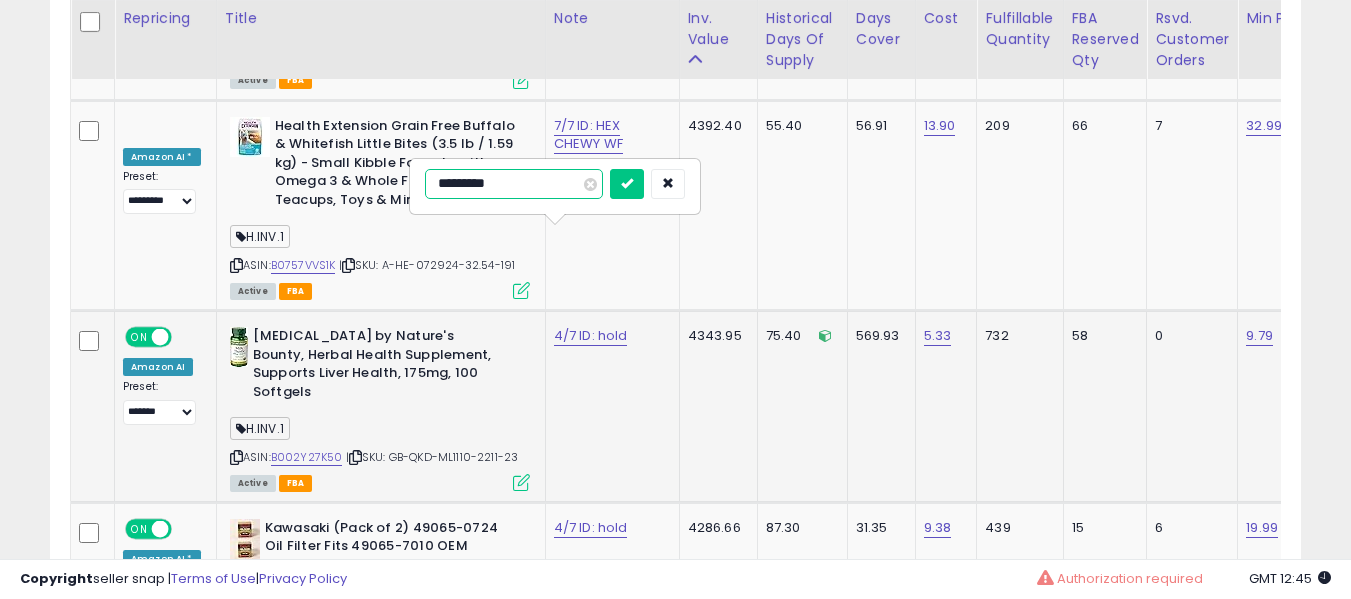 type on "**********" 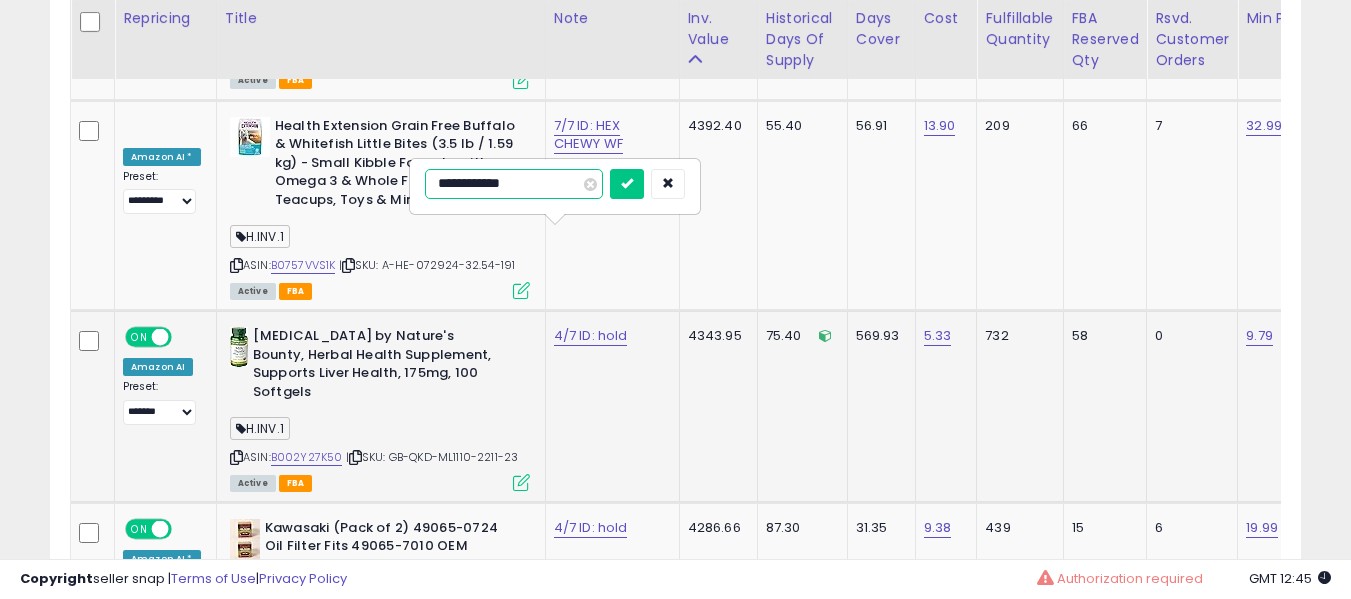 click at bounding box center [627, 184] 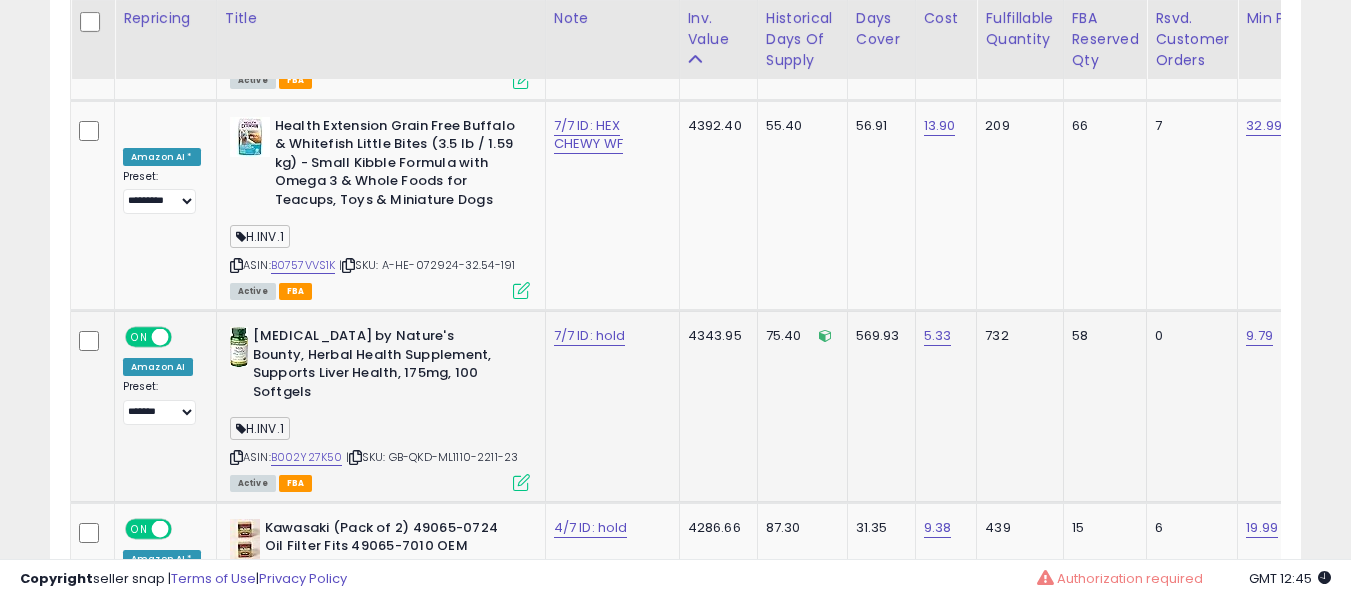 scroll, scrollTop: 7392, scrollLeft: 0, axis: vertical 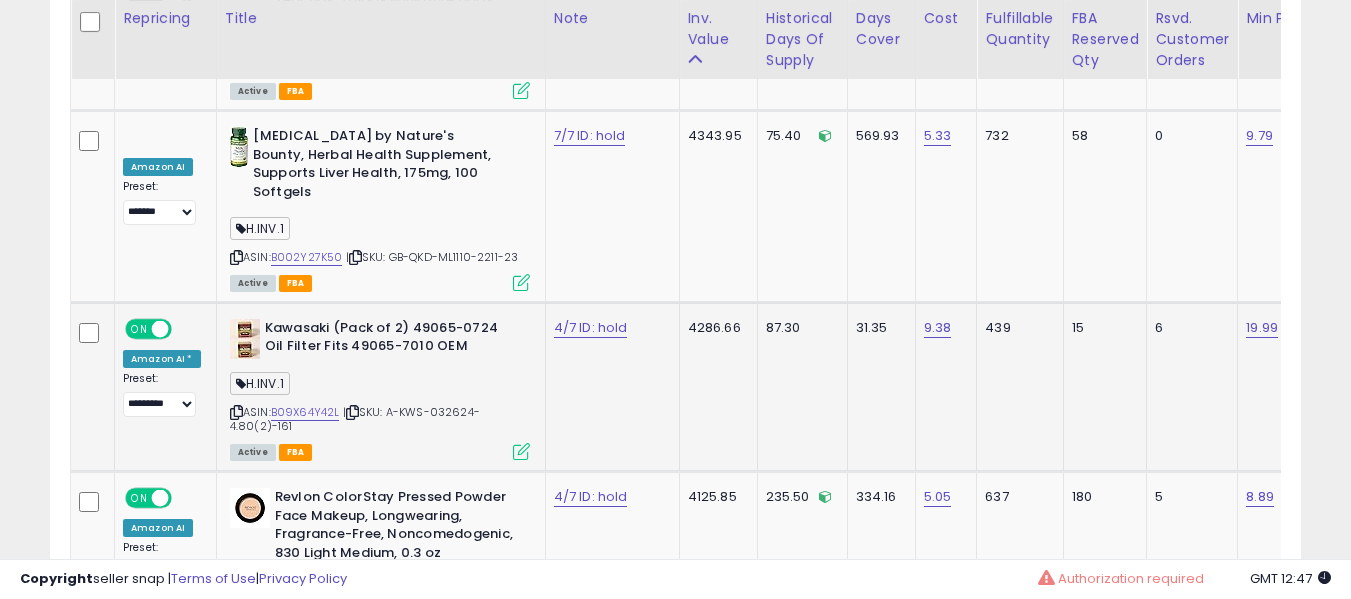 click on "4/7 ID: hold" 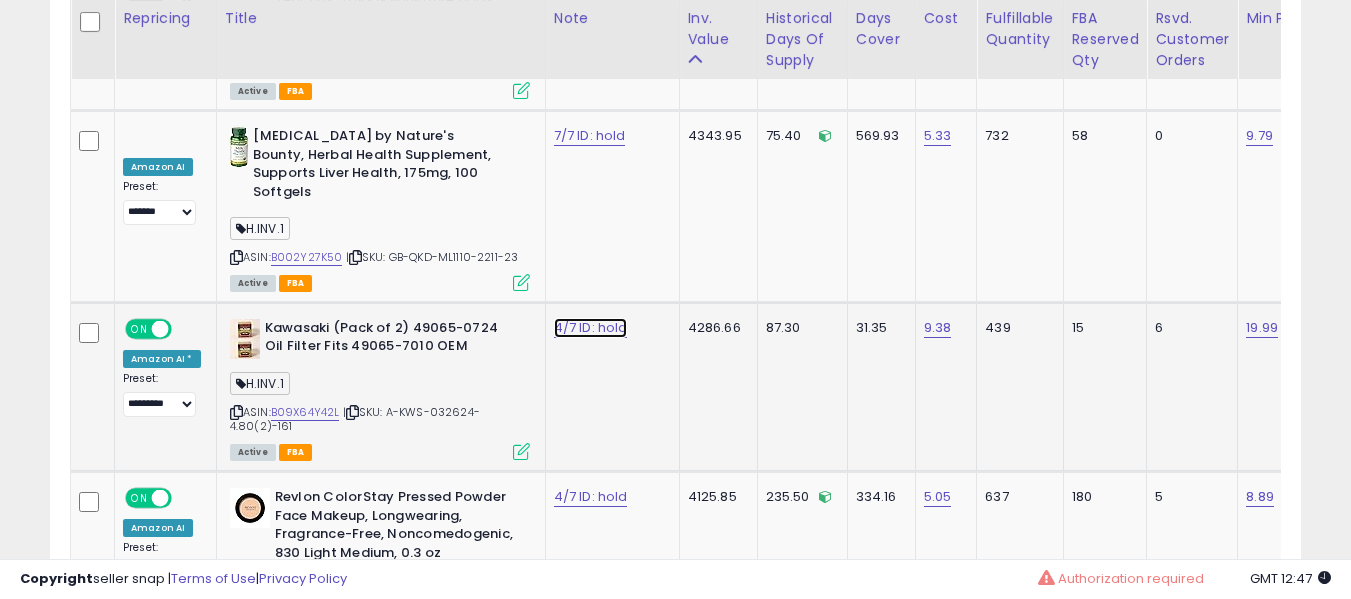 click on "4/7 ID: hold" at bounding box center (592, -6567) 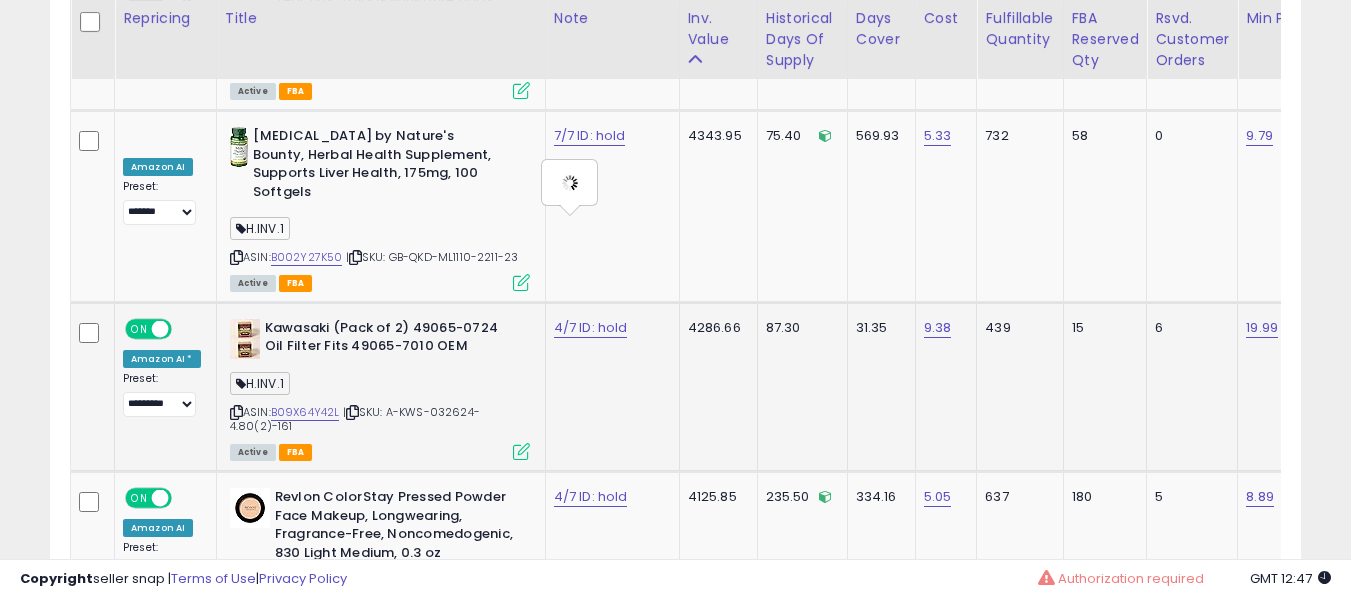 type on "**********" 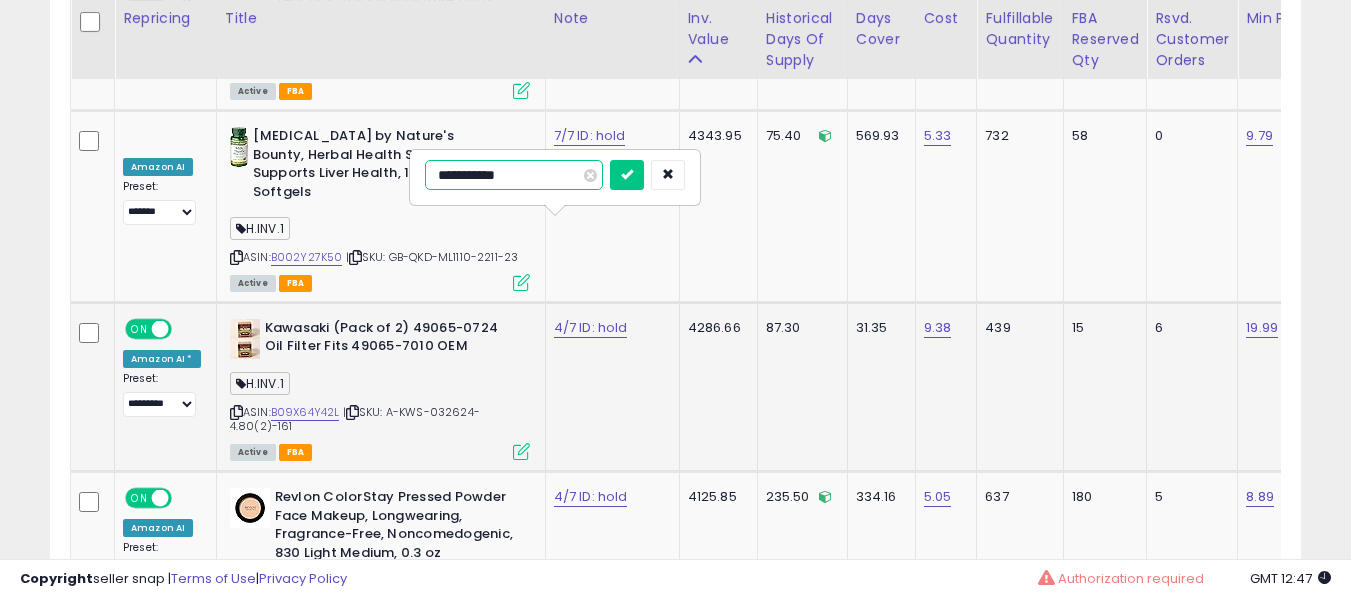type on "**********" 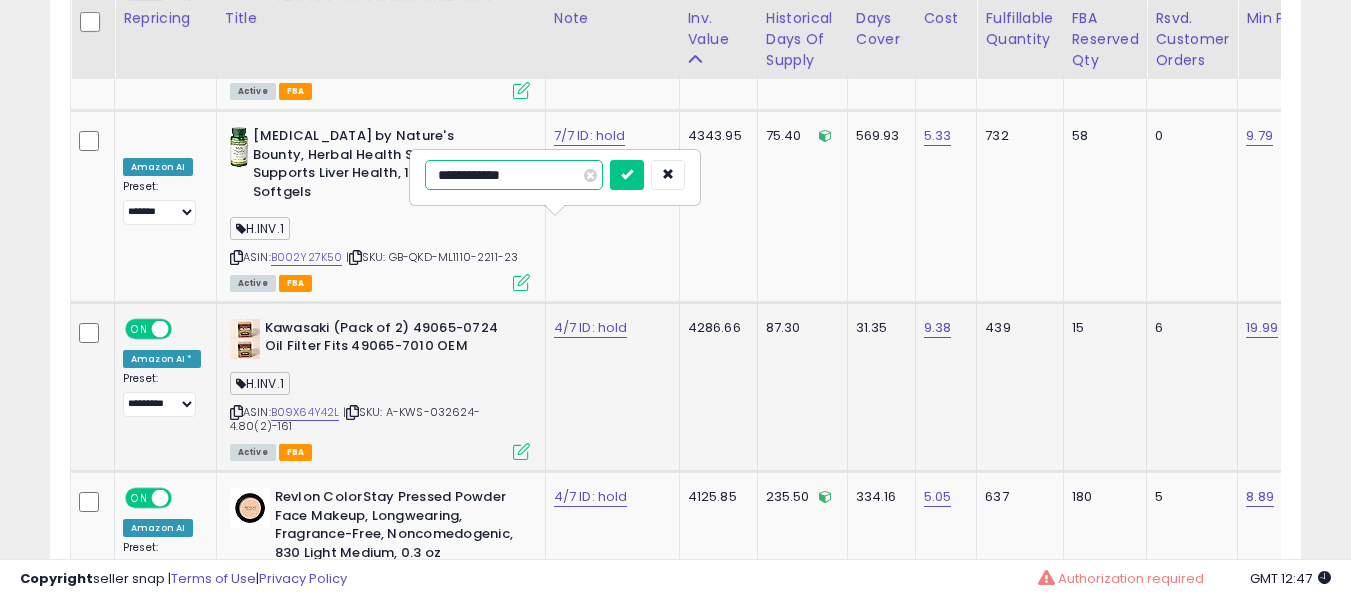 click at bounding box center (627, 175) 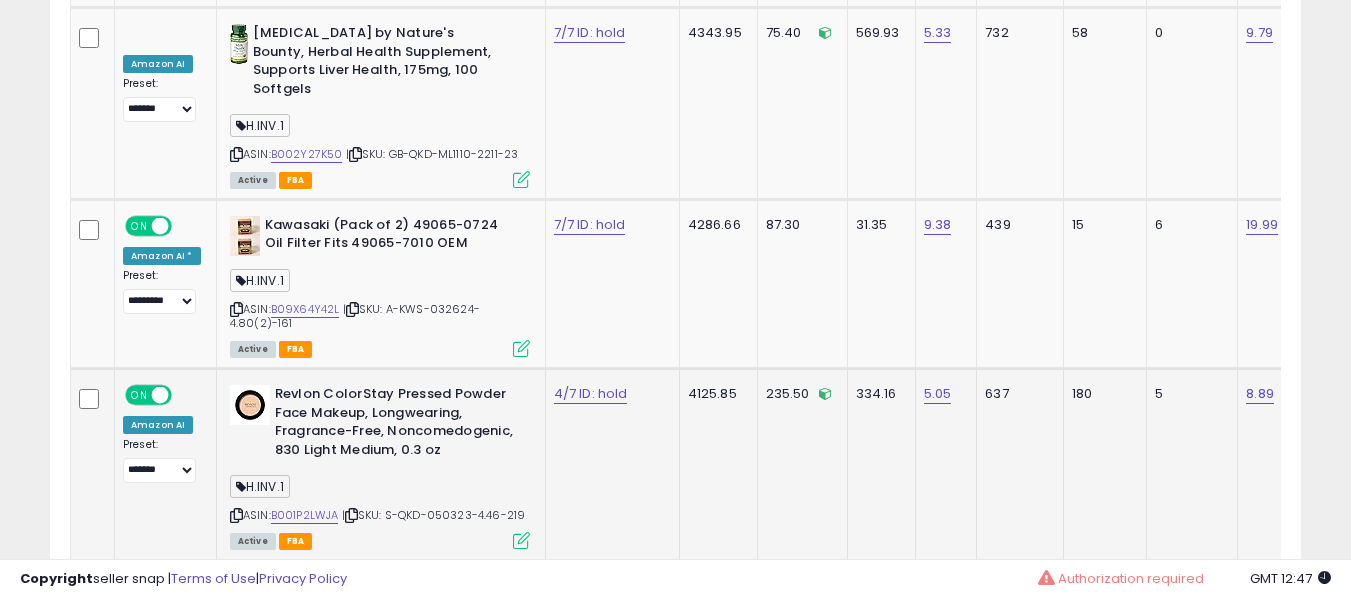 scroll, scrollTop: 7891, scrollLeft: 0, axis: vertical 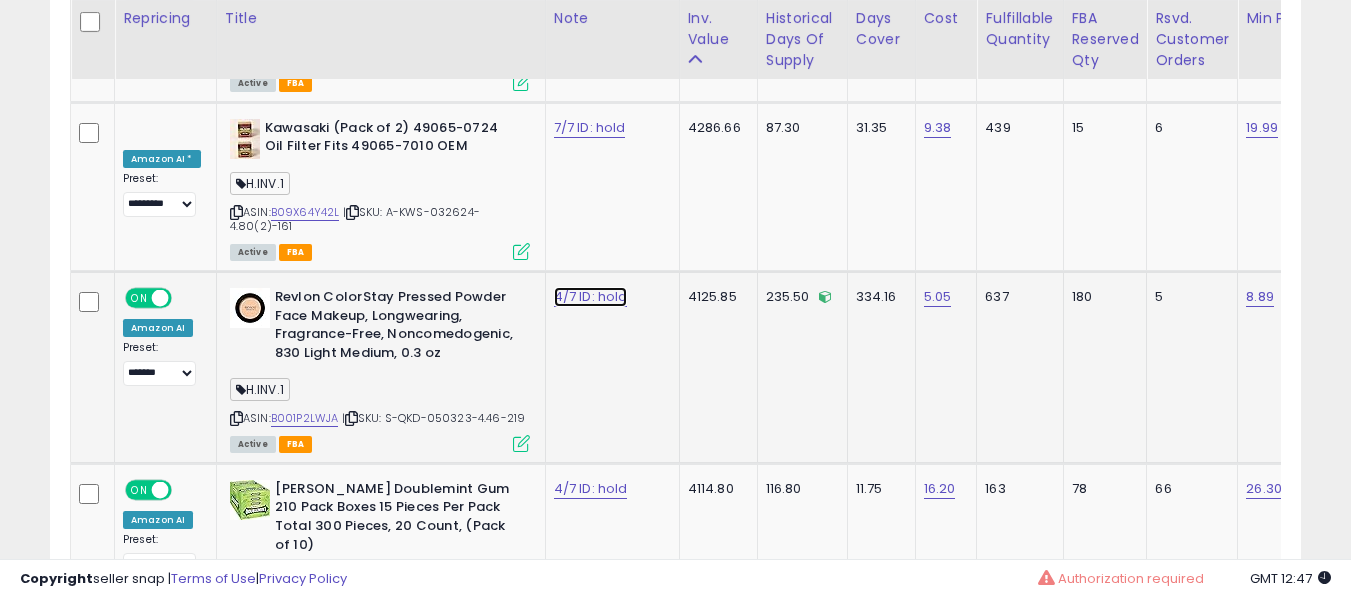 click on "4/7 ID: hold" at bounding box center [592, -6767] 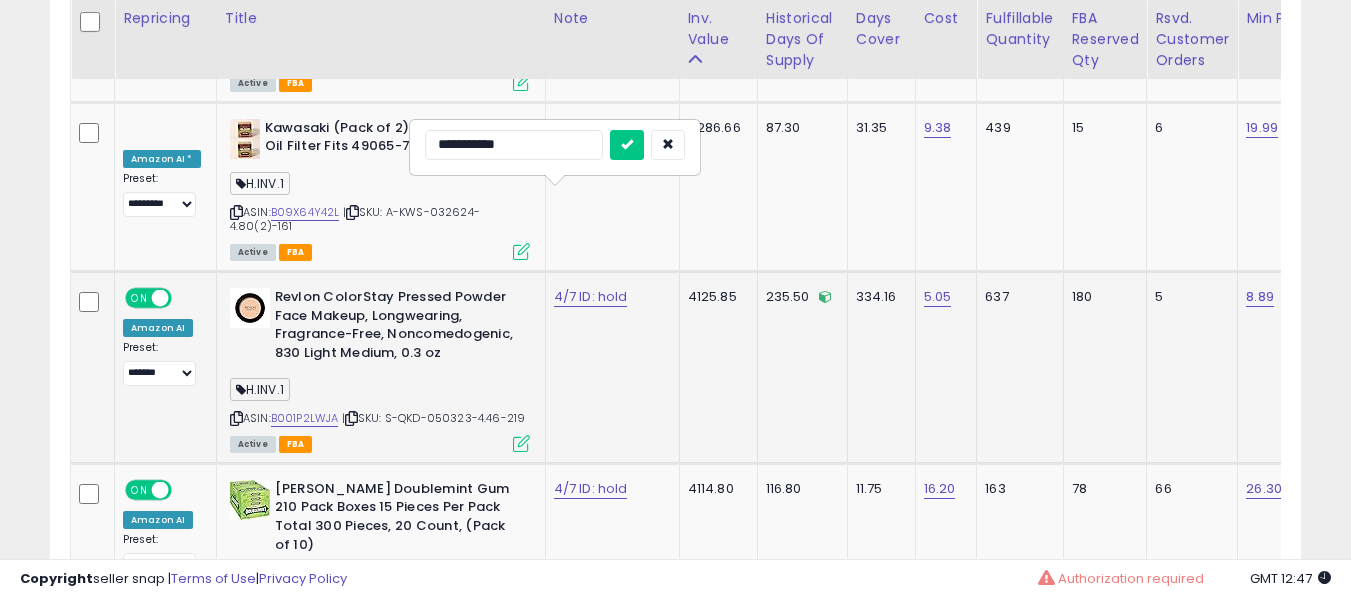 type on "**********" 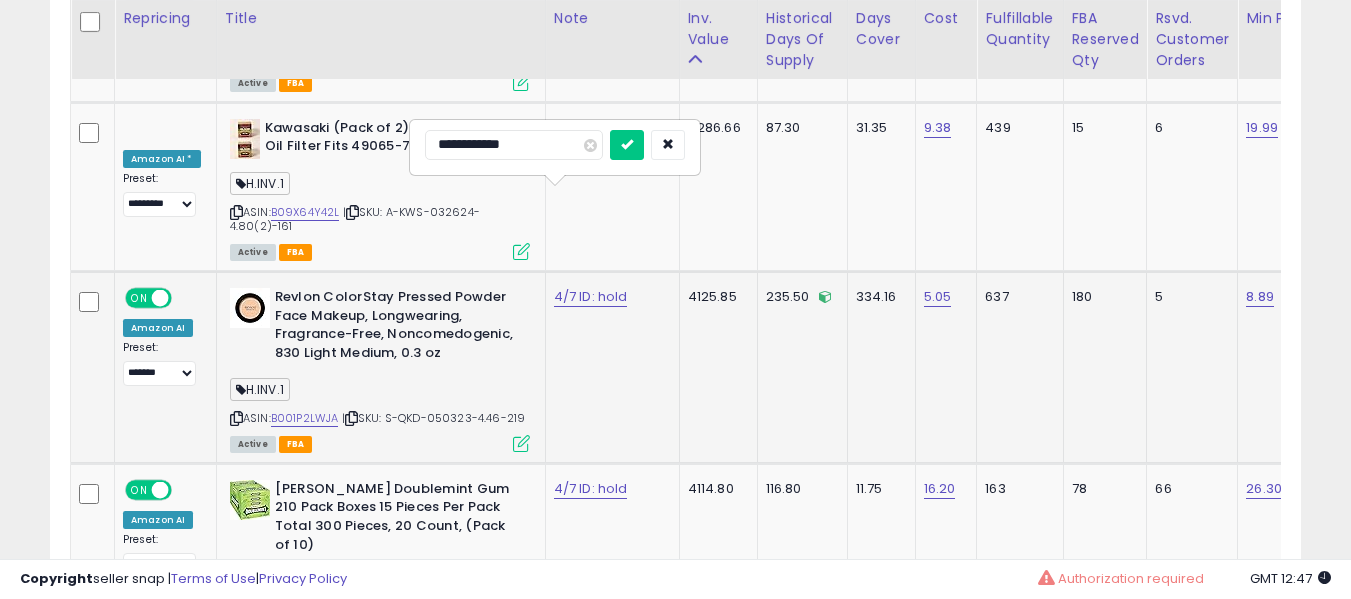 click at bounding box center (627, 145) 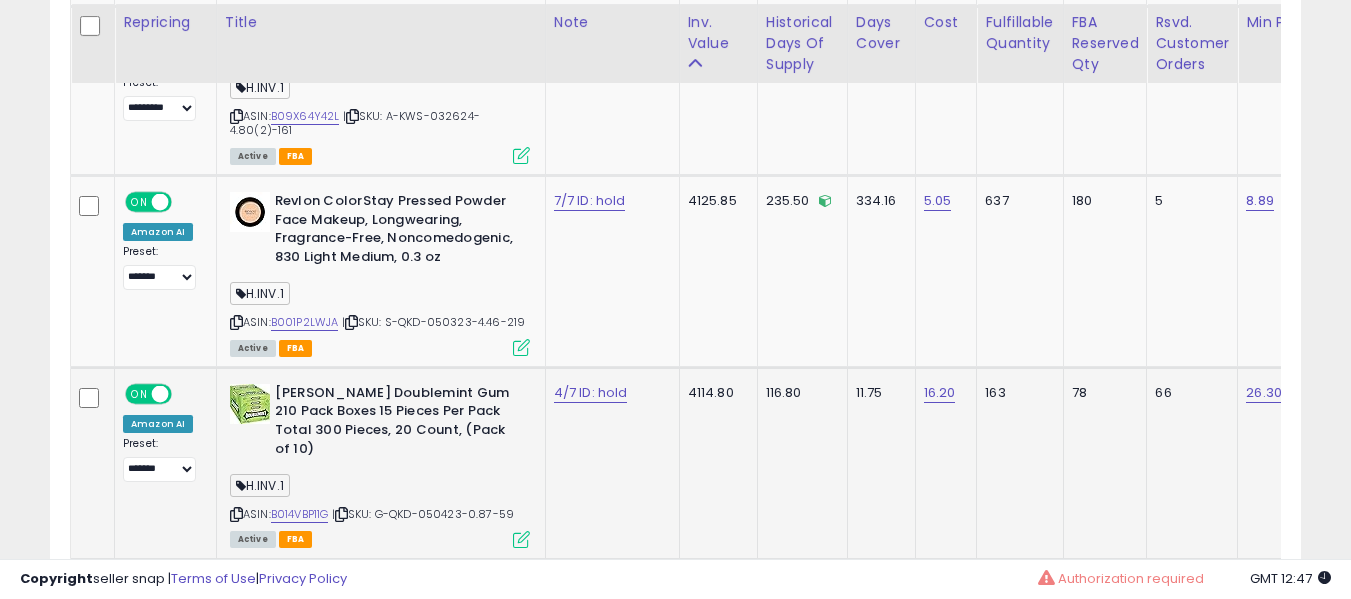 scroll, scrollTop: 7991, scrollLeft: 0, axis: vertical 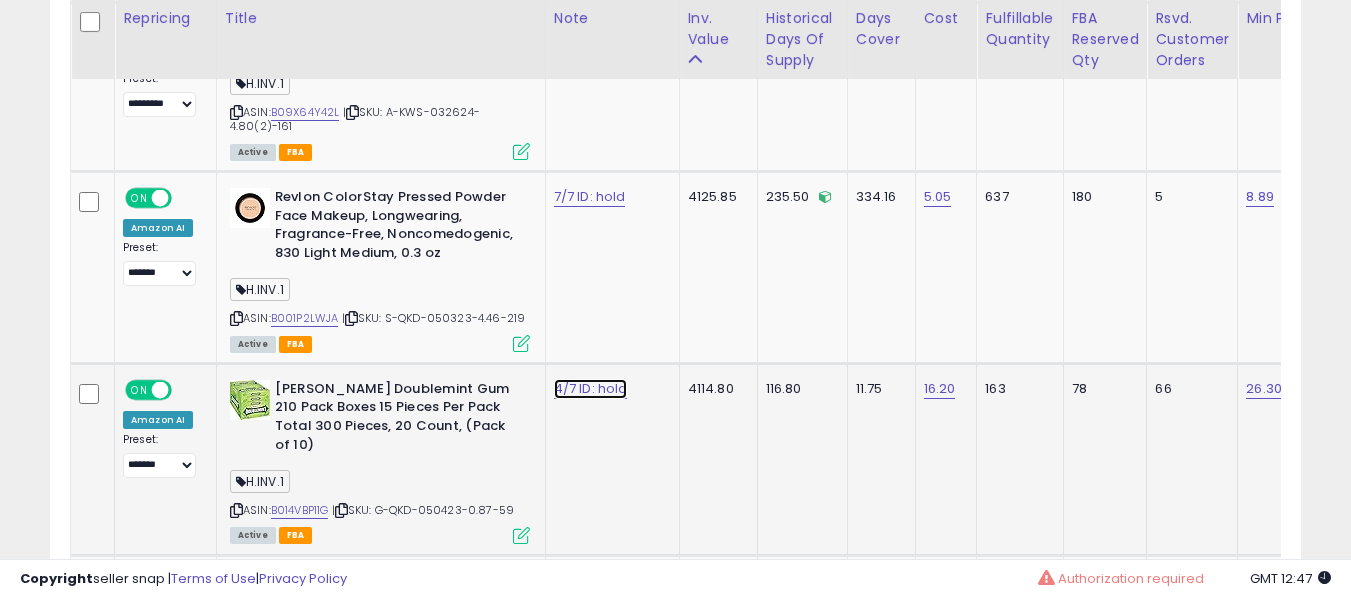click on "4/7 ID: hold" at bounding box center [592, -6867] 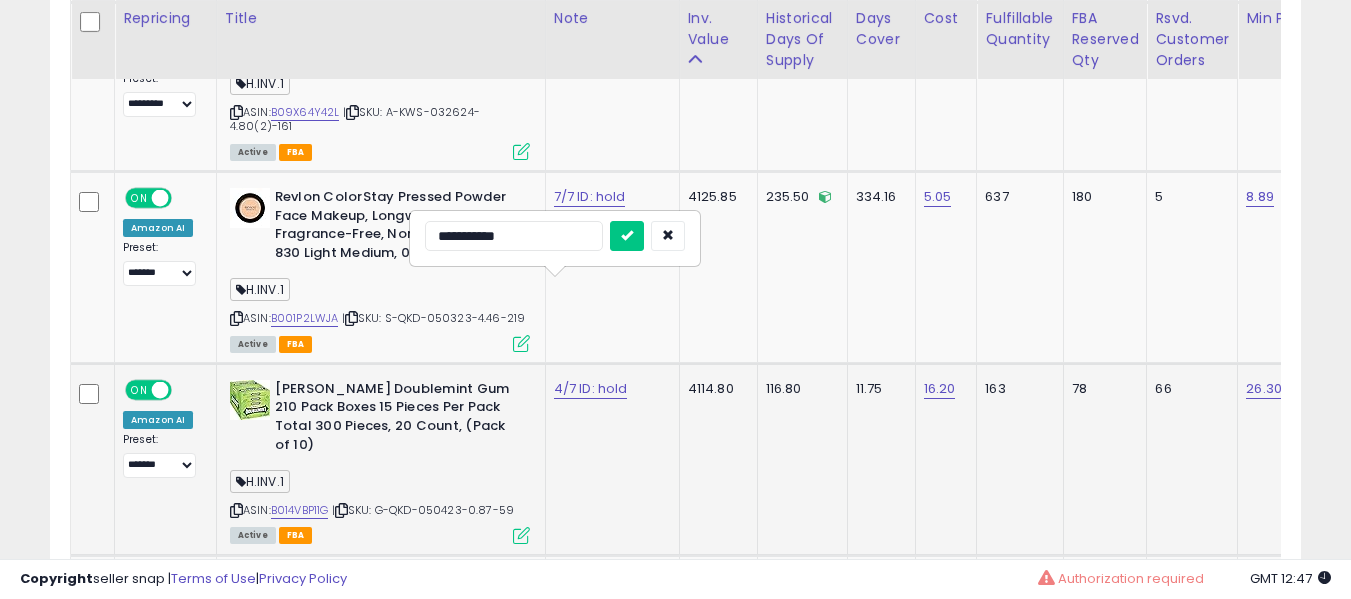 type on "**********" 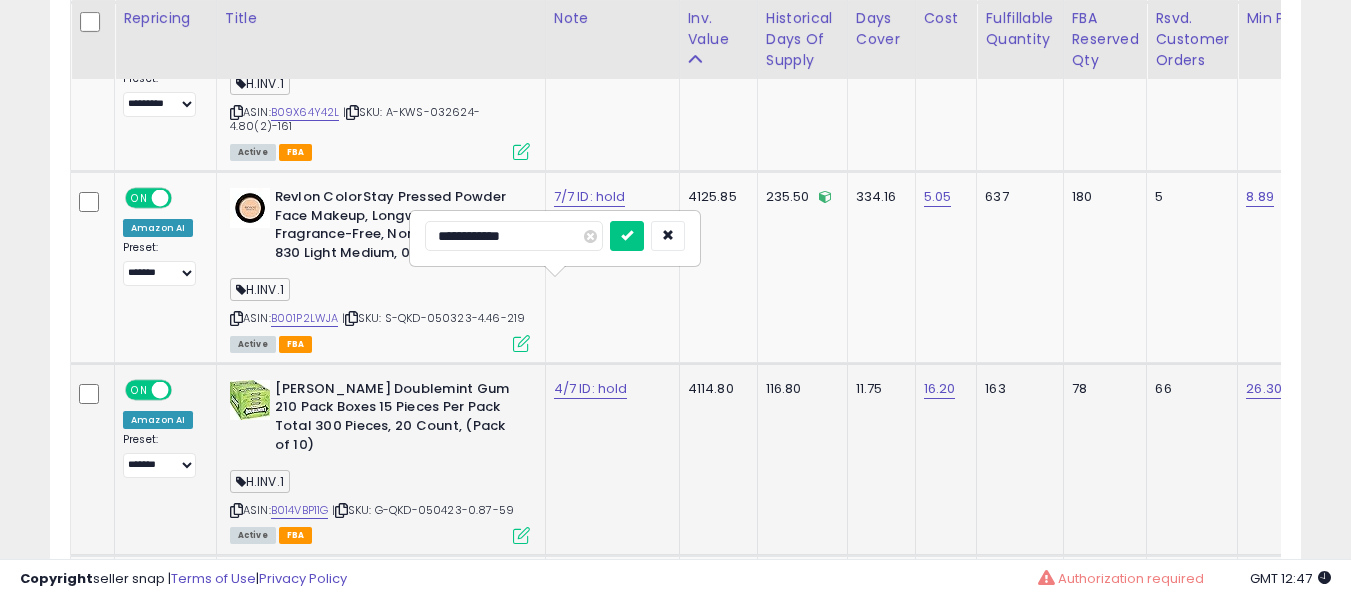 click at bounding box center (627, 236) 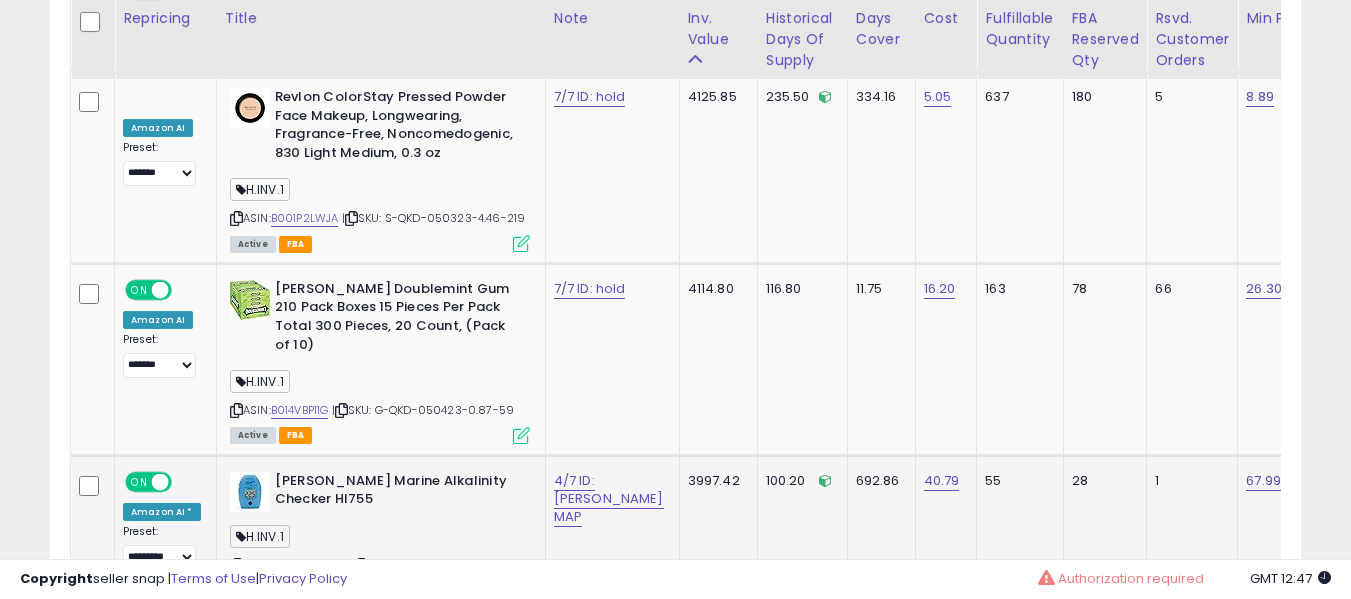 click on "4/7 ID: [PERSON_NAME] MAP" 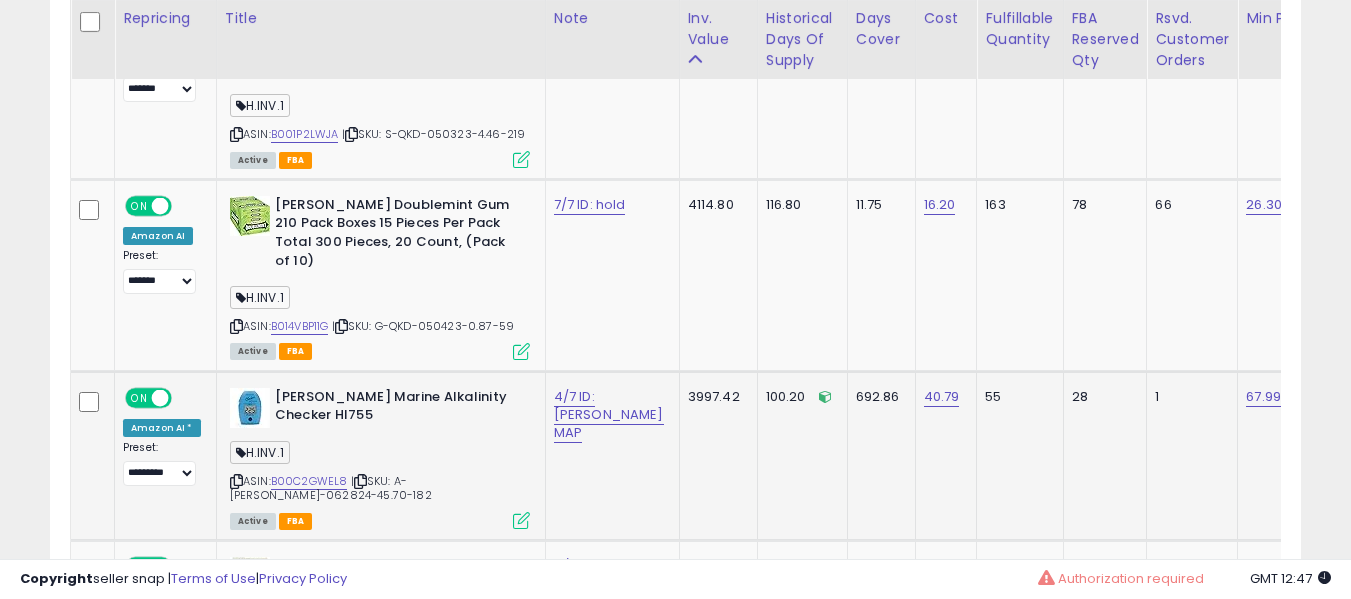 scroll, scrollTop: 8191, scrollLeft: 0, axis: vertical 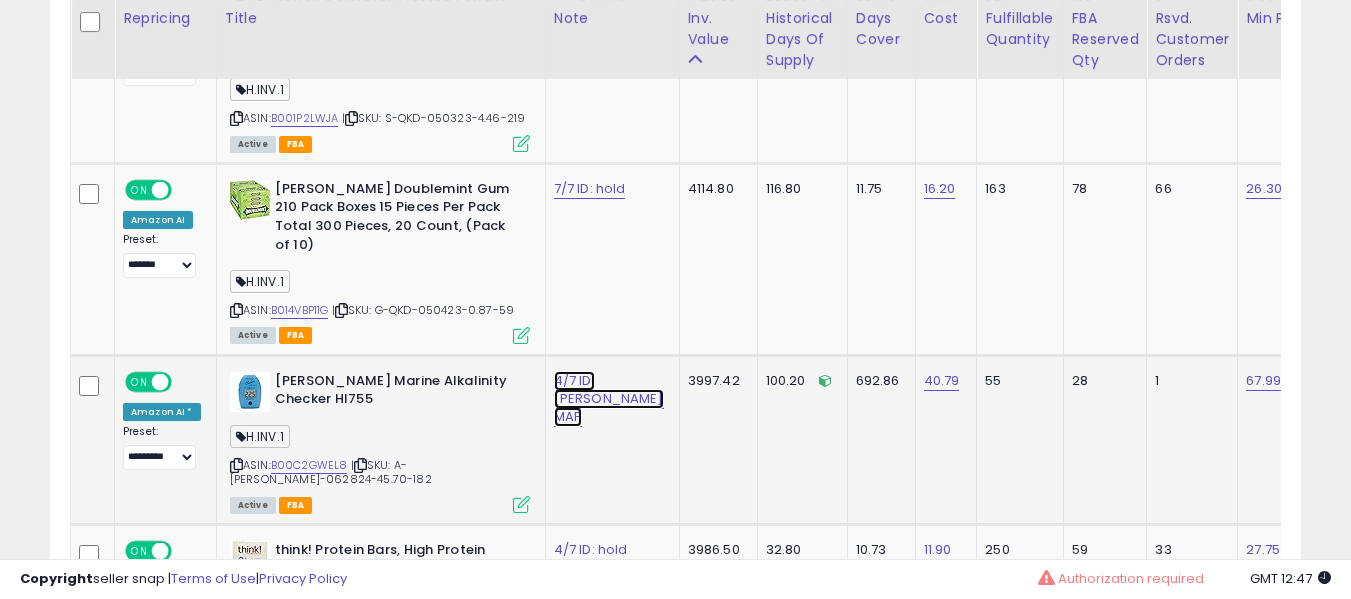 click on "4/7 ID: [PERSON_NAME] MAP" at bounding box center (592, -7067) 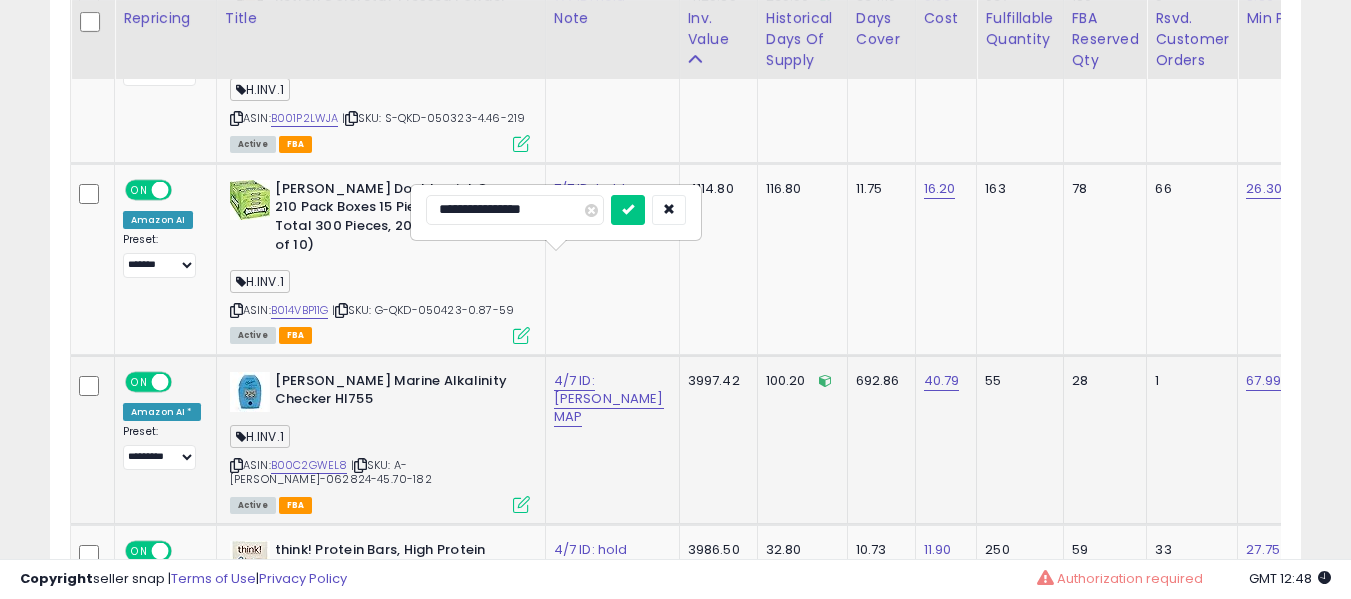 type on "**********" 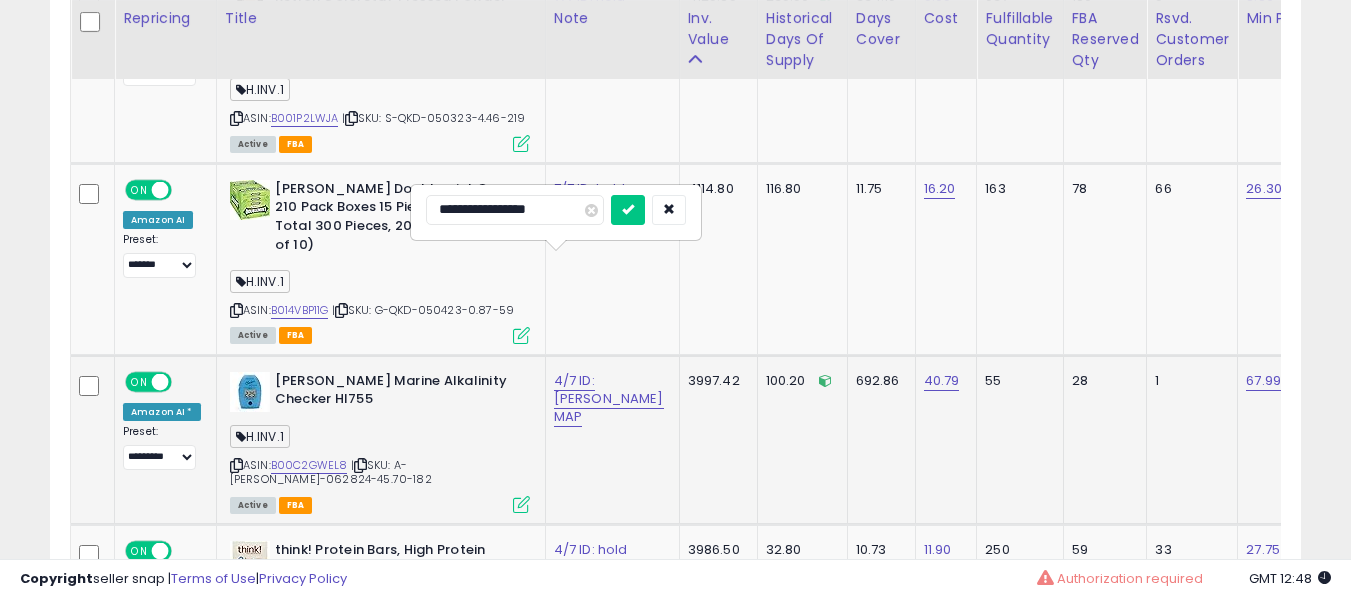 click at bounding box center [628, 210] 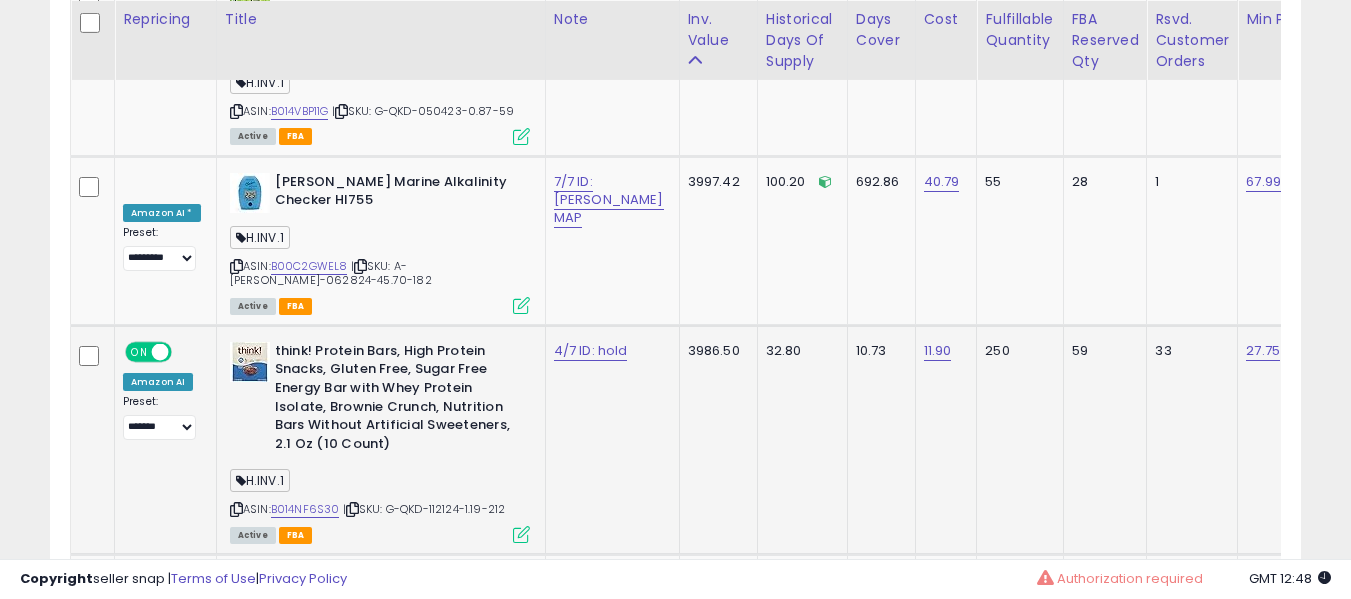 scroll, scrollTop: 8391, scrollLeft: 0, axis: vertical 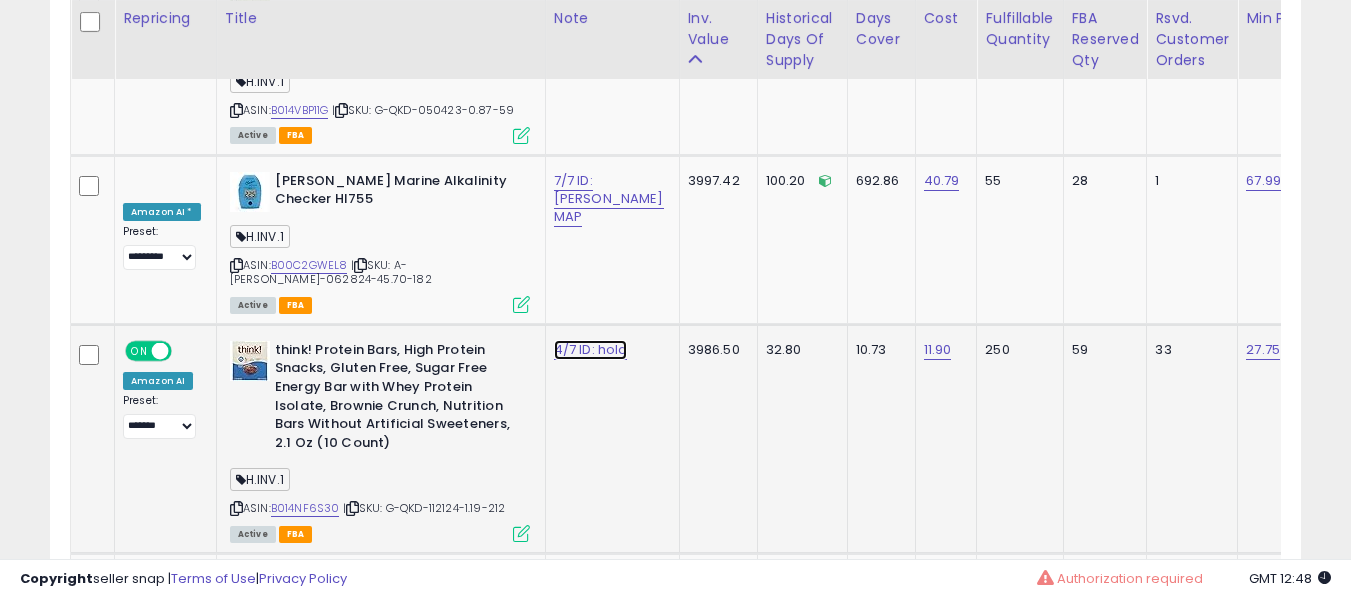click on "4/7 ID: hold" at bounding box center [592, -7267] 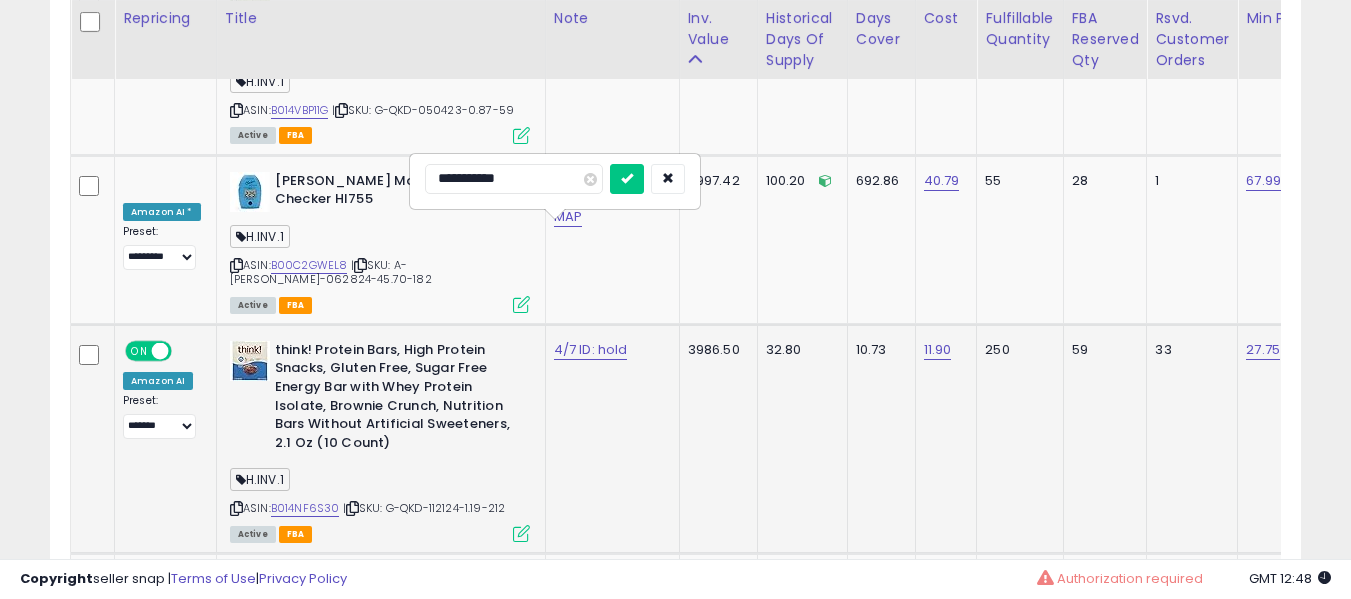 type on "**********" 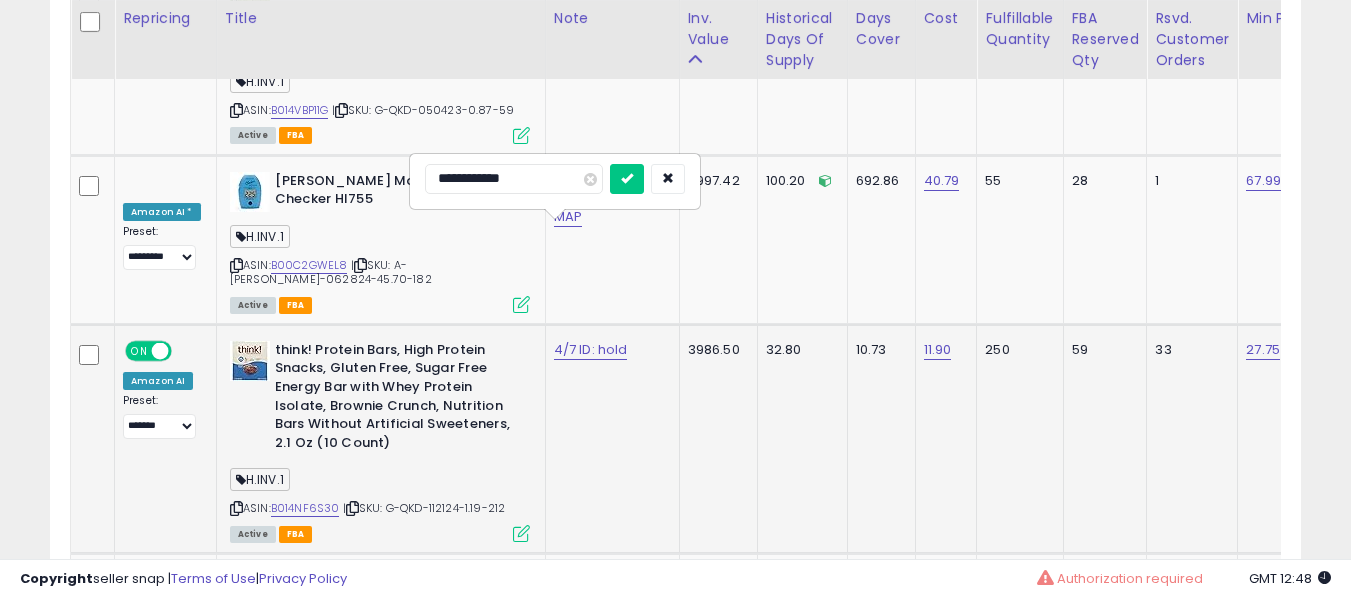 click at bounding box center [627, 179] 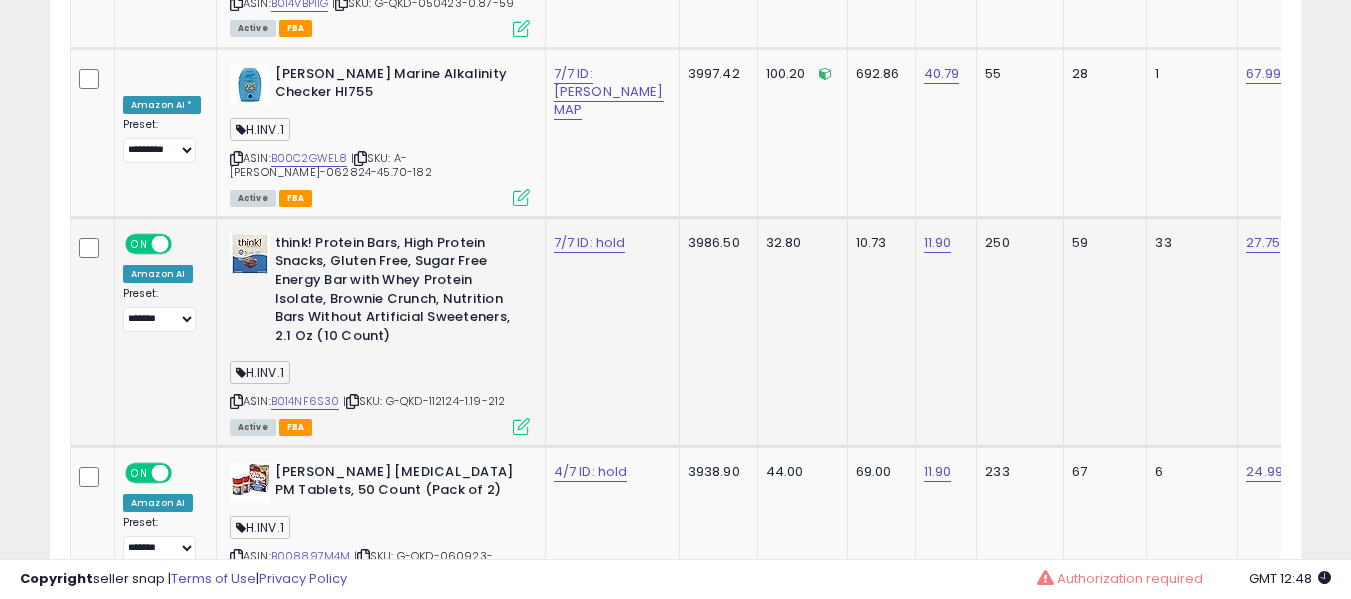 scroll, scrollTop: 8591, scrollLeft: 0, axis: vertical 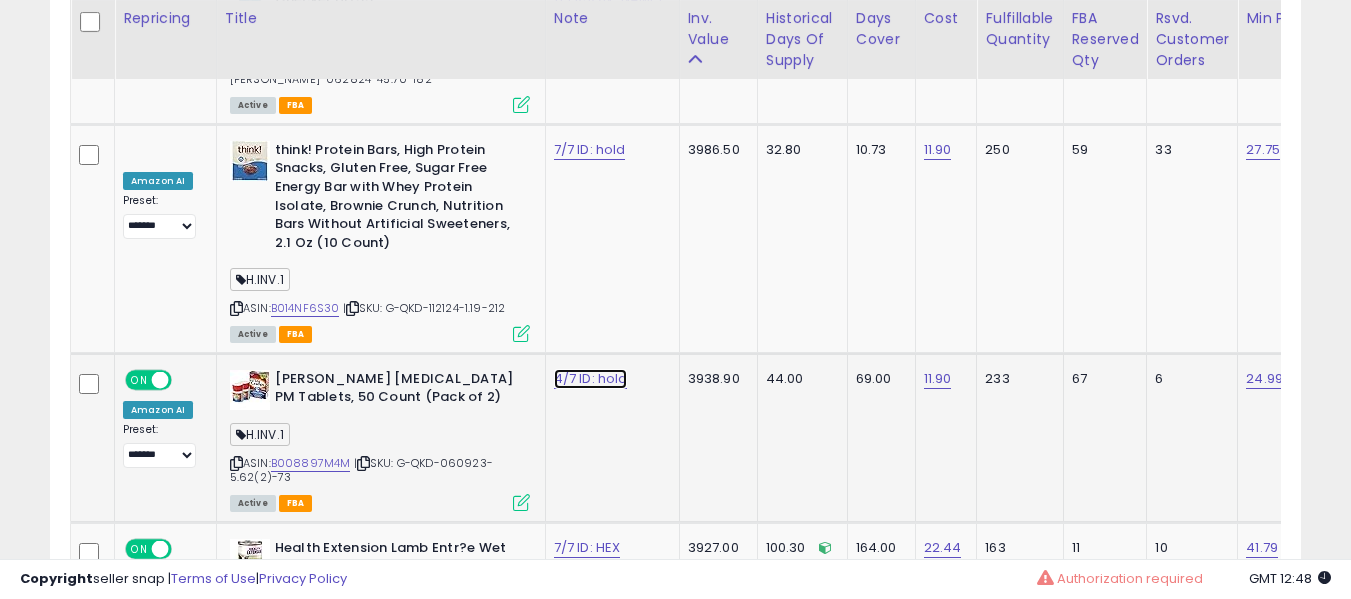 click on "4/7 ID: hold" at bounding box center [592, -7467] 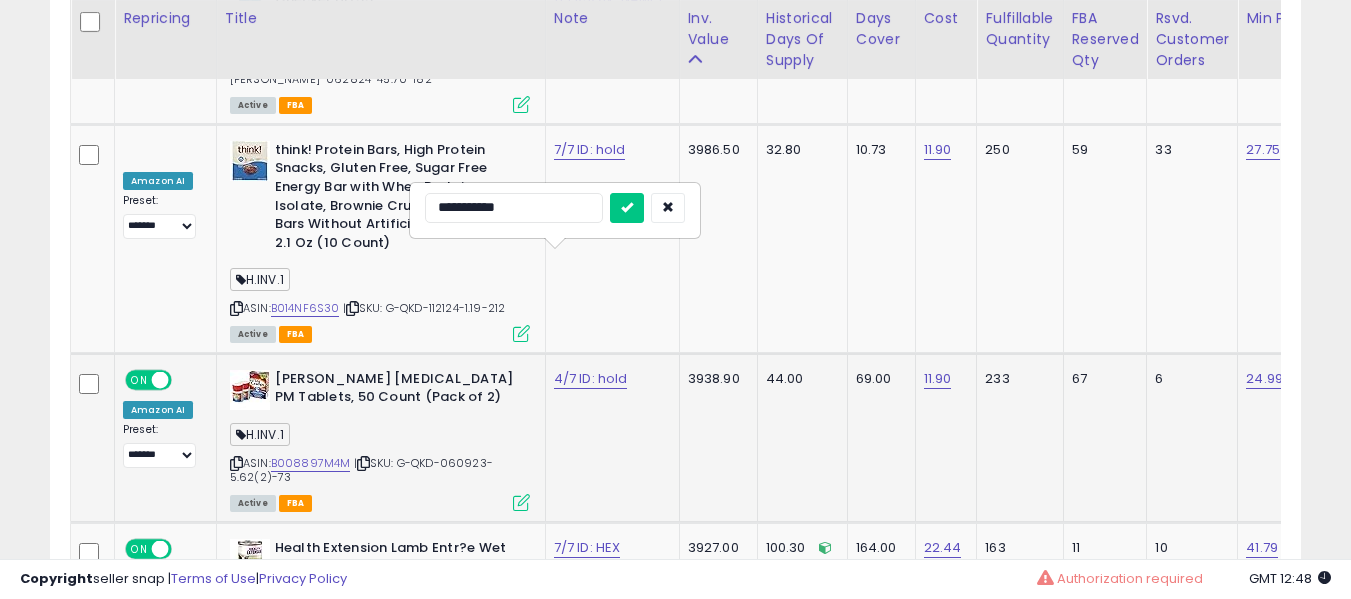 type on "**********" 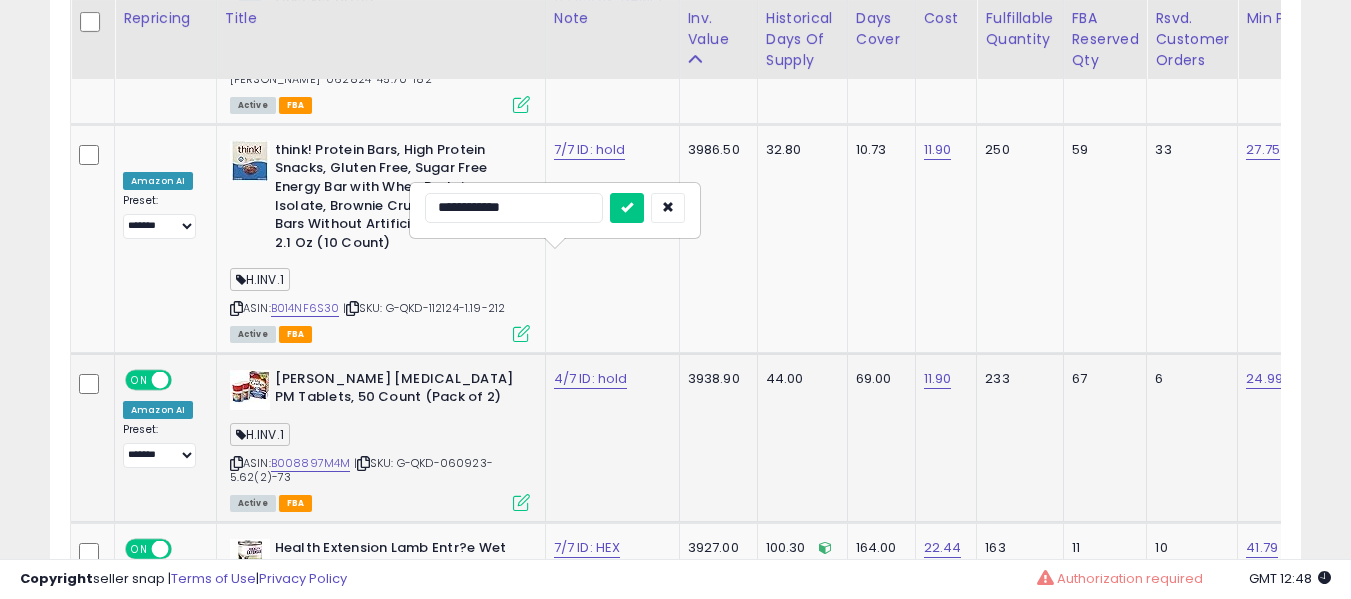 click at bounding box center [627, 208] 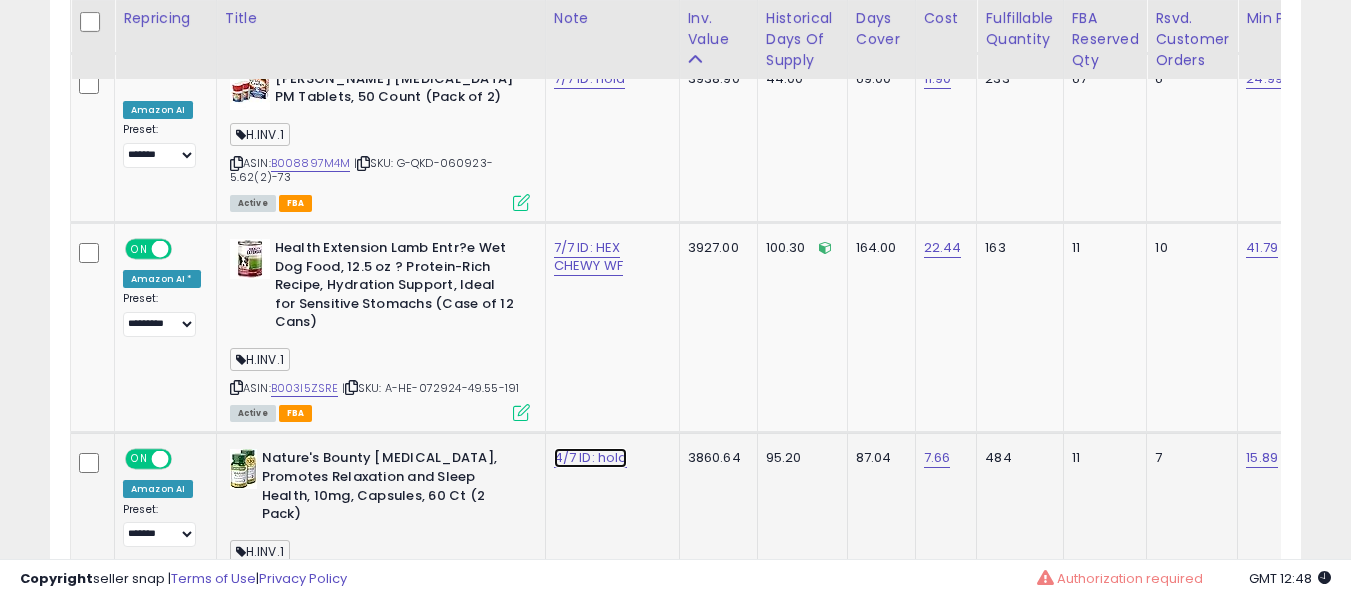 click on "4/7 ID: hold" at bounding box center (592, -7767) 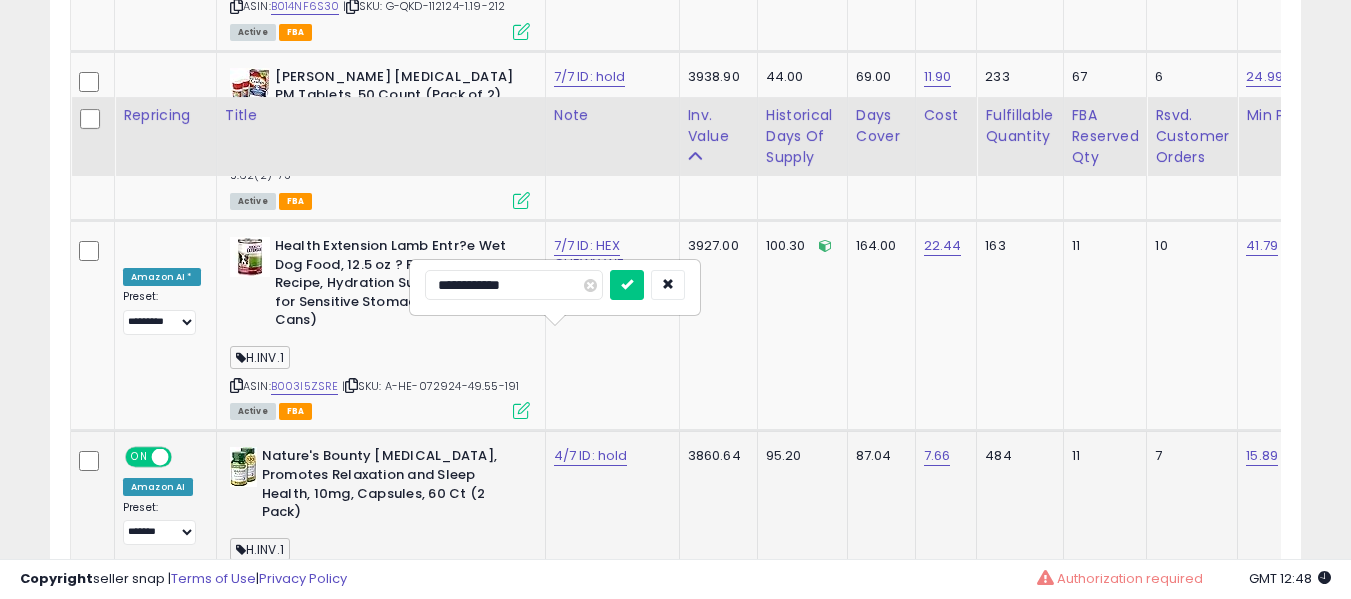 scroll, scrollTop: 8991, scrollLeft: 0, axis: vertical 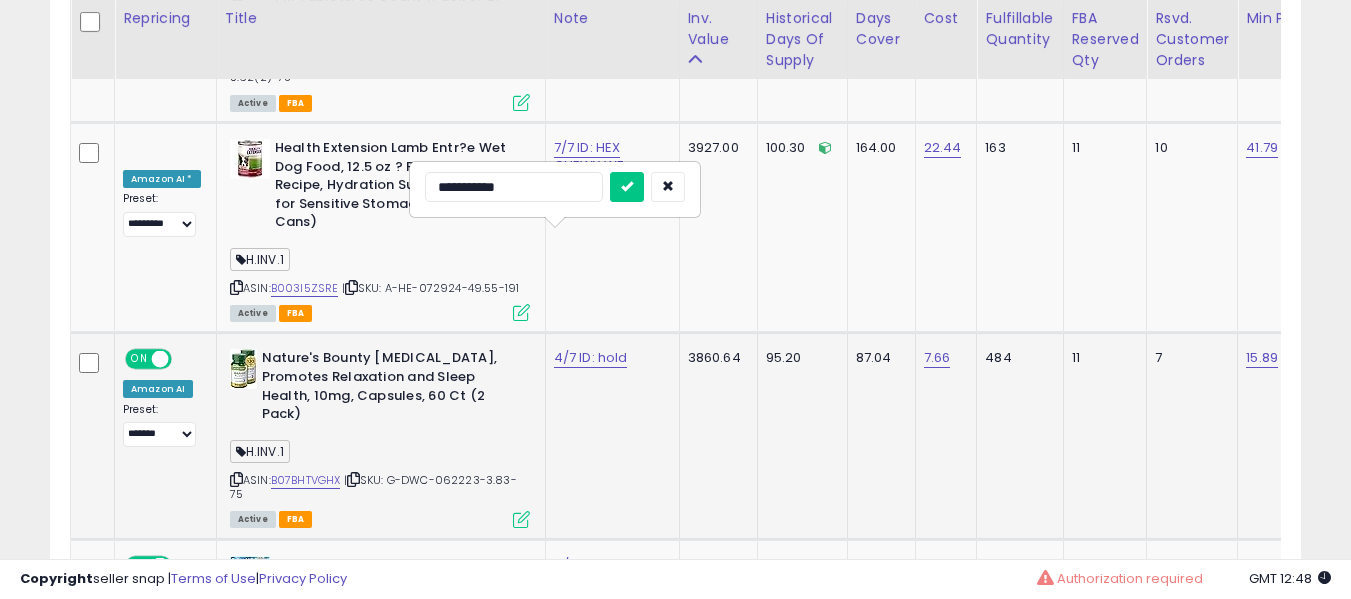 type on "**********" 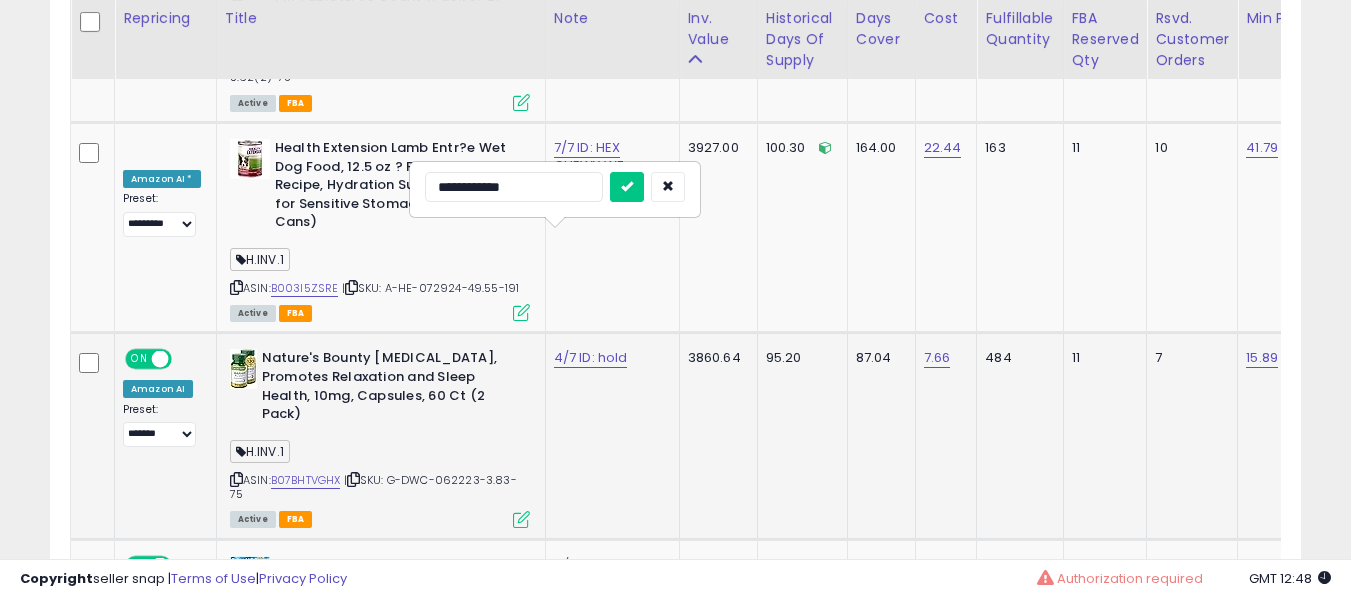 click at bounding box center (627, 187) 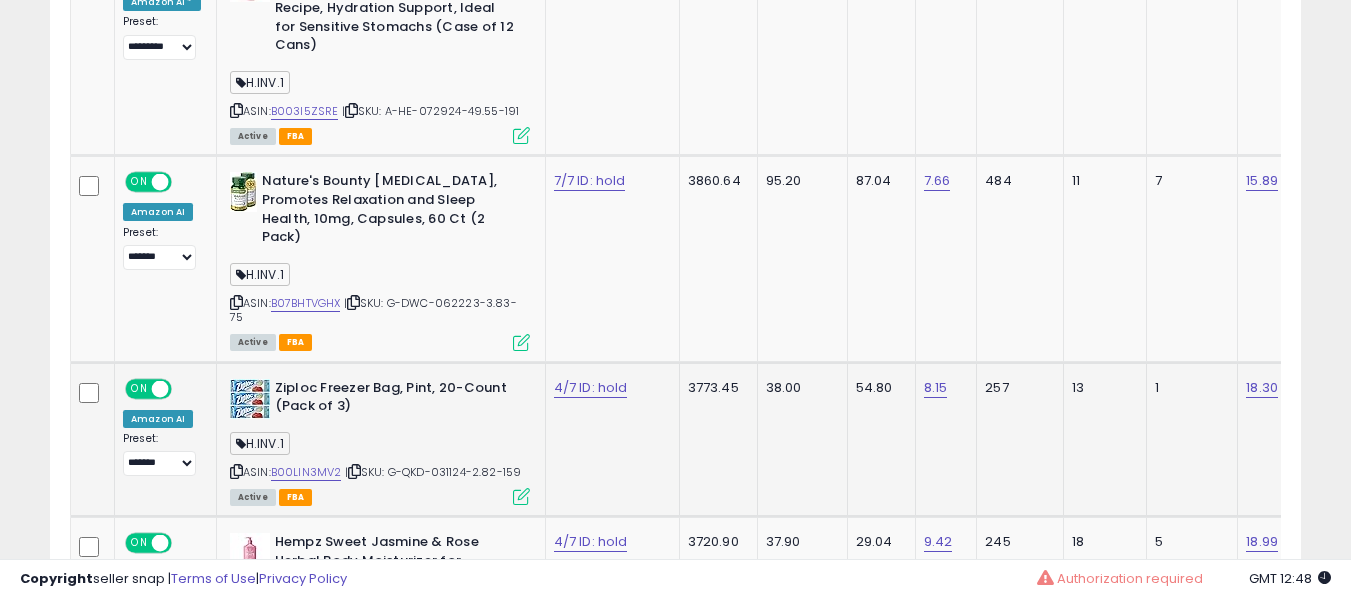 scroll, scrollTop: 9191, scrollLeft: 0, axis: vertical 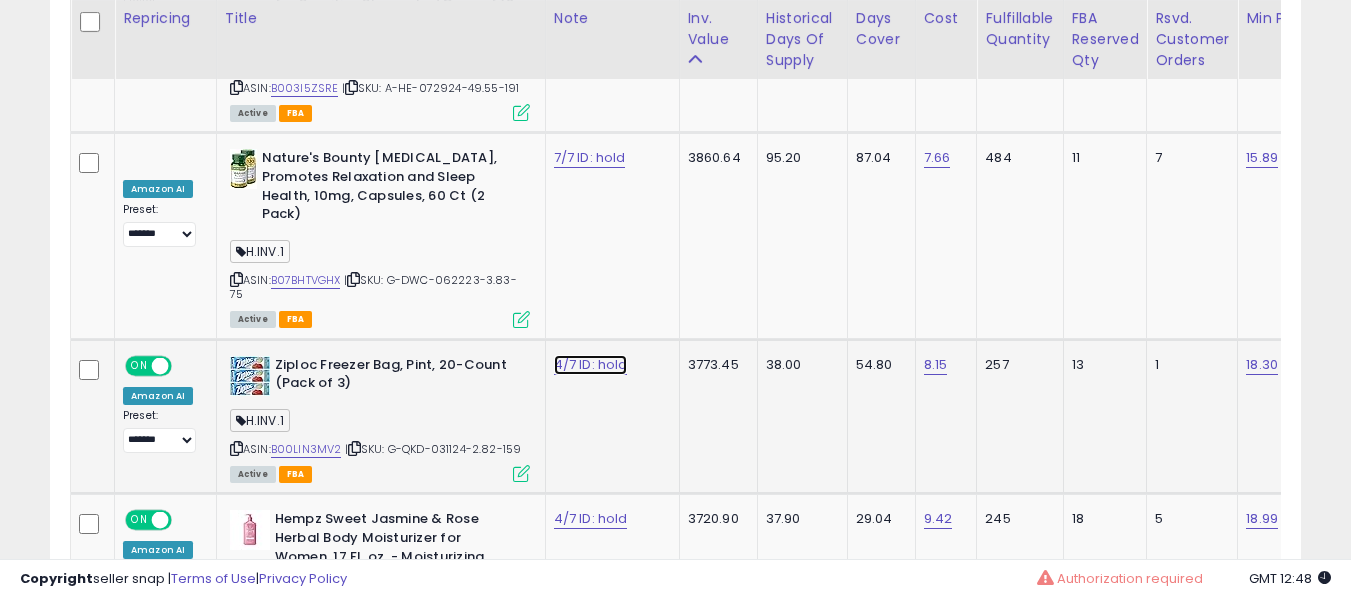 click on "4/7 ID: hold" at bounding box center [592, -8067] 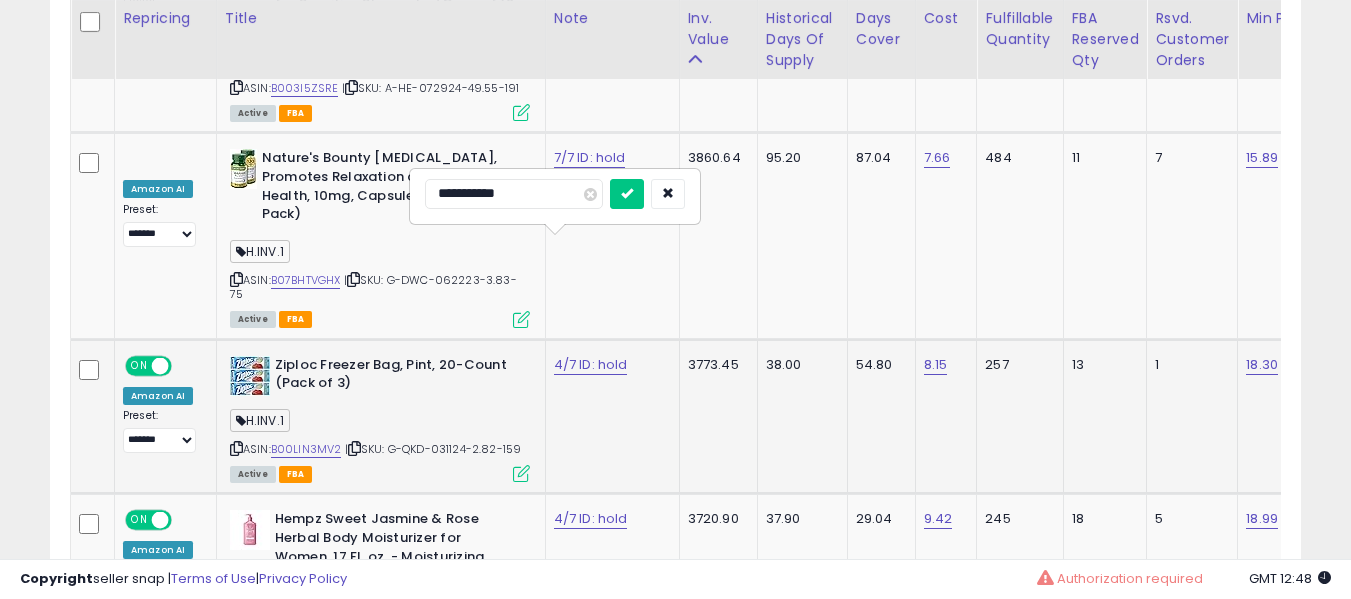 type on "**********" 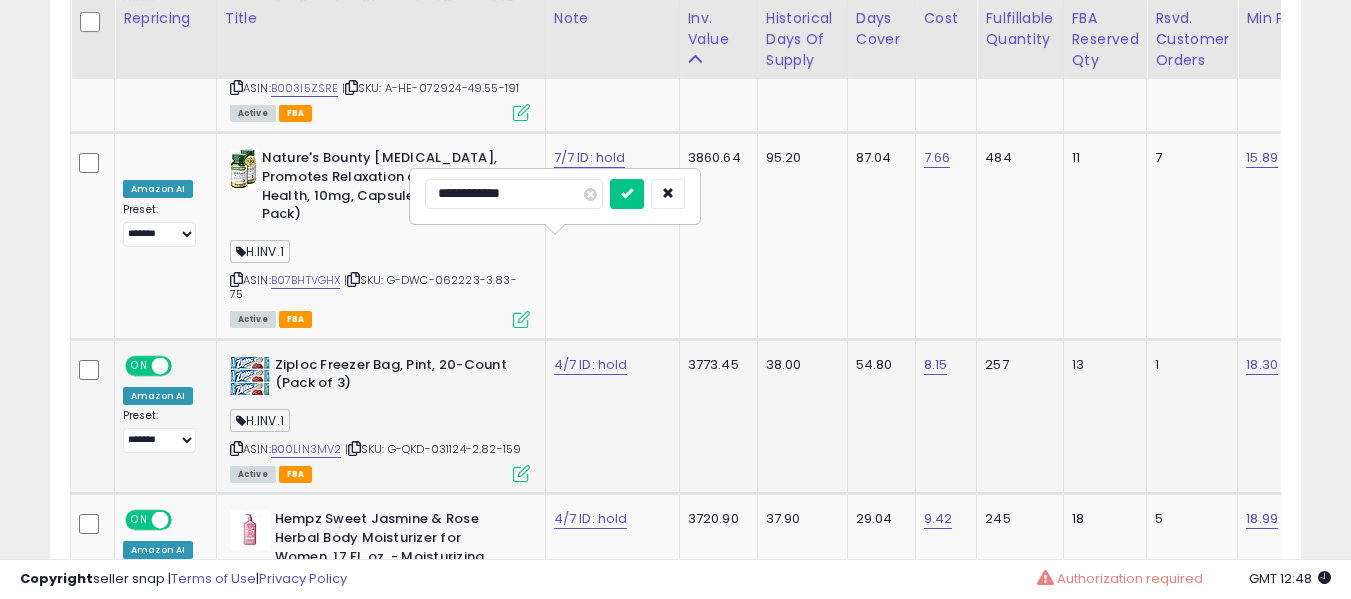 click at bounding box center (627, 194) 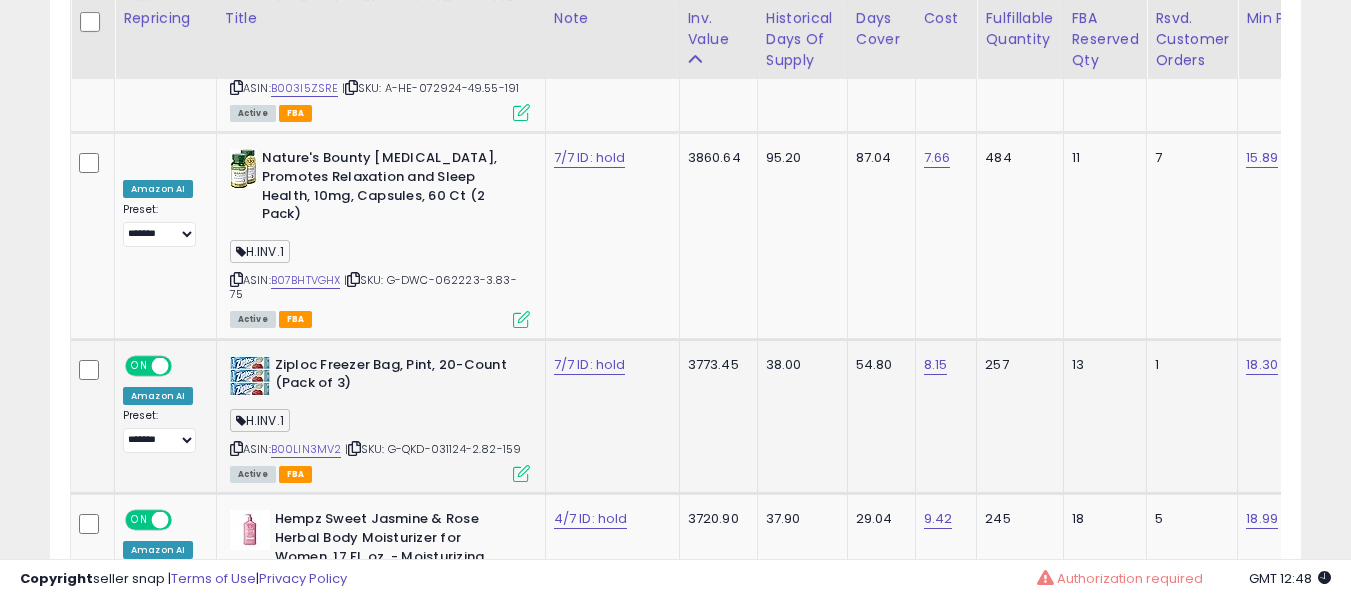scroll, scrollTop: 9291, scrollLeft: 0, axis: vertical 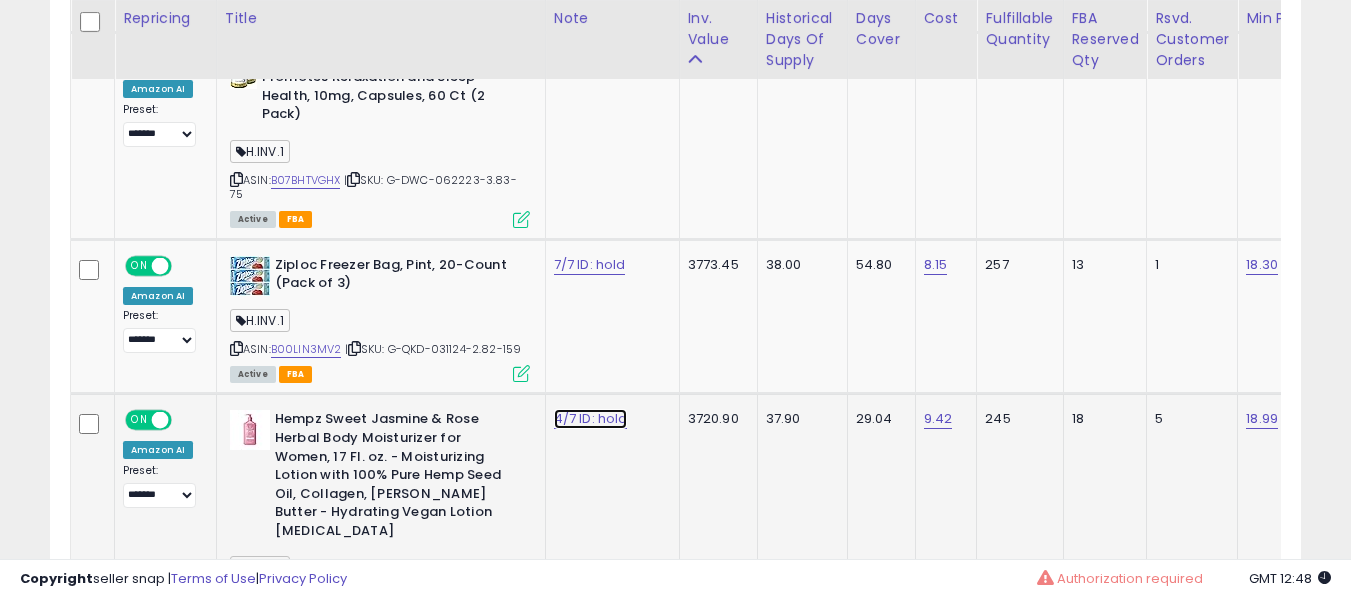 click on "4/7 ID: hold" at bounding box center (592, -8167) 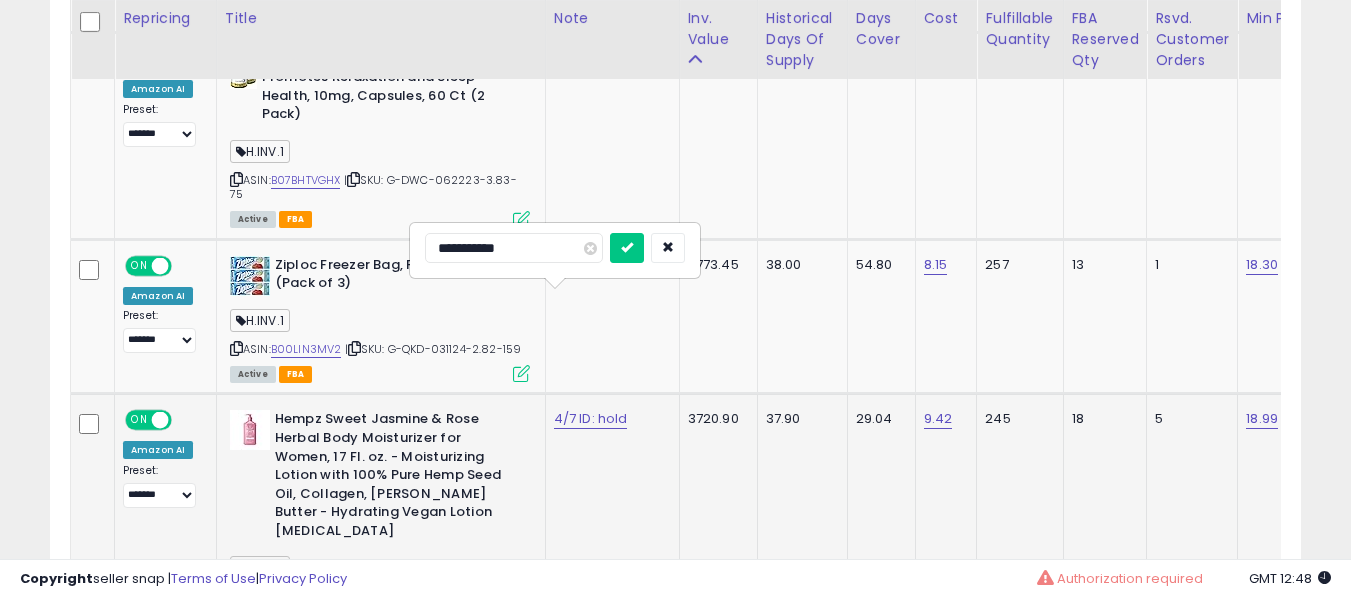 type on "**********" 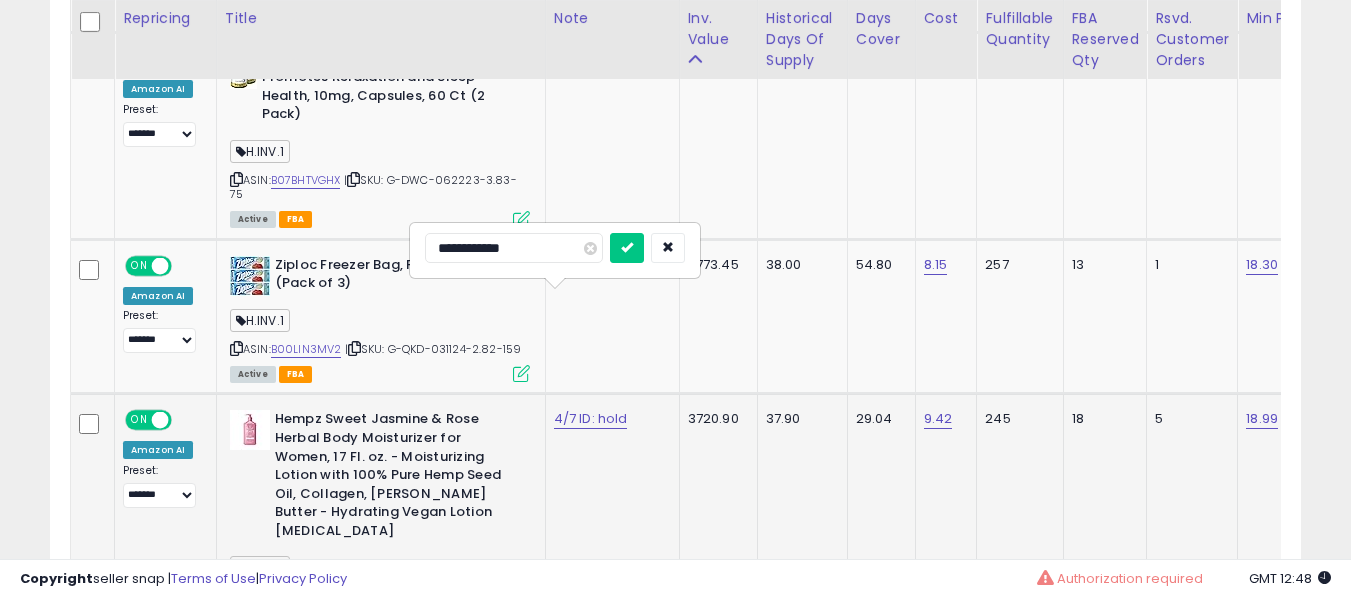 click at bounding box center (627, 248) 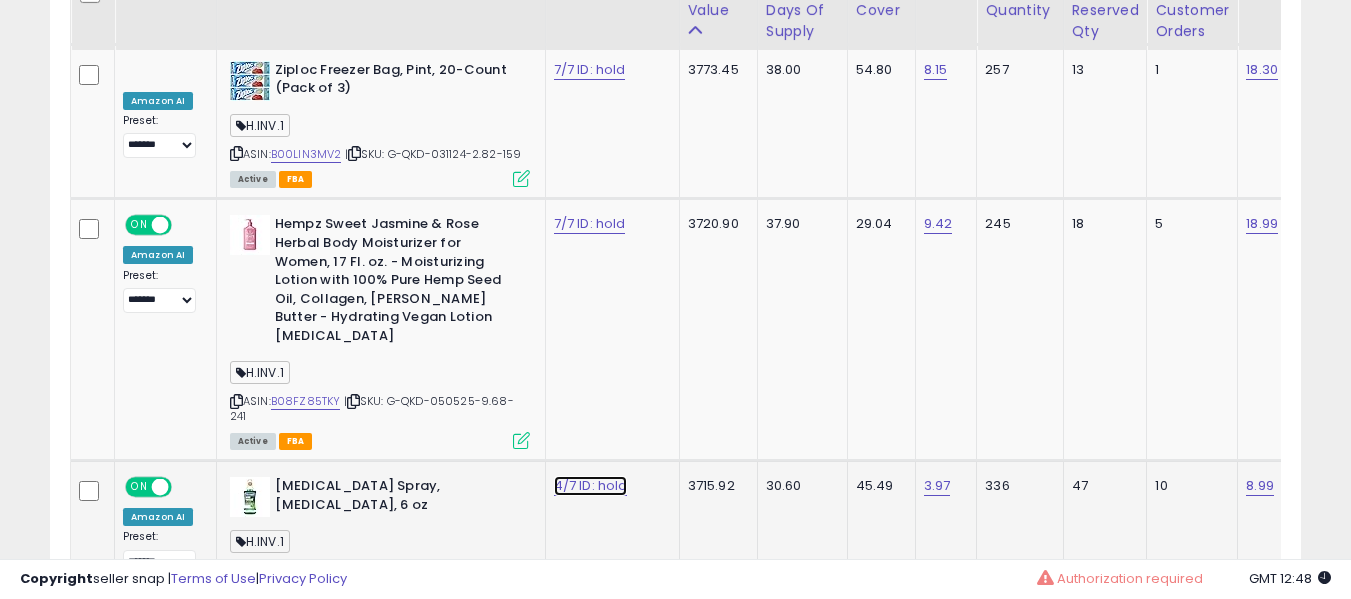 scroll, scrollTop: 9491, scrollLeft: 0, axis: vertical 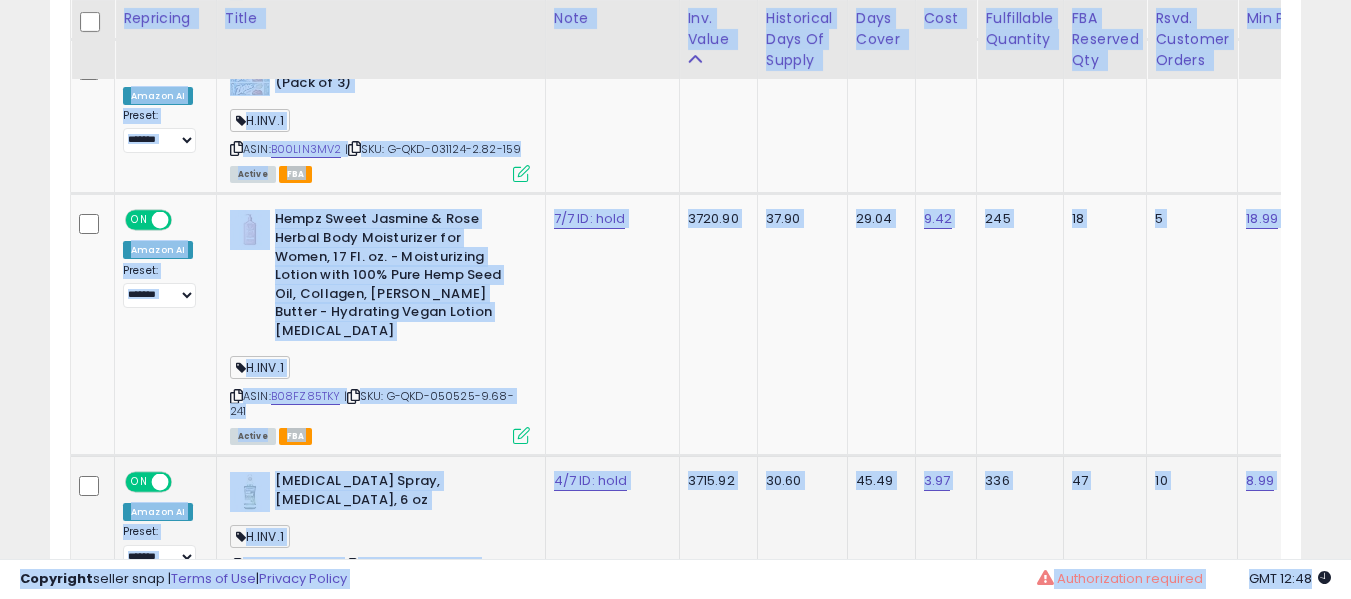 click on "4/7 ID: hold" 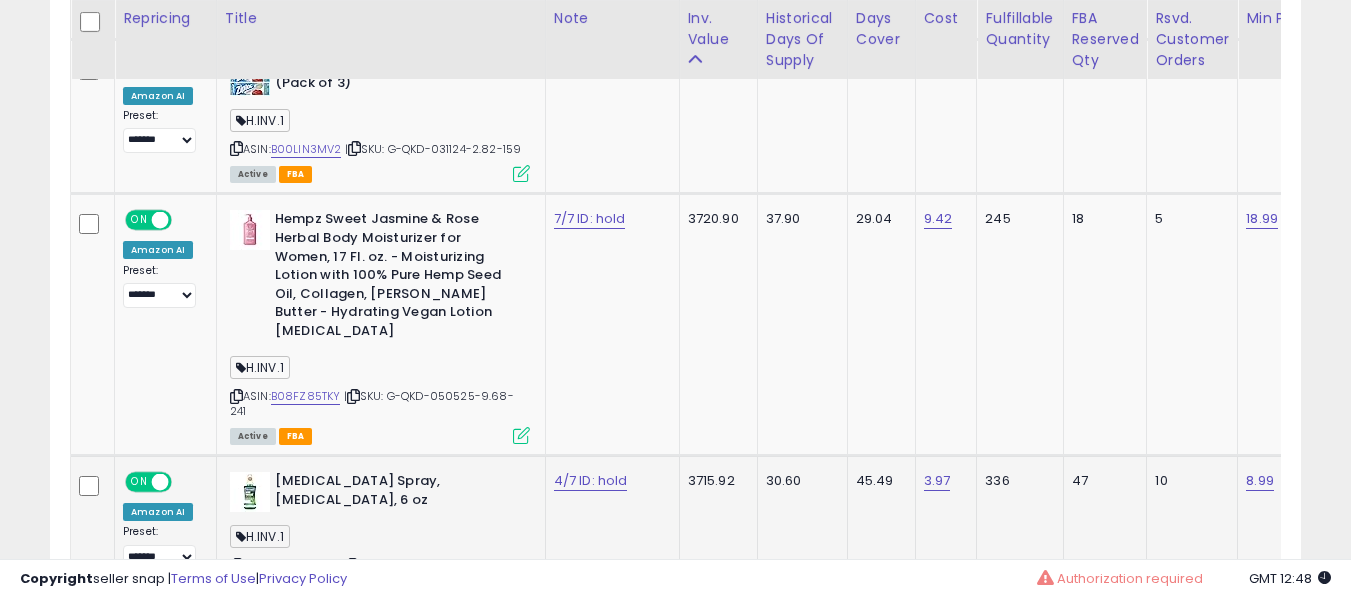 click on "4/7 ID: hold" 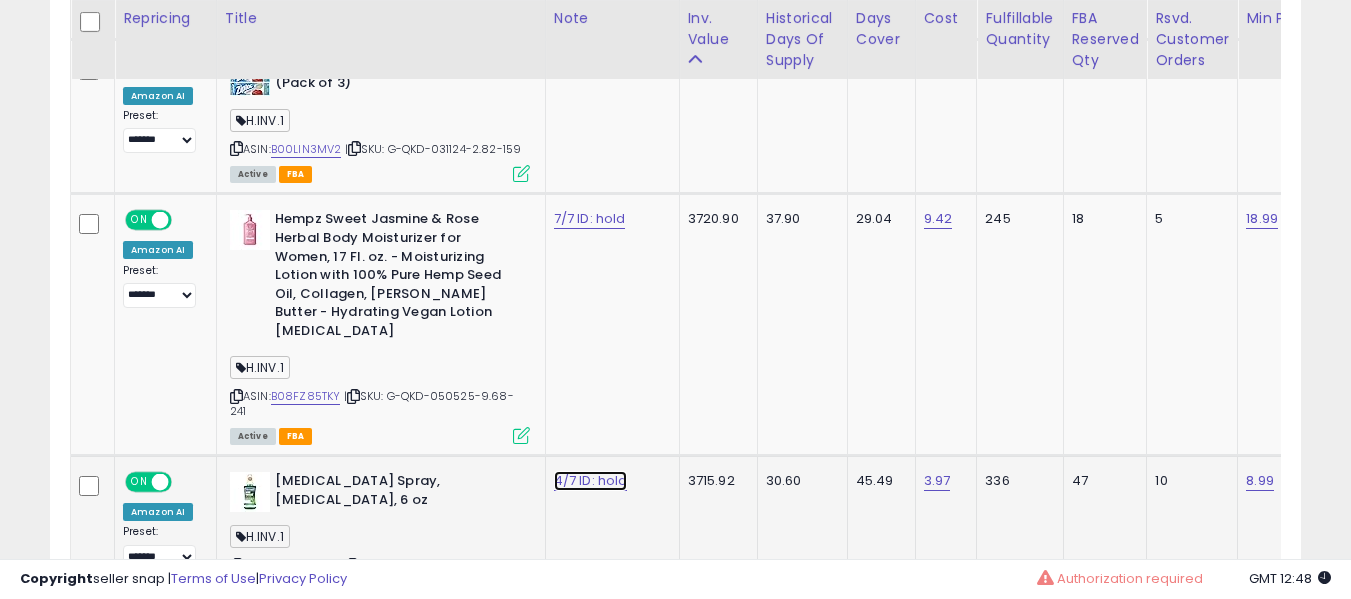 click on "4/7 ID: hold" at bounding box center (592, -8367) 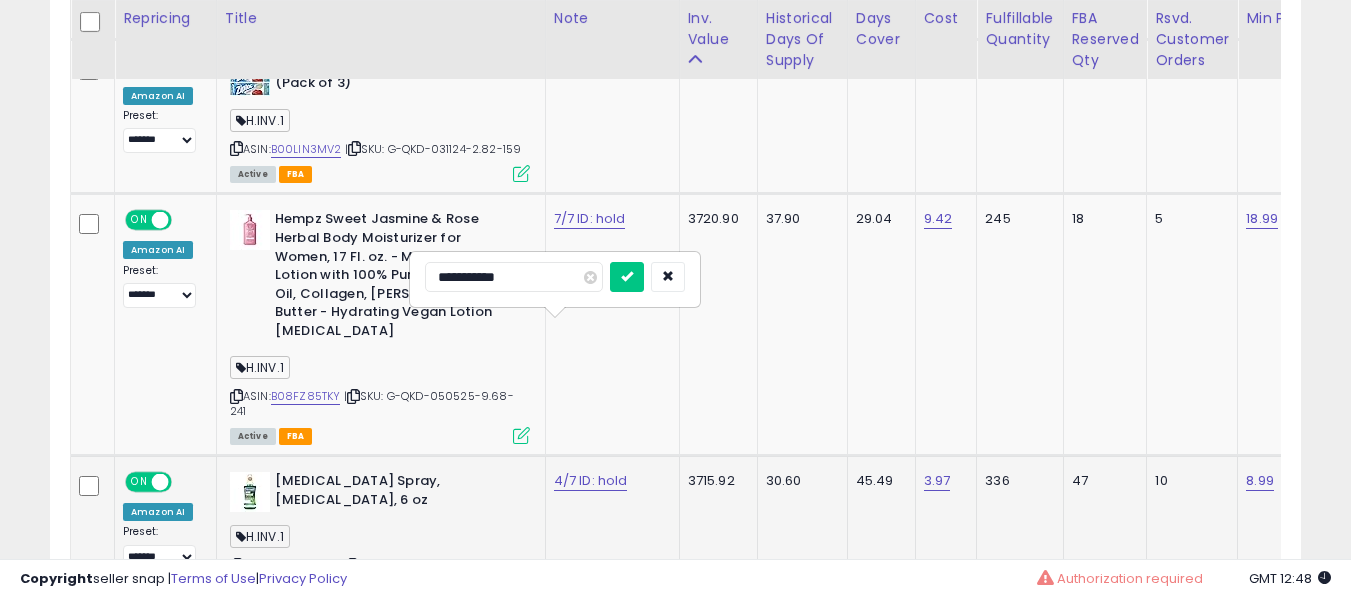 type on "**********" 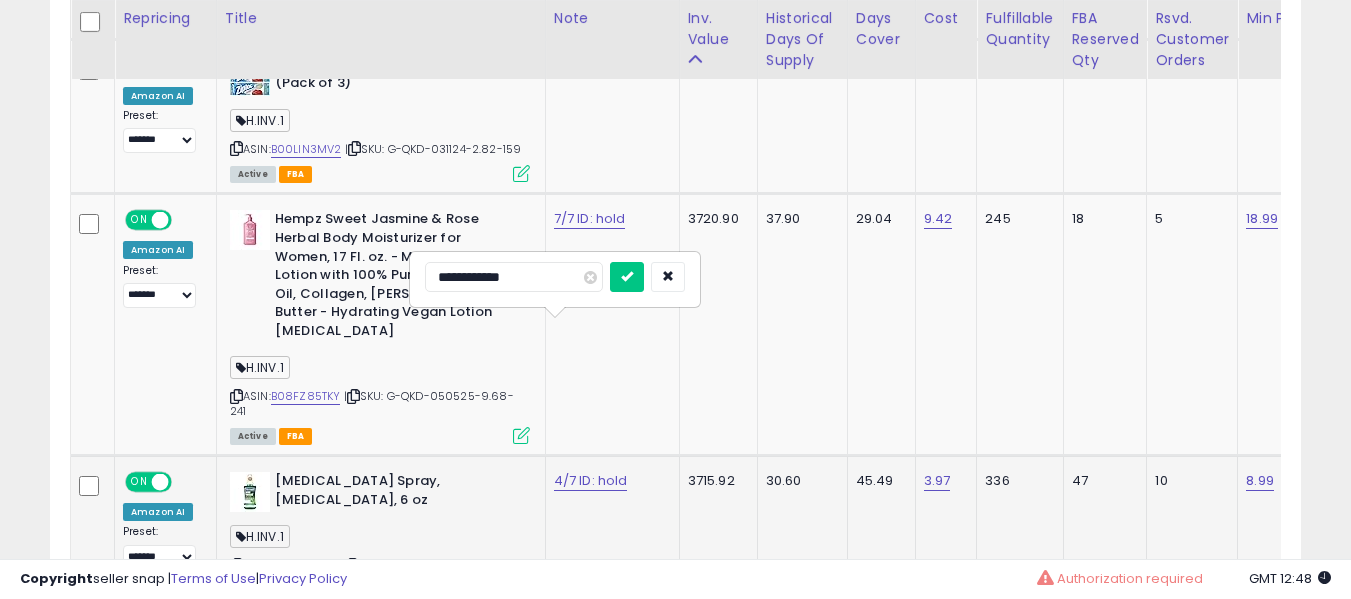 click at bounding box center [627, 277] 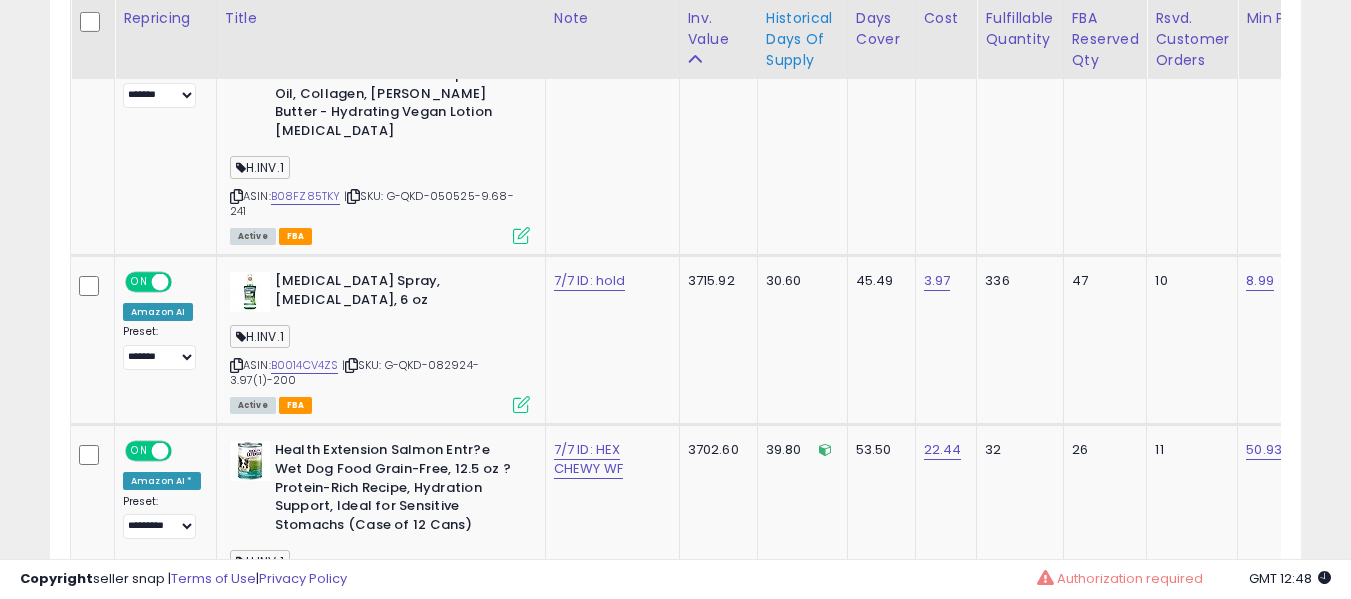 scroll, scrollTop: 7702, scrollLeft: 0, axis: vertical 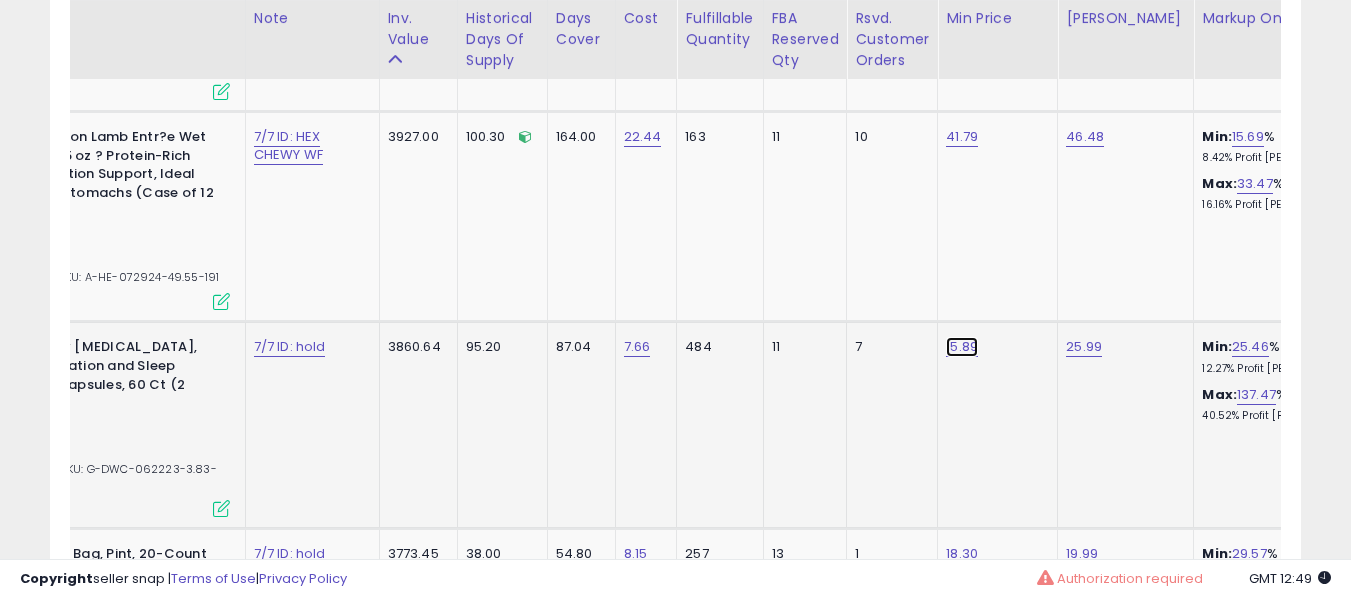click on "15.89" at bounding box center [963, -7878] 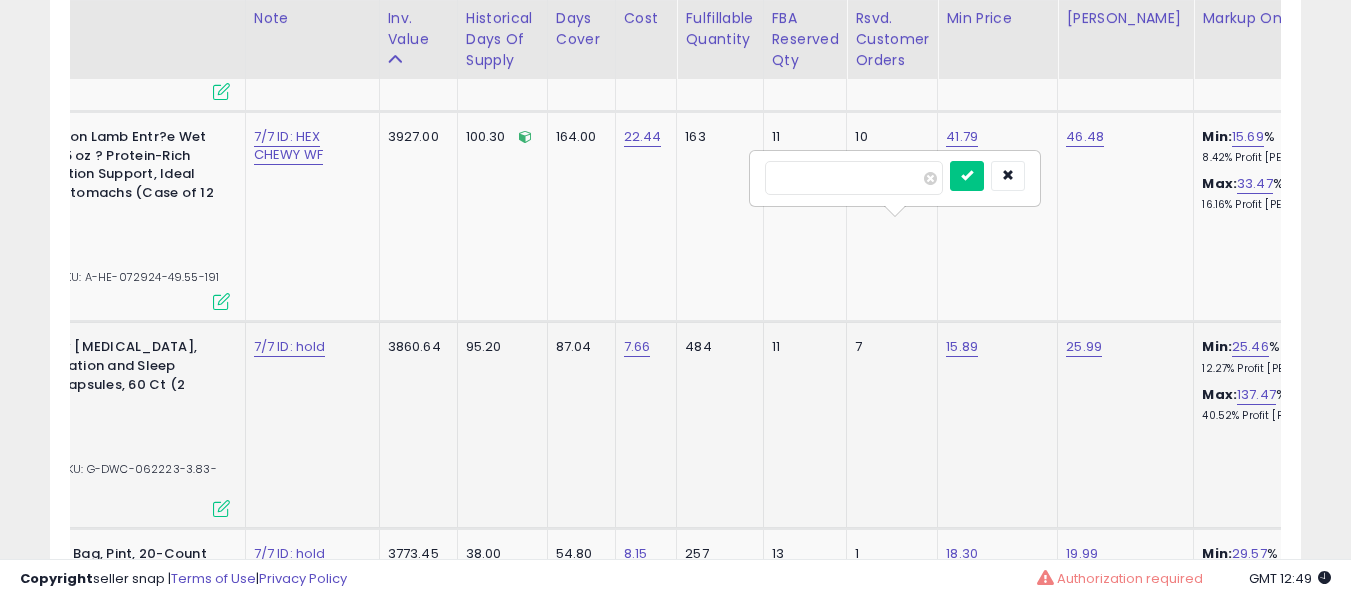 type on "*****" 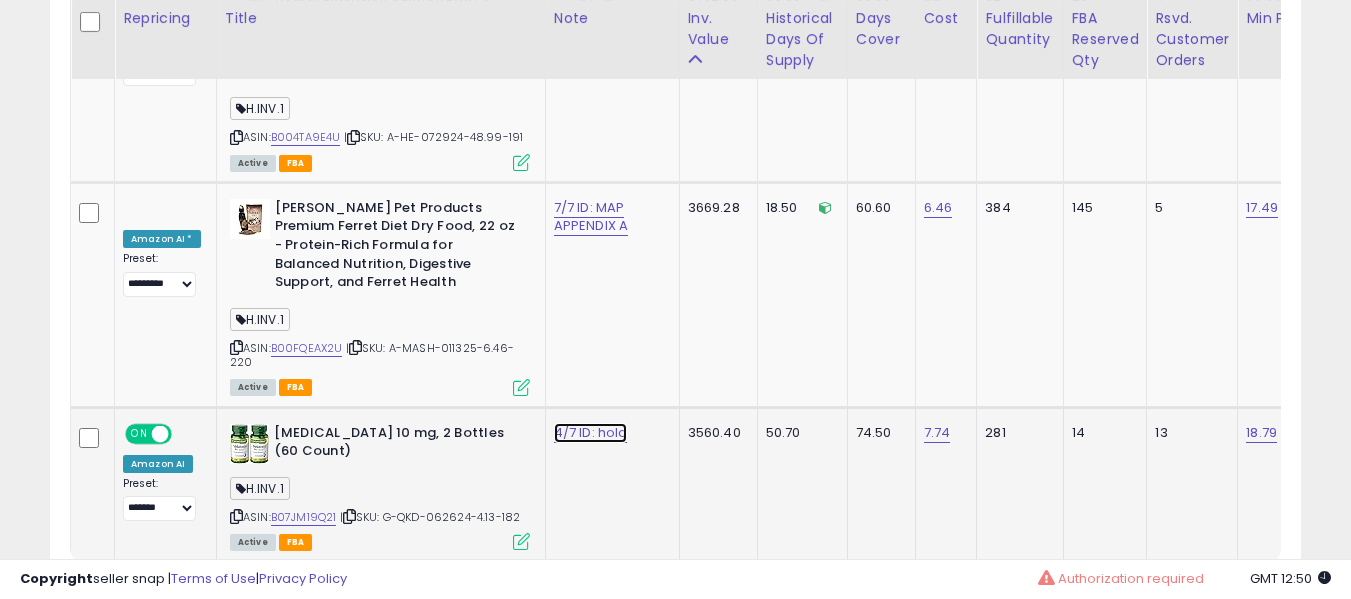 click on "4/7 ID: hold" at bounding box center [592, -9020] 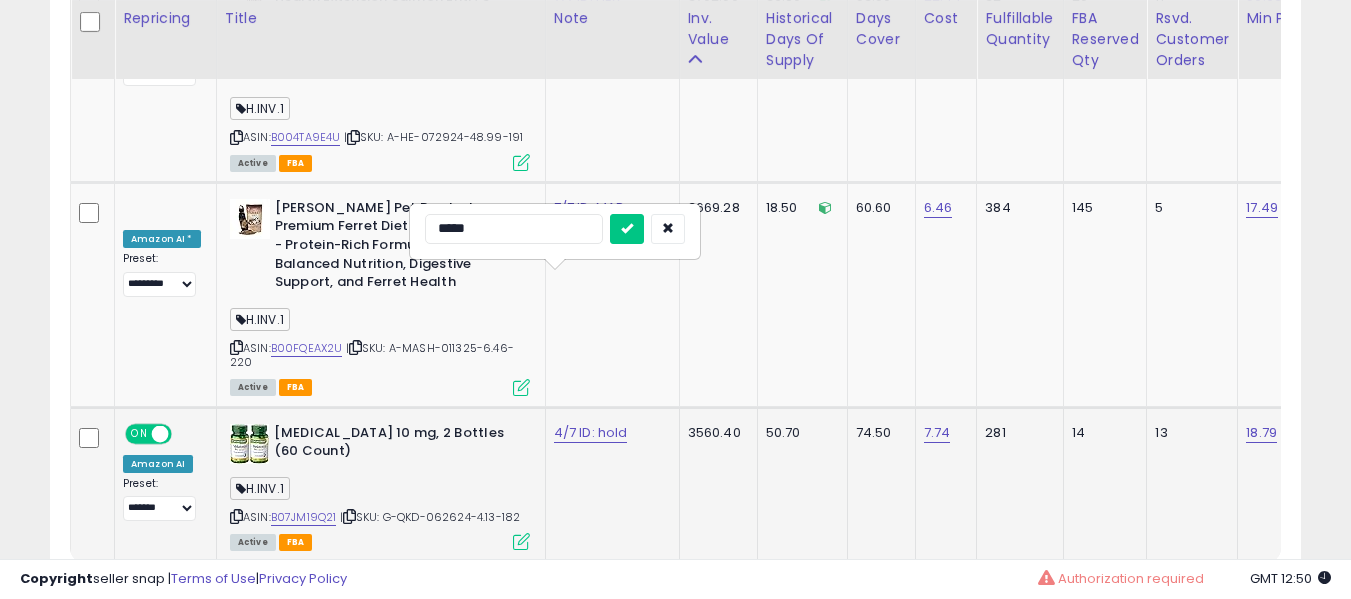 type on "******" 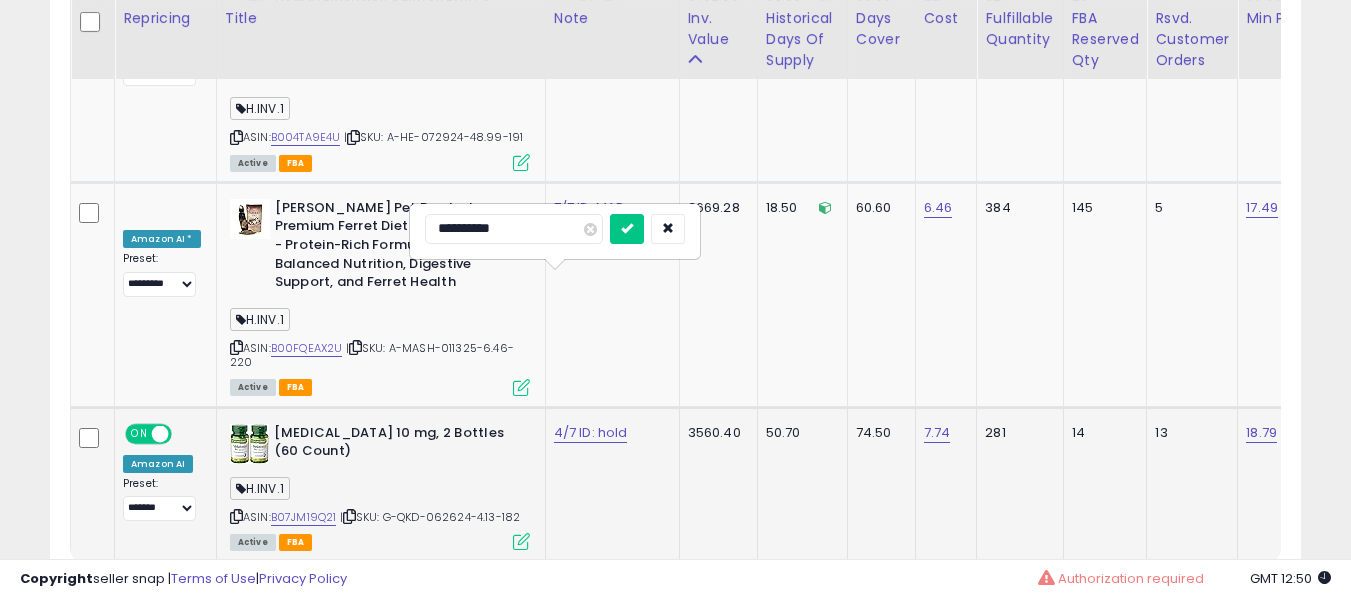 type on "**********" 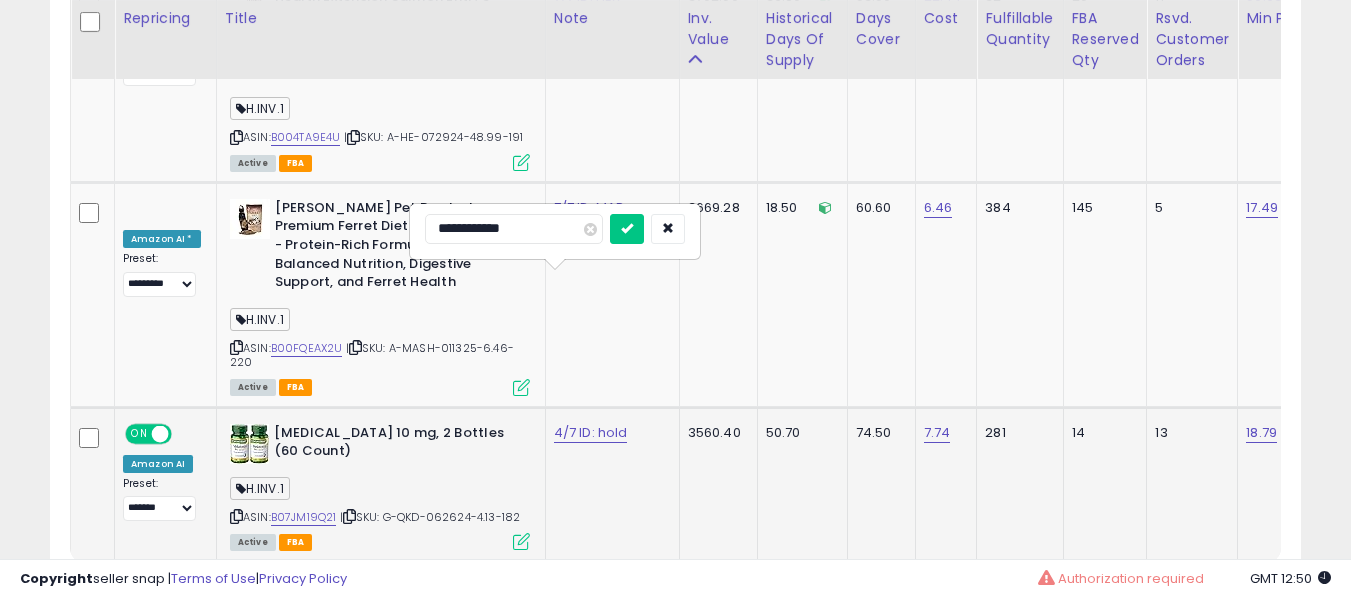 click at bounding box center (627, 229) 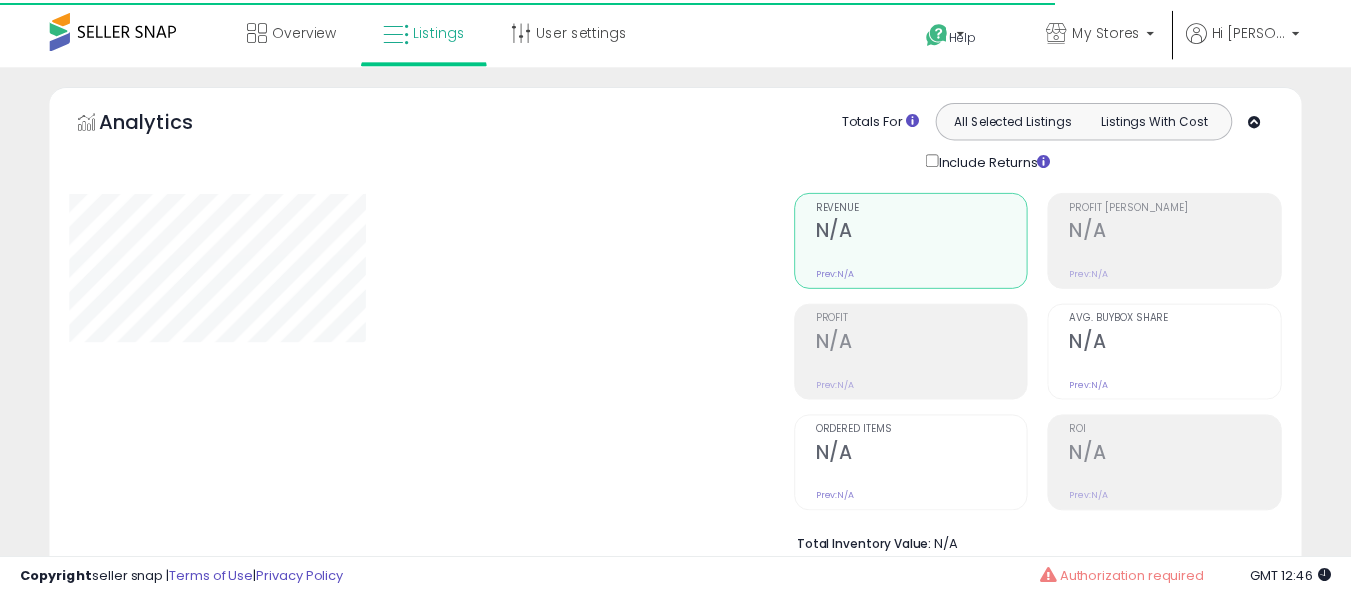 scroll, scrollTop: 0, scrollLeft: 0, axis: both 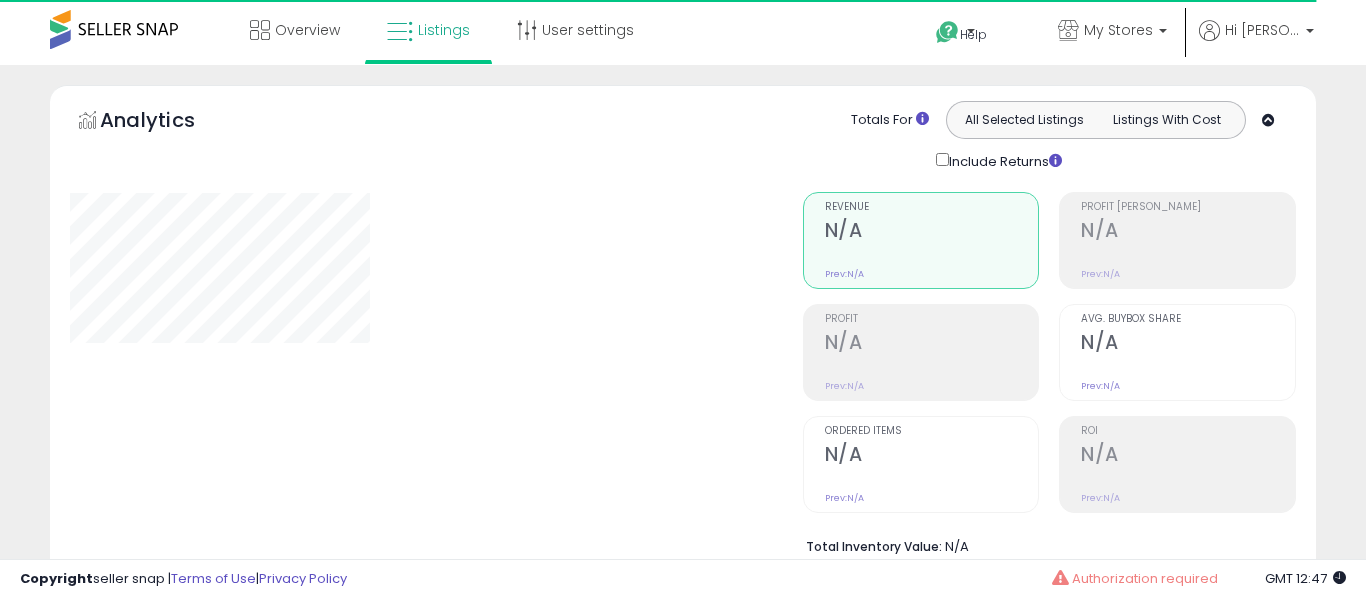 select on "**" 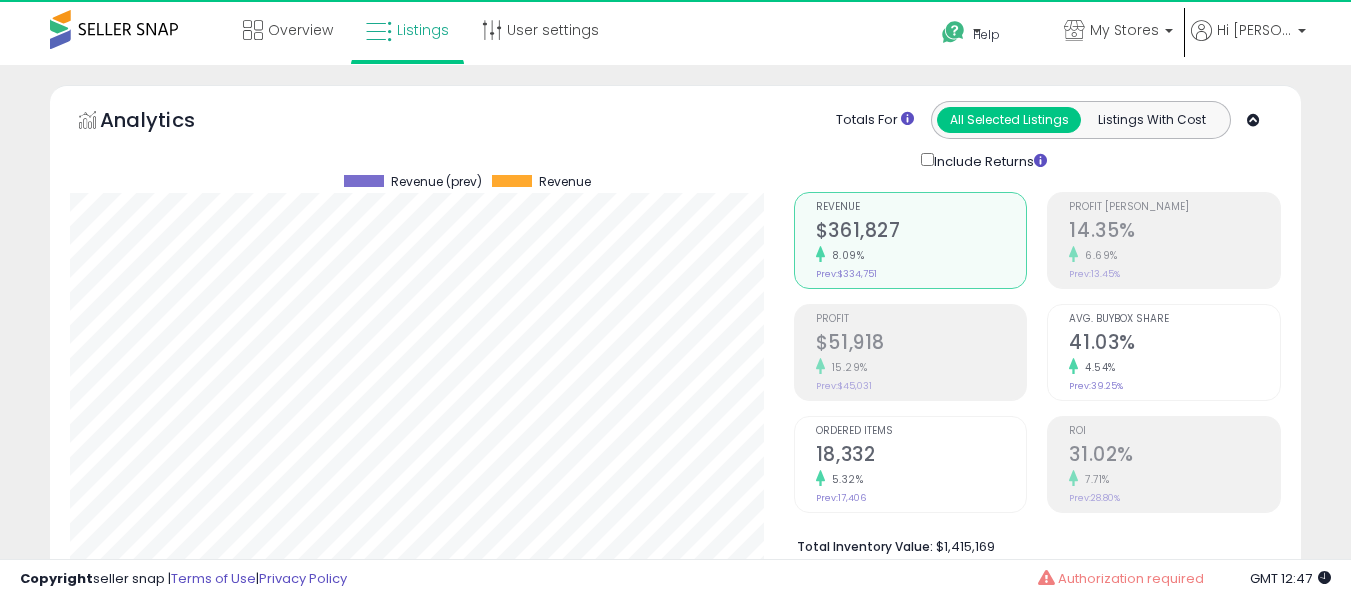 scroll, scrollTop: 999590, scrollLeft: 999276, axis: both 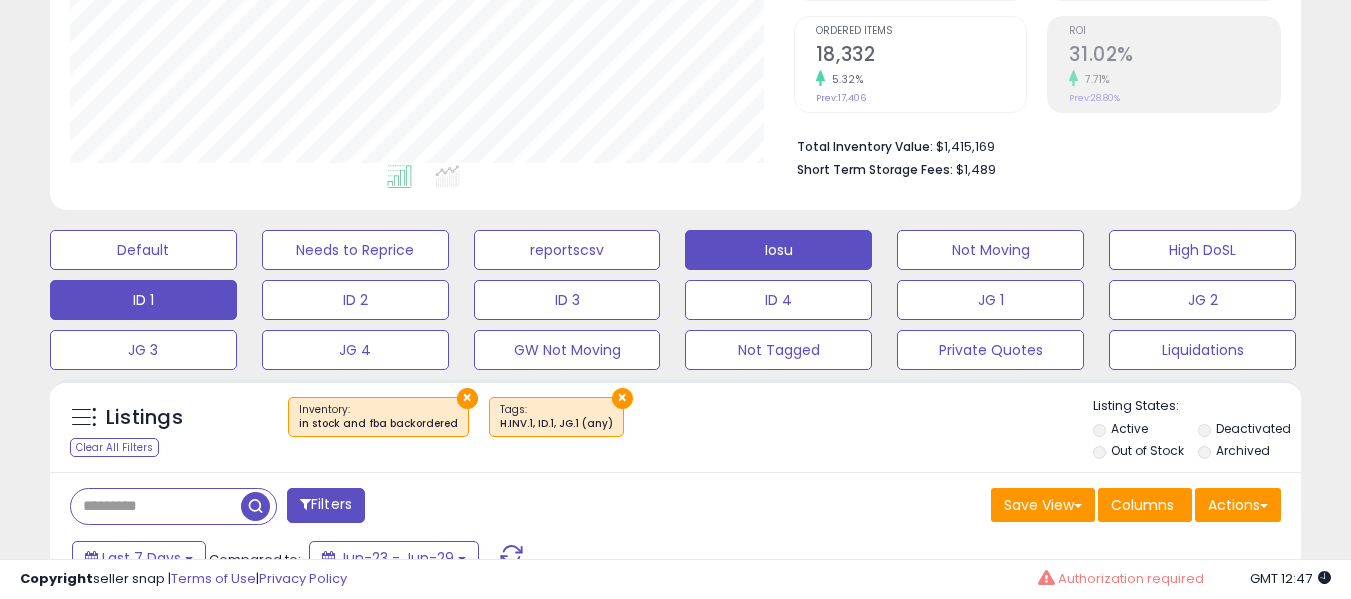 click on "Iosu" at bounding box center (143, 250) 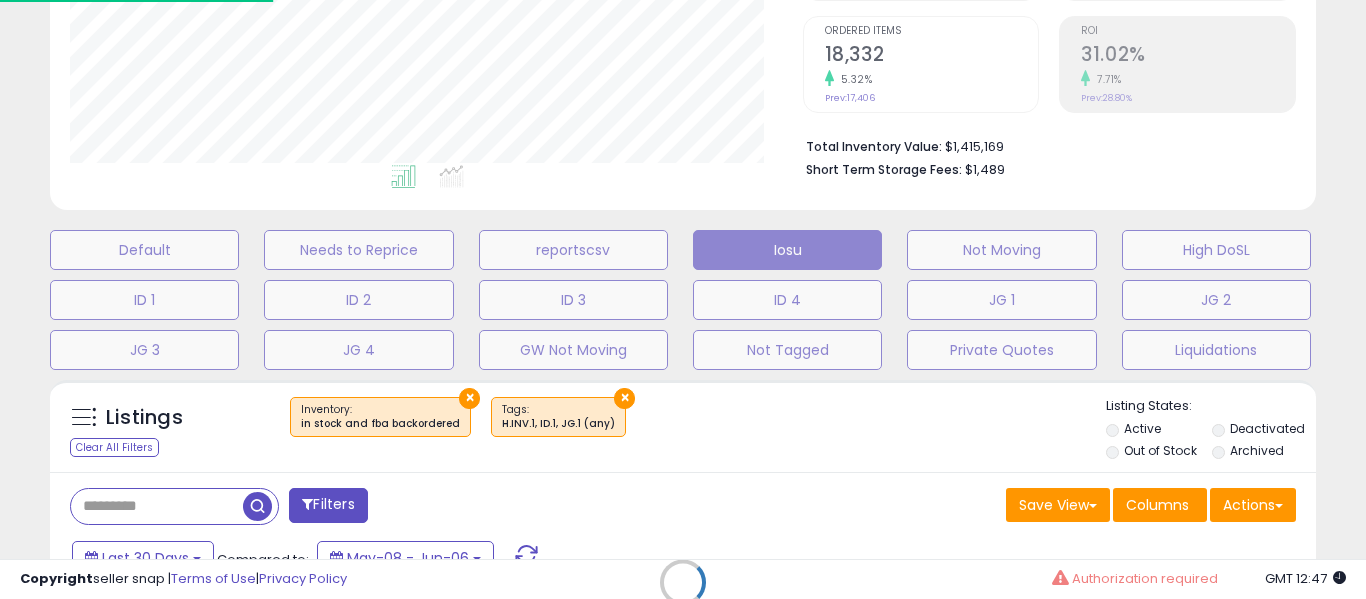 scroll, scrollTop: 999590, scrollLeft: 999267, axis: both 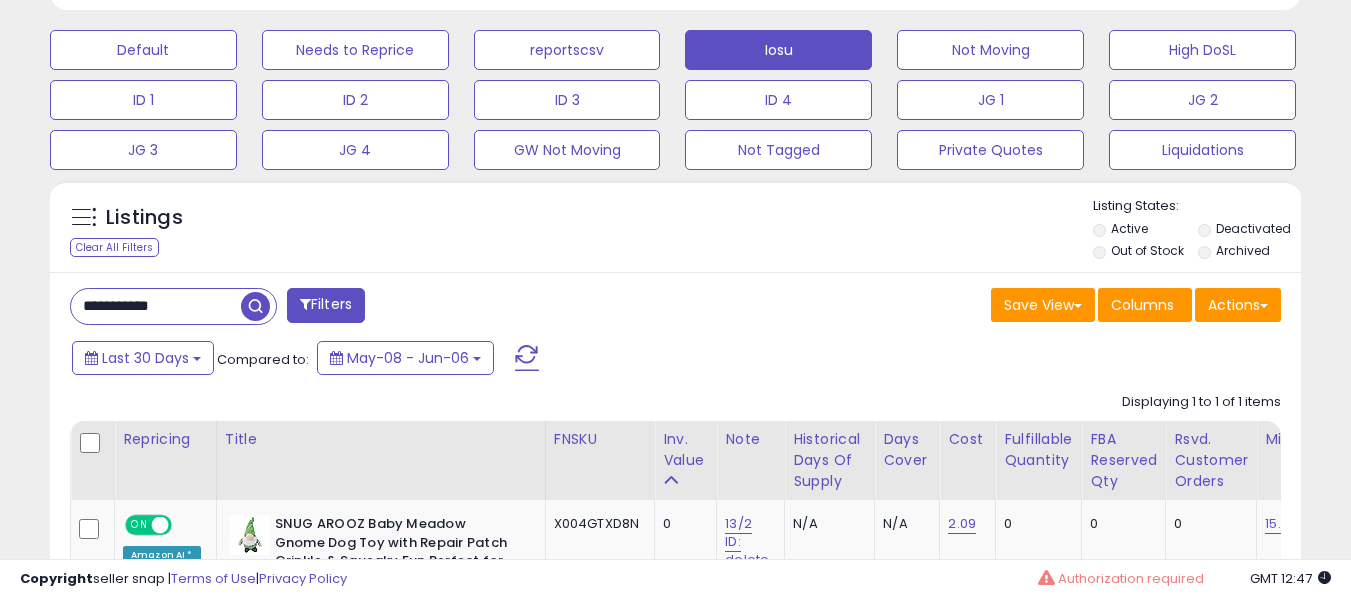 click on "**********" at bounding box center (156, 306) 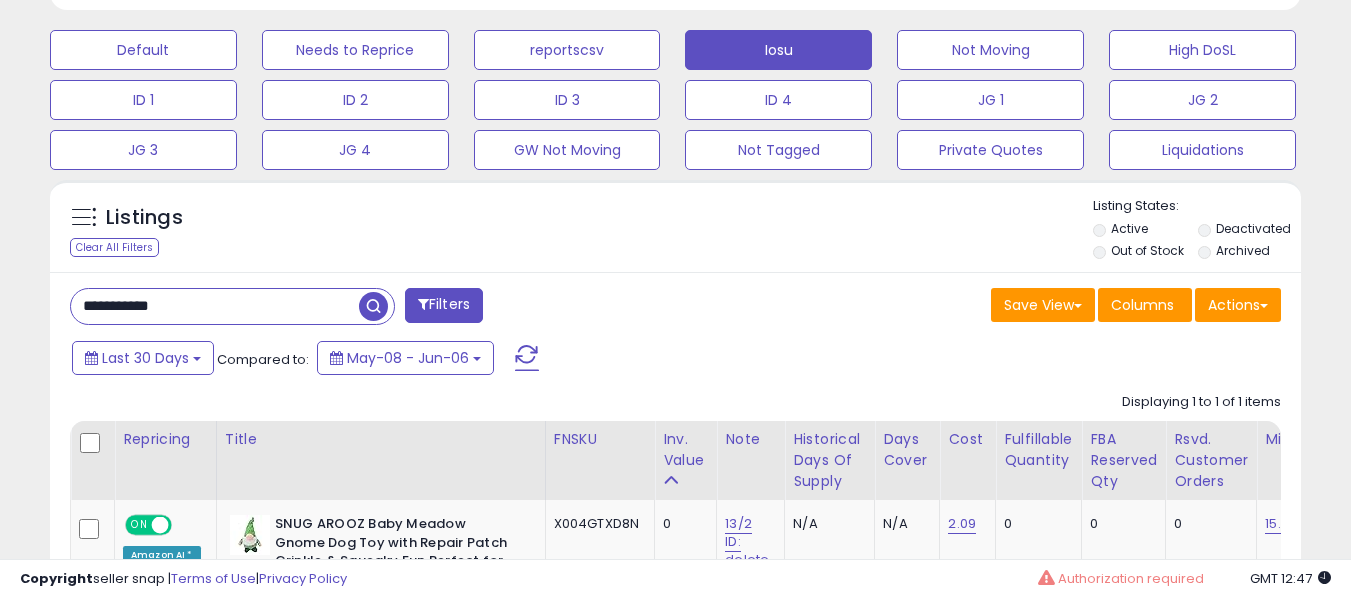 paste 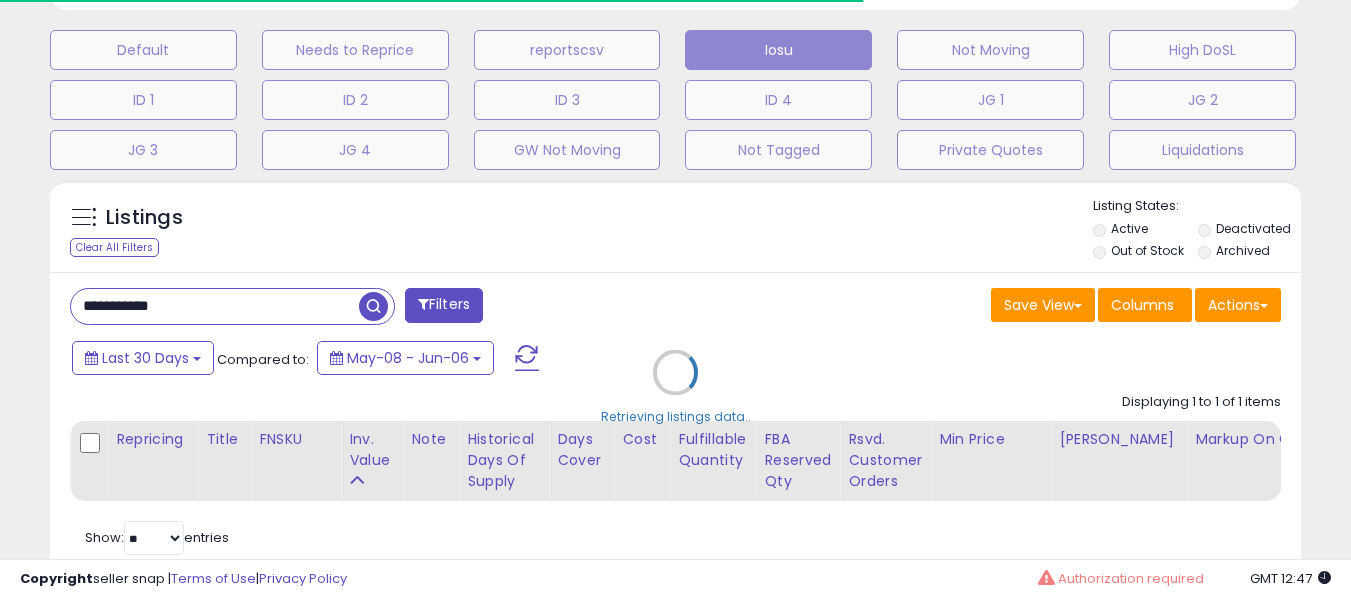 scroll, scrollTop: 410, scrollLeft: 724, axis: both 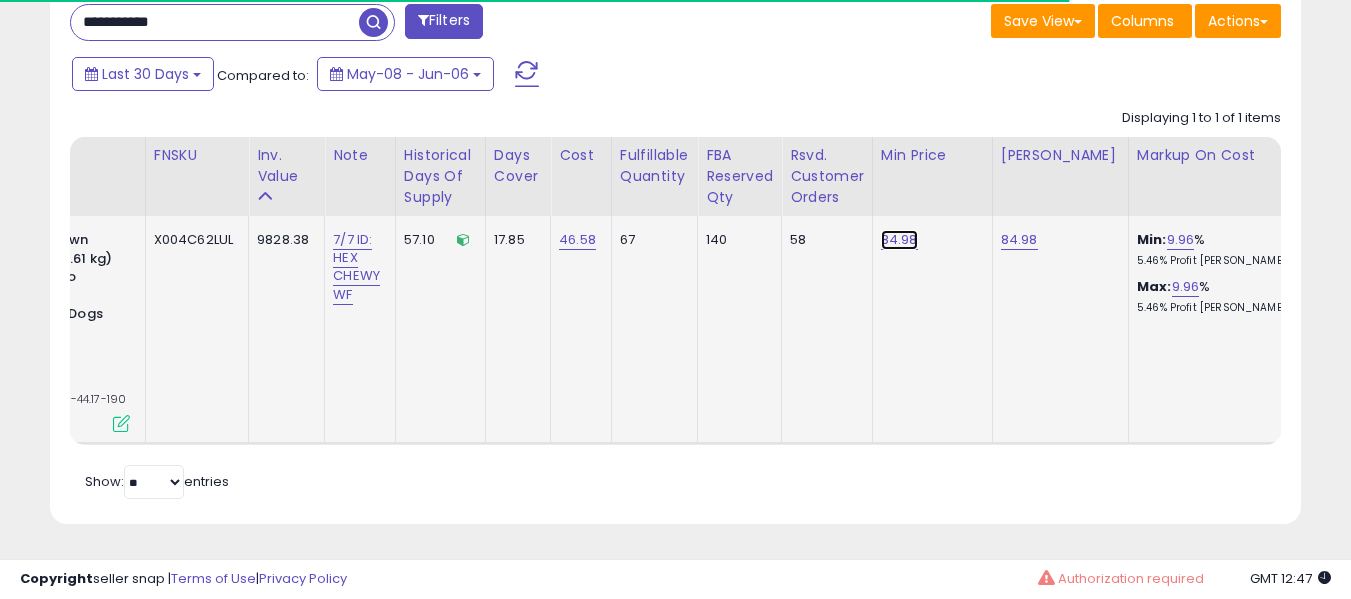 click on "84.98" at bounding box center [899, 240] 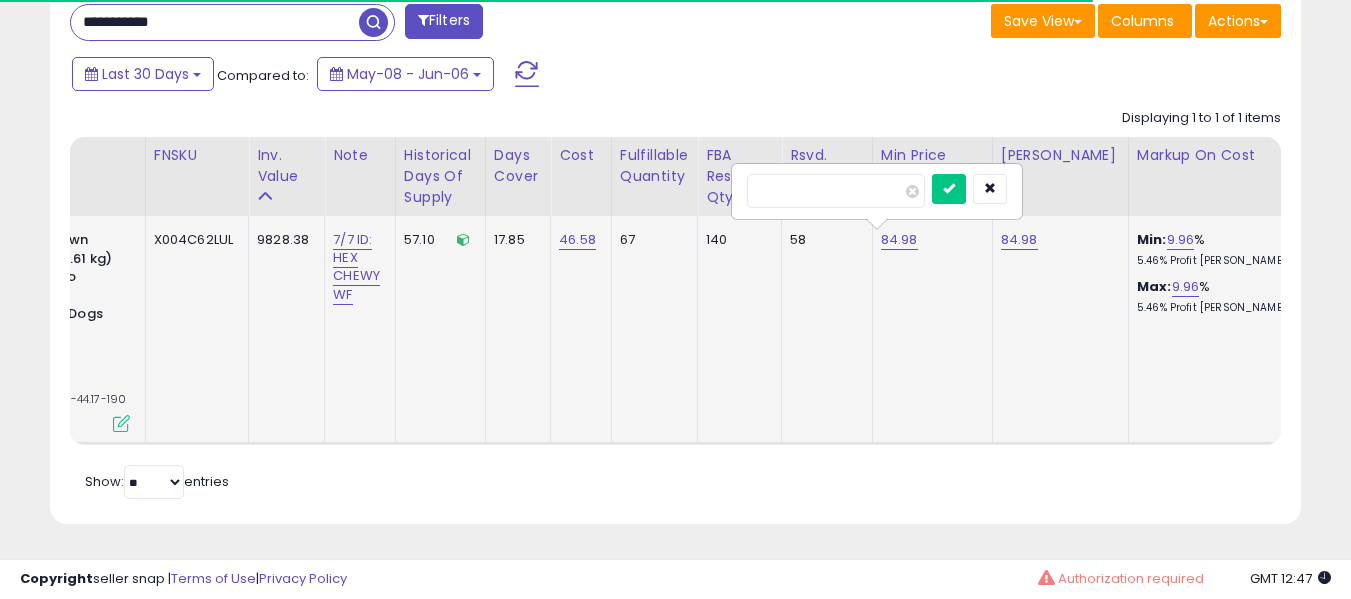 scroll, scrollTop: 0, scrollLeft: 580, axis: horizontal 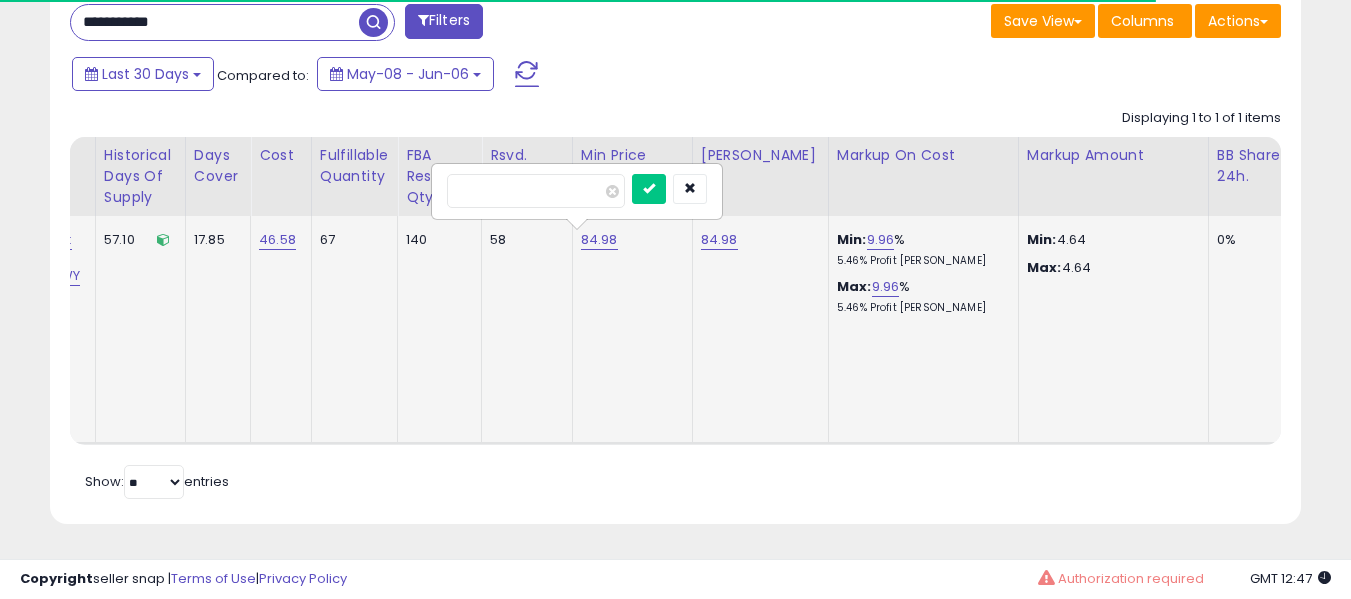 type on "****" 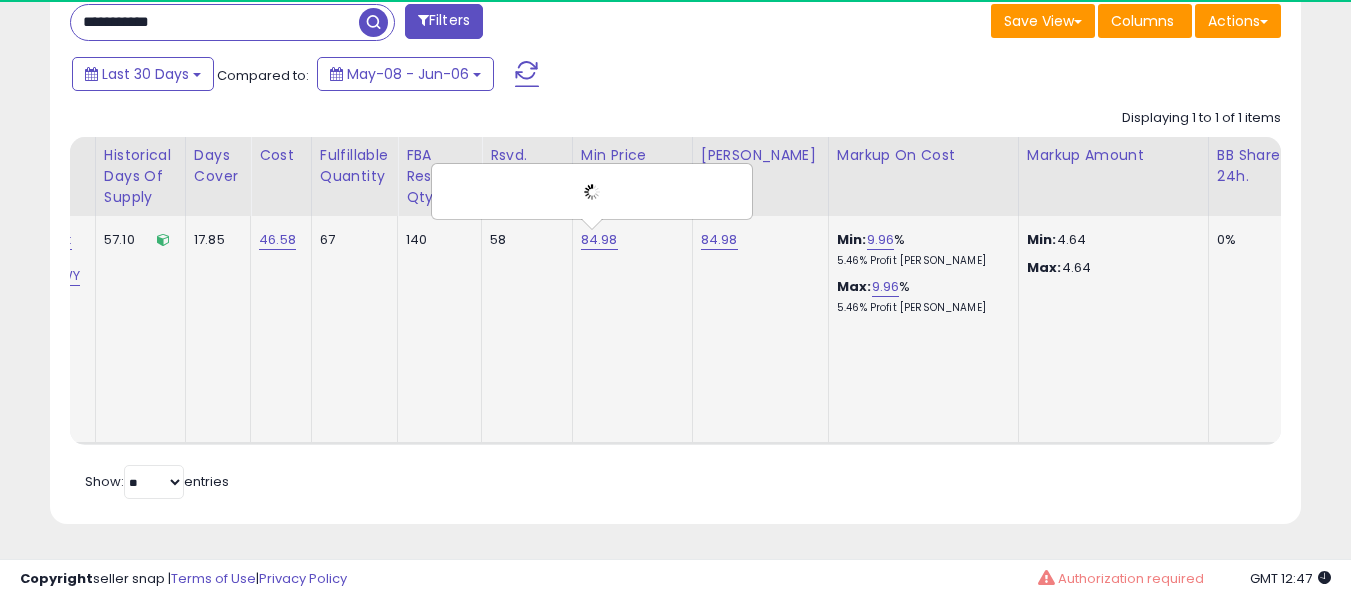 scroll, scrollTop: 999590, scrollLeft: 999276, axis: both 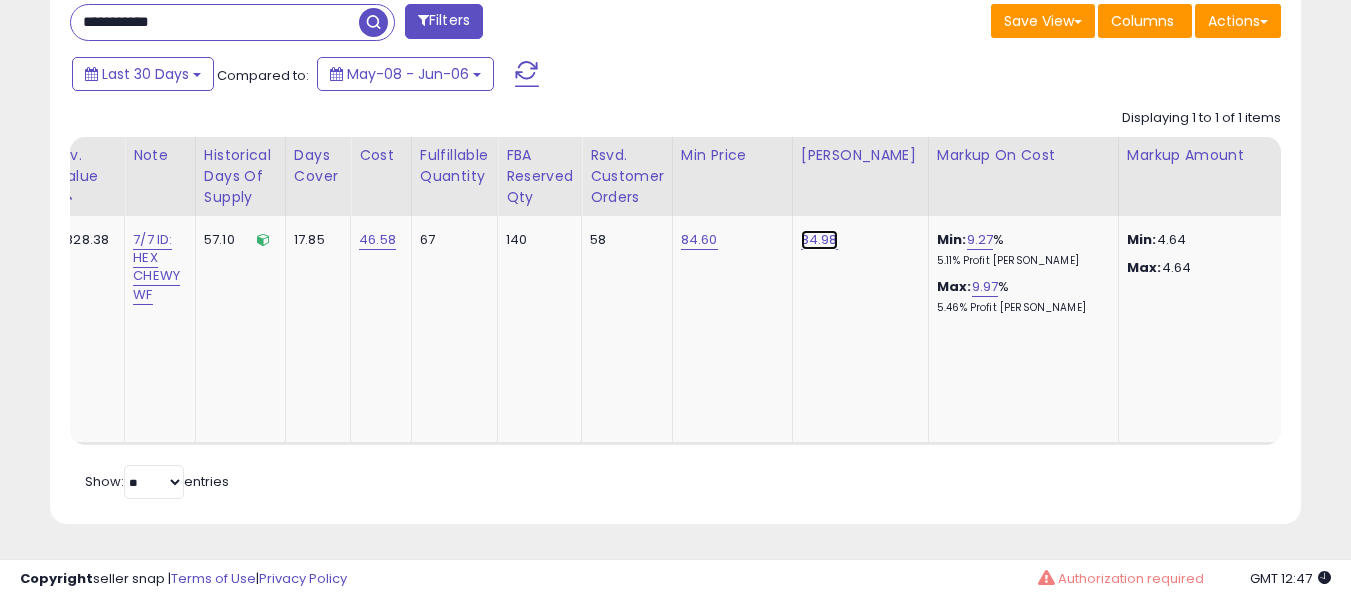 click on "84.98" at bounding box center [819, 240] 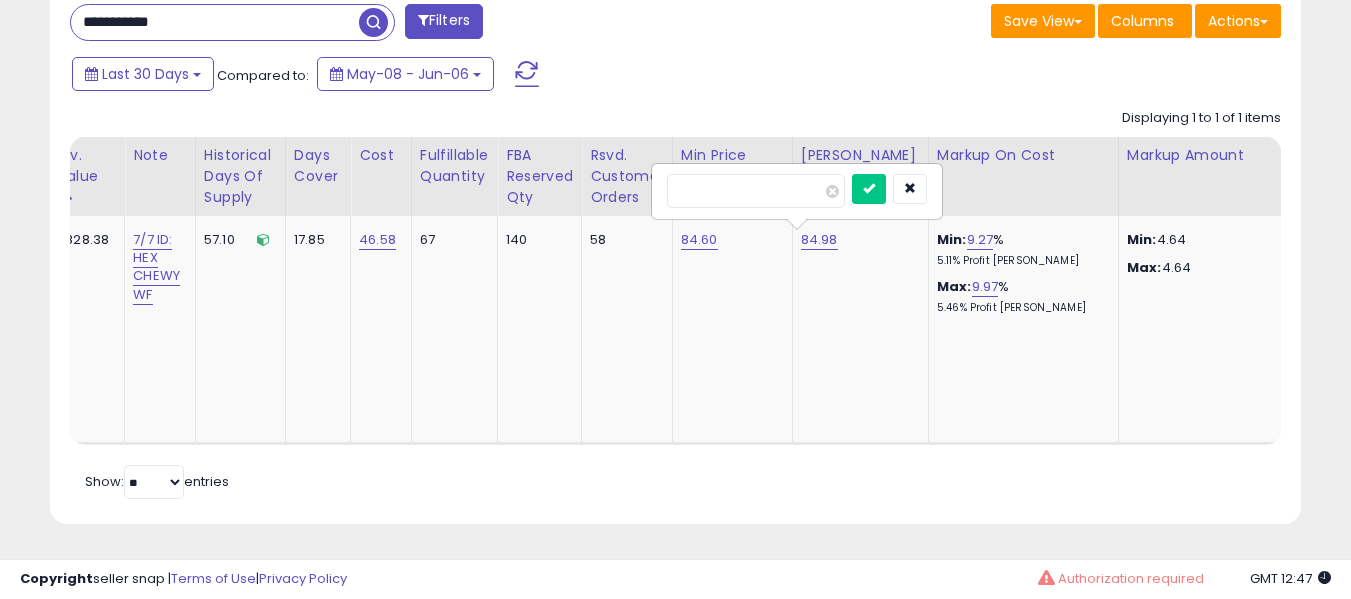 type on "****" 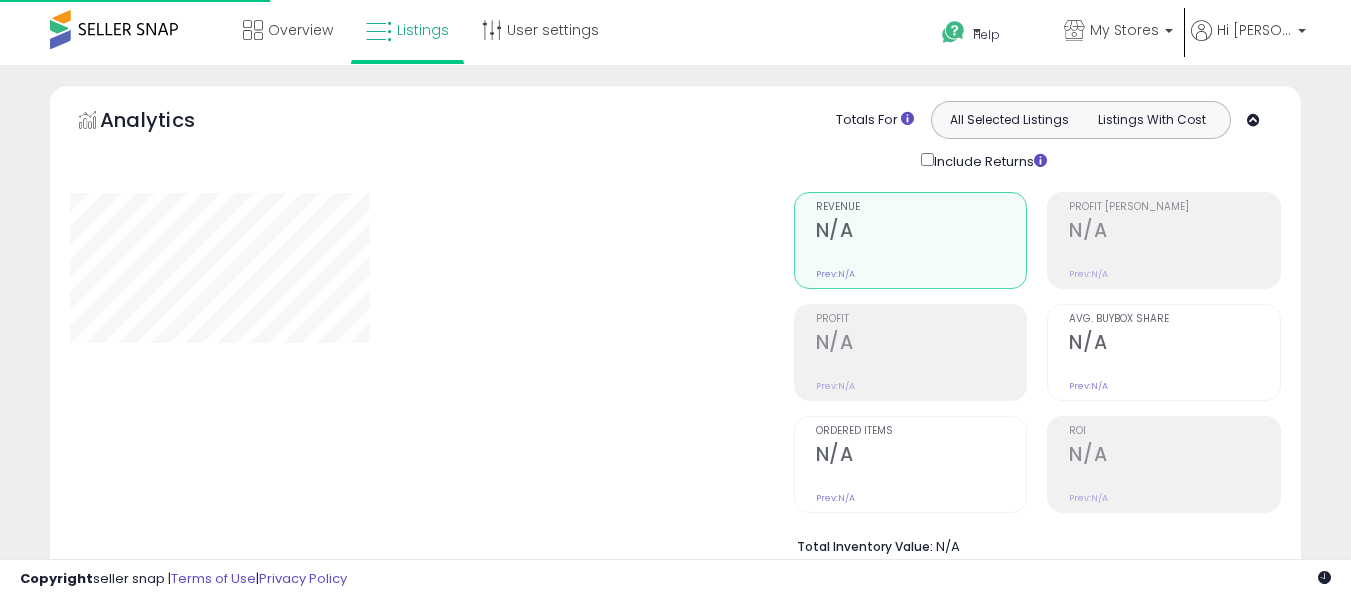 scroll, scrollTop: 0, scrollLeft: 0, axis: both 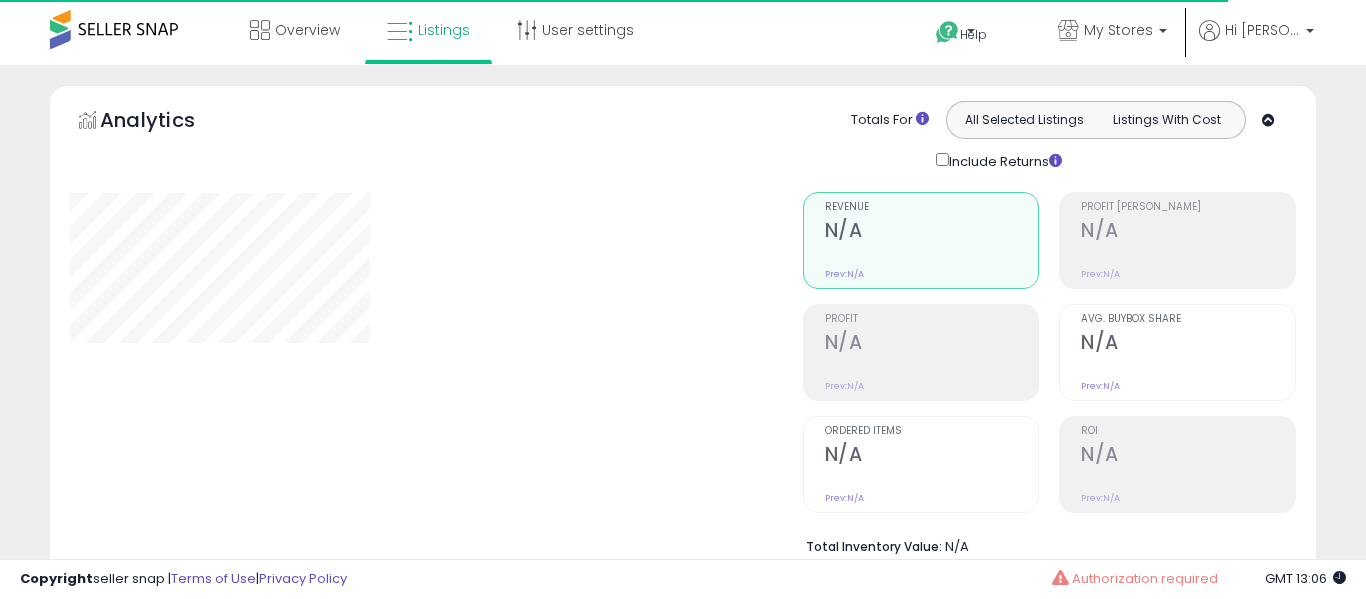 type on "**********" 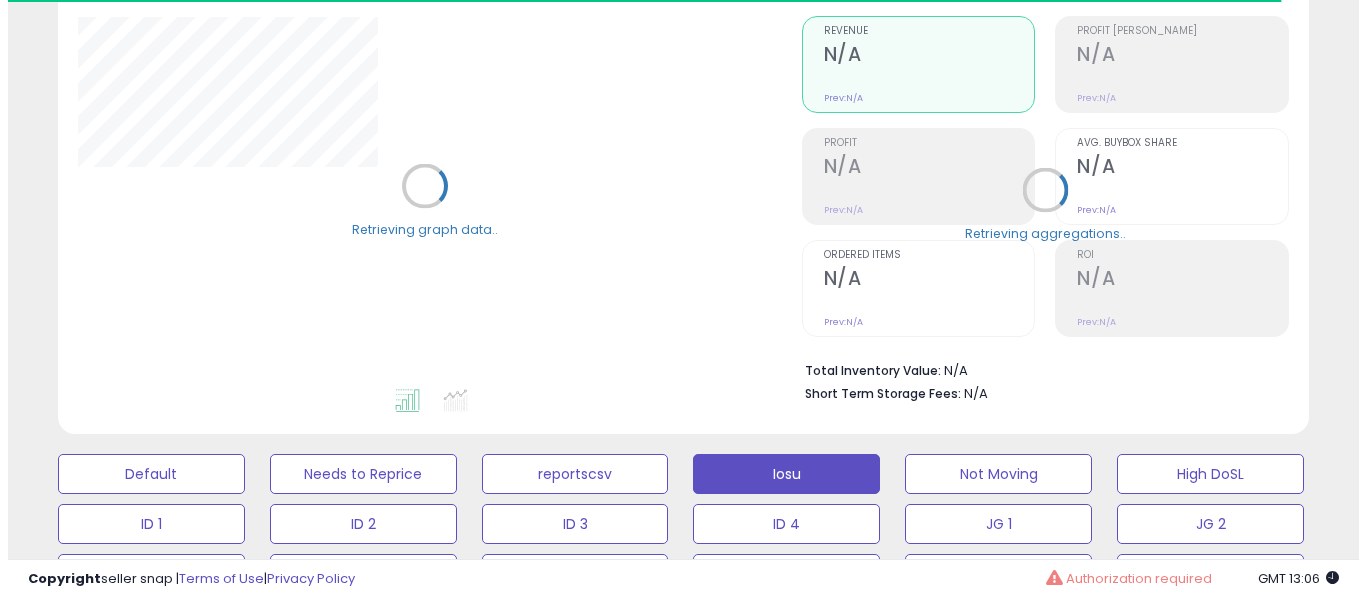 scroll, scrollTop: 300, scrollLeft: 0, axis: vertical 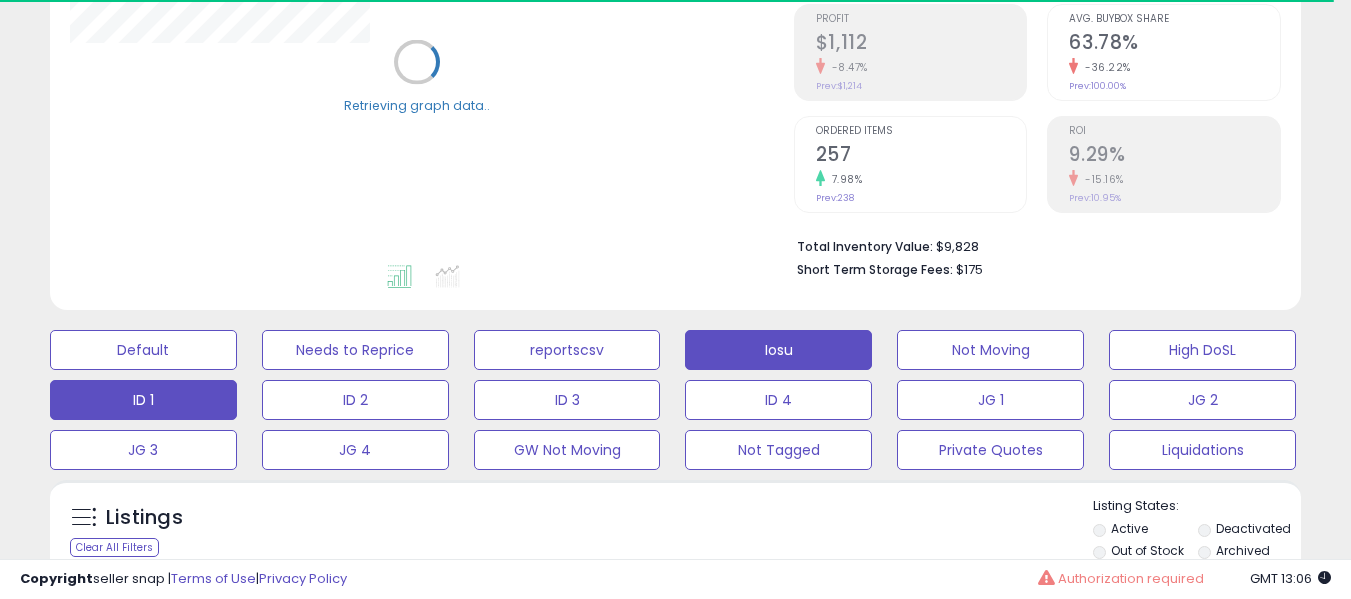 click on "ID 1" at bounding box center (143, 350) 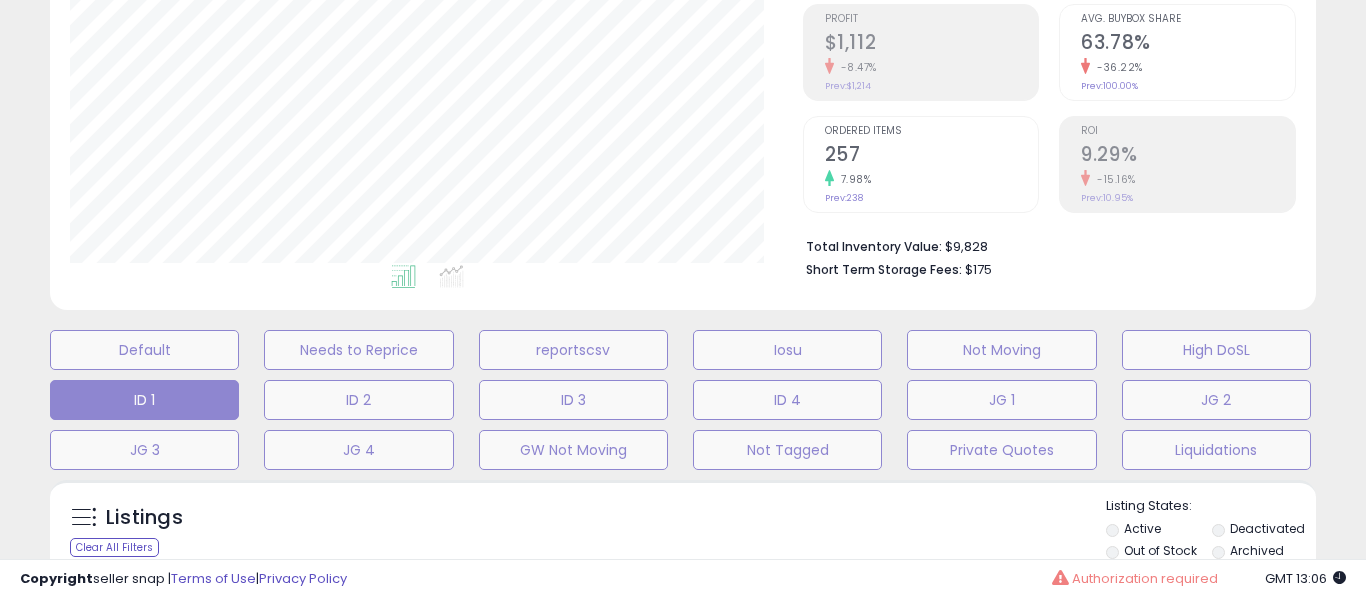 scroll, scrollTop: 999590, scrollLeft: 999267, axis: both 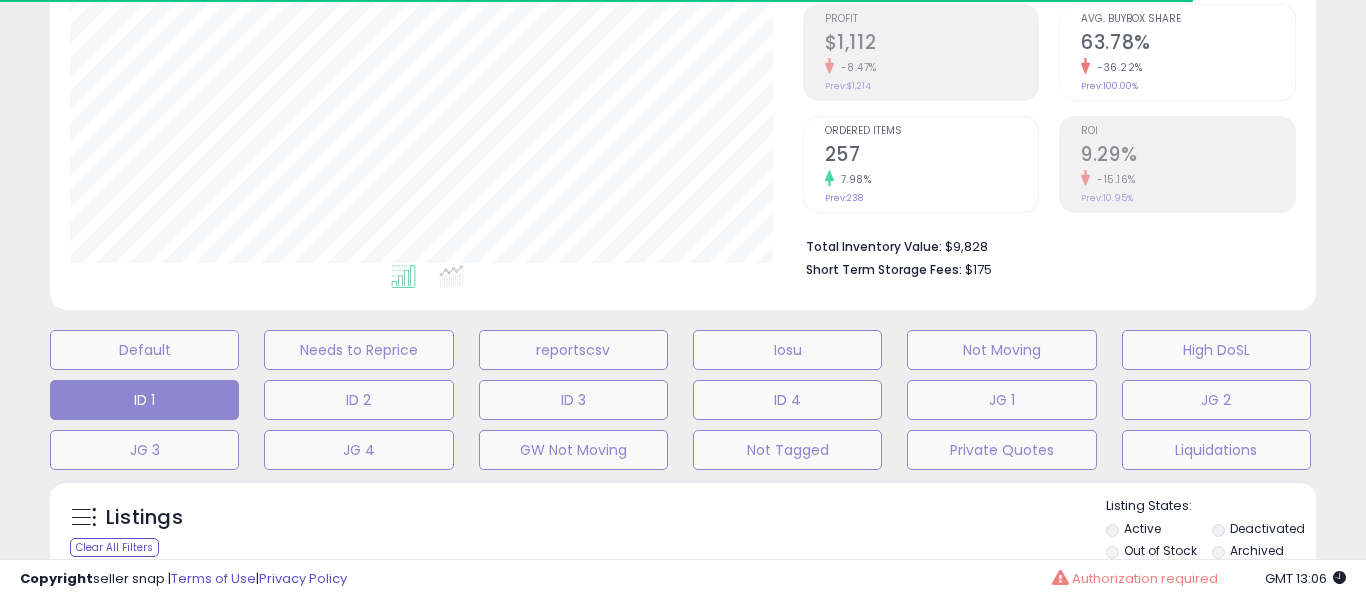 type 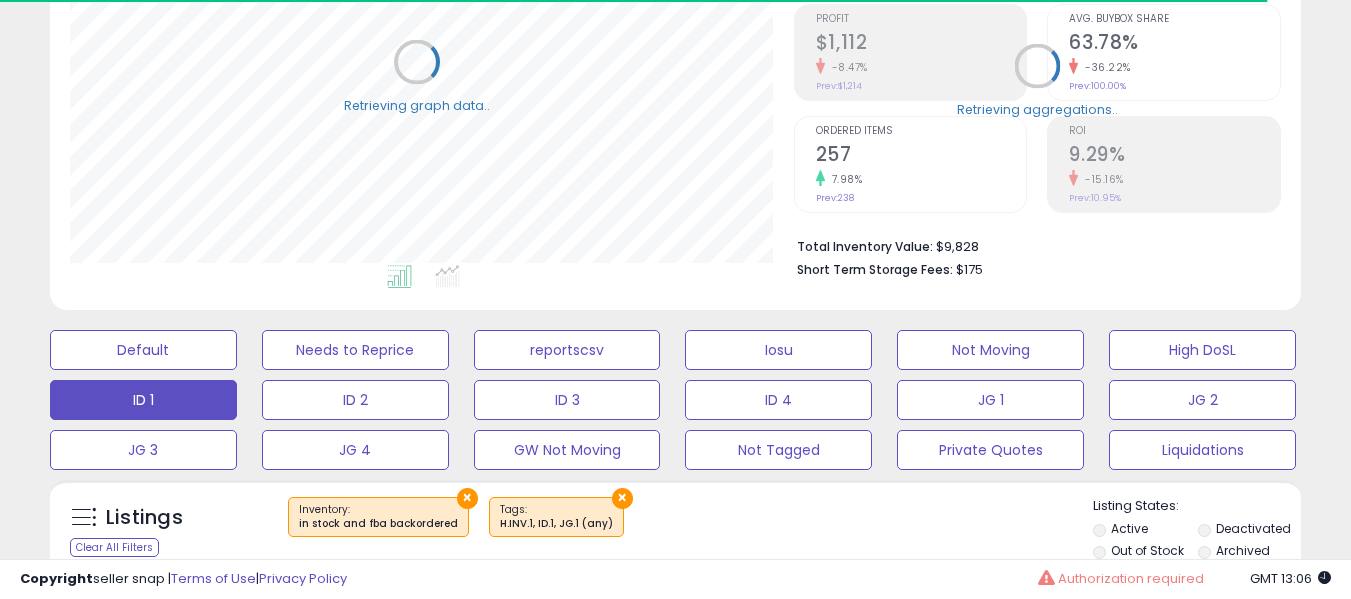 scroll, scrollTop: 410, scrollLeft: 724, axis: both 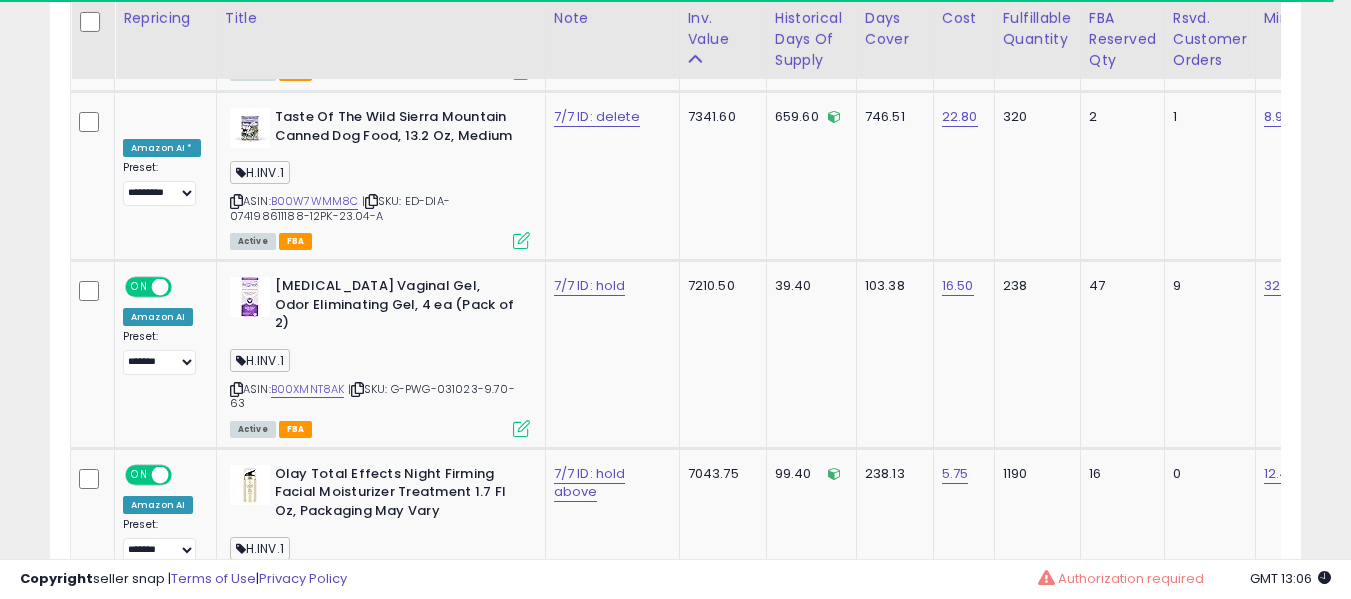 click on "2" 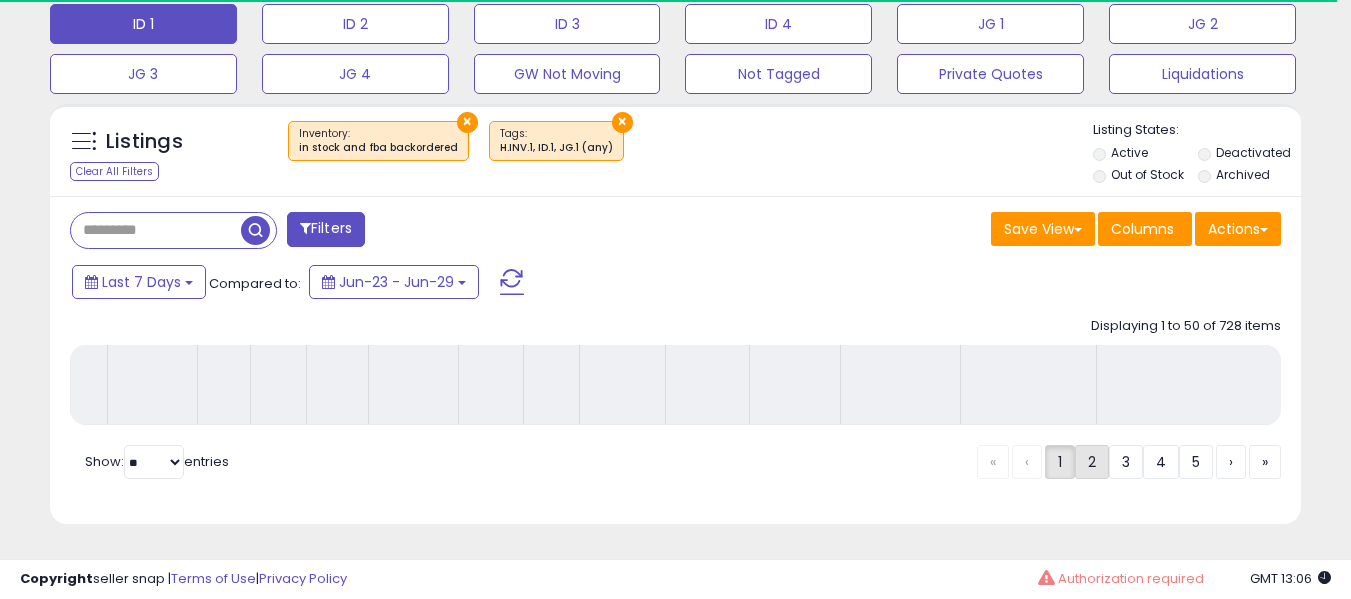 scroll, scrollTop: 691, scrollLeft: 0, axis: vertical 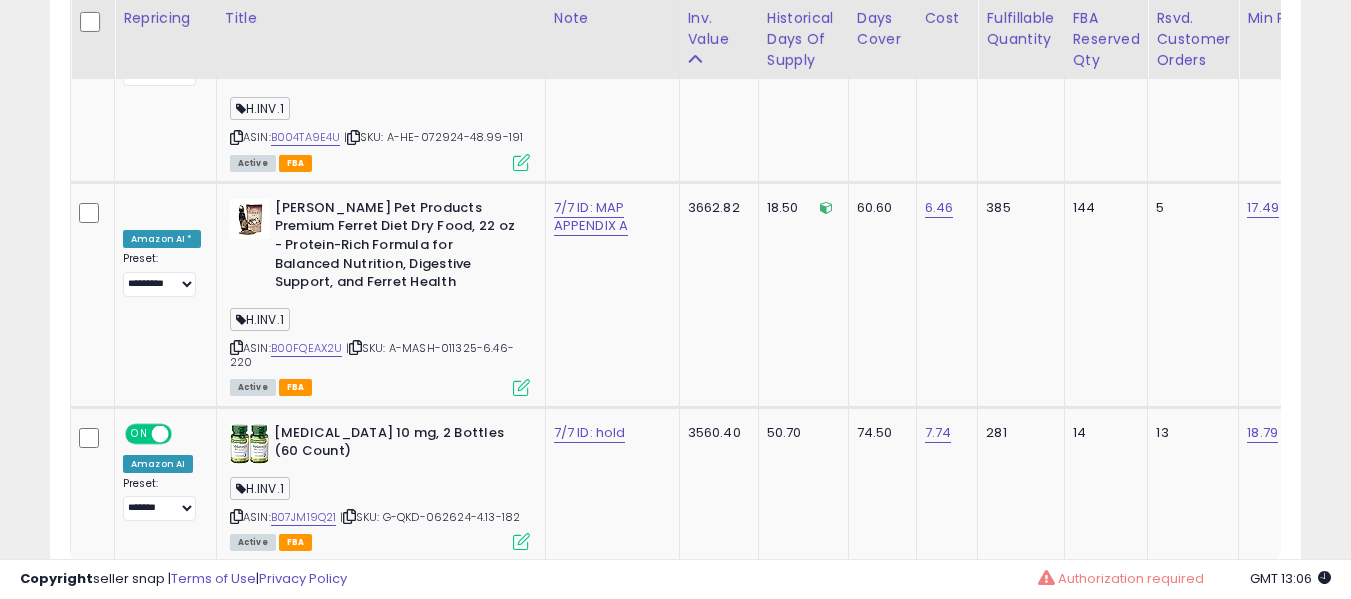 click on "3" 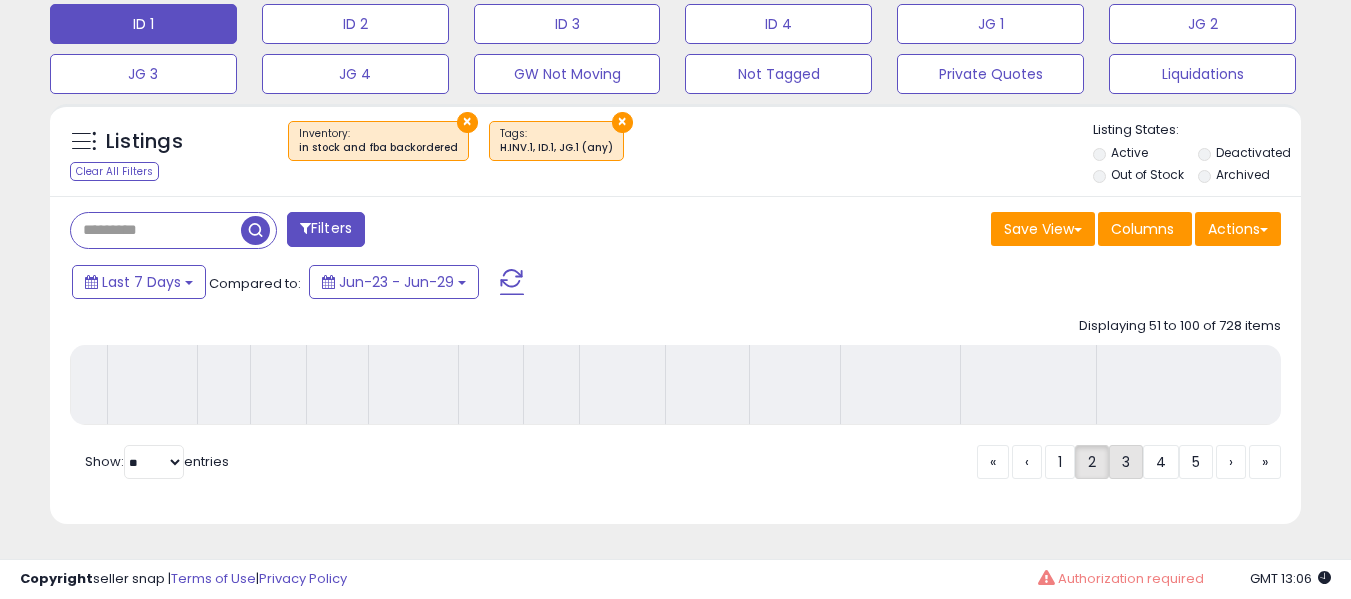 scroll, scrollTop: 691, scrollLeft: 0, axis: vertical 